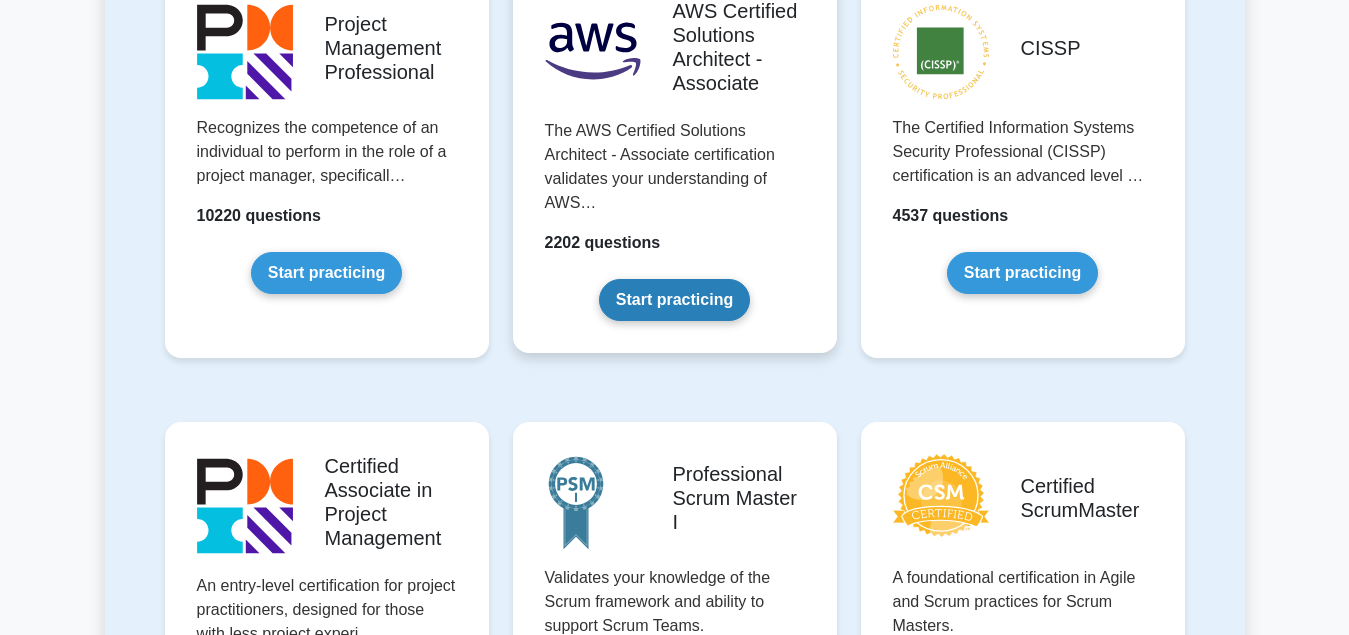scroll, scrollTop: 510, scrollLeft: 0, axis: vertical 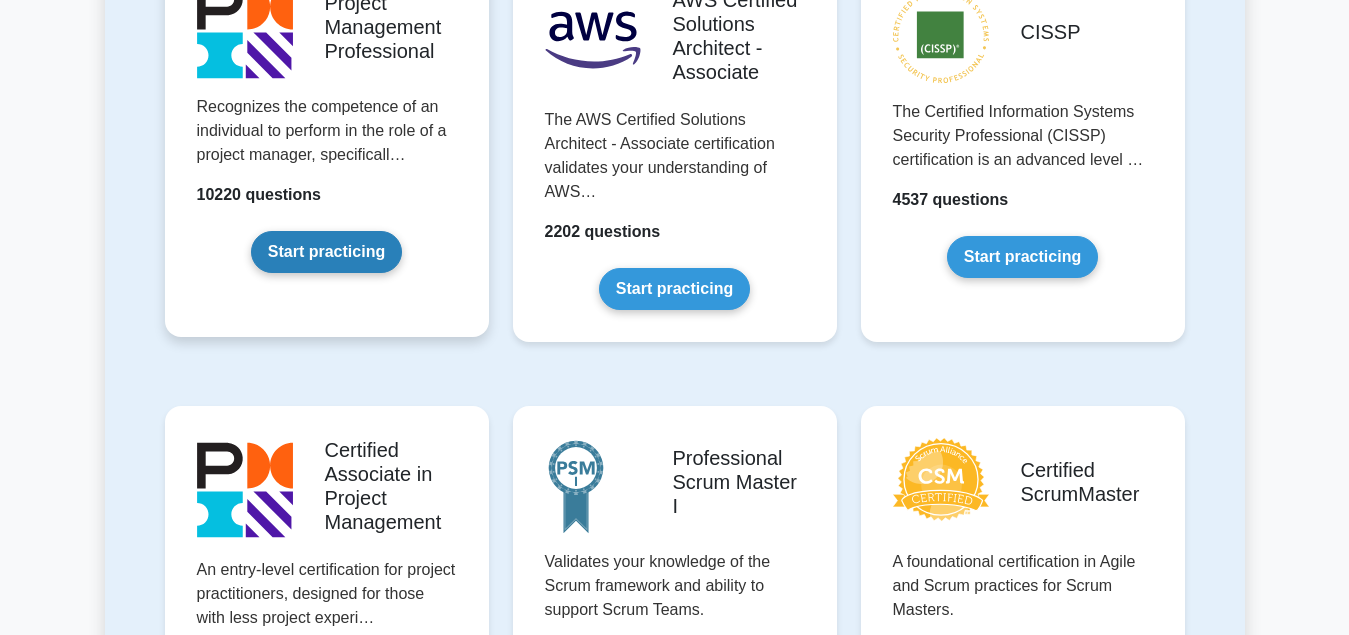 click on "Start practicing" at bounding box center (326, 252) 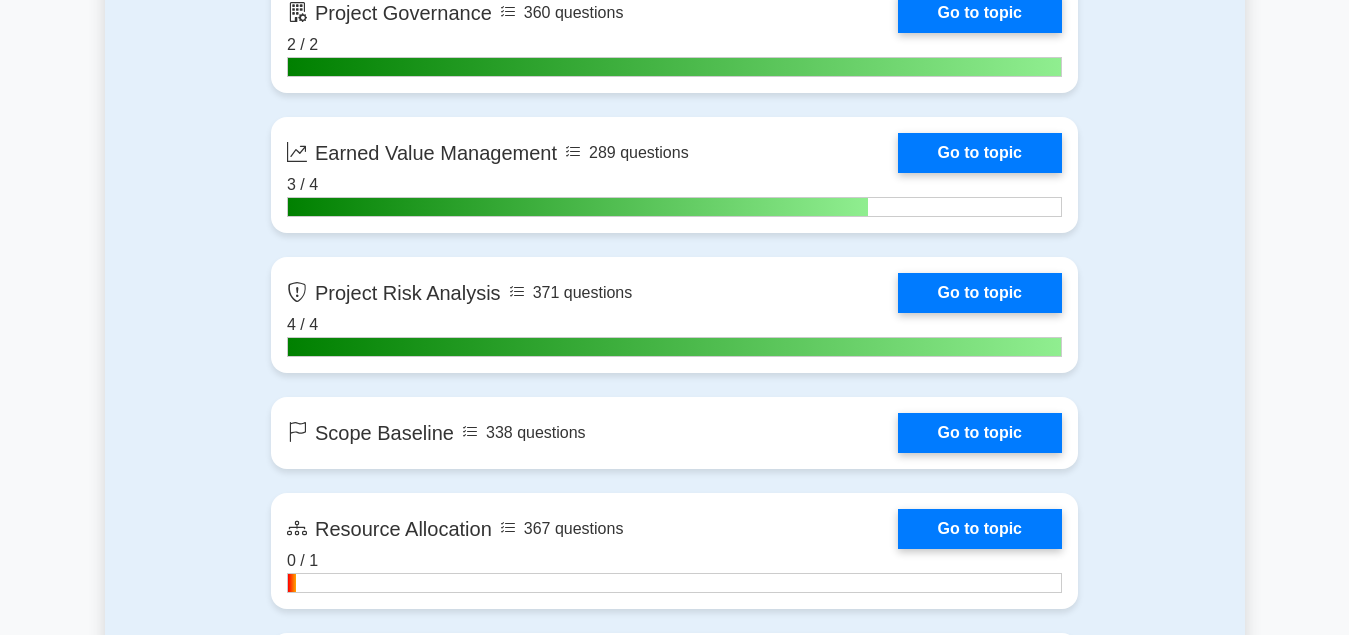 scroll, scrollTop: 3774, scrollLeft: 0, axis: vertical 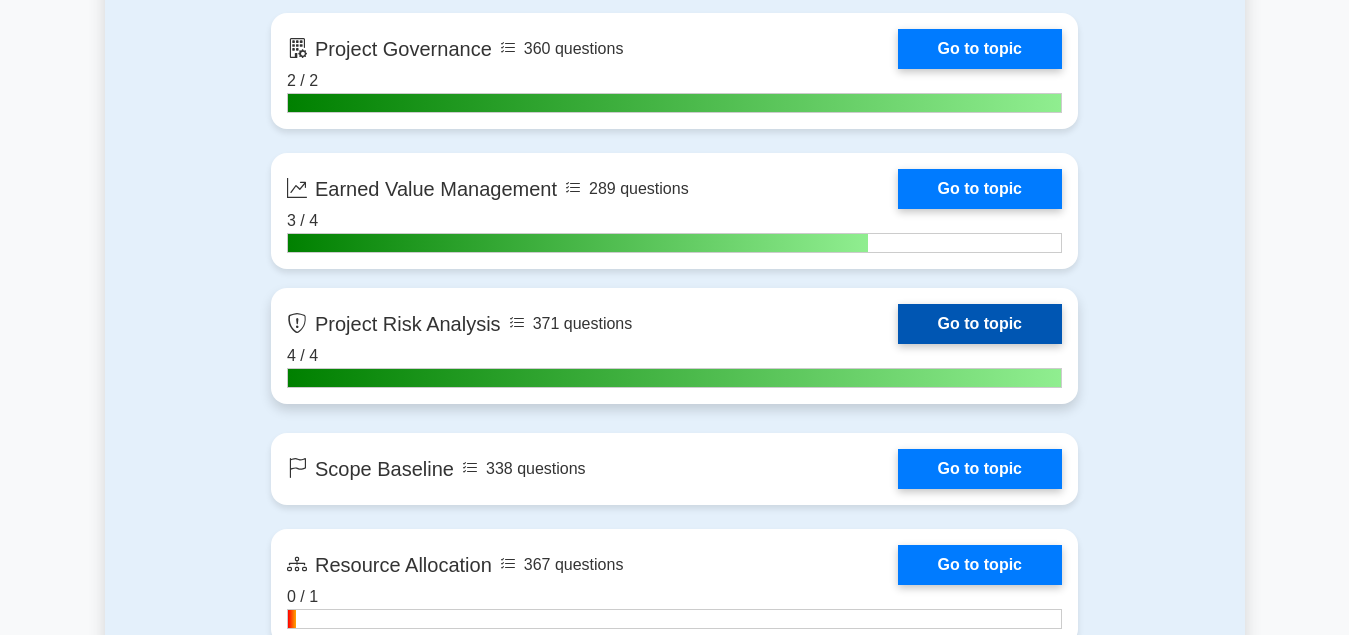 click on "Go to topic" at bounding box center [980, 324] 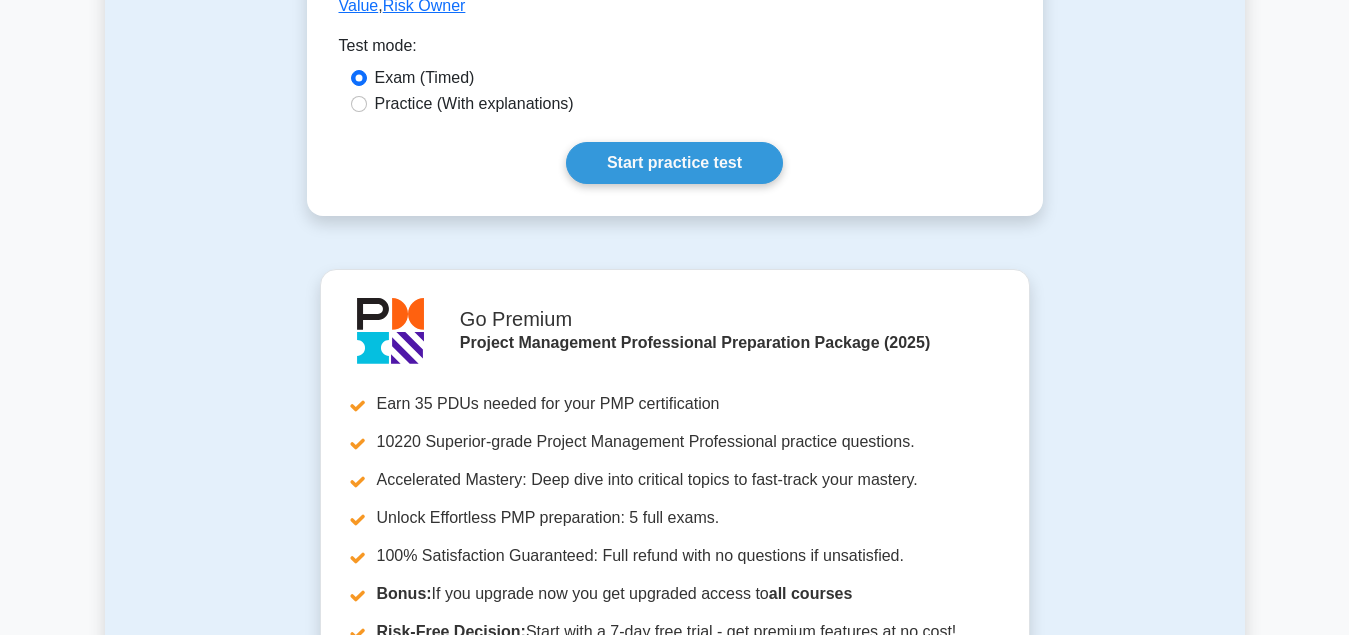 scroll, scrollTop: 1122, scrollLeft: 0, axis: vertical 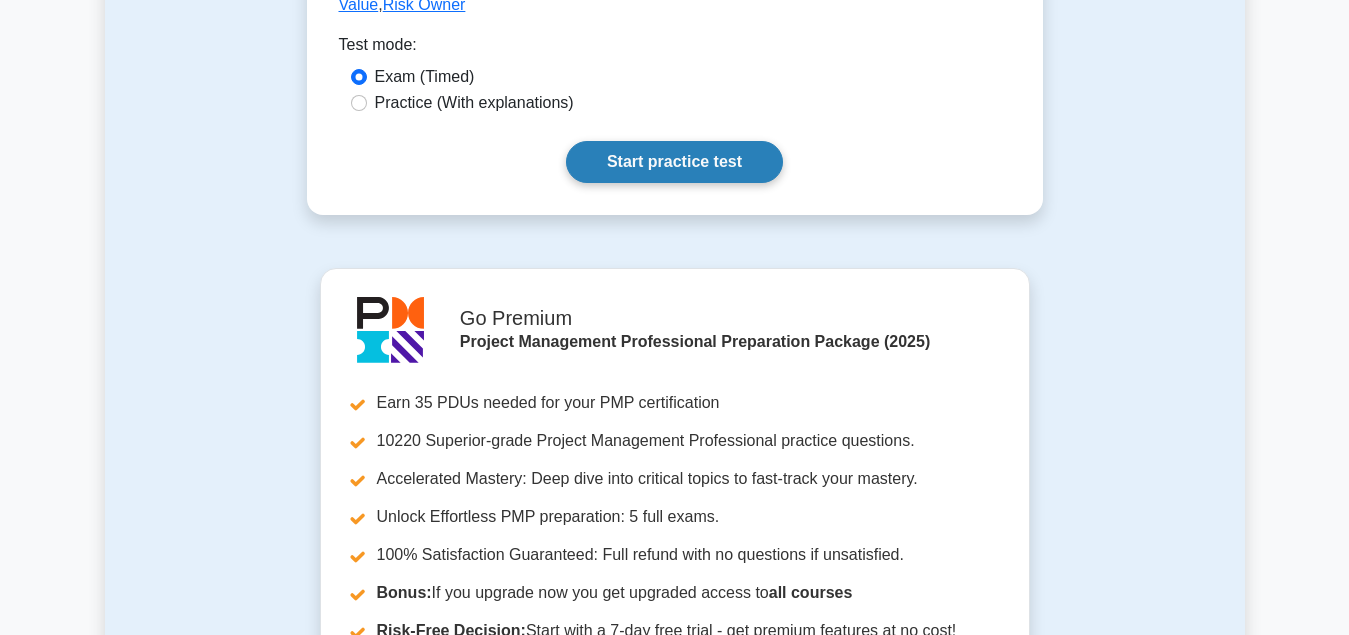 click on "Start practice test" at bounding box center [674, 162] 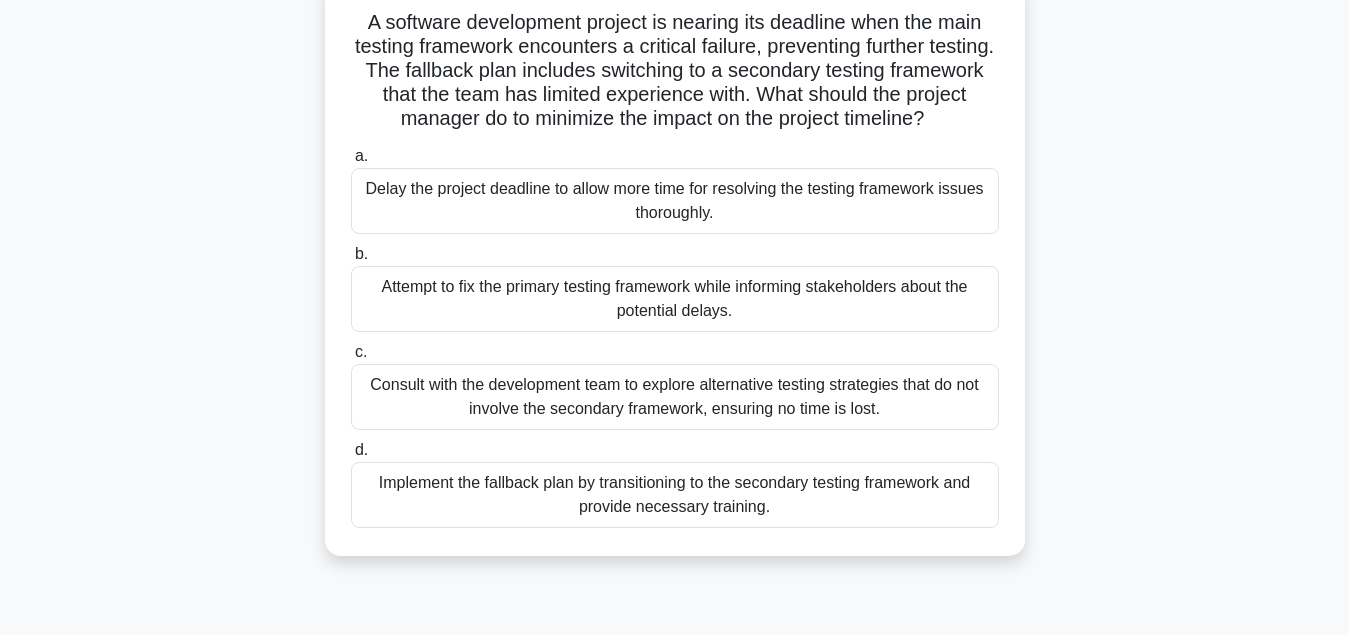scroll, scrollTop: 37, scrollLeft: 0, axis: vertical 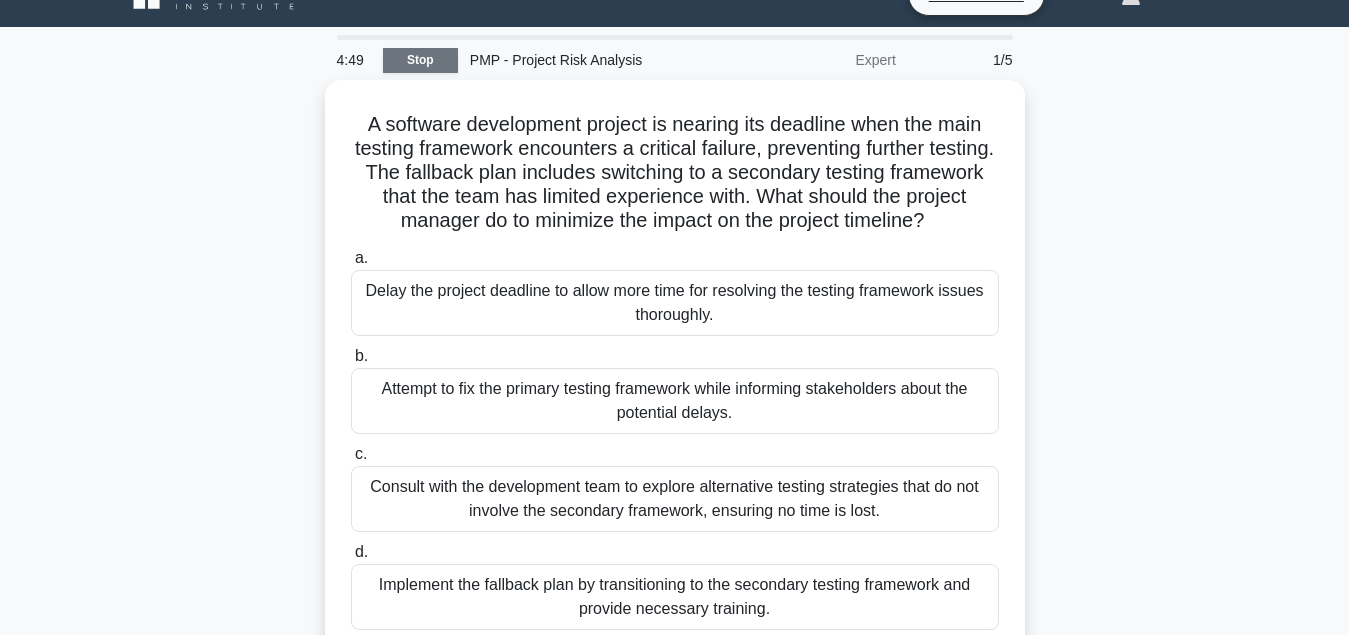 click on "Stop" at bounding box center [420, 60] 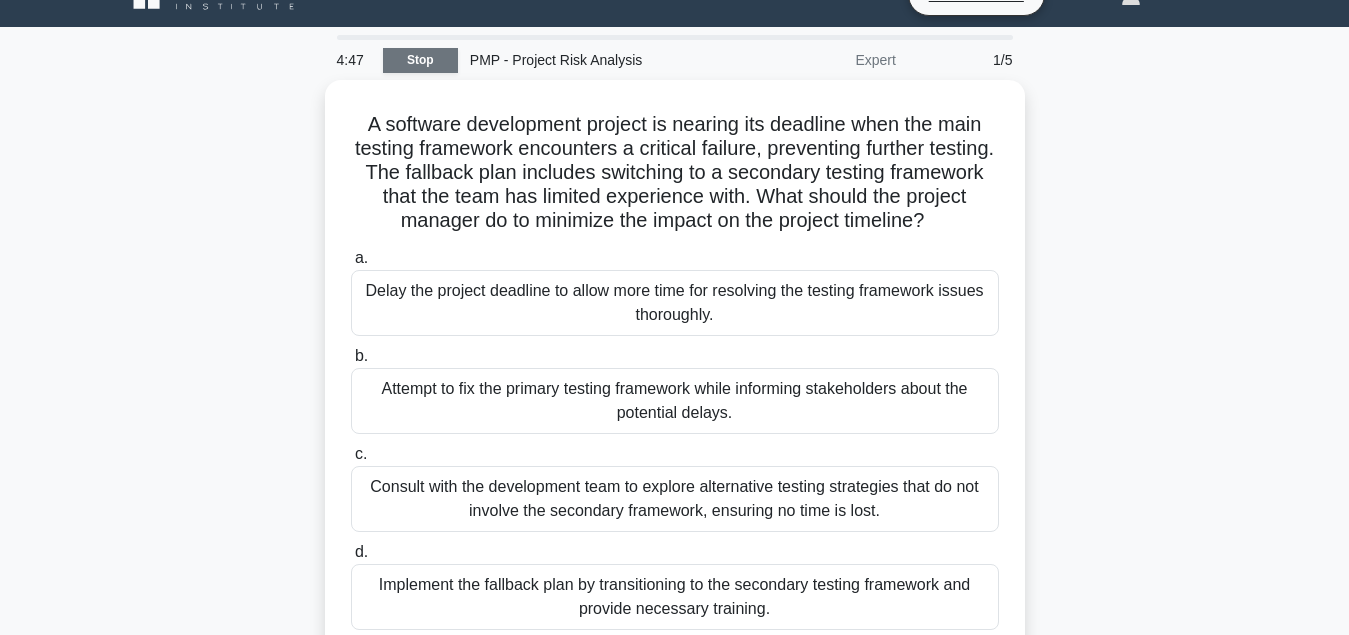 click on "Stop" at bounding box center (420, 60) 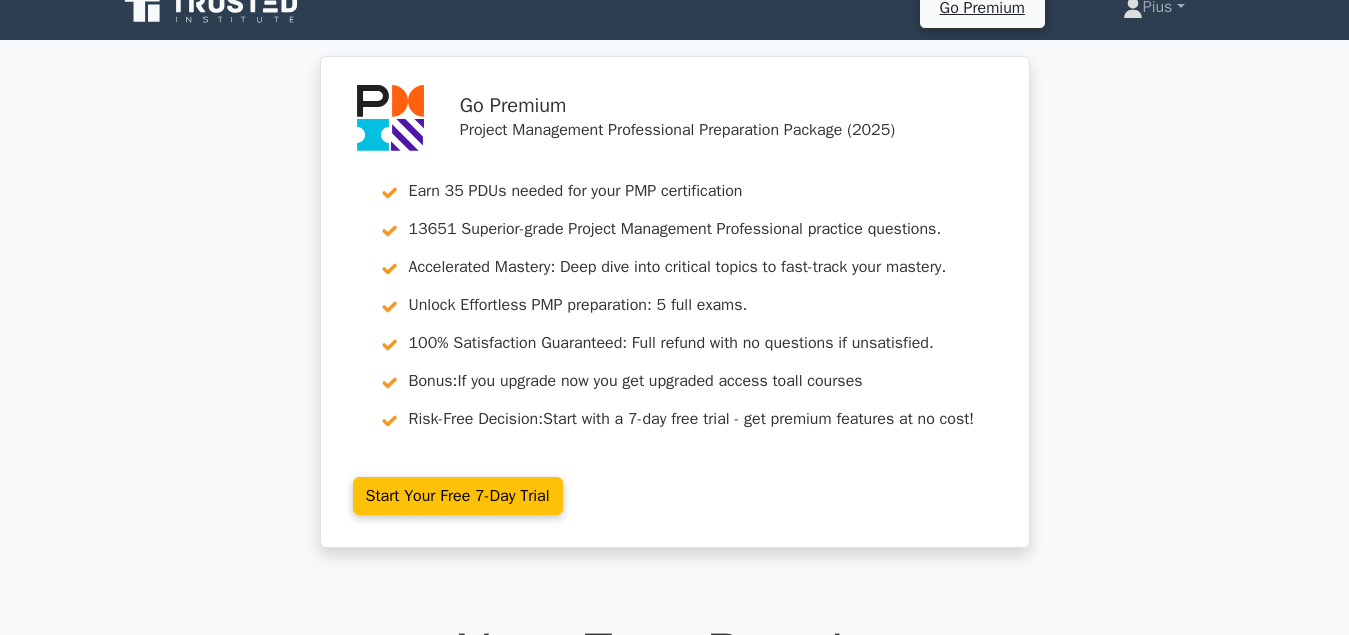scroll, scrollTop: 0, scrollLeft: 0, axis: both 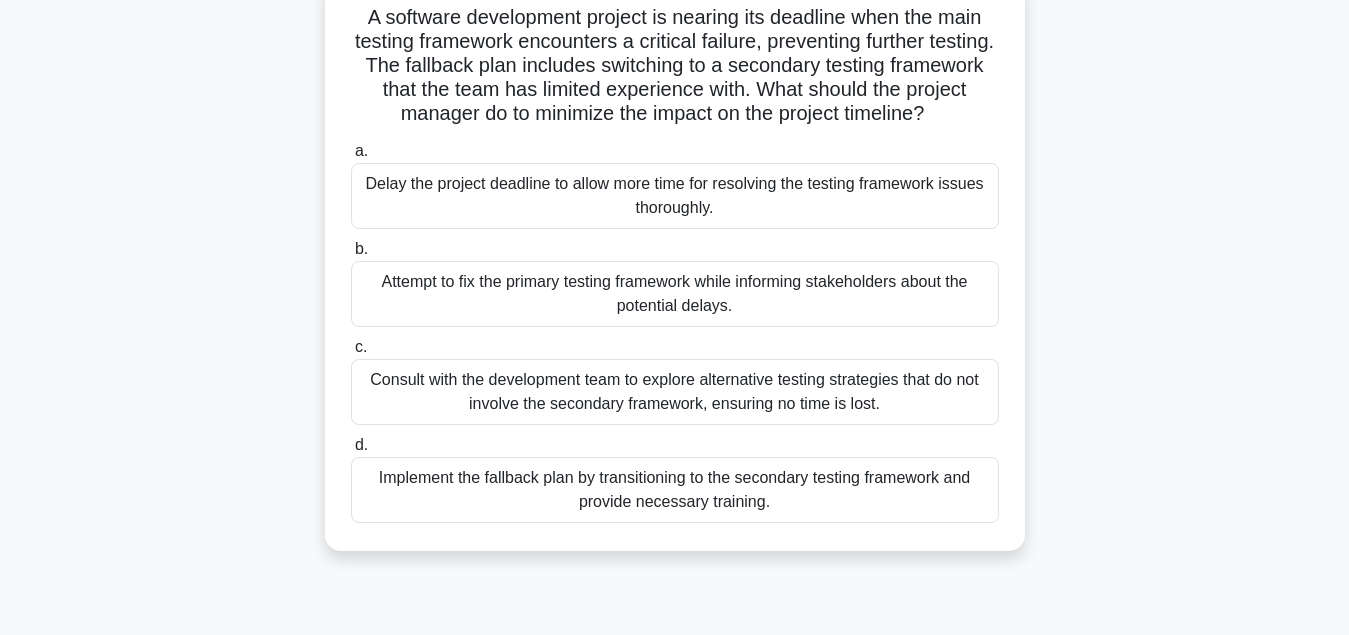 click on "Implement the fallback plan by transitioning to the secondary testing framework and provide necessary training." at bounding box center (675, 490) 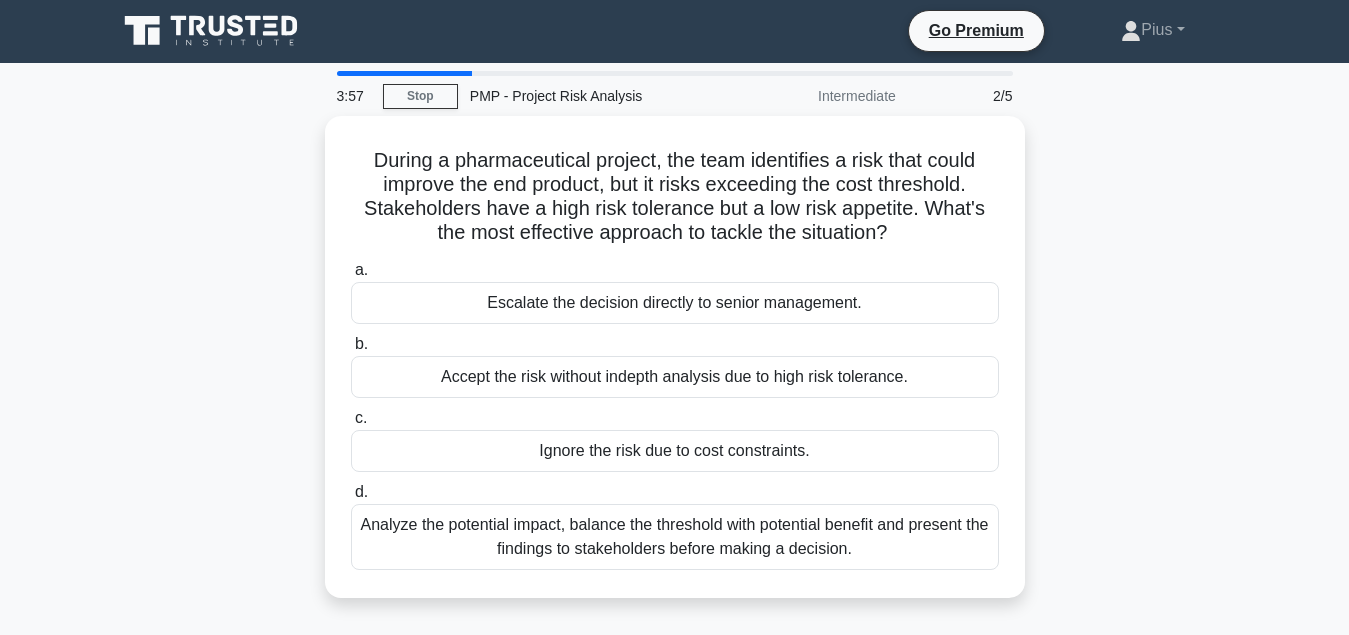 scroll, scrollTop: 0, scrollLeft: 0, axis: both 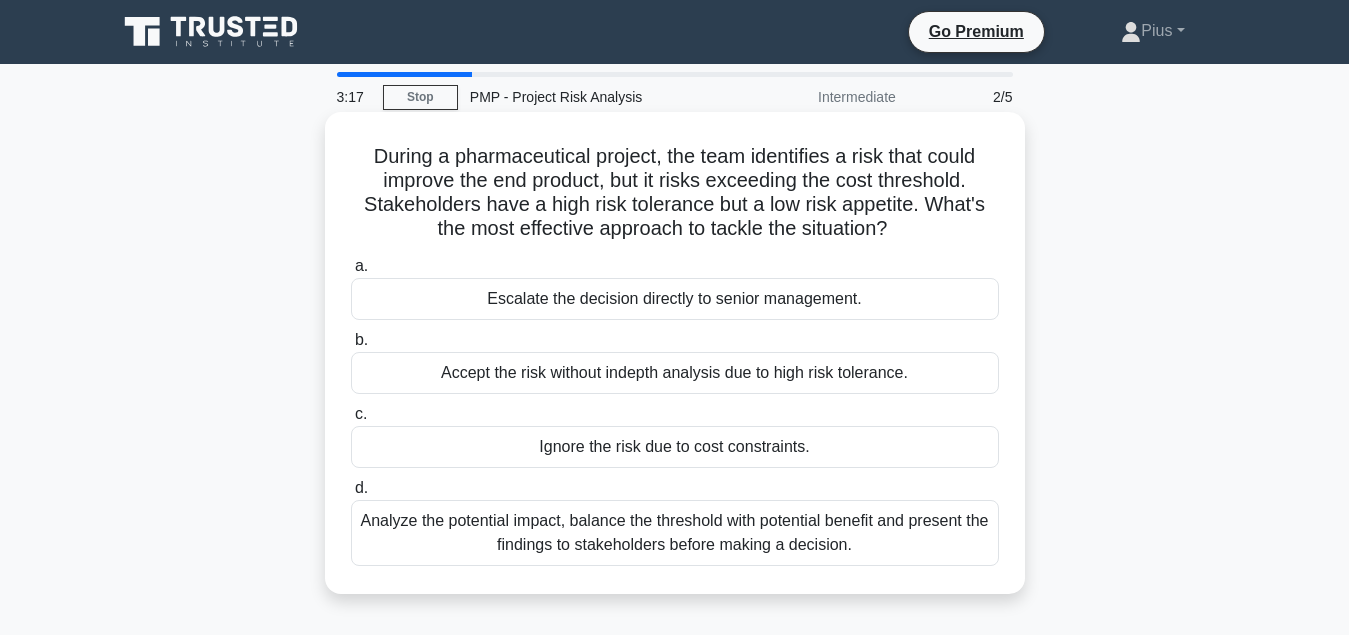 click on "Analyze the potential impact, balance the threshold with potential benefit and present the findings to stakeholders before making a decision." at bounding box center [675, 533] 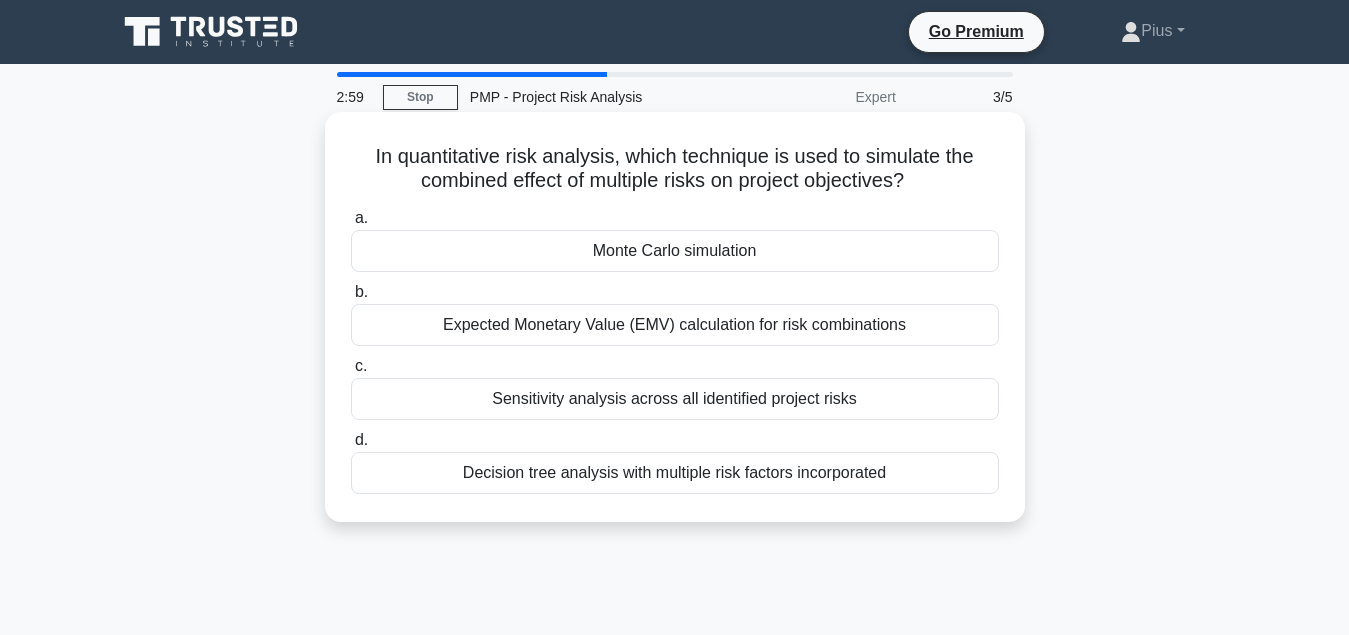 click on "Monte Carlo simulation" at bounding box center [675, 251] 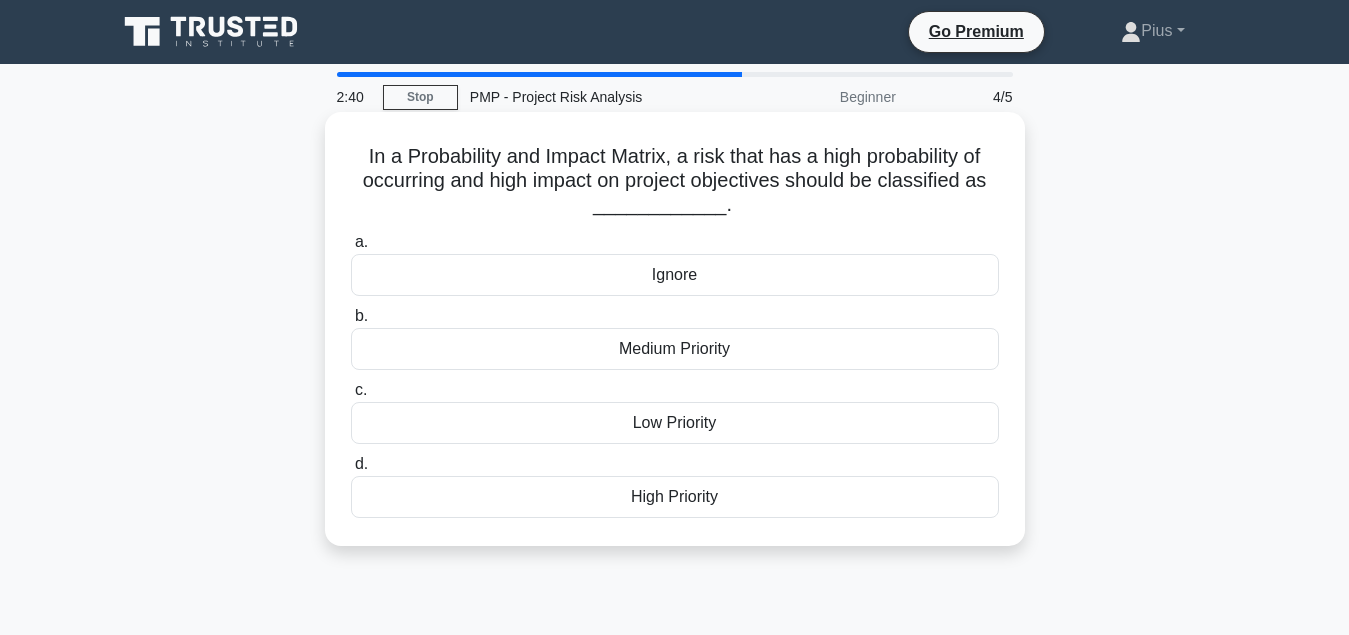 click on "High Priority" at bounding box center (675, 497) 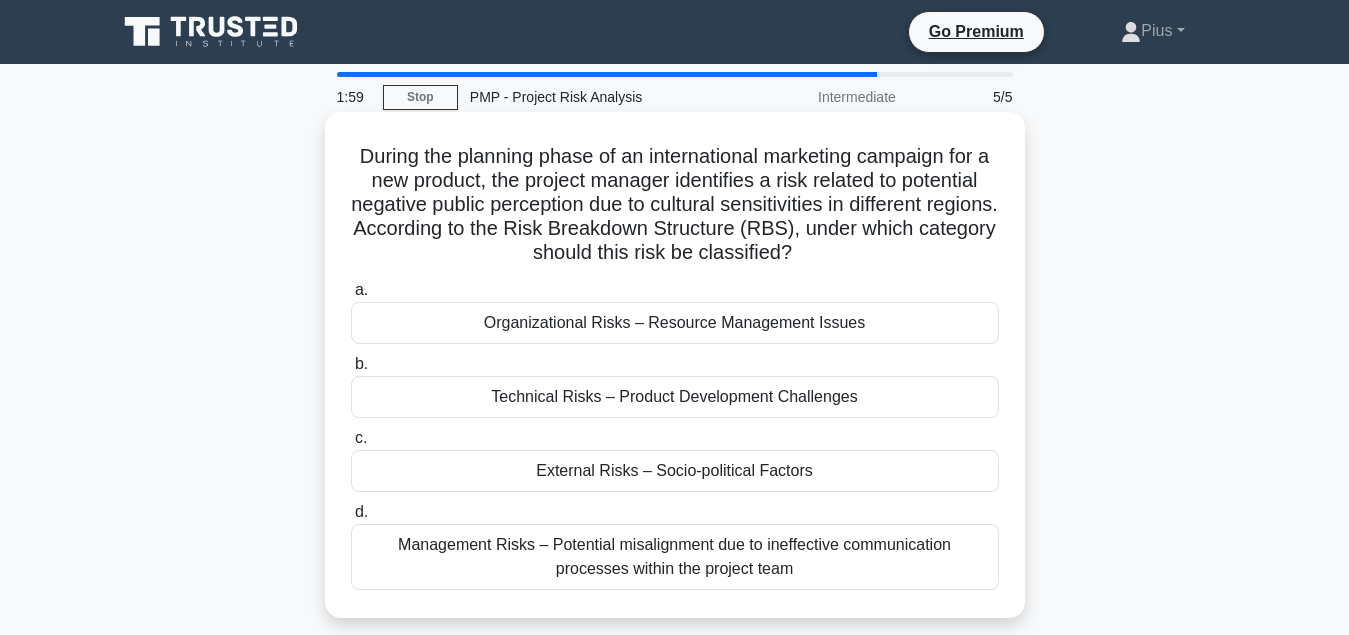 click on "External Risks – Socio-political Factors" at bounding box center [675, 471] 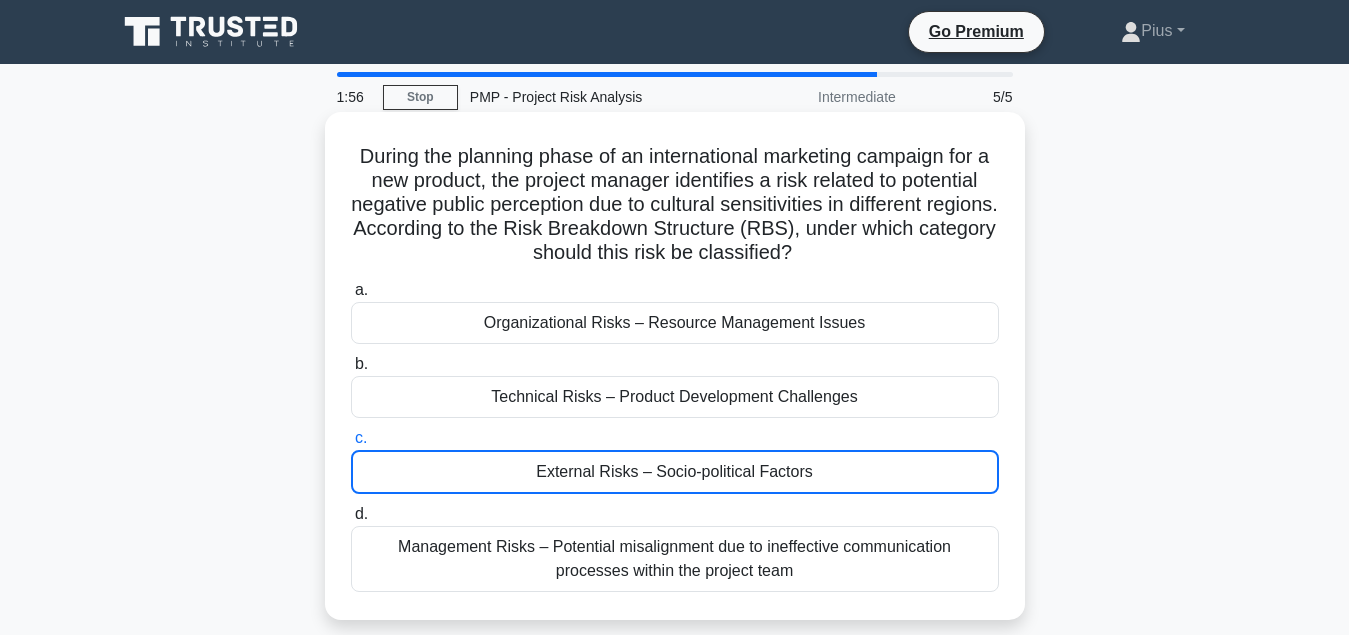 scroll, scrollTop: 102, scrollLeft: 0, axis: vertical 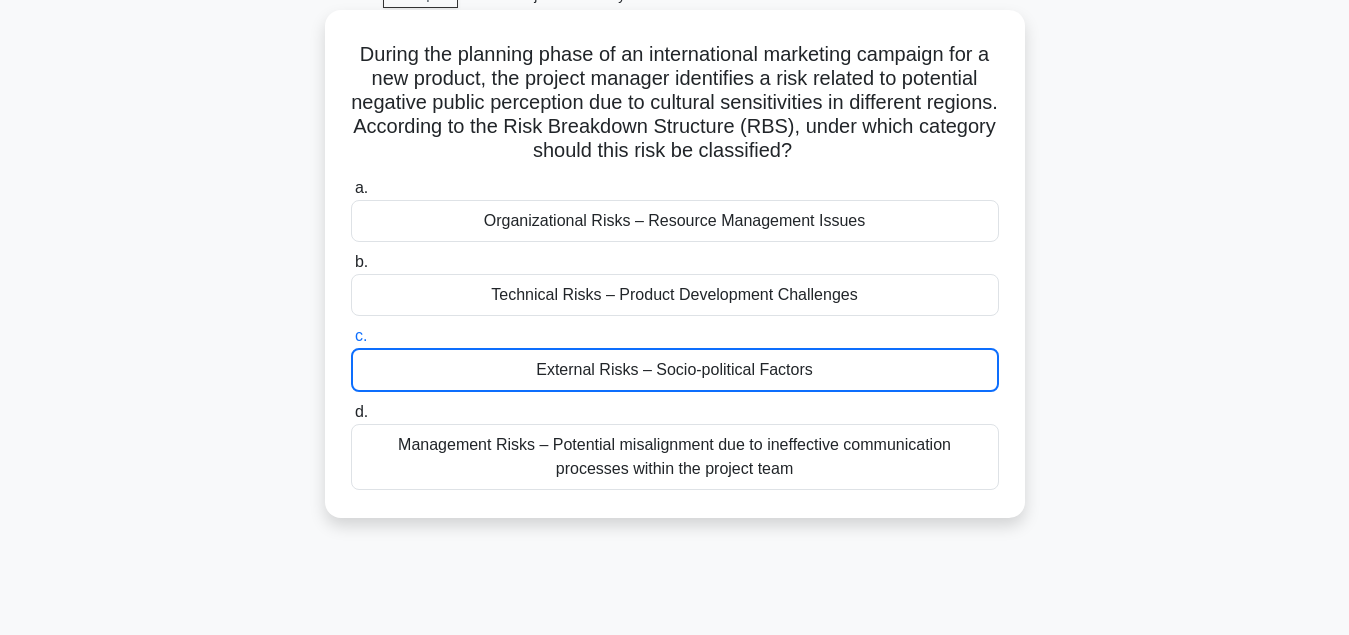 click on "External Risks – Socio-political Factors" at bounding box center [675, 370] 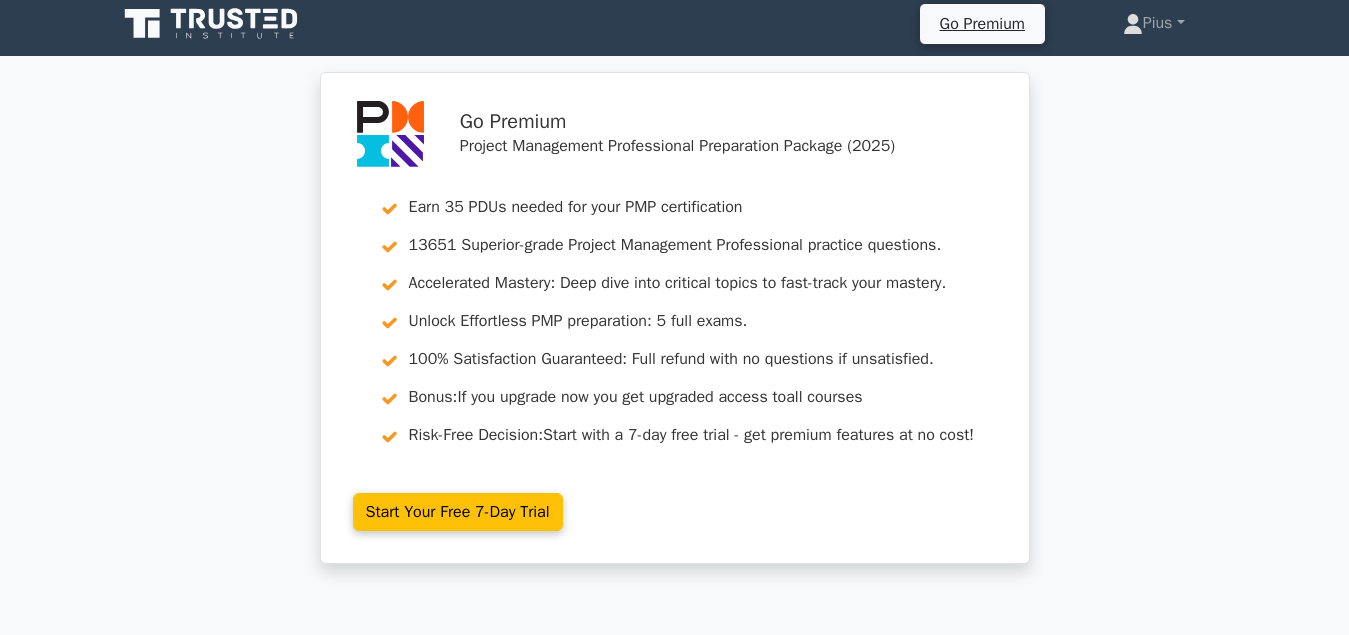 scroll, scrollTop: 0, scrollLeft: 0, axis: both 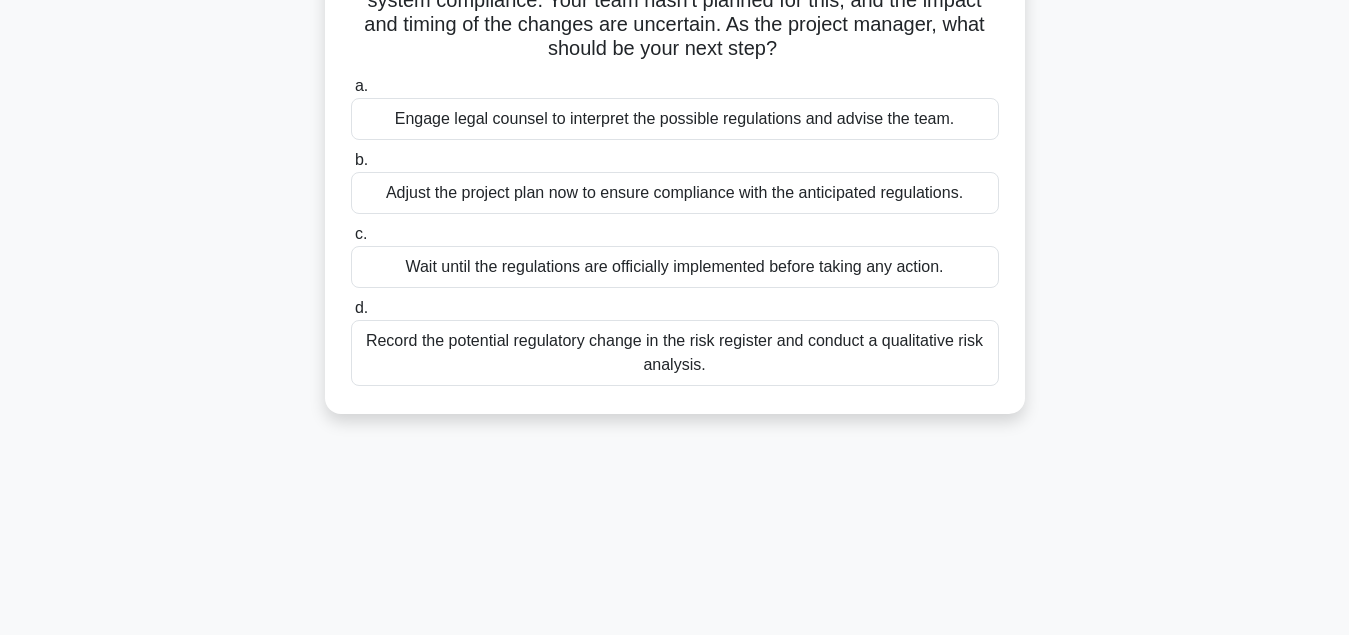 click on "Record the potential regulatory change in the risk register and conduct a qualitative risk analysis." at bounding box center (675, 353) 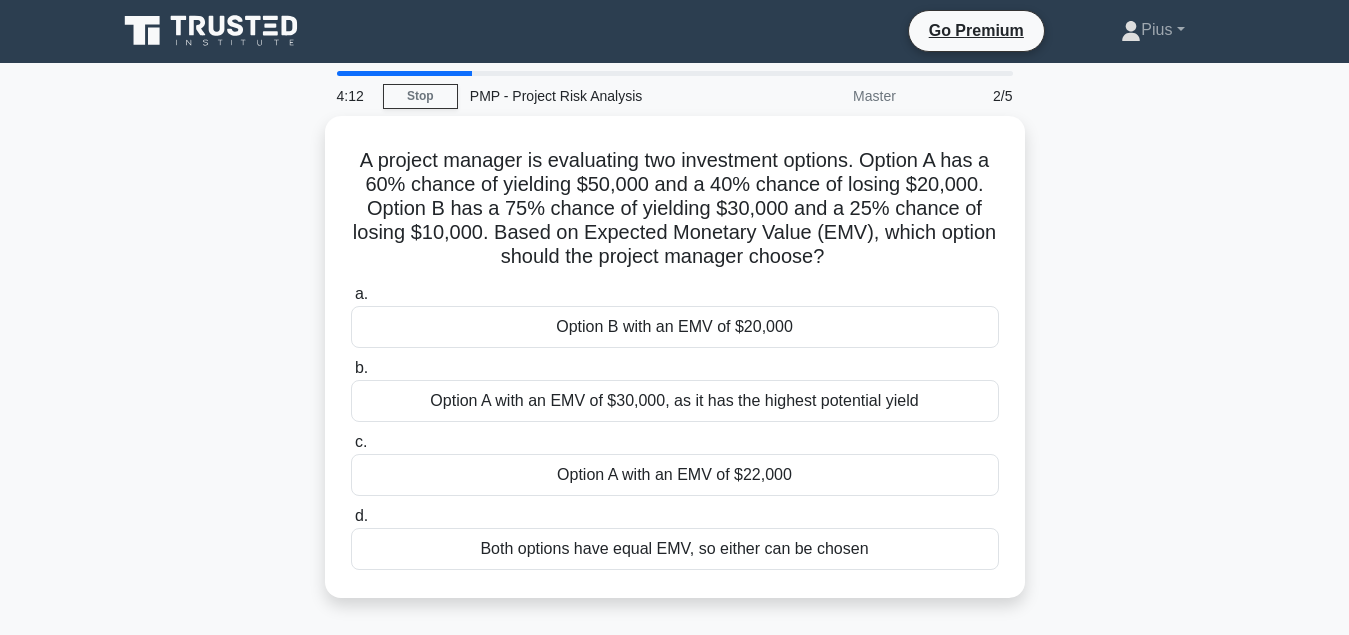 scroll, scrollTop: 0, scrollLeft: 0, axis: both 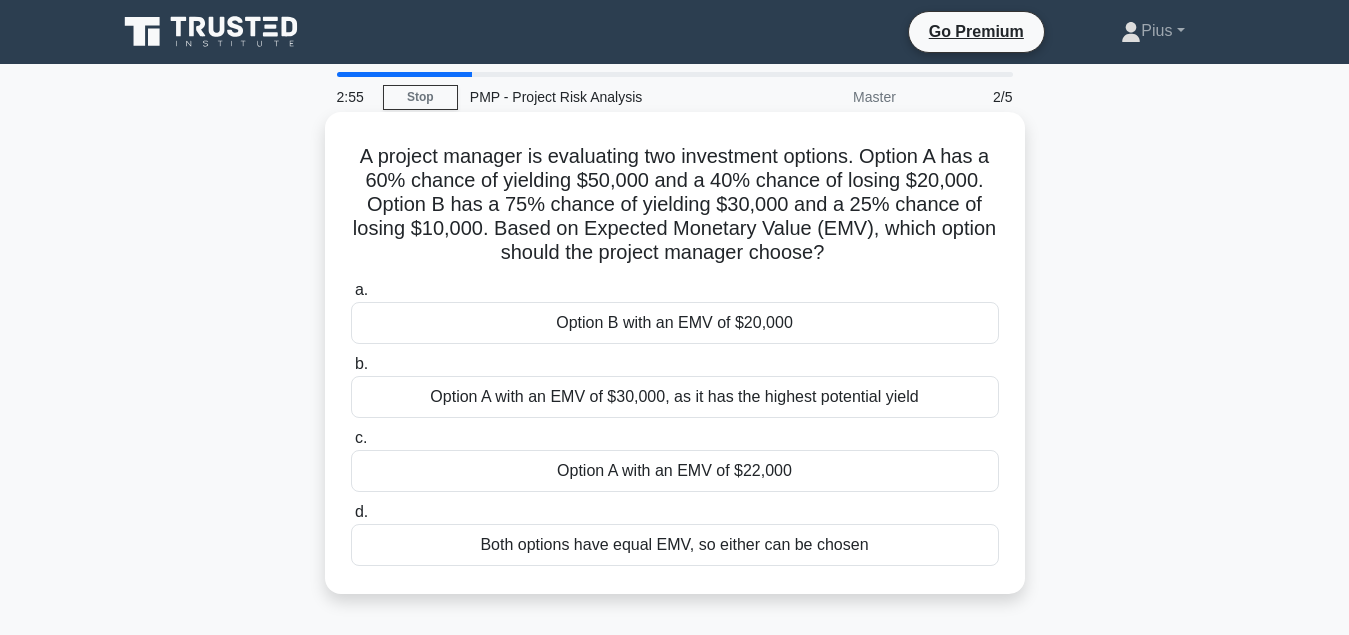 click on "Option A with an EMV of $22,000" at bounding box center (675, 471) 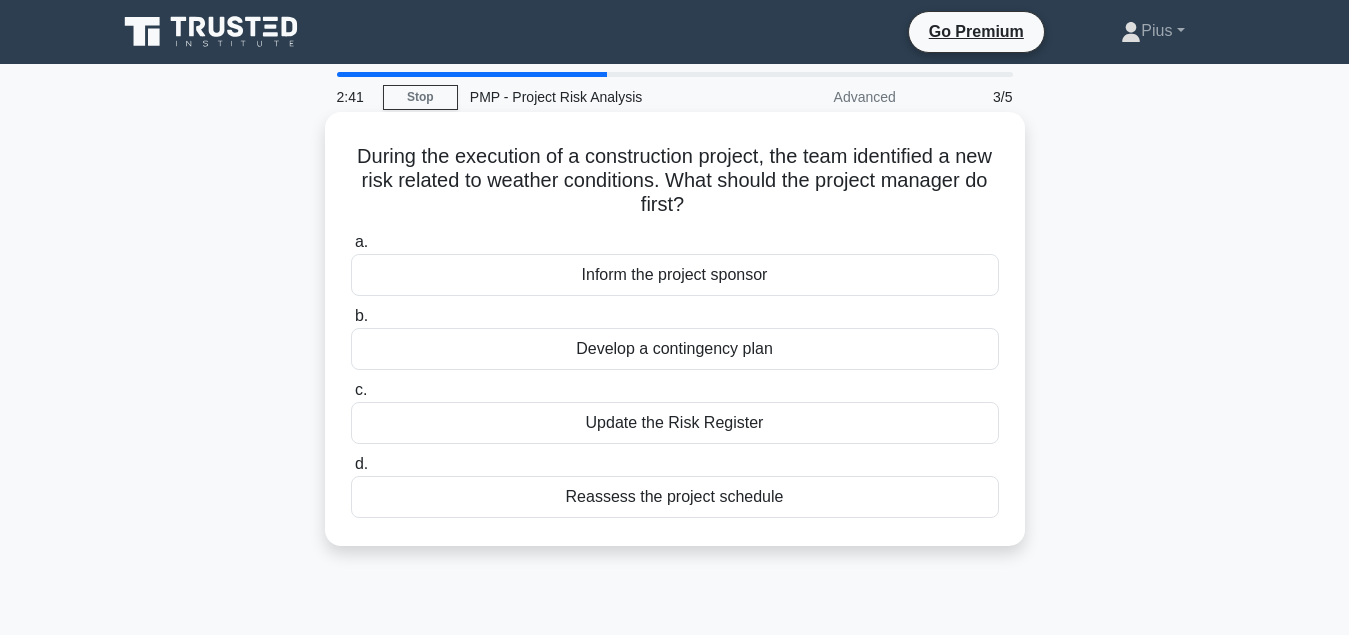 click on "Update the Risk Register" at bounding box center (675, 423) 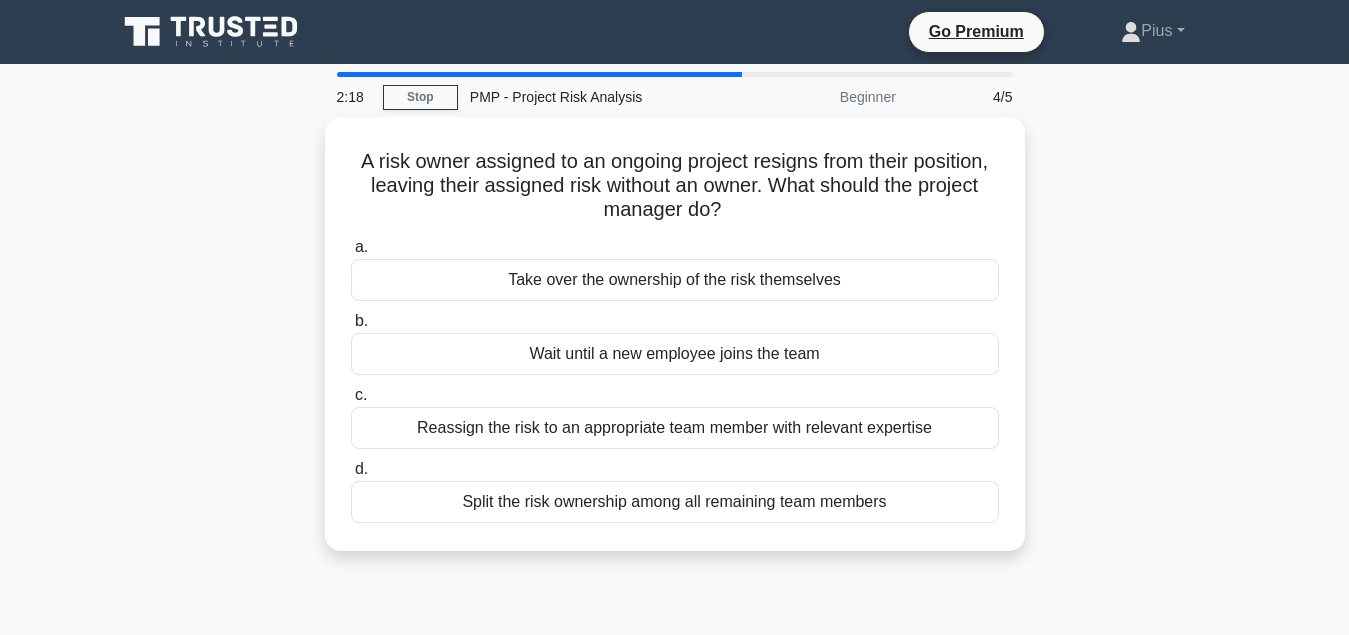 click on "Reassign the risk to an appropriate team member with relevant expertise" at bounding box center [675, 428] 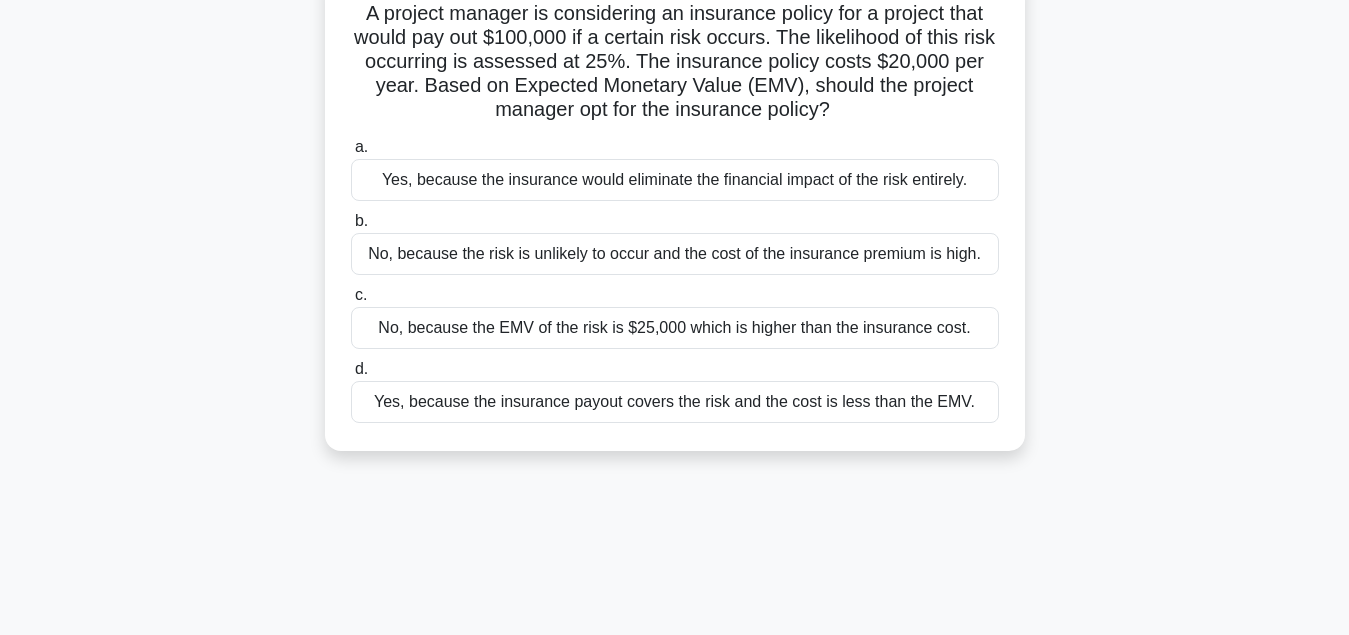 scroll, scrollTop: 102, scrollLeft: 0, axis: vertical 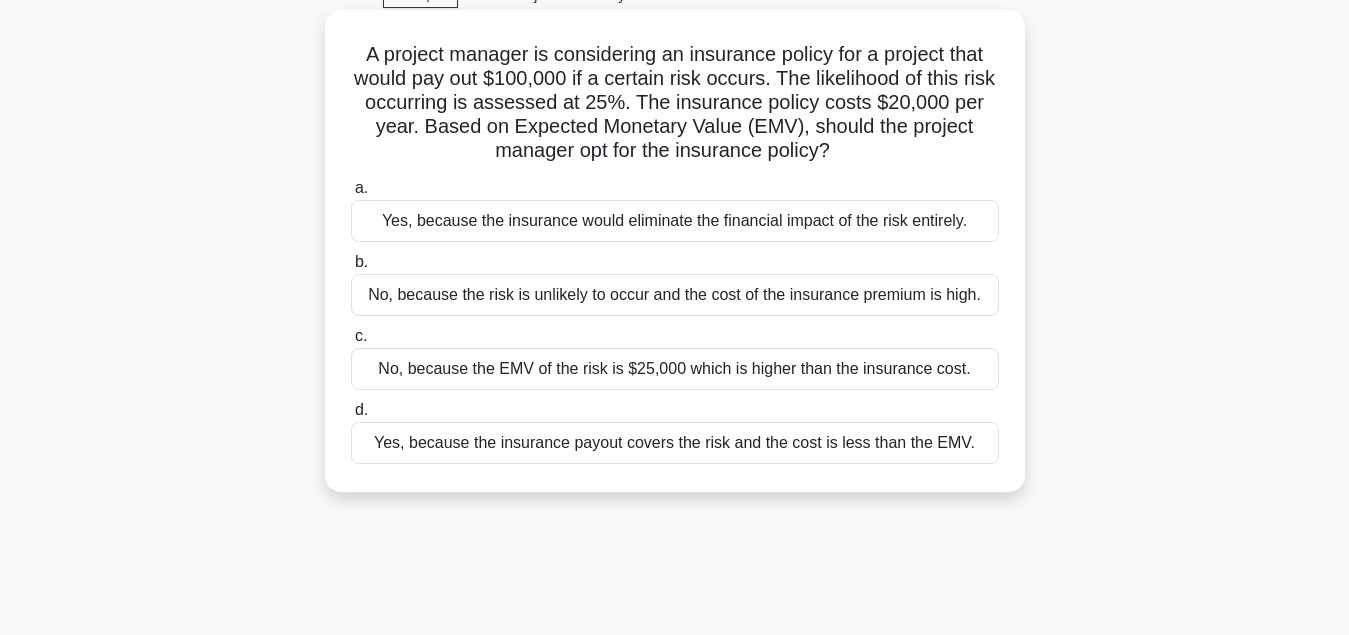 click on "No, because the EMV of the risk is $25,000 which is higher than the insurance cost." at bounding box center (675, 369) 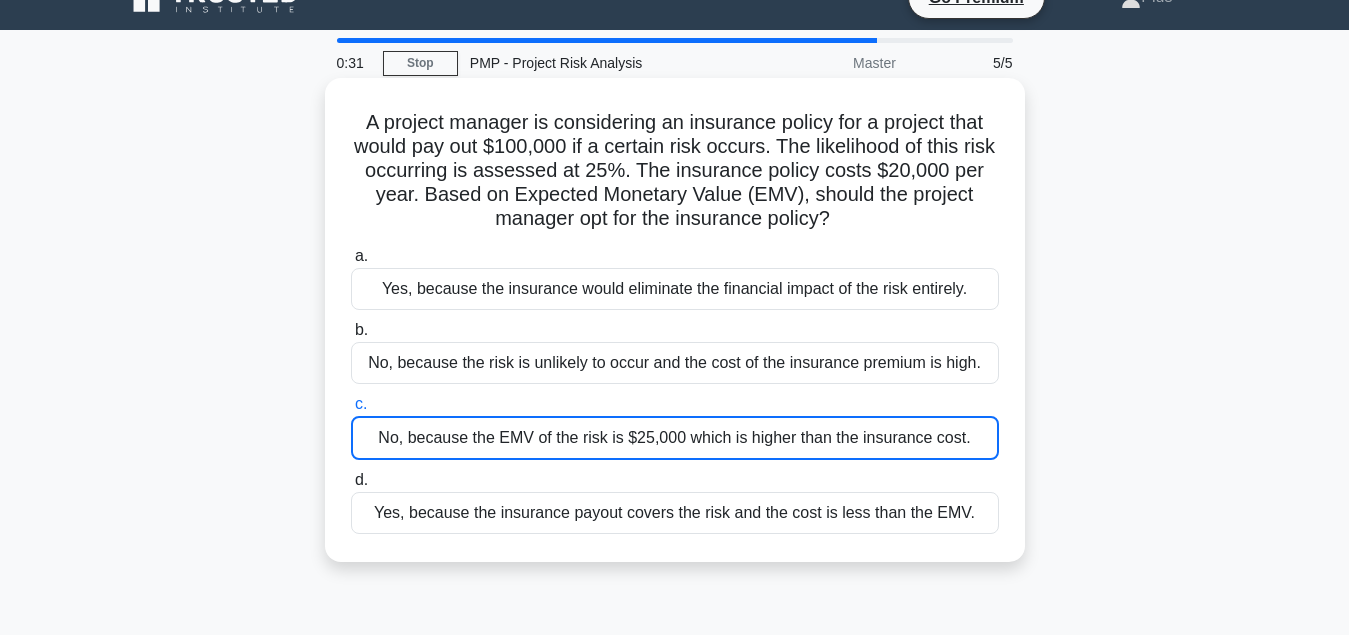 scroll, scrollTop: 0, scrollLeft: 0, axis: both 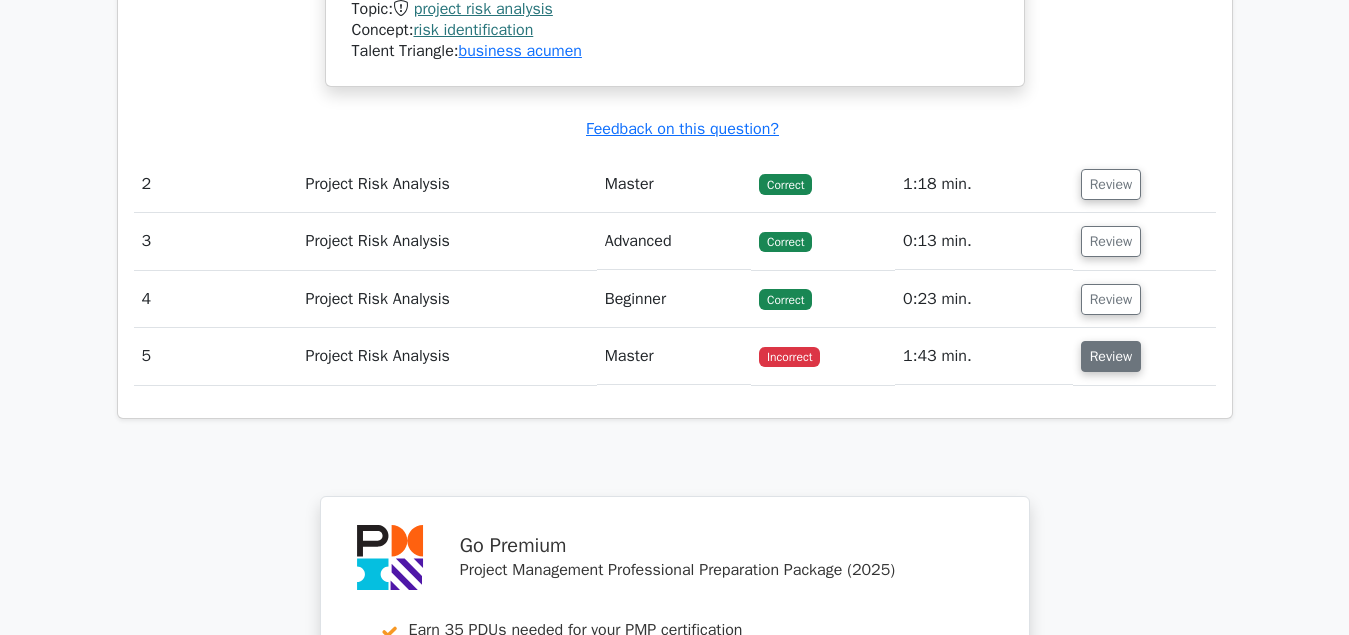 click on "Review" at bounding box center [1111, 356] 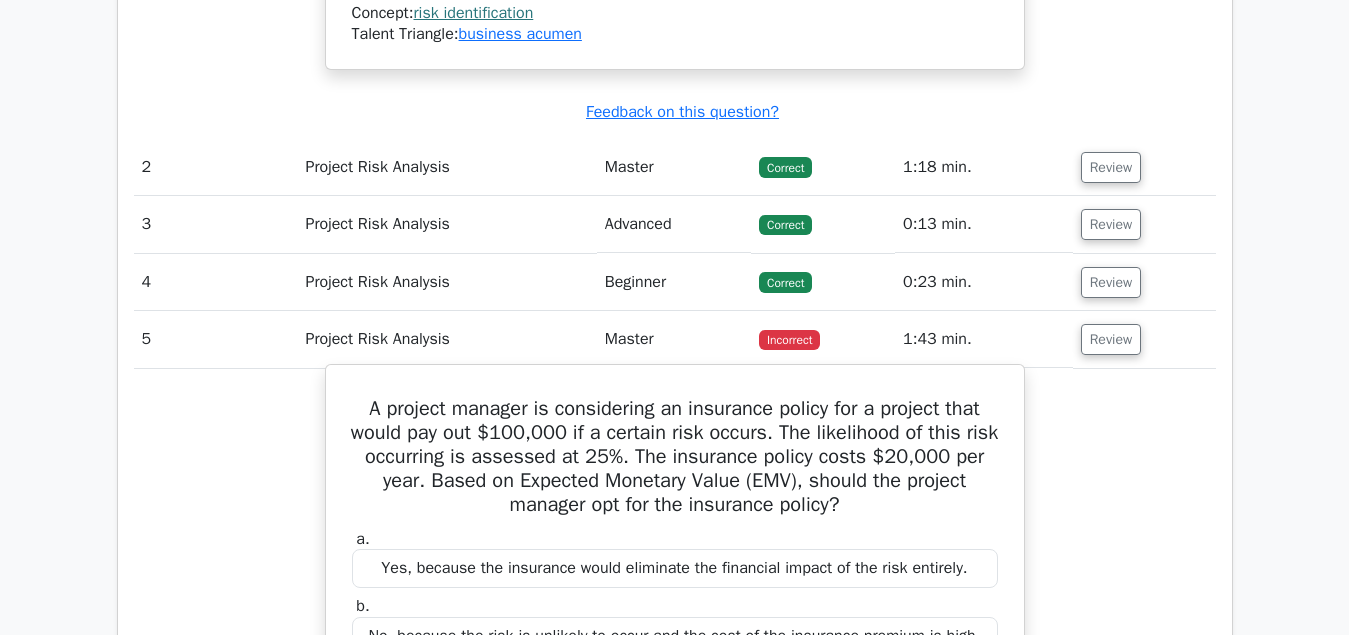 scroll, scrollTop: 2346, scrollLeft: 0, axis: vertical 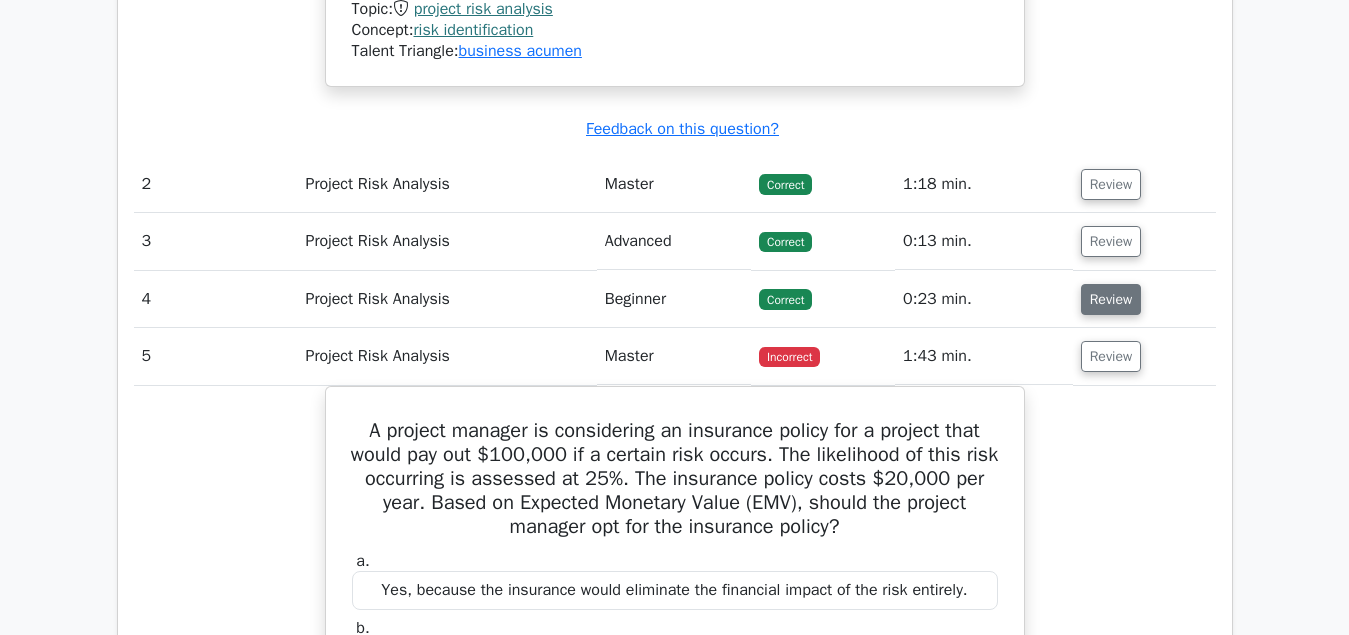click on "Review" at bounding box center [1111, 299] 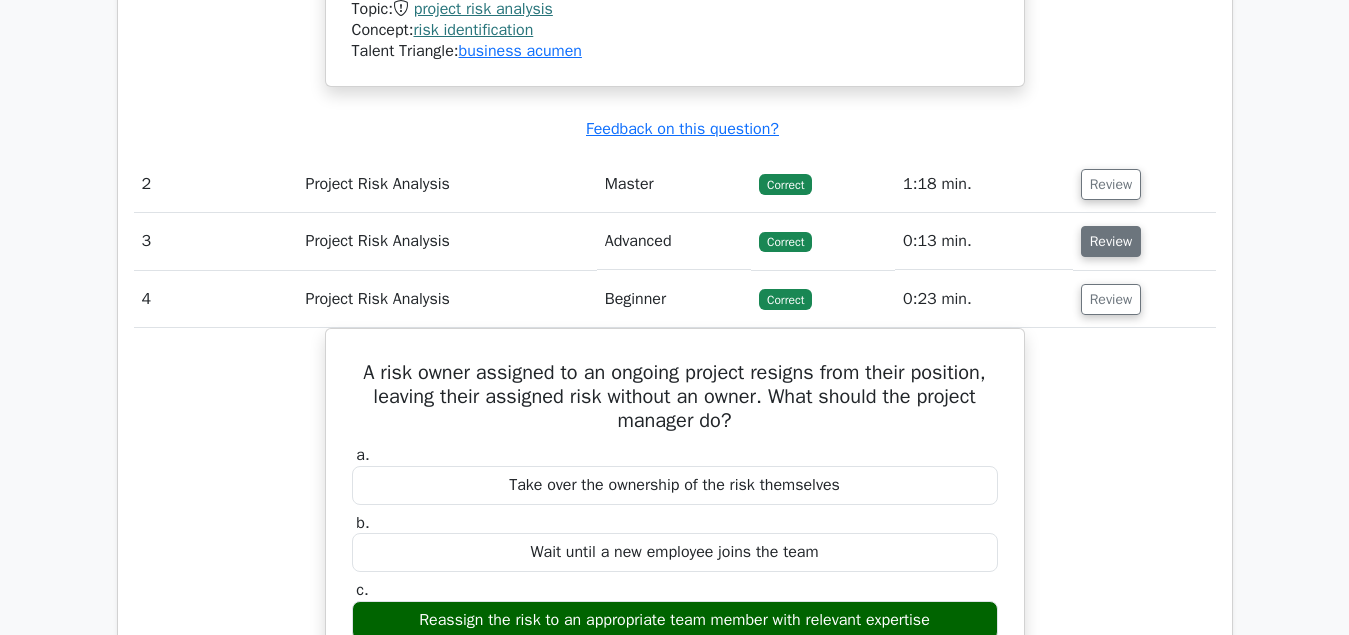 click on "Review" at bounding box center [1111, 241] 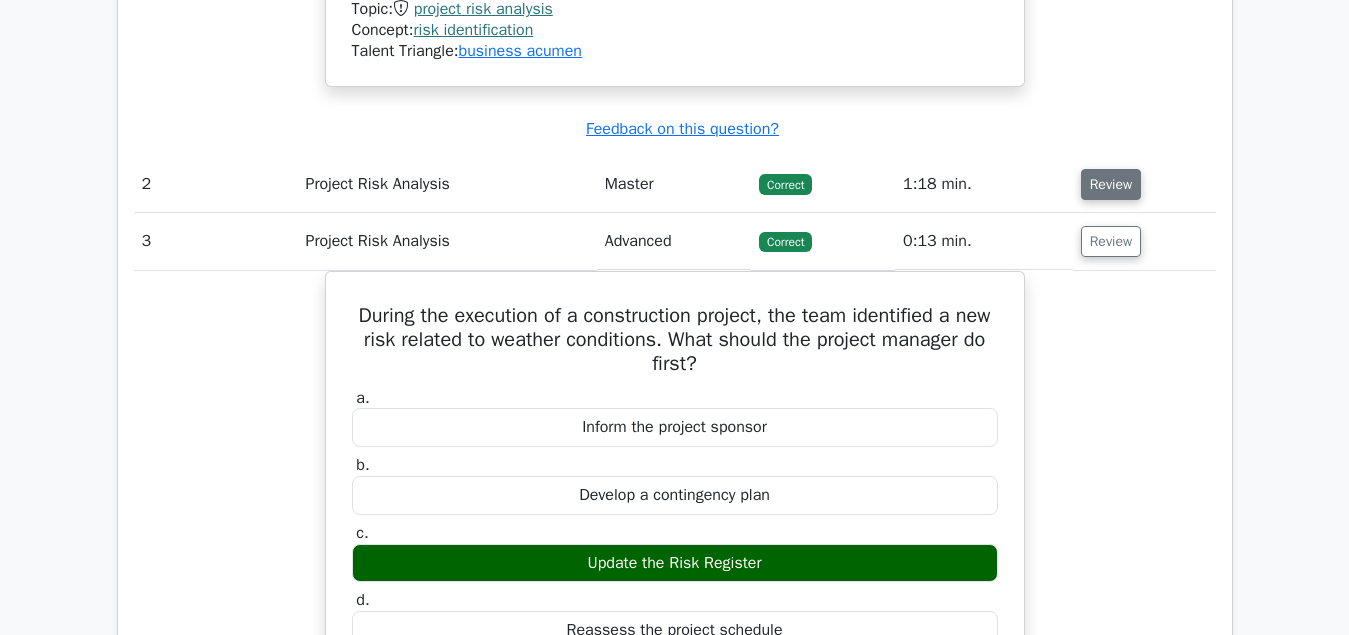 click on "Review" at bounding box center [1111, 184] 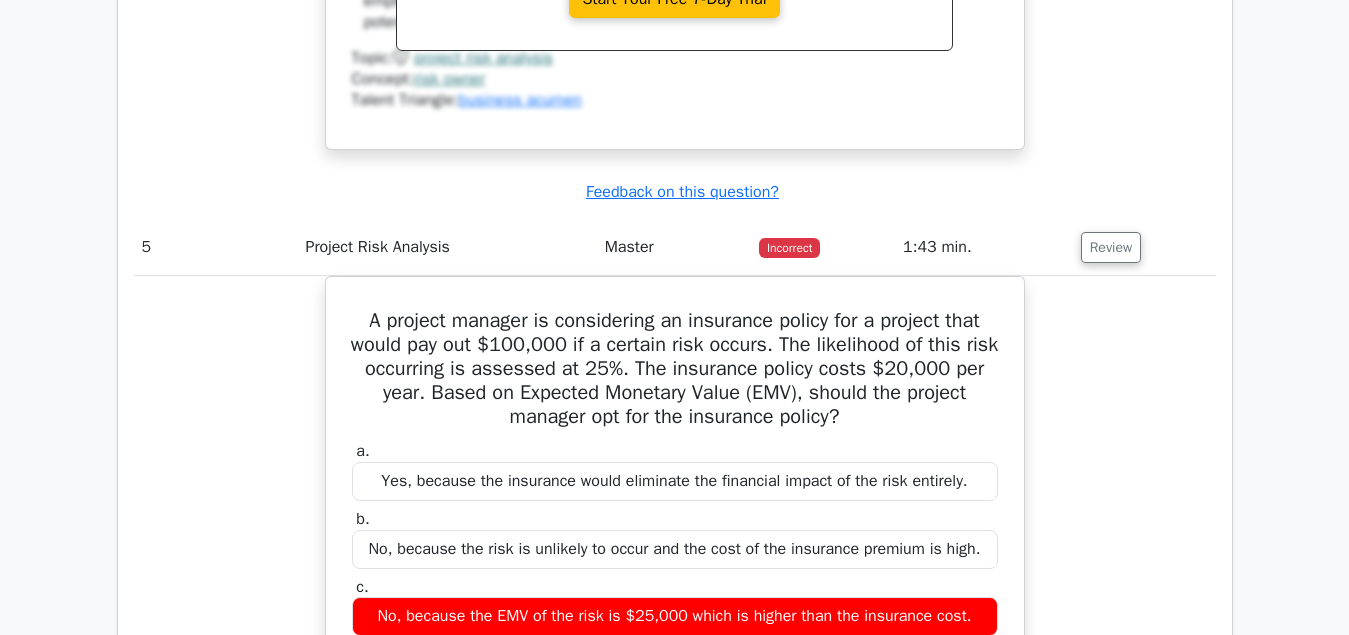 scroll, scrollTop: 5304, scrollLeft: 0, axis: vertical 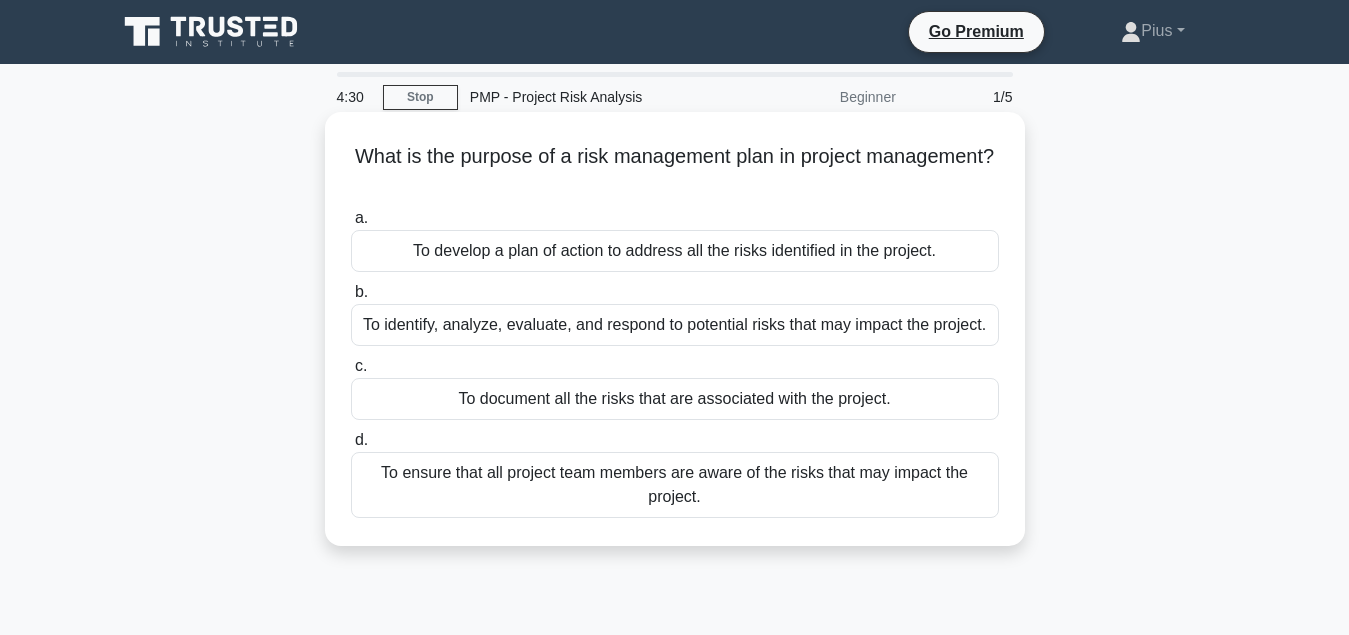 click on "To identify, analyze, evaluate, and respond to potential risks that may impact the project." at bounding box center (675, 325) 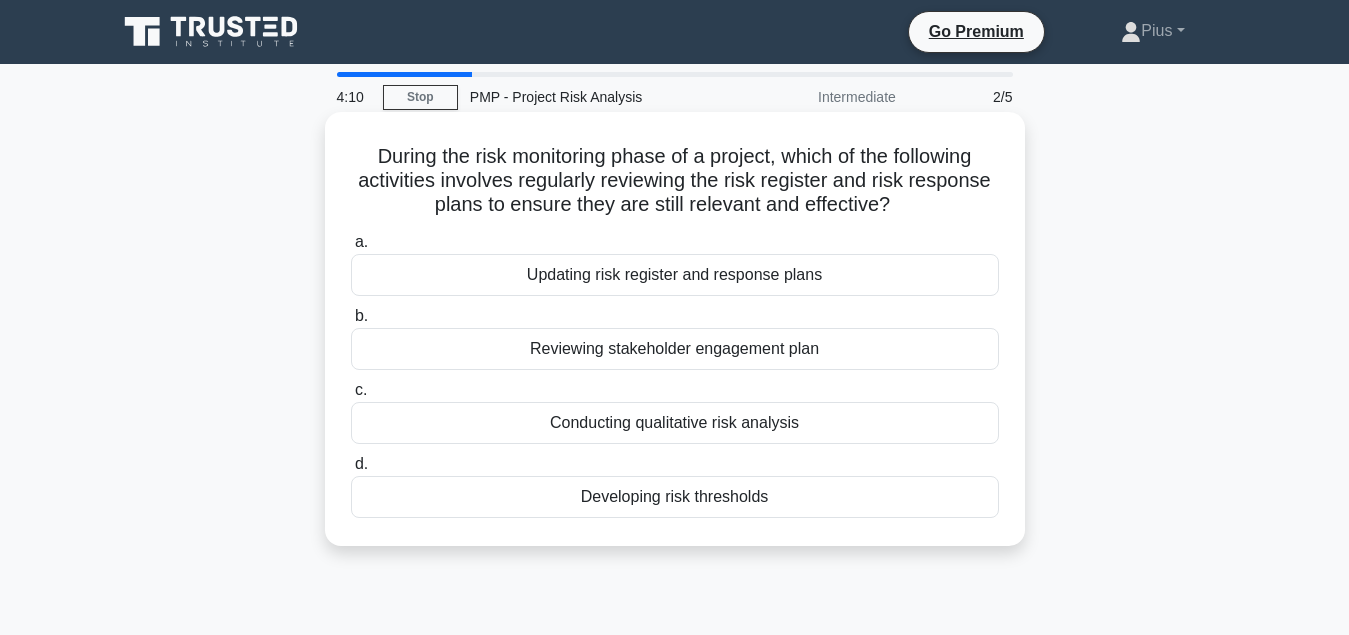 click on "Updating risk register and response plans" at bounding box center [675, 275] 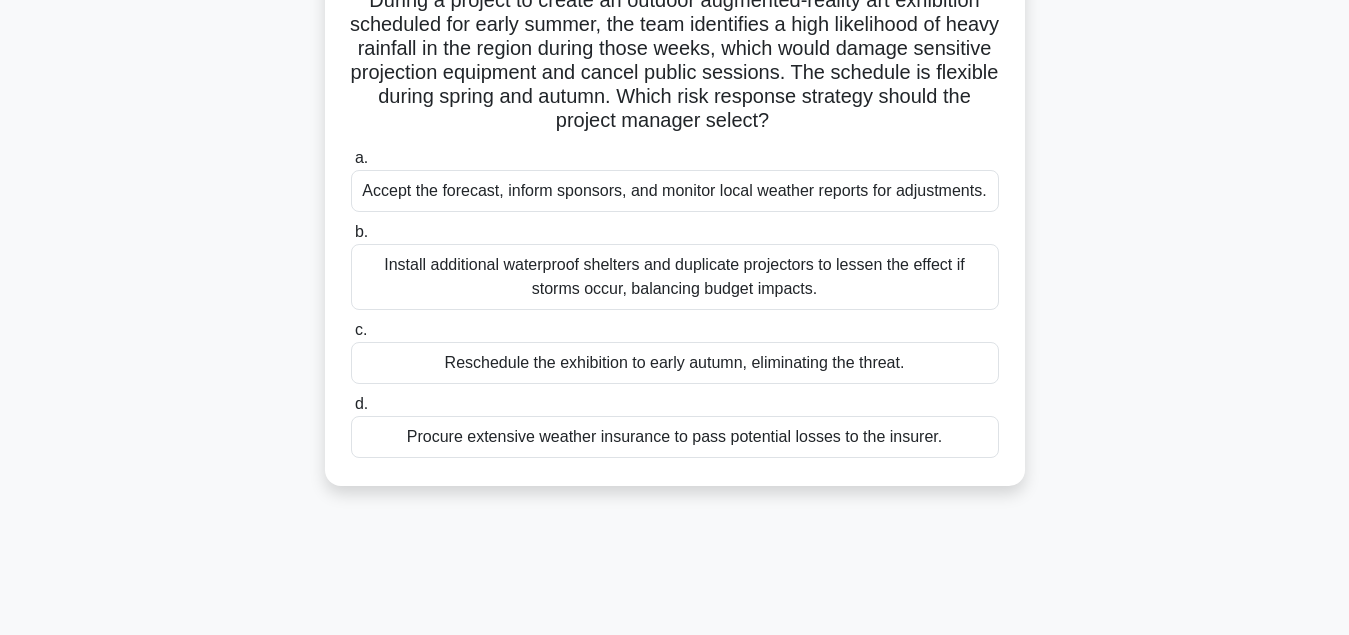 scroll, scrollTop: 204, scrollLeft: 0, axis: vertical 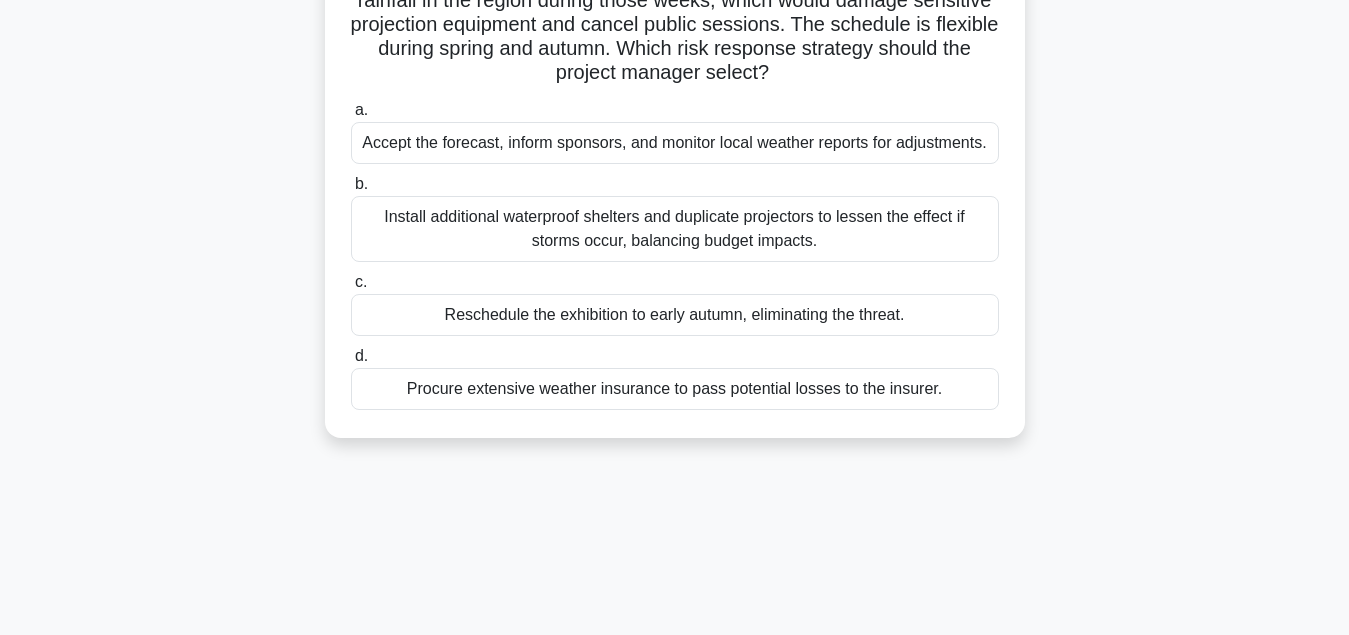click on "Accept the forecast, inform sponsors, and monitor local weather reports for adjustments." at bounding box center [675, 143] 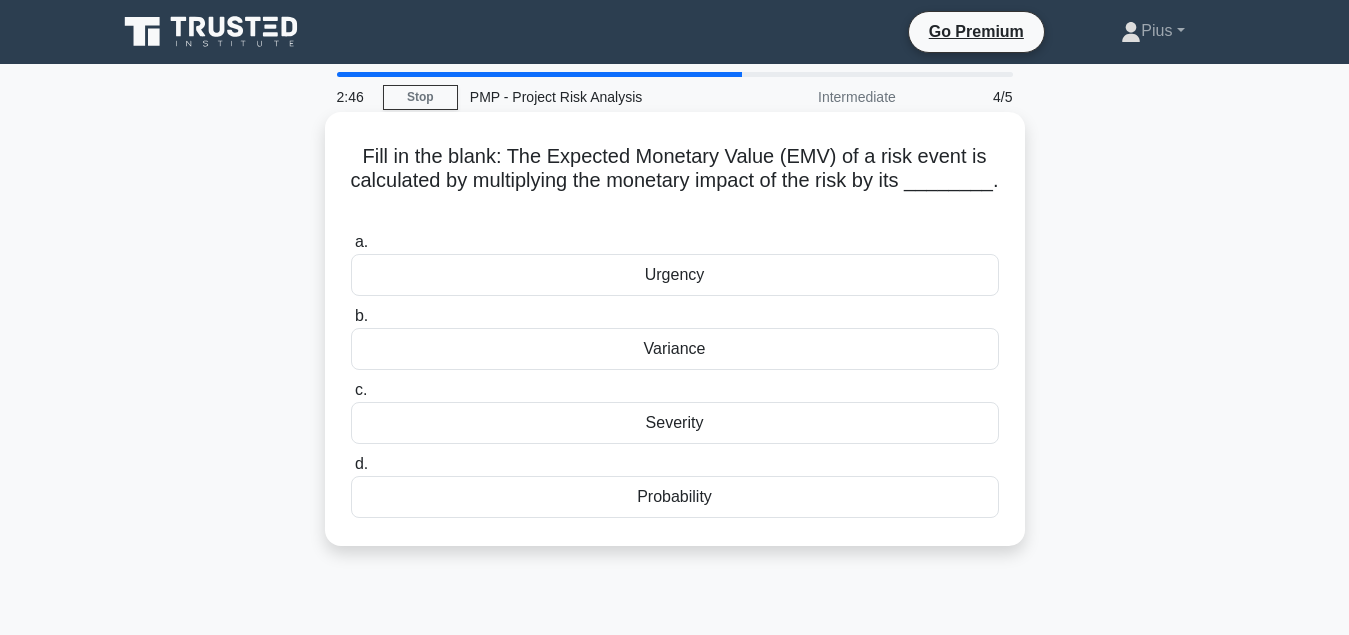 scroll, scrollTop: 102, scrollLeft: 0, axis: vertical 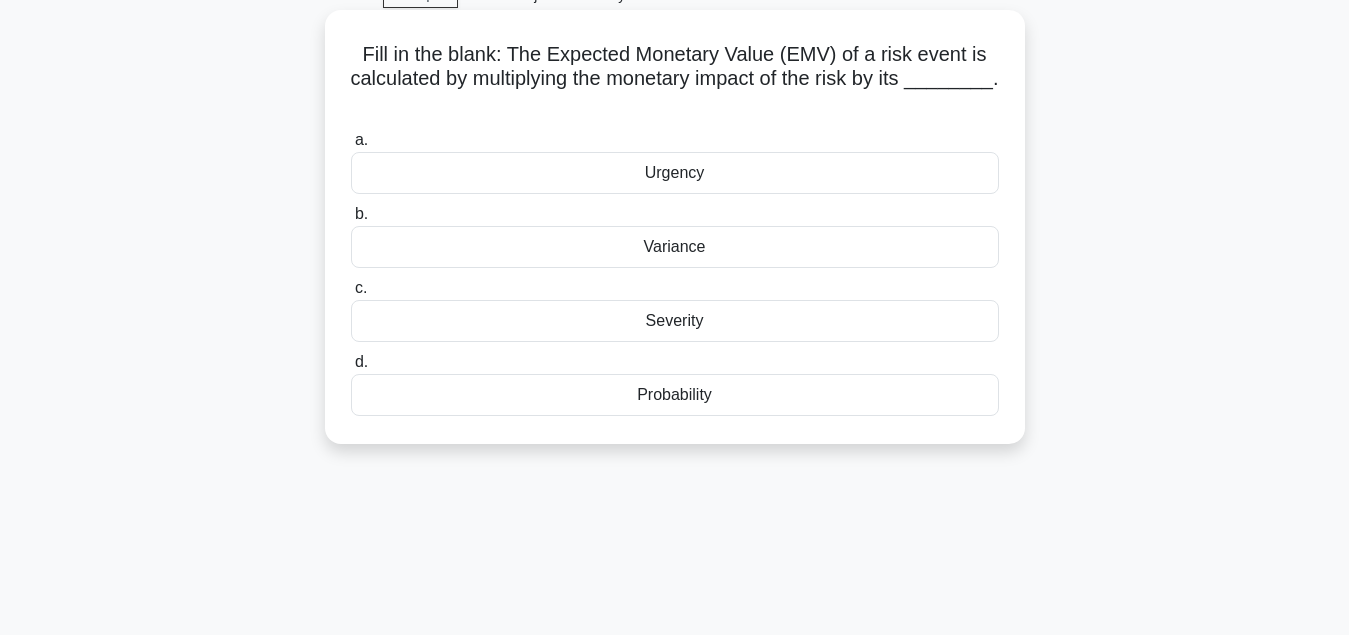 click on "Probability" at bounding box center (675, 395) 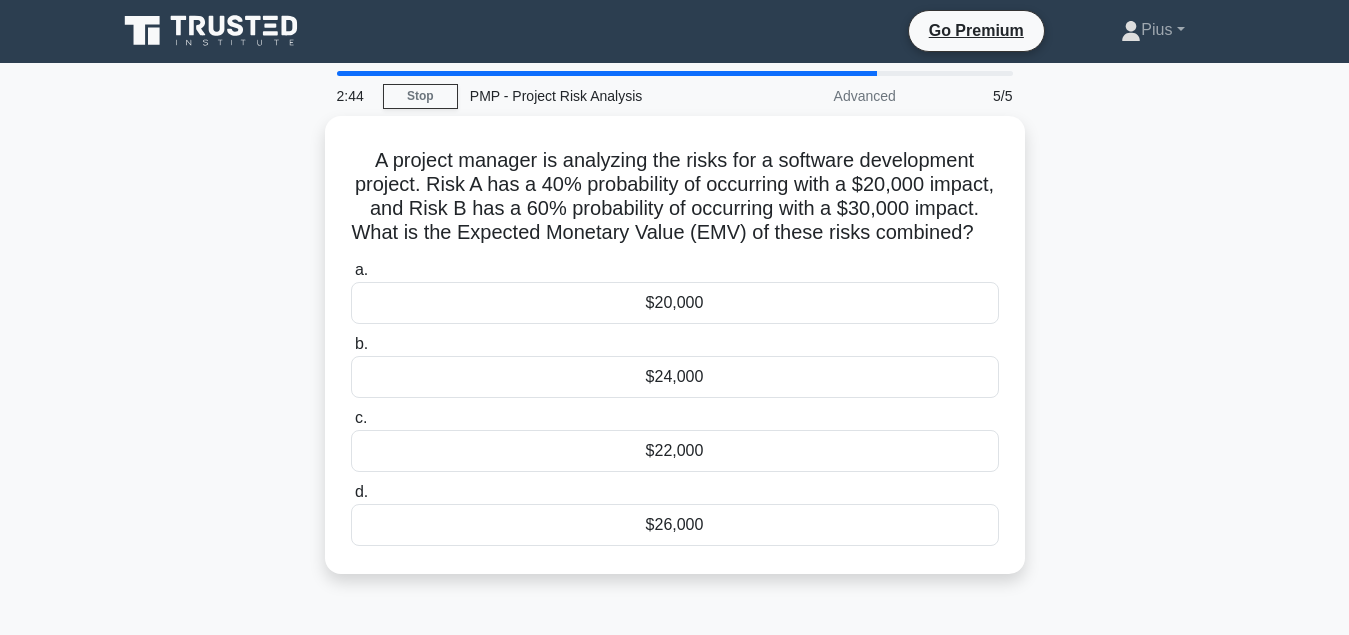 scroll, scrollTop: 0, scrollLeft: 0, axis: both 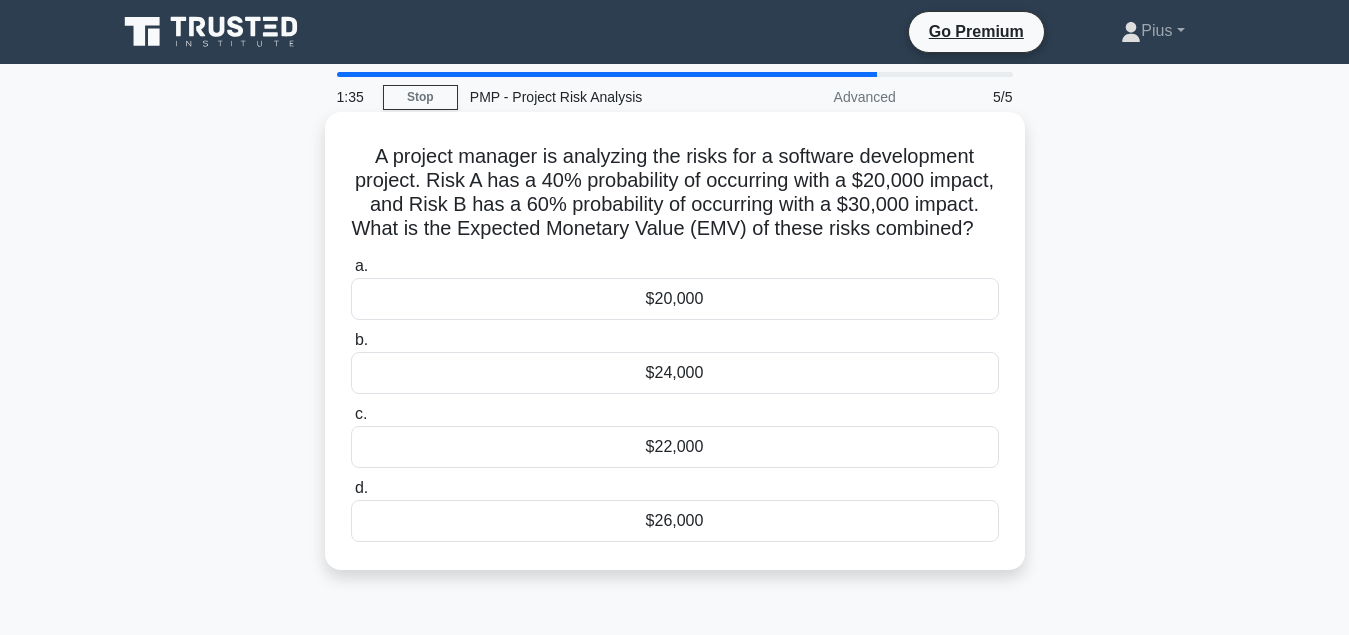 click on "$22,000" at bounding box center [675, 447] 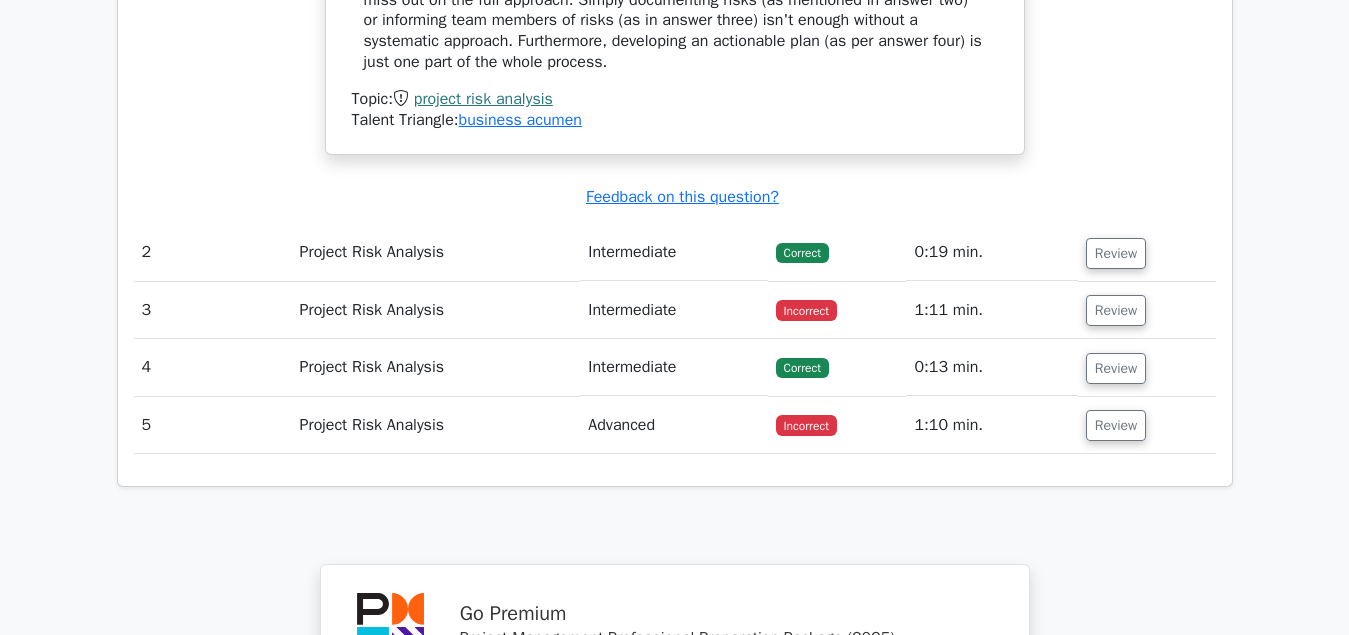 scroll, scrollTop: 2142, scrollLeft: 0, axis: vertical 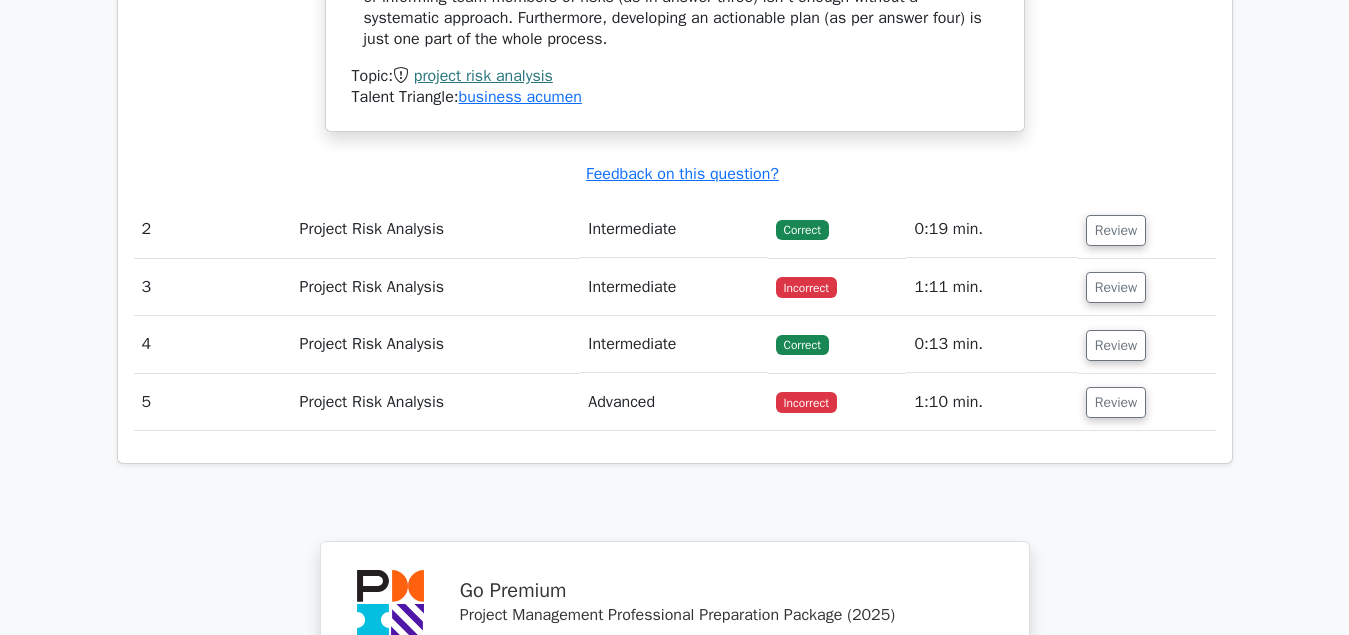 click on "Incorrect" at bounding box center (806, 287) 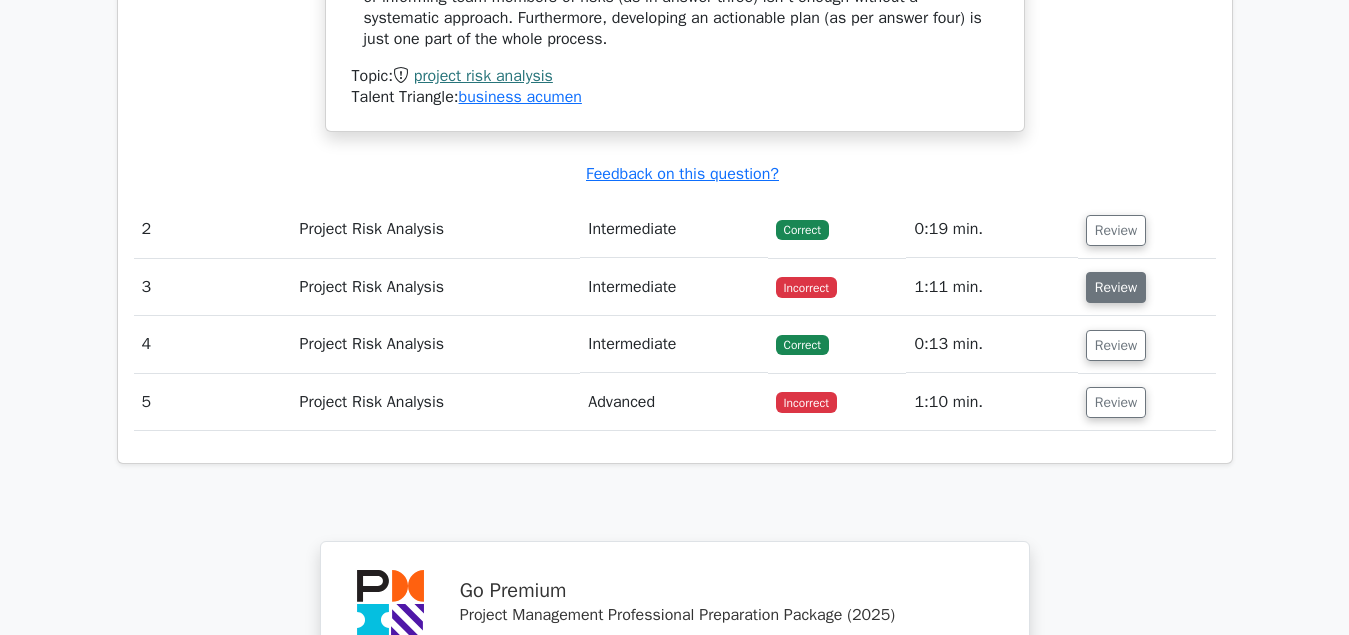 click on "Review" at bounding box center [1116, 287] 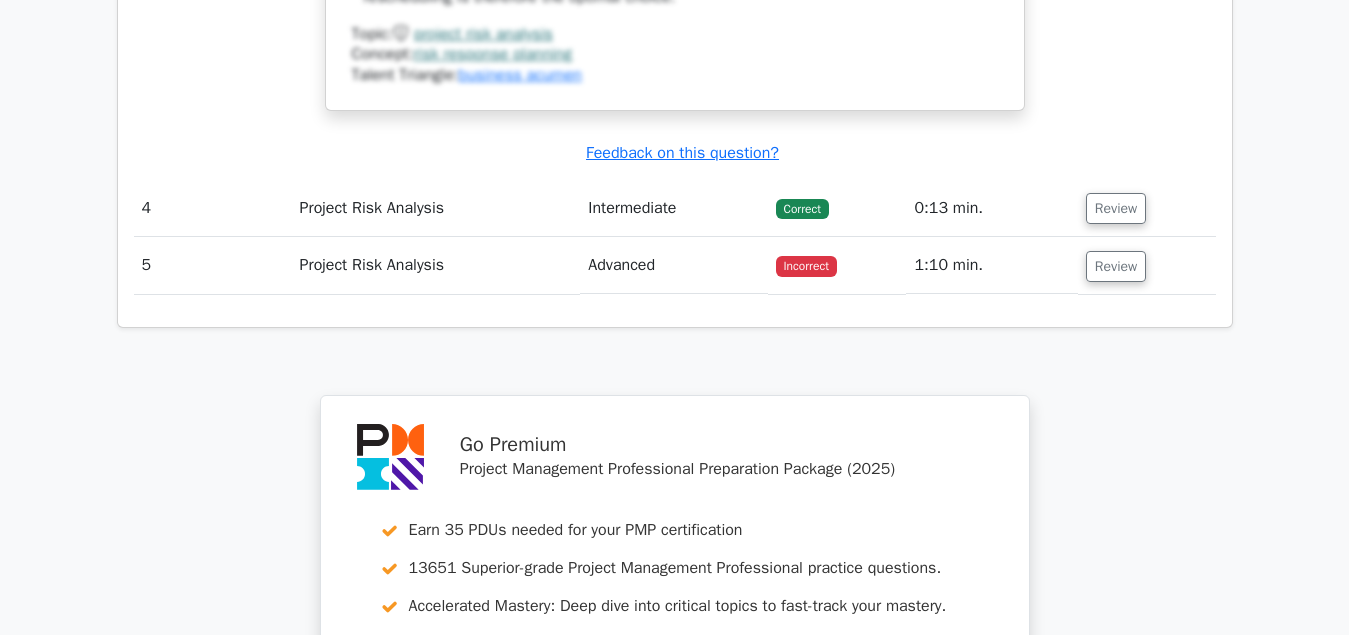 scroll, scrollTop: 3264, scrollLeft: 0, axis: vertical 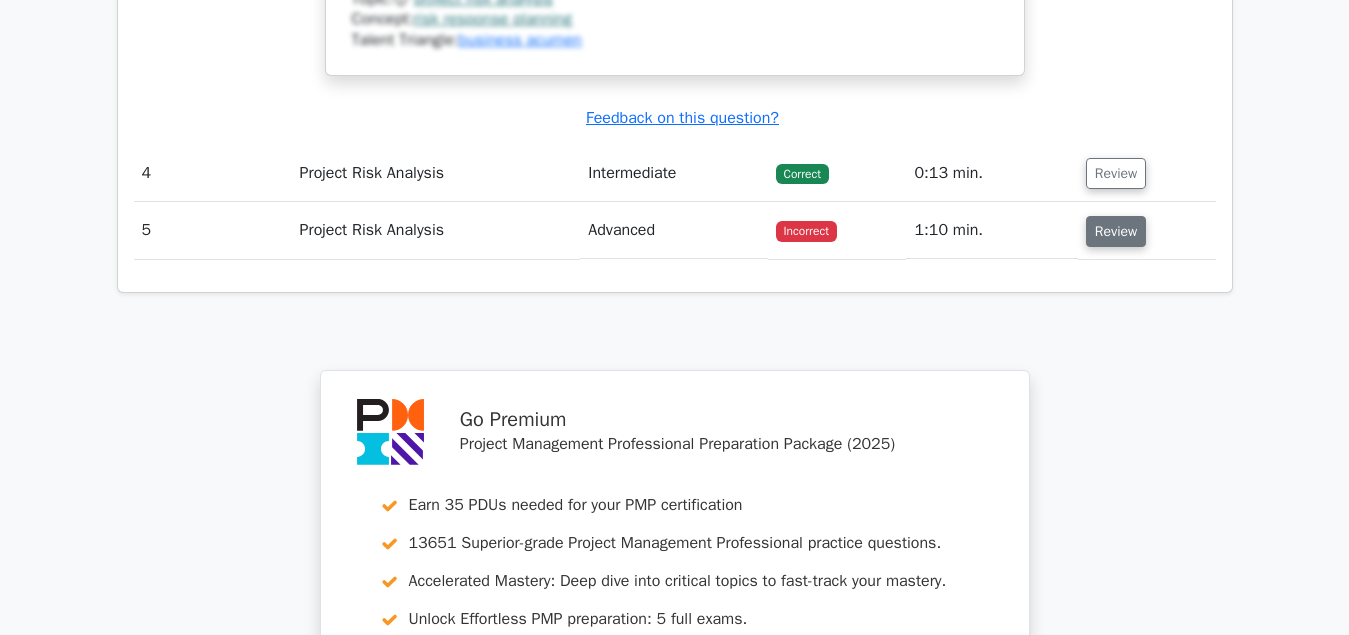 click on "Review" at bounding box center [1116, 231] 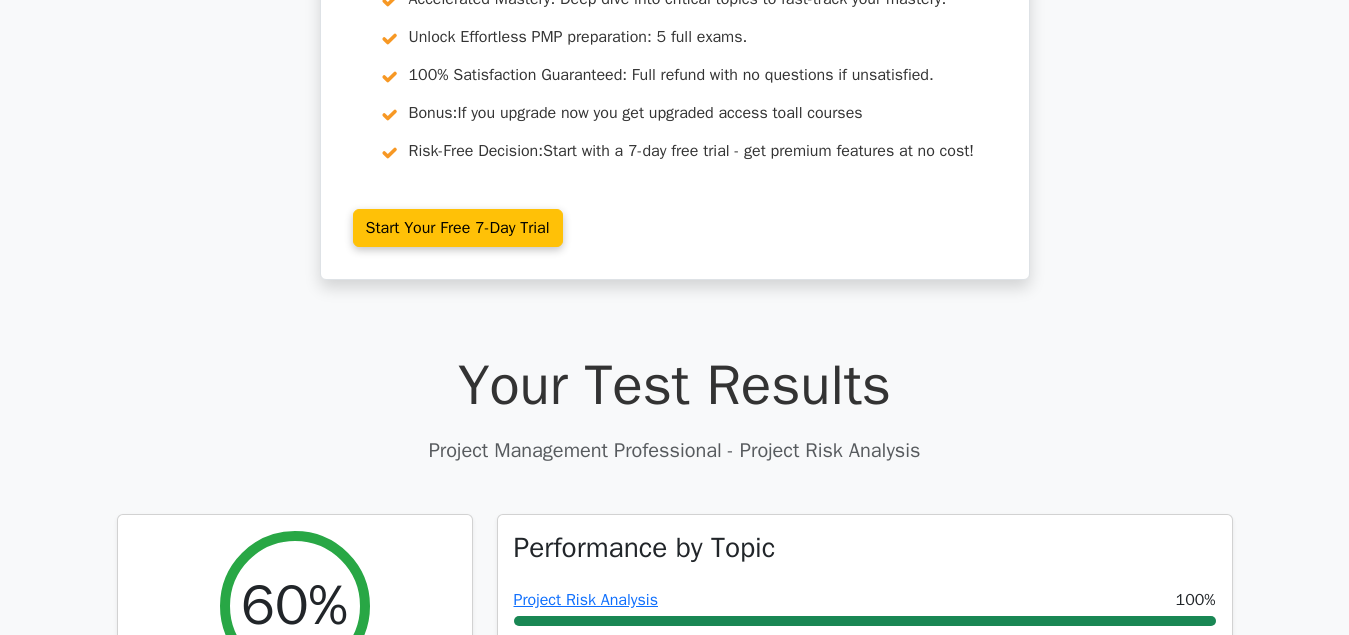 scroll, scrollTop: 0, scrollLeft: 0, axis: both 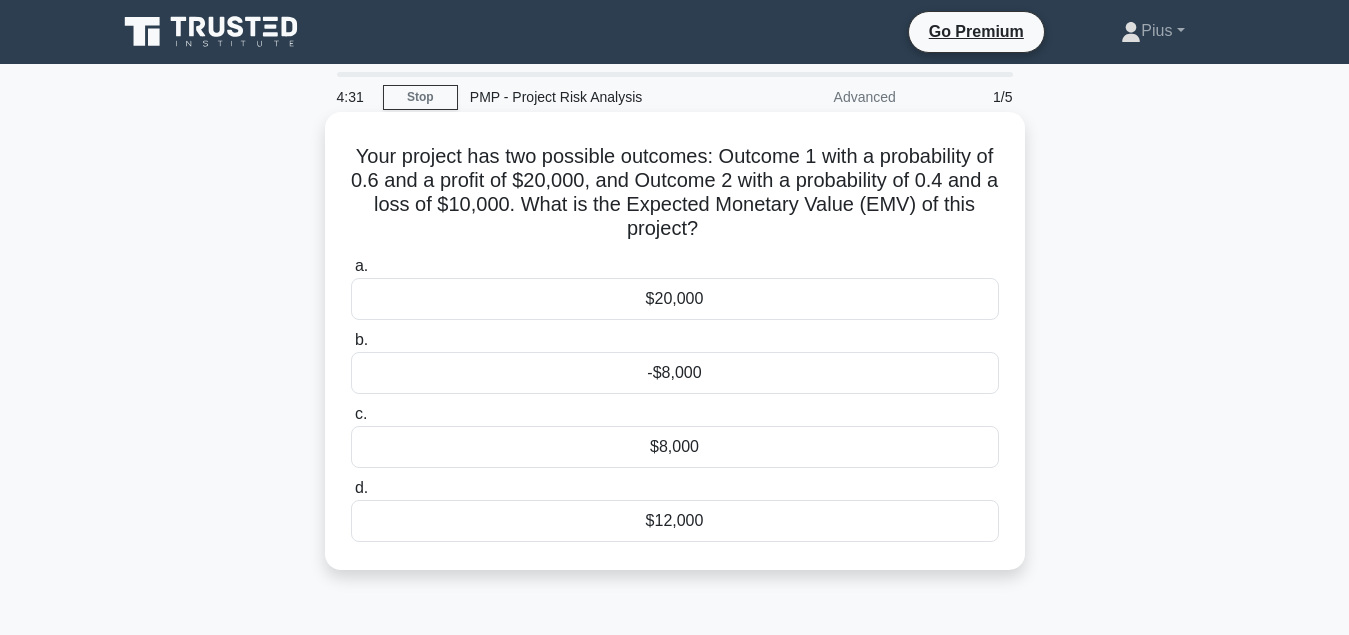 click on "$8,000" at bounding box center [675, 447] 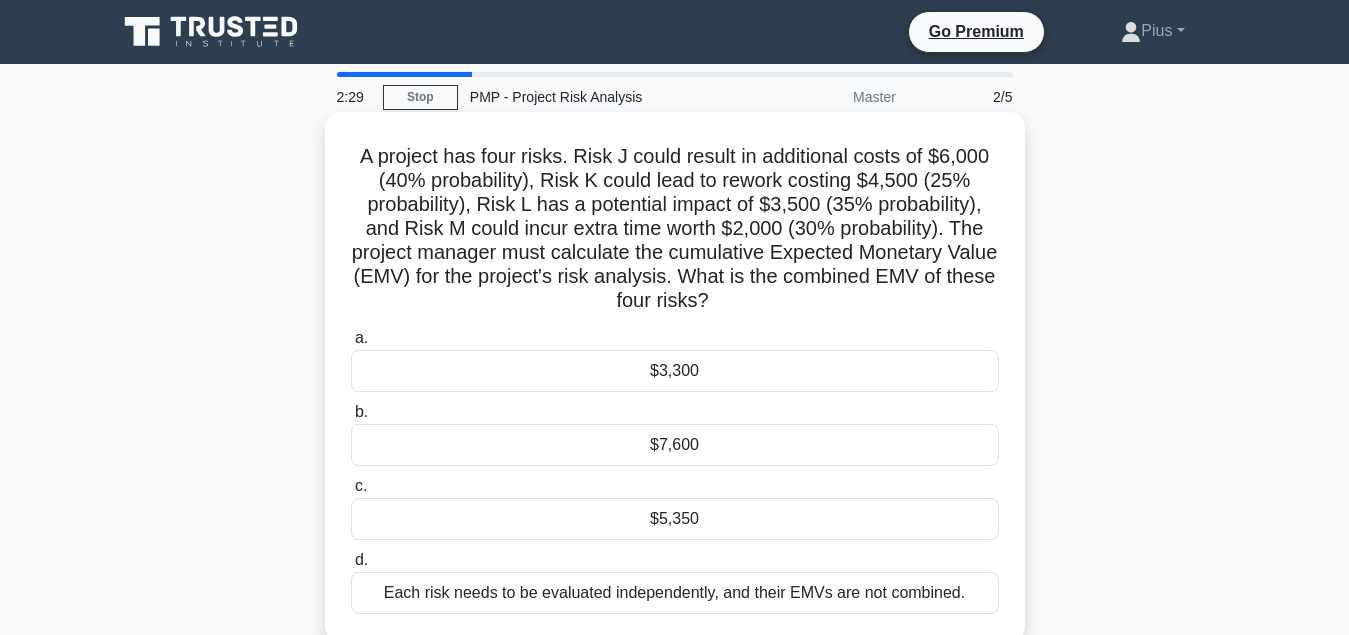 click on "$5,350" at bounding box center [675, 519] 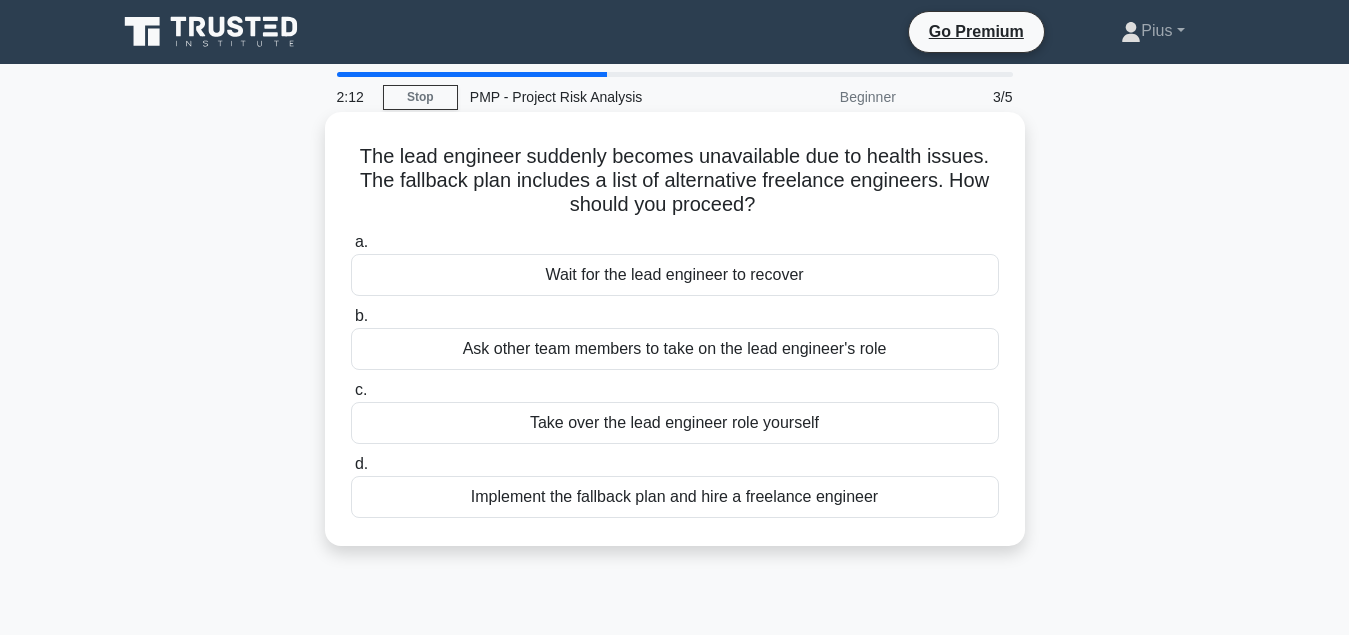 click on "Implement the fallback plan and hire a freelance engineer" at bounding box center [675, 497] 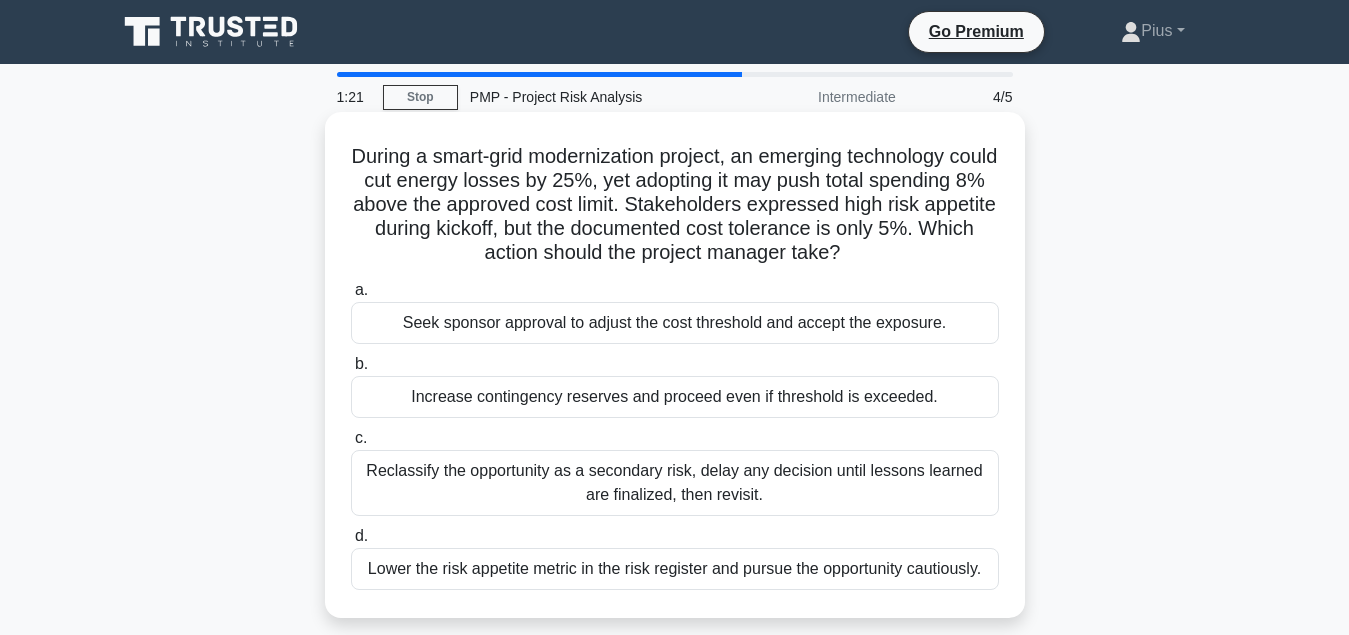 click on "Seek sponsor approval to adjust the cost threshold and accept the exposure." at bounding box center (675, 323) 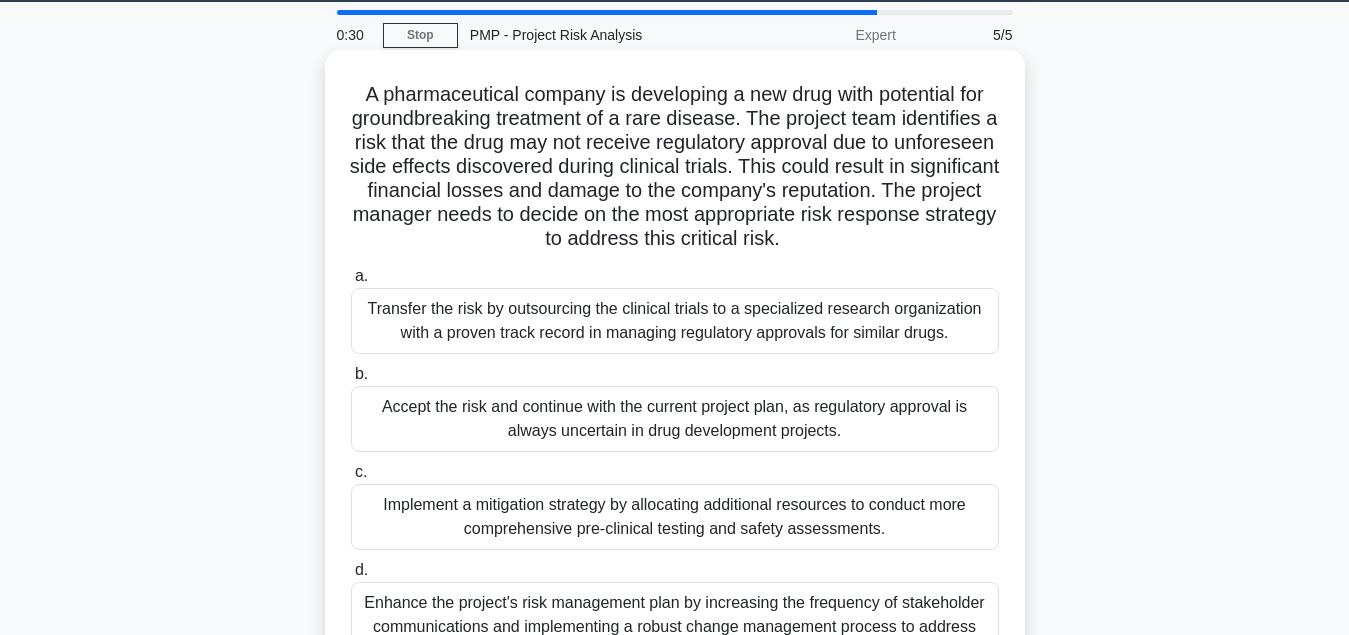 scroll, scrollTop: 102, scrollLeft: 0, axis: vertical 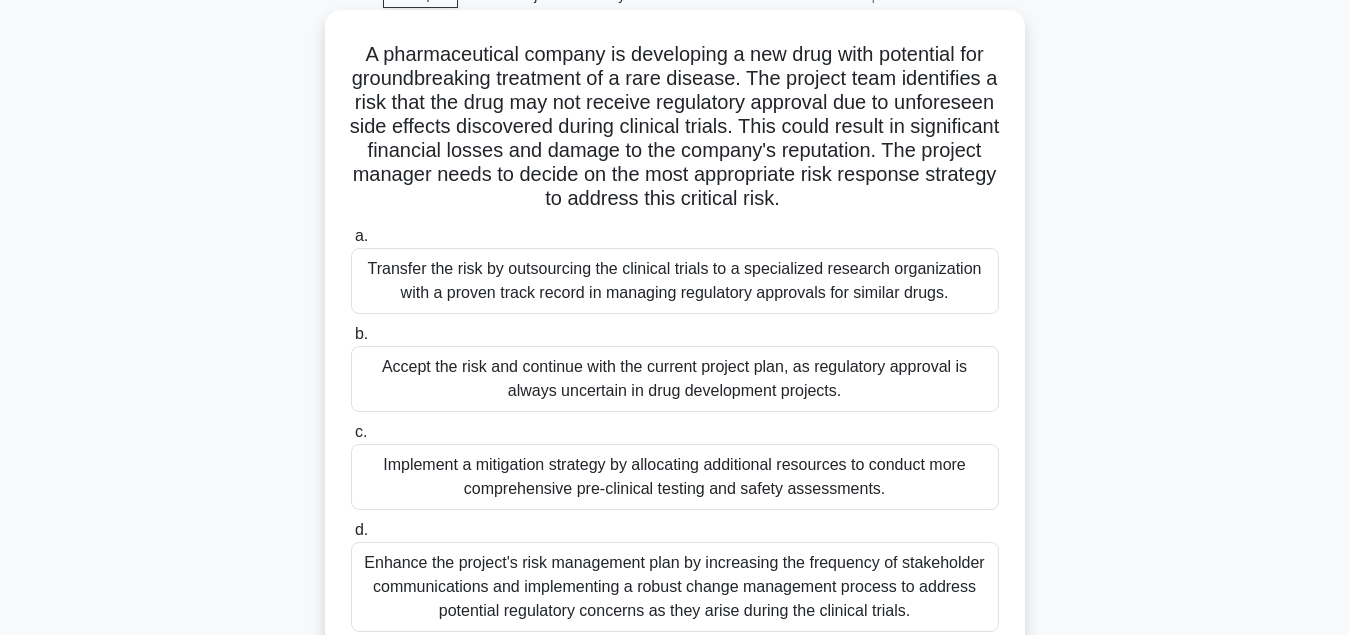 click on "Implement a mitigation strategy by allocating additional resources to conduct more comprehensive pre-clinical testing and safety assessments." at bounding box center (675, 477) 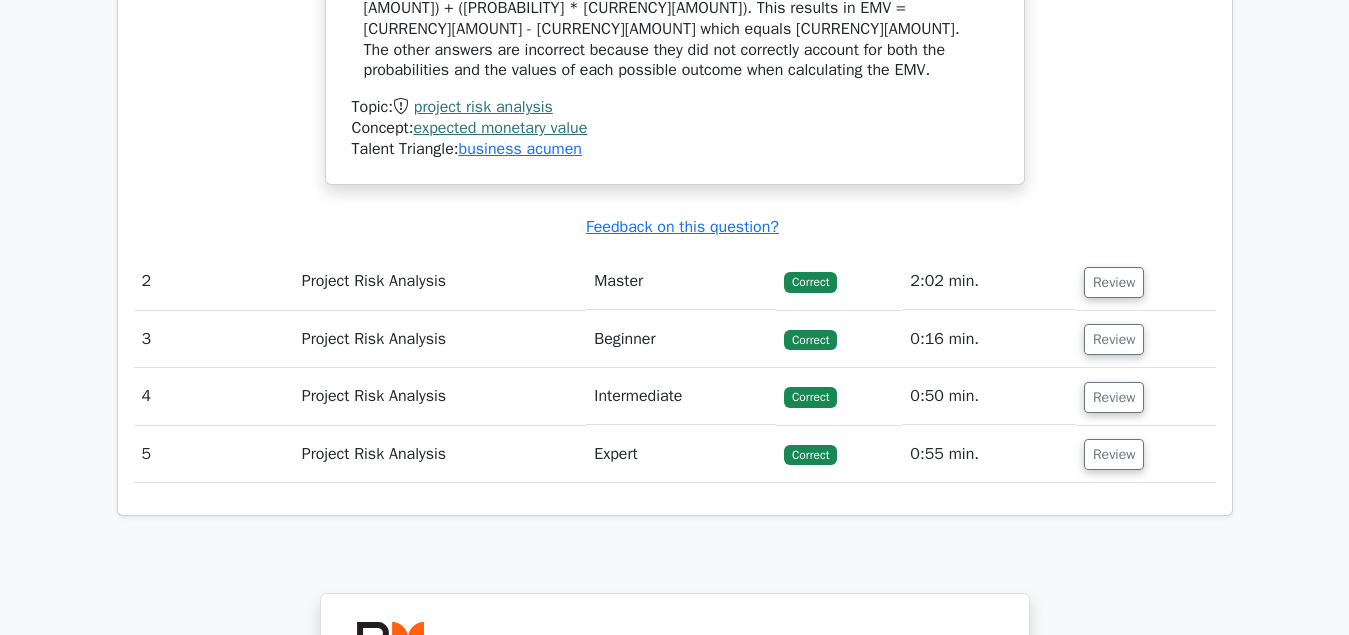 scroll, scrollTop: 2142, scrollLeft: 0, axis: vertical 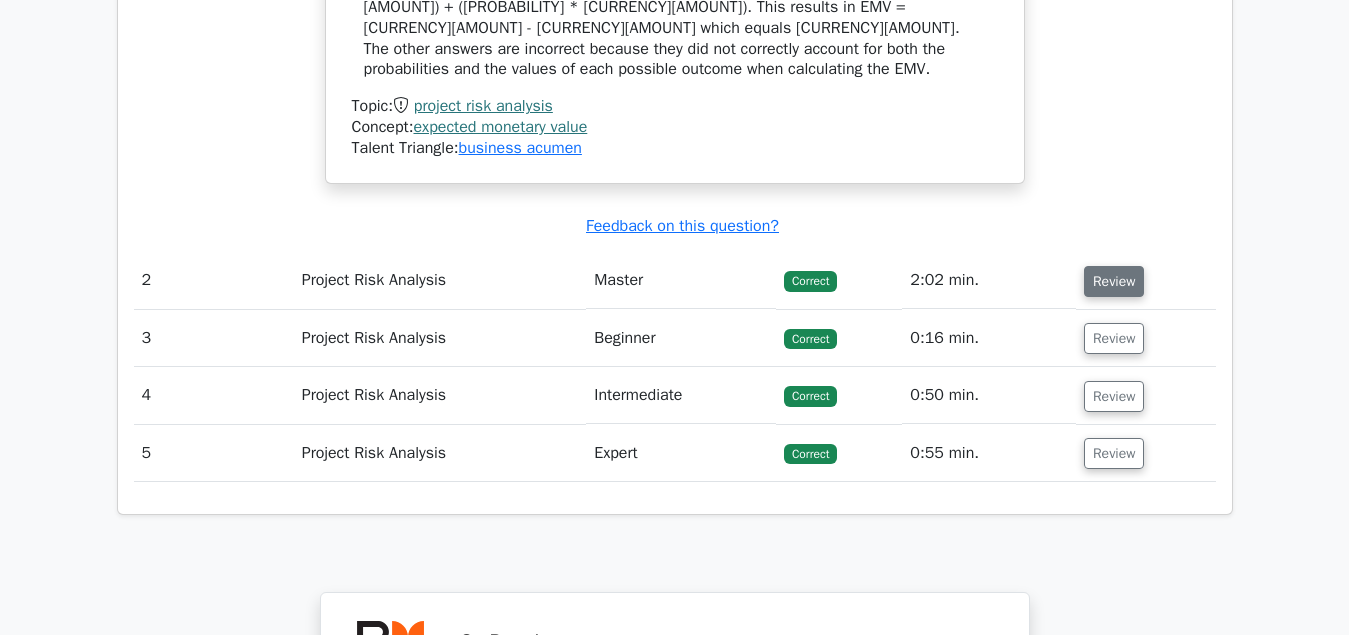 click on "Review" at bounding box center [1114, 281] 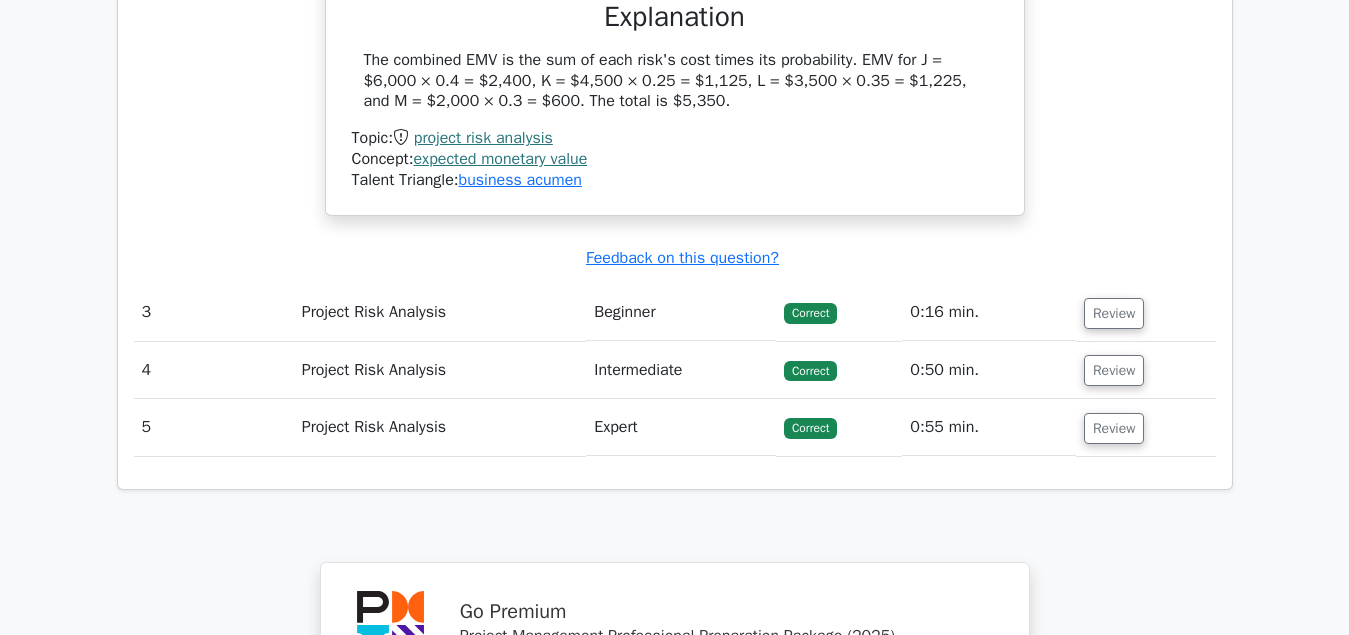 scroll, scrollTop: 3060, scrollLeft: 0, axis: vertical 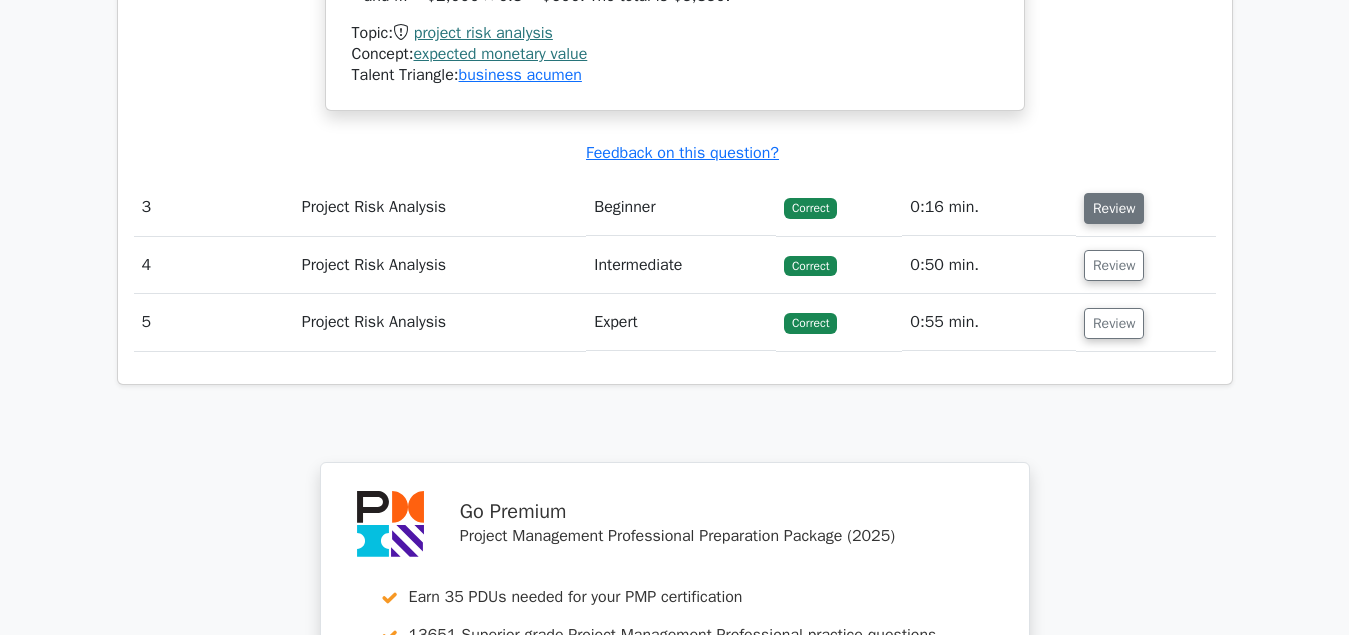 click on "Review" at bounding box center (1114, 208) 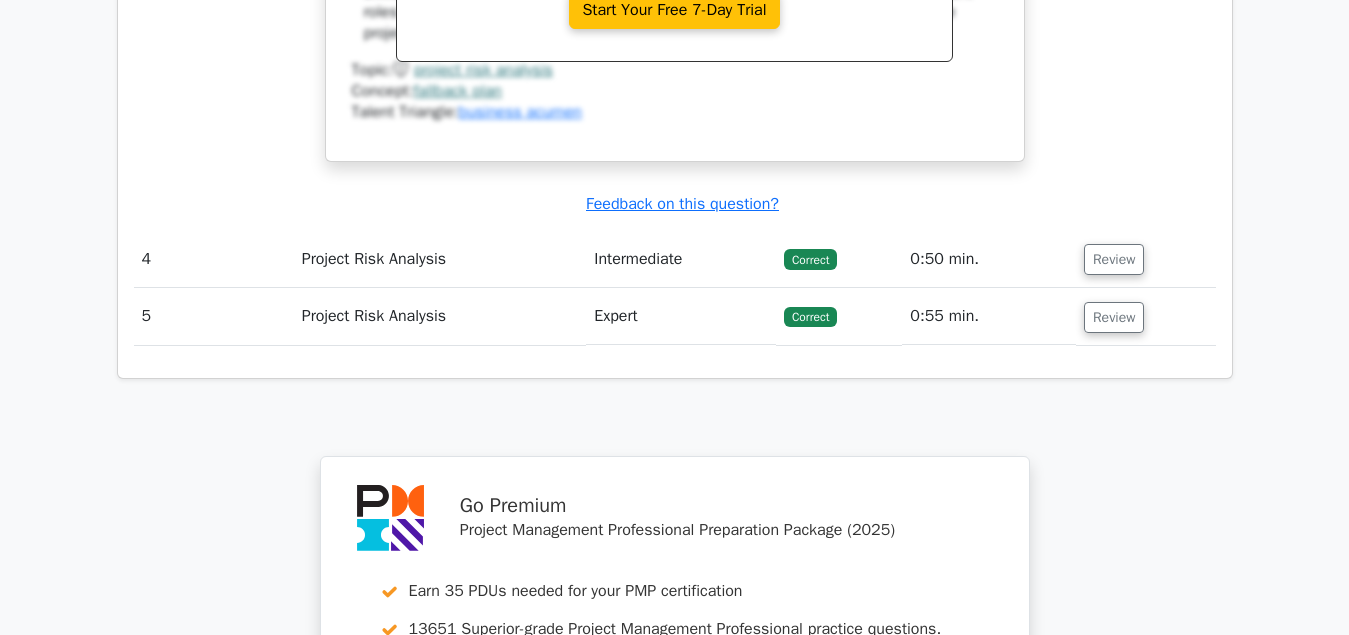 scroll, scrollTop: 4080, scrollLeft: 0, axis: vertical 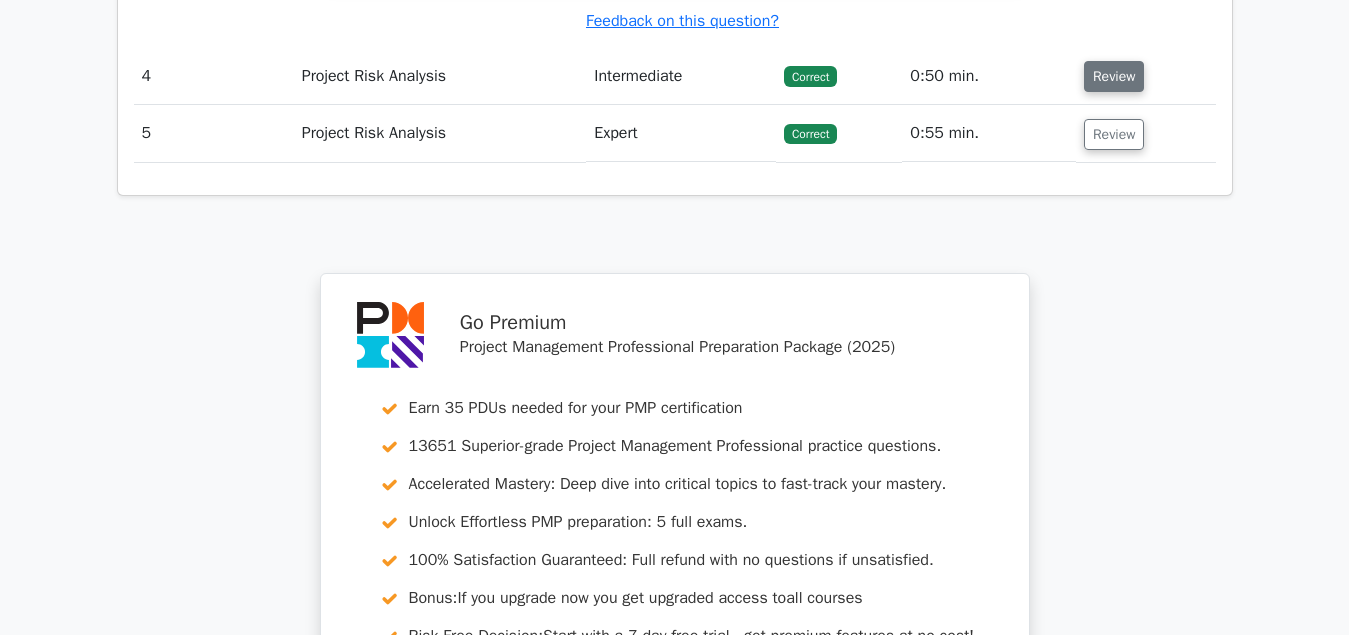 click on "Review" at bounding box center (1114, 76) 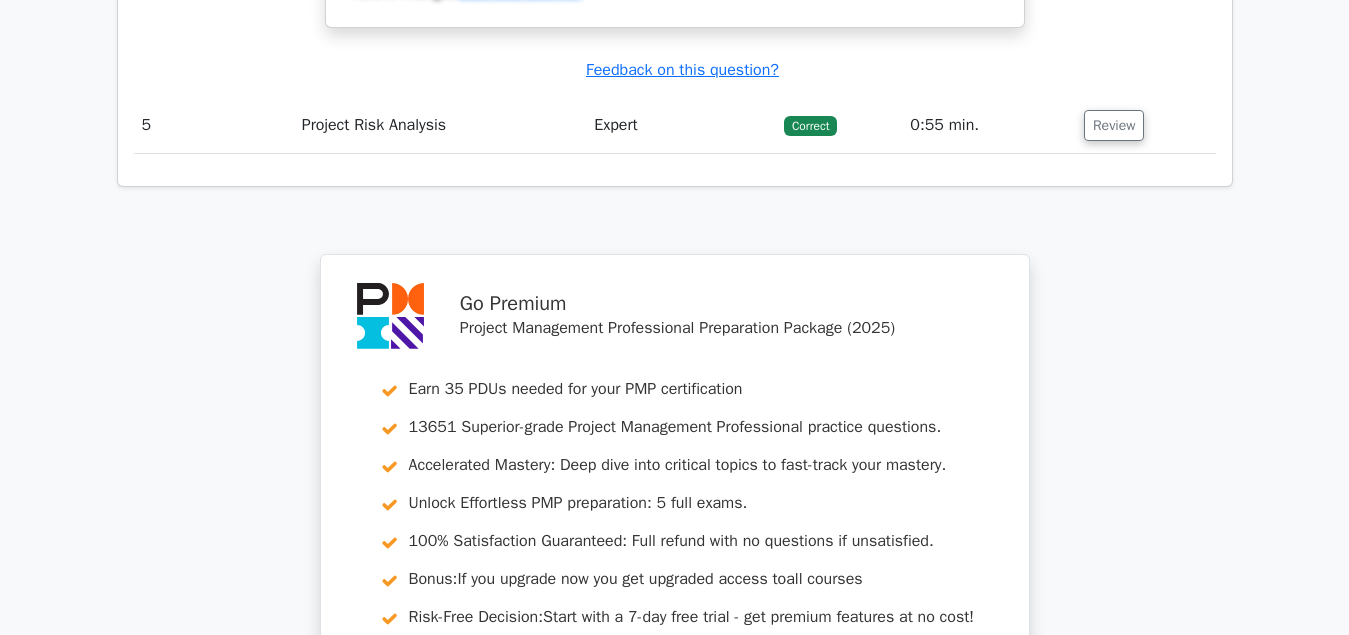 scroll, scrollTop: 4896, scrollLeft: 0, axis: vertical 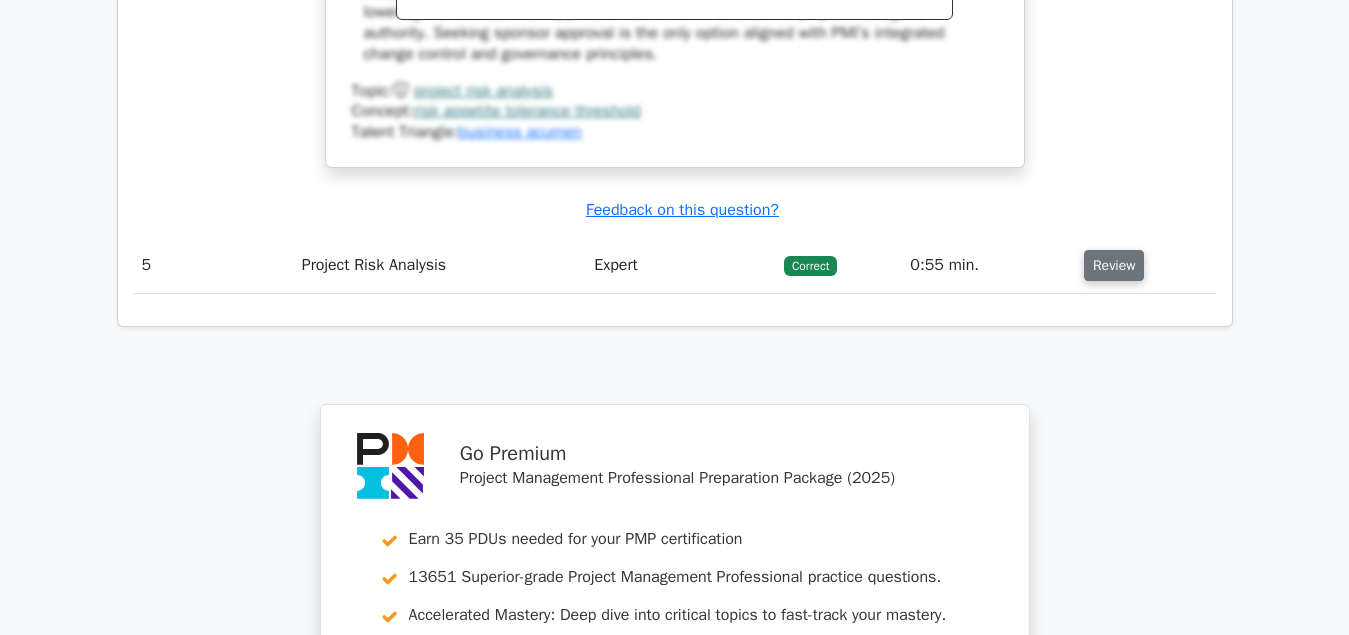 click on "Review" at bounding box center [1114, 265] 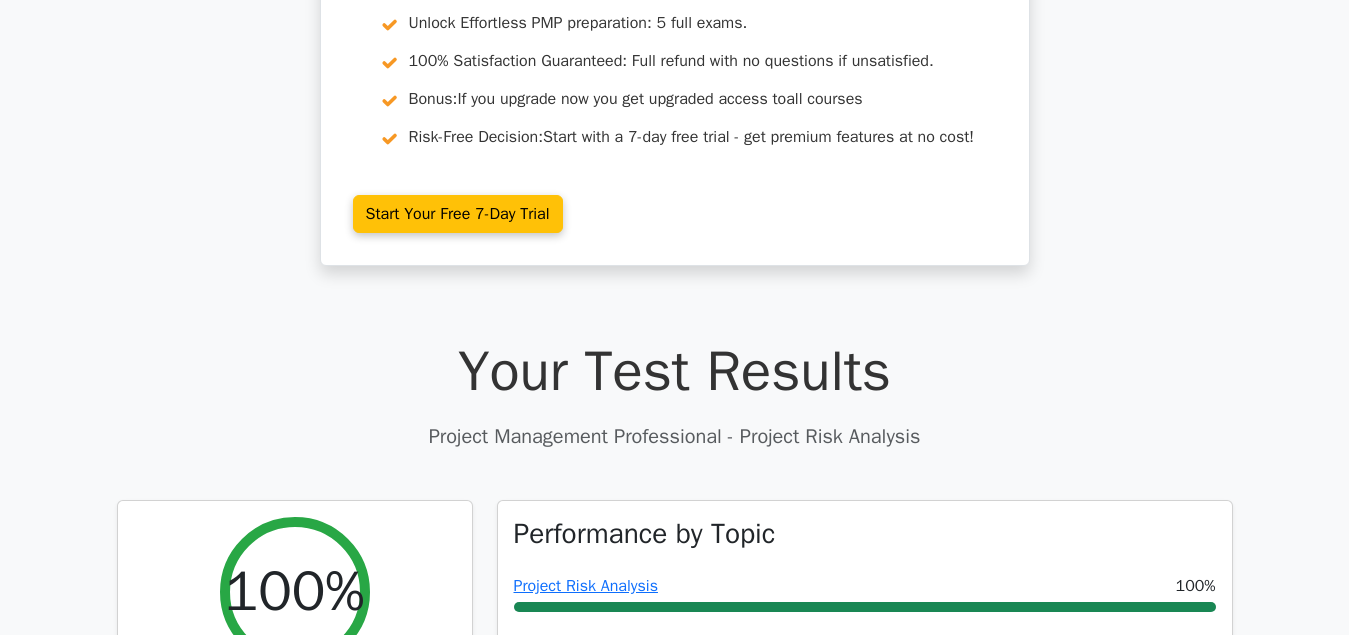 scroll, scrollTop: 0, scrollLeft: 0, axis: both 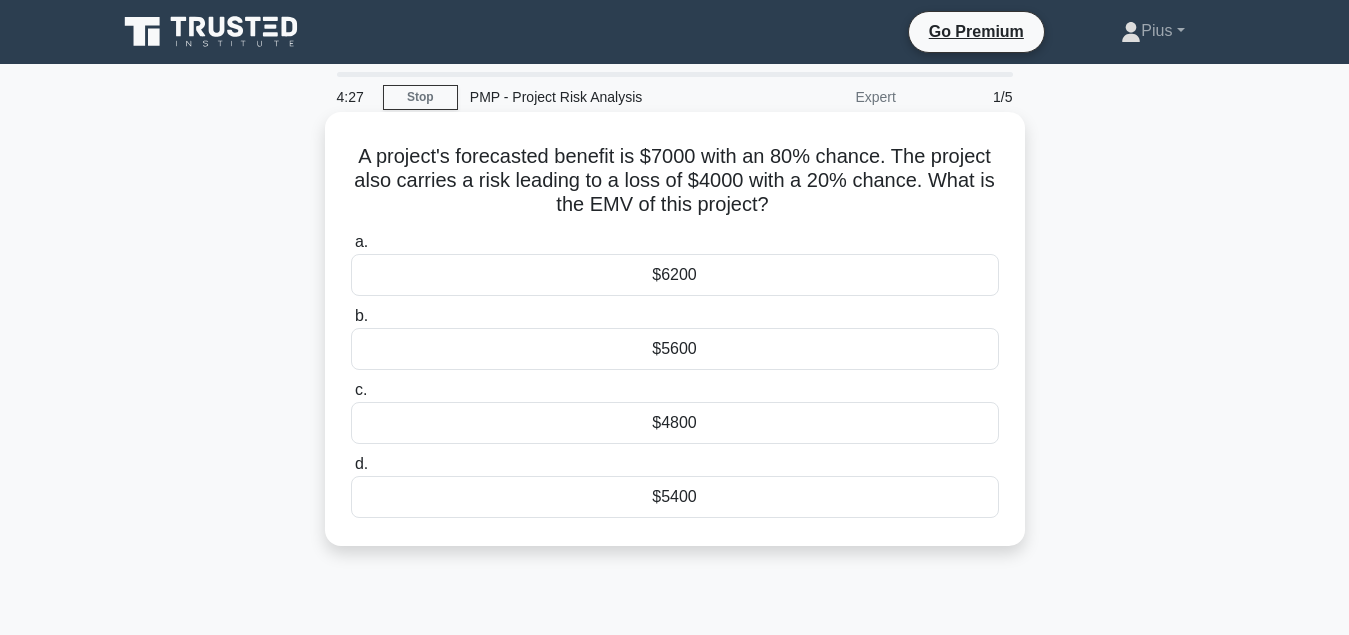 click on "$4800" at bounding box center (675, 423) 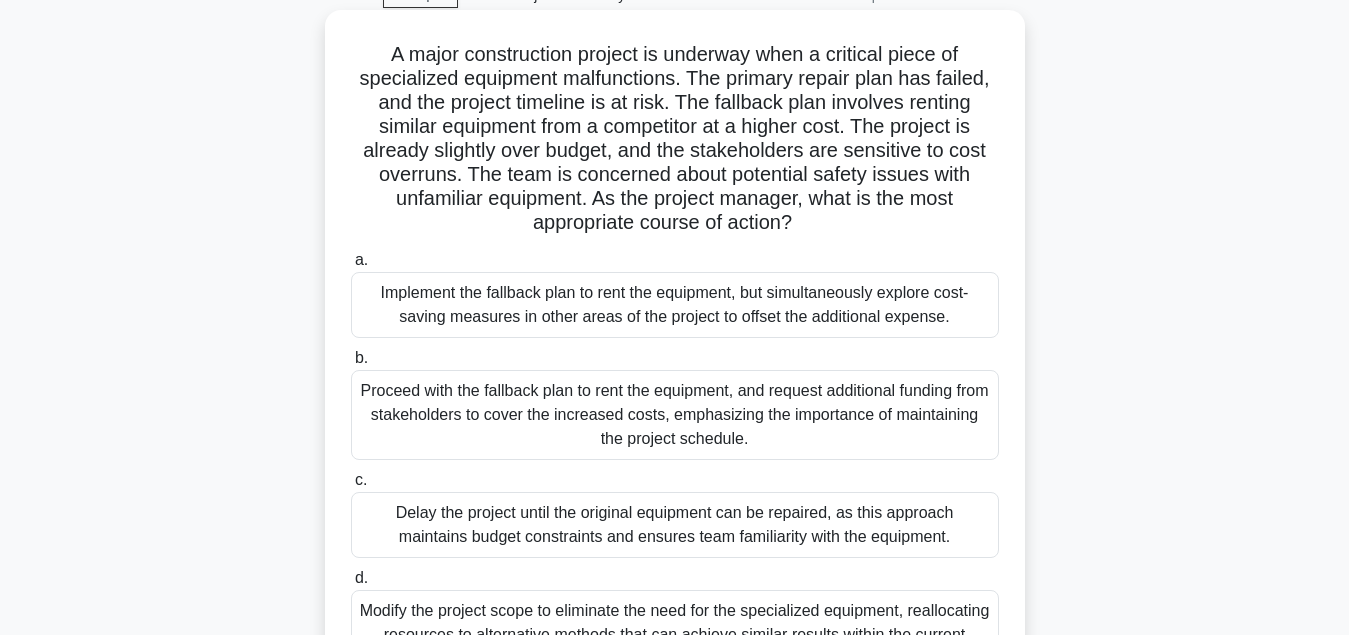 scroll, scrollTop: 204, scrollLeft: 0, axis: vertical 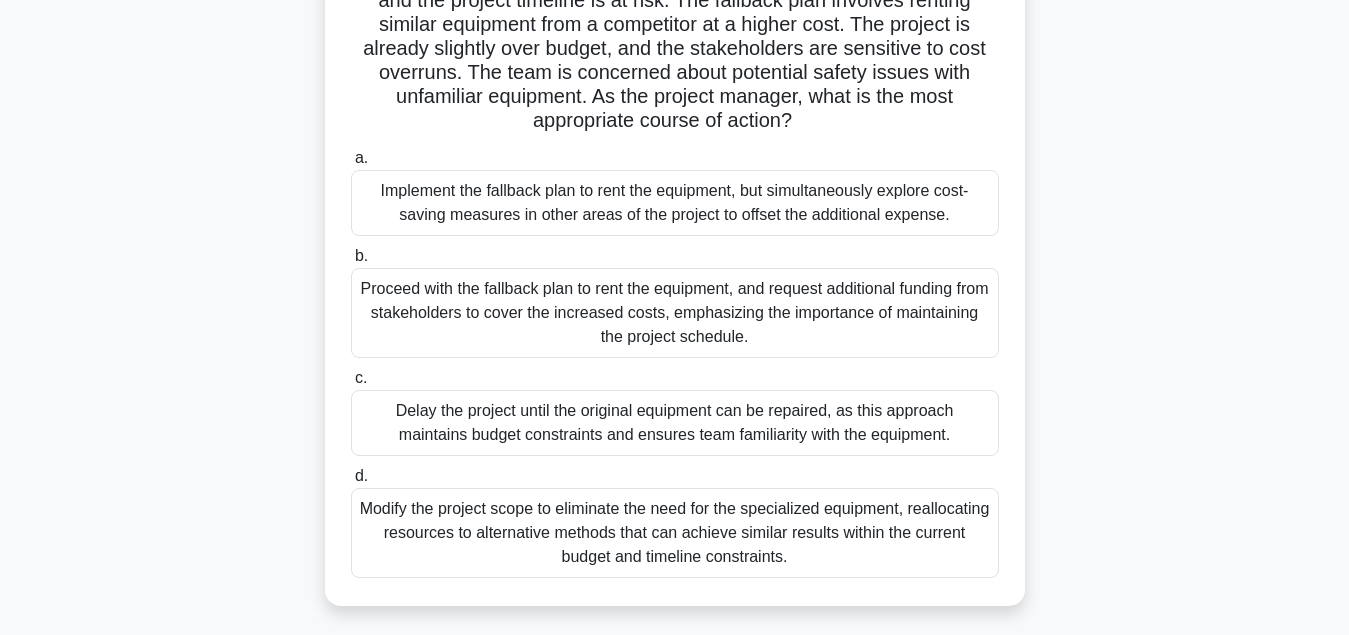 click on "Proceed with the fallback plan to rent the equipment, and request additional funding from stakeholders to cover the increased costs, emphasizing the importance of maintaining the project schedule." at bounding box center [675, 313] 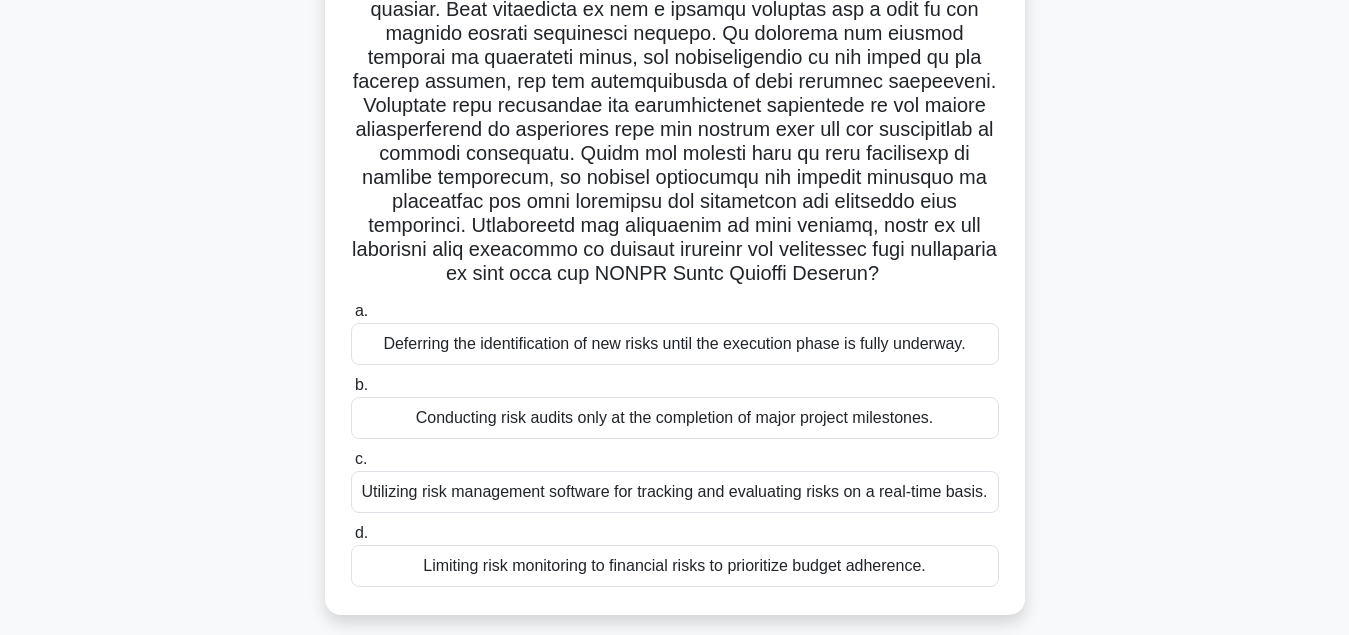 scroll, scrollTop: 306, scrollLeft: 0, axis: vertical 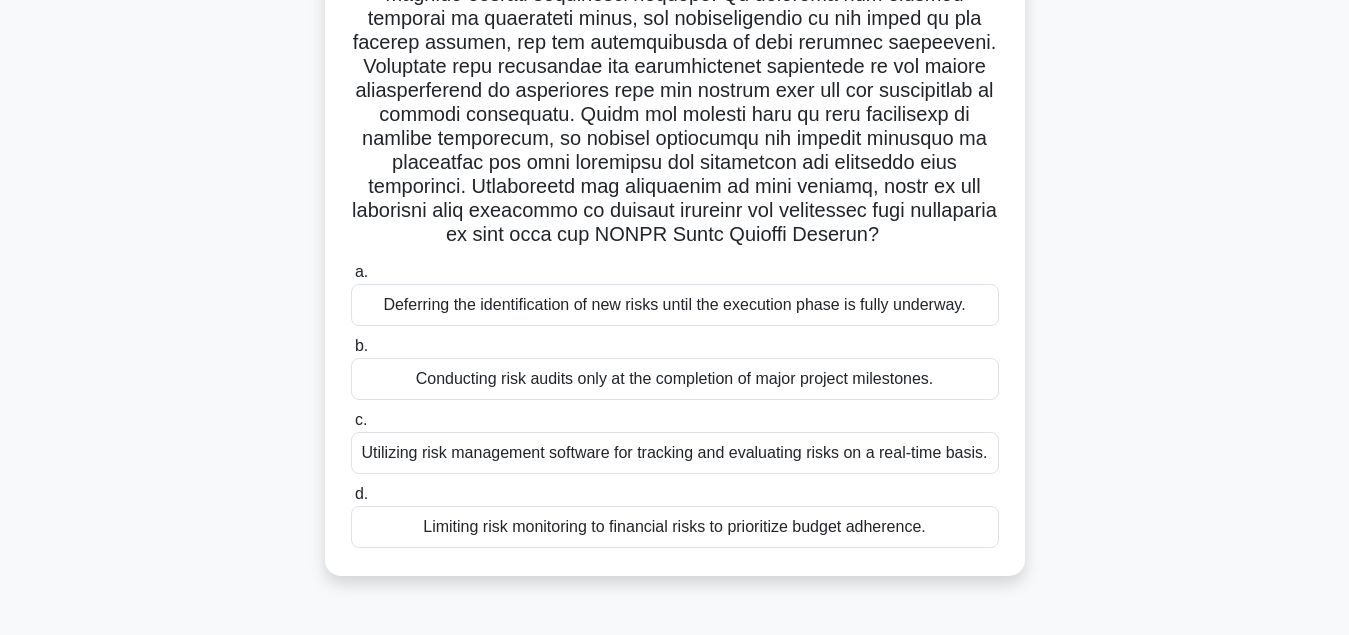 click on "Utilizing risk management software for tracking and evaluating risks on a real-time basis." at bounding box center [675, 453] 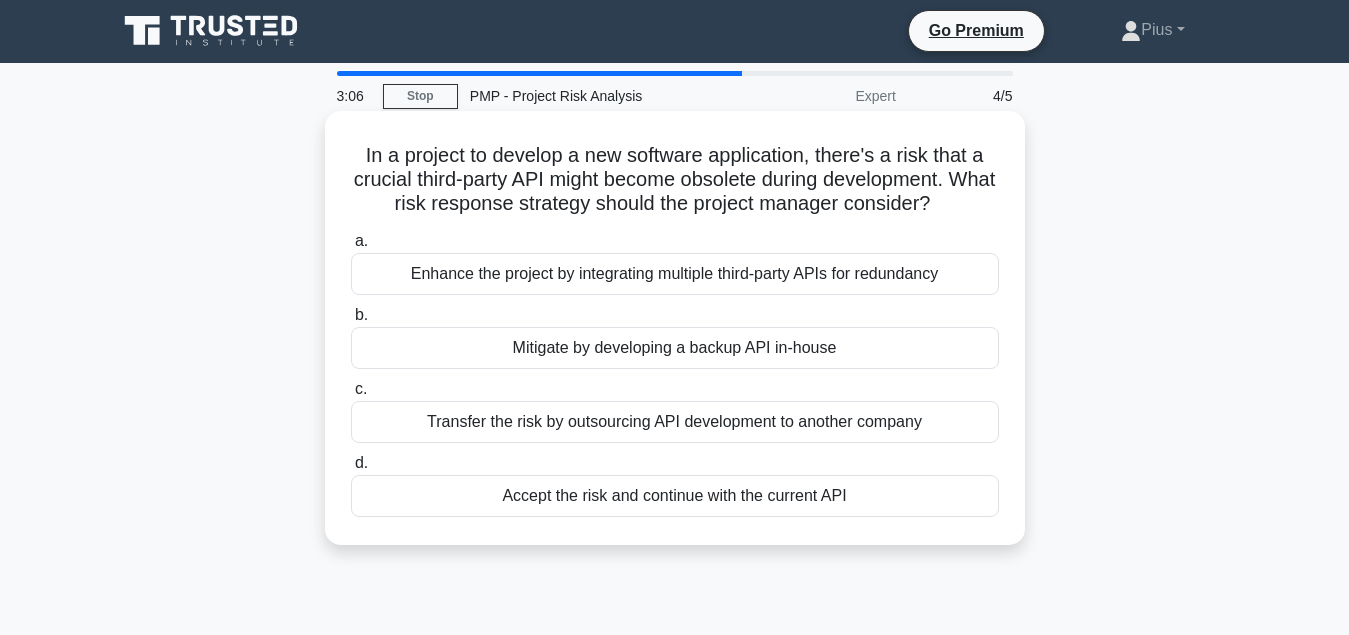 scroll, scrollTop: 0, scrollLeft: 0, axis: both 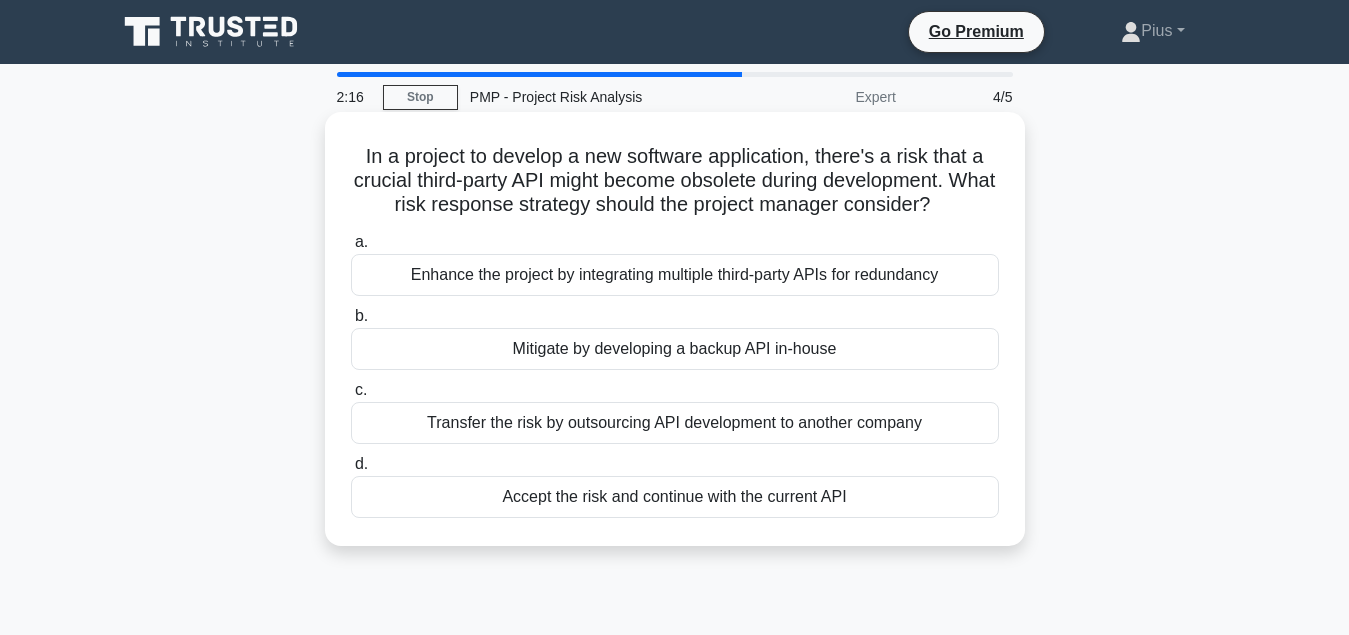 click on "Mitigate by developing a backup API in-house" at bounding box center [675, 349] 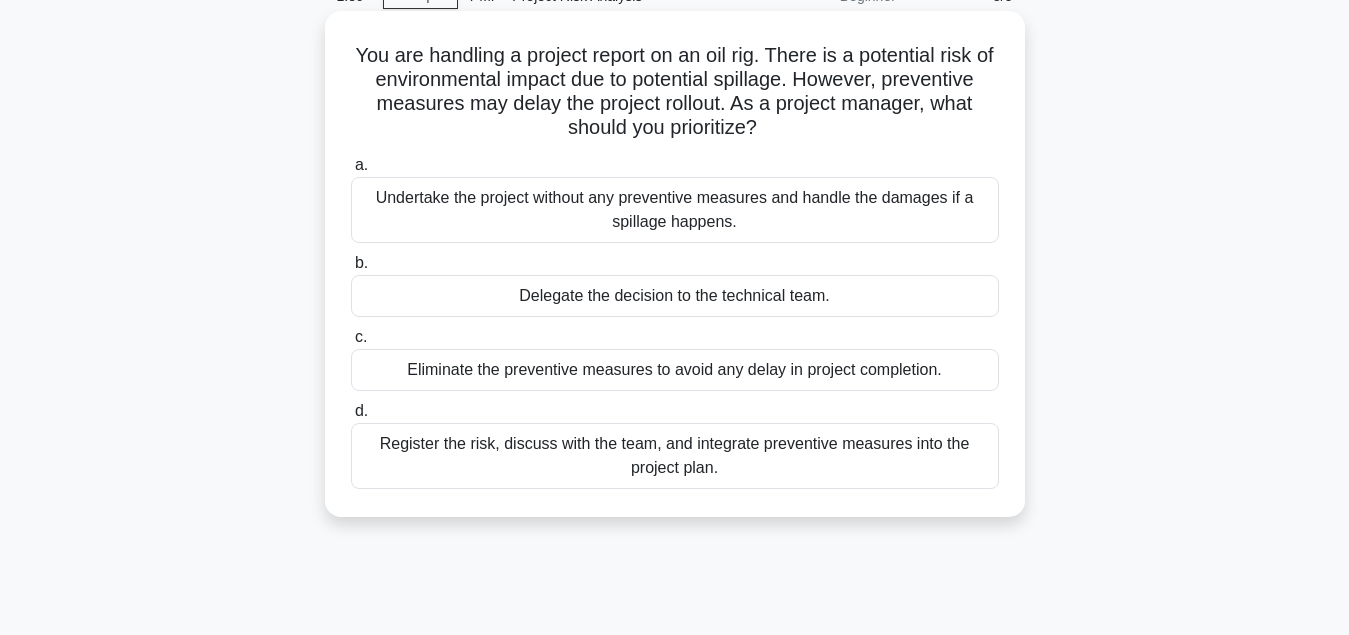scroll, scrollTop: 102, scrollLeft: 0, axis: vertical 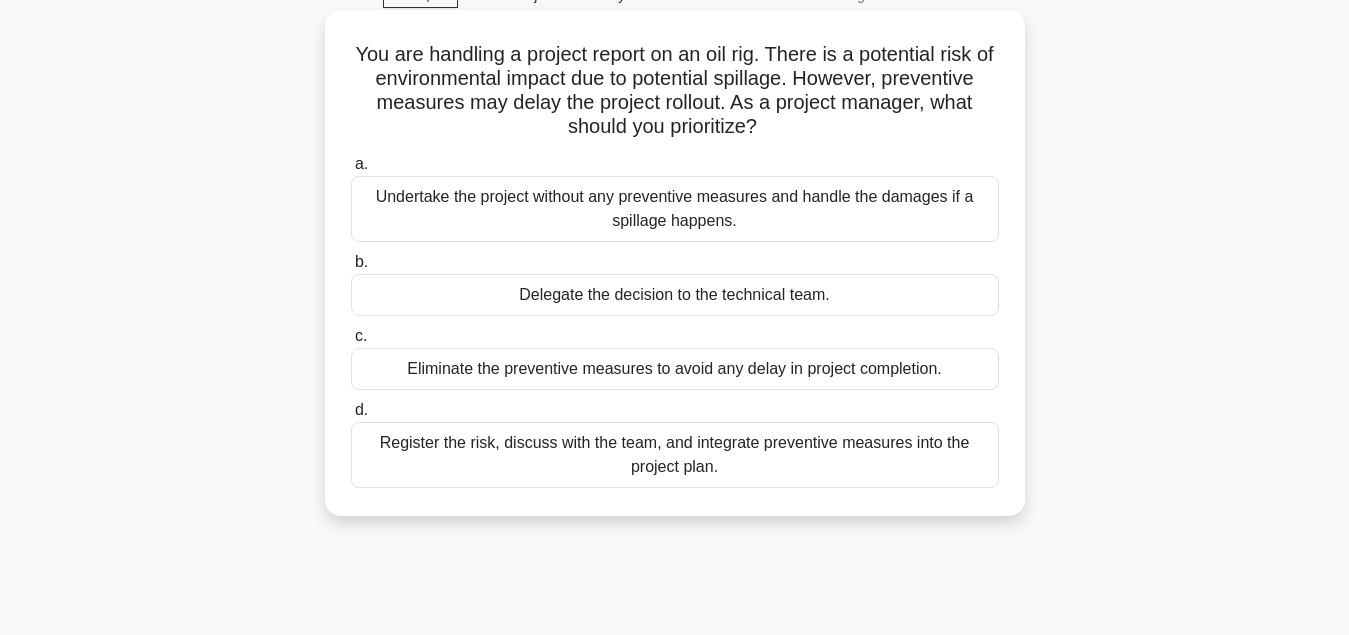click on "Register the risk, discuss with the team, and integrate preventive measures into the project plan." at bounding box center (675, 455) 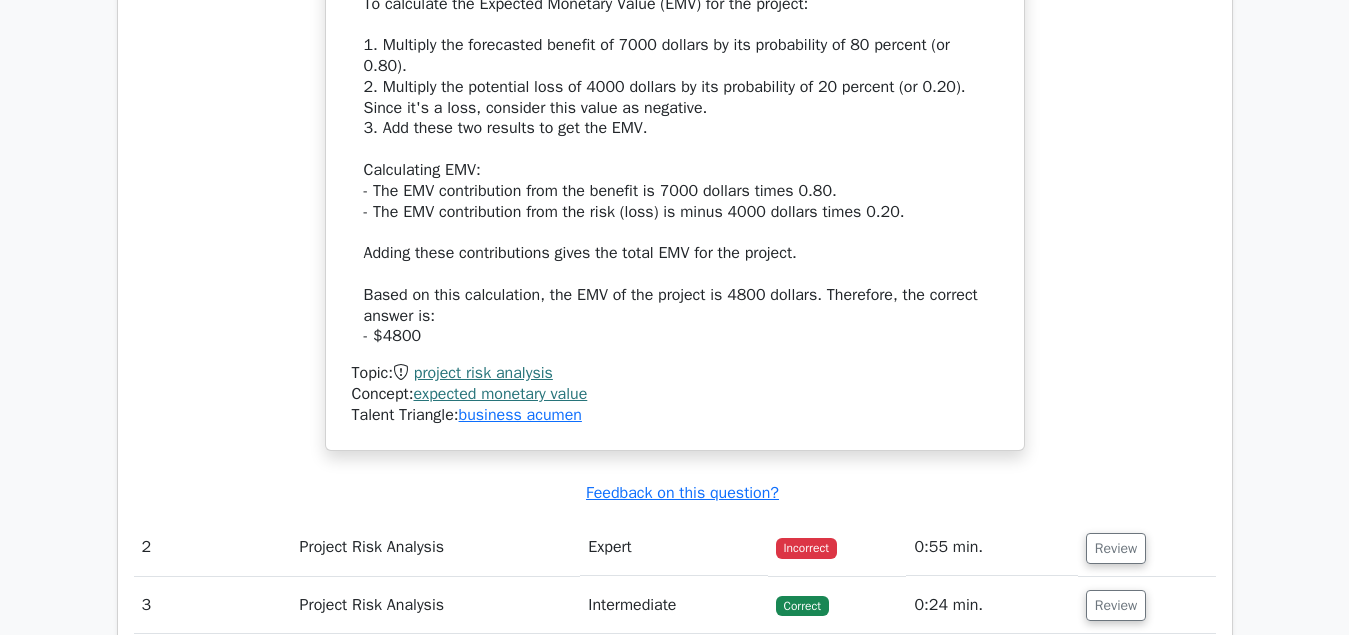 scroll, scrollTop: 2346, scrollLeft: 0, axis: vertical 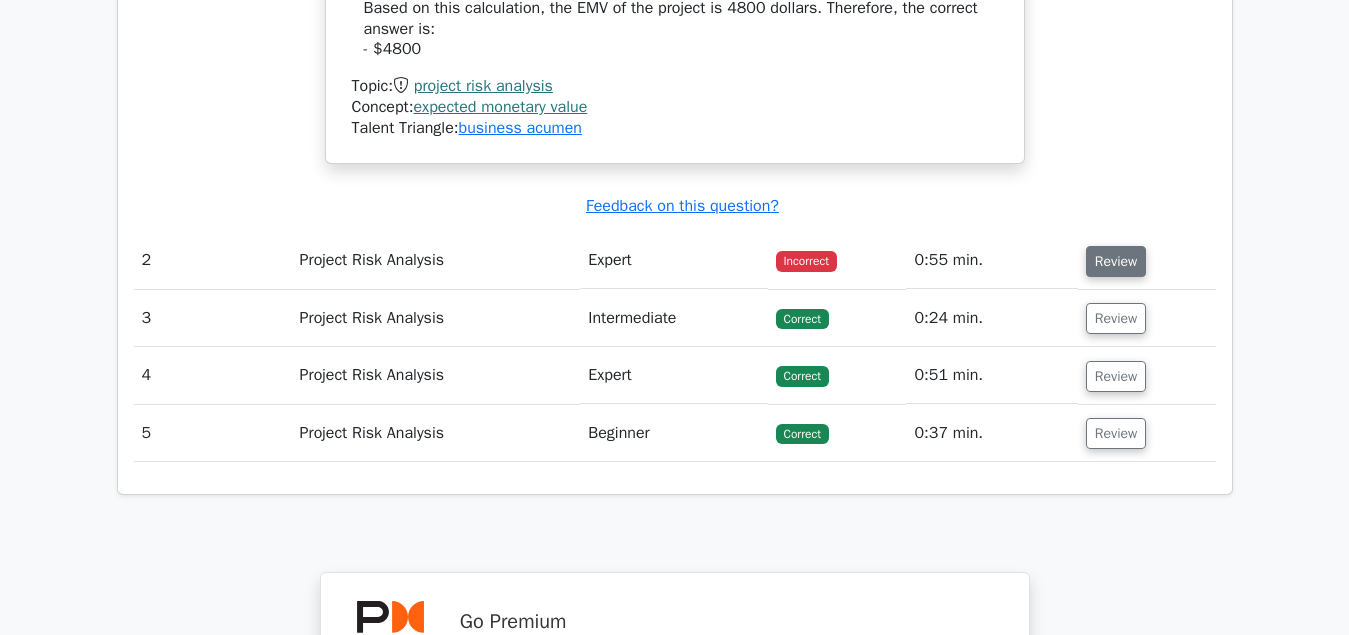 click on "Review" at bounding box center [1116, 261] 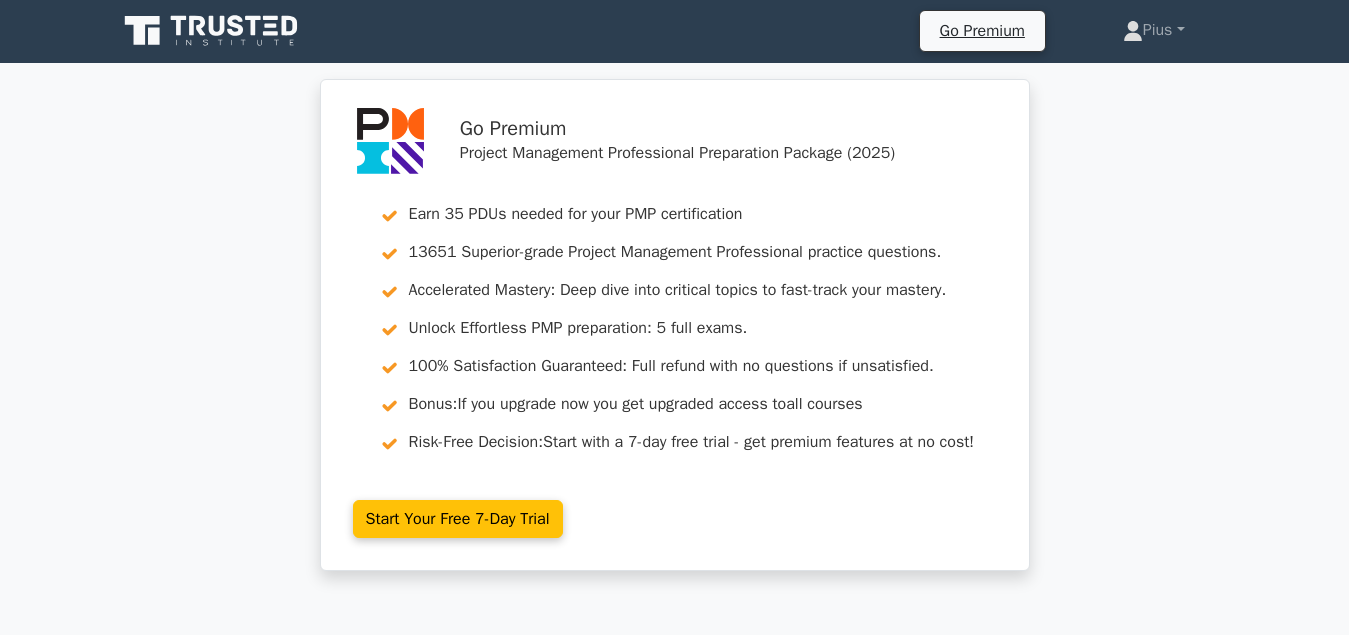 scroll, scrollTop: 0, scrollLeft: 0, axis: both 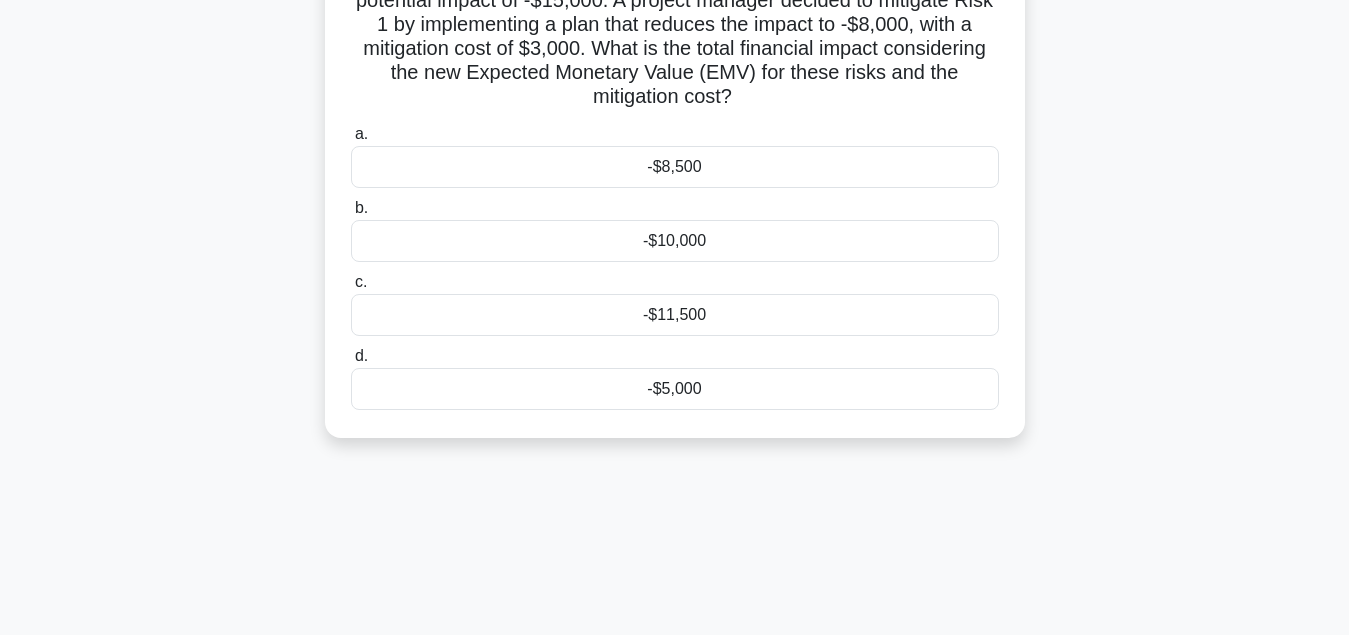 click on "-$11,500" at bounding box center [675, 315] 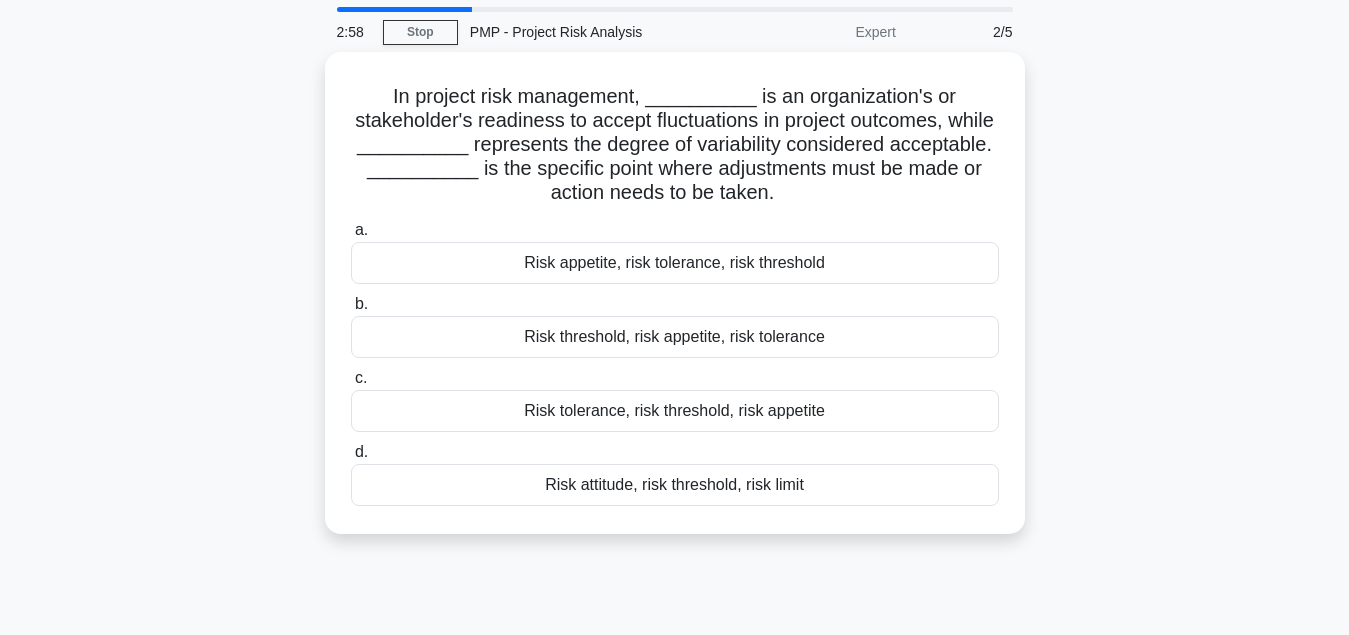 scroll, scrollTop: 14, scrollLeft: 0, axis: vertical 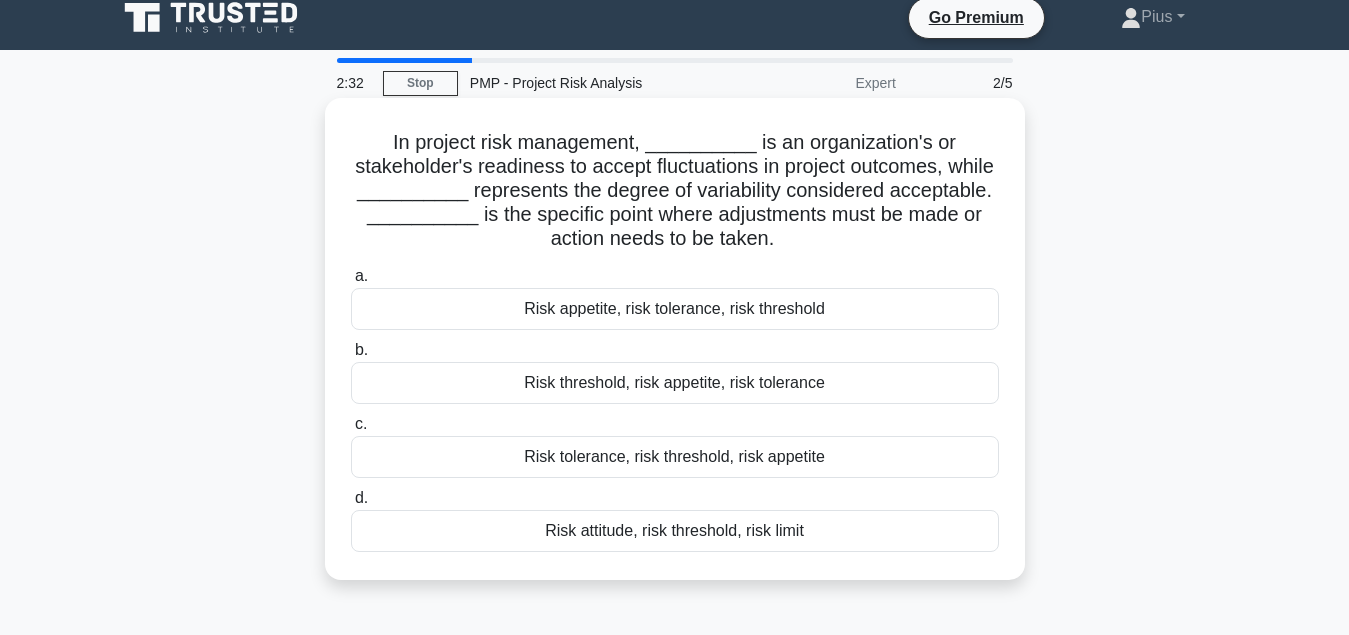 click on "Risk appetite, risk tolerance, risk threshold" at bounding box center (675, 309) 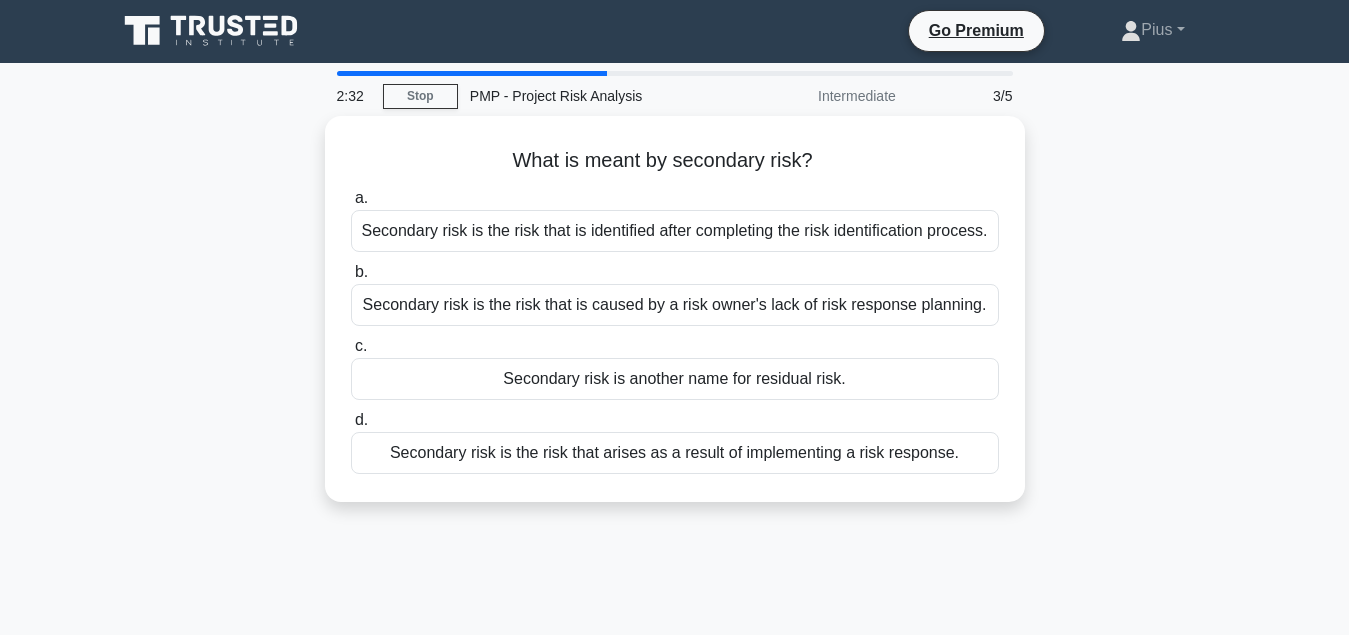 scroll, scrollTop: 0, scrollLeft: 0, axis: both 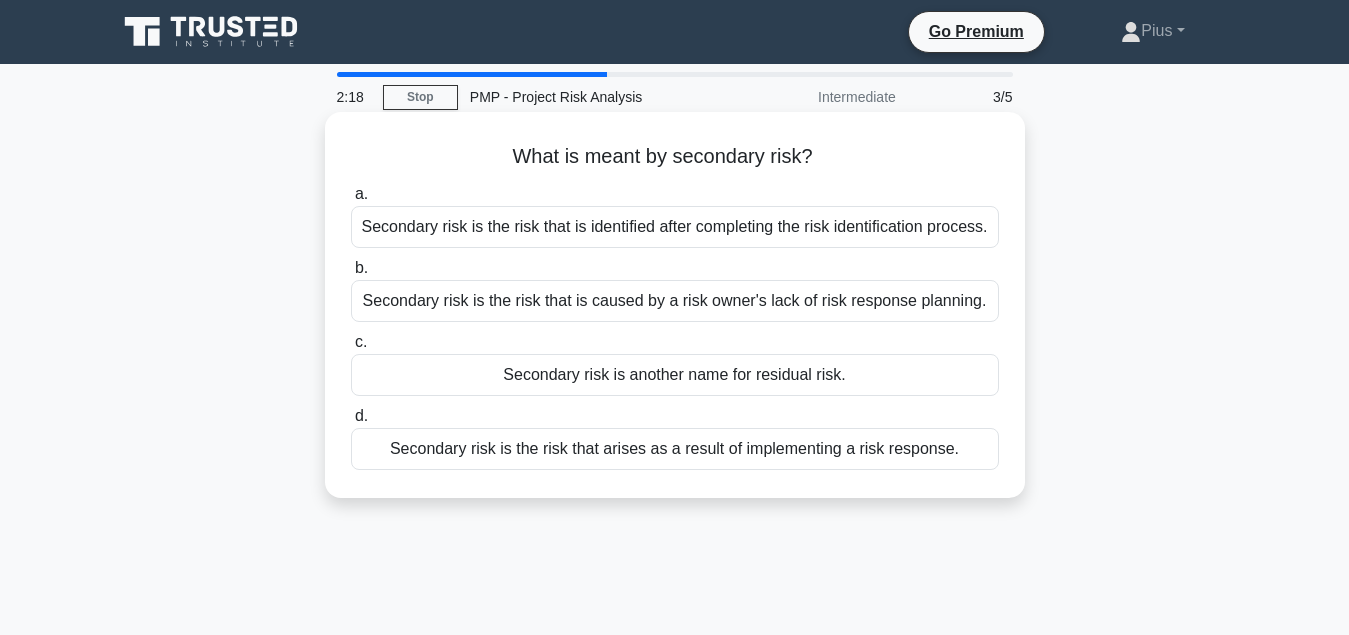 click on "Secondary risk is the risk that arises as a result of implementing a risk response." at bounding box center (675, 449) 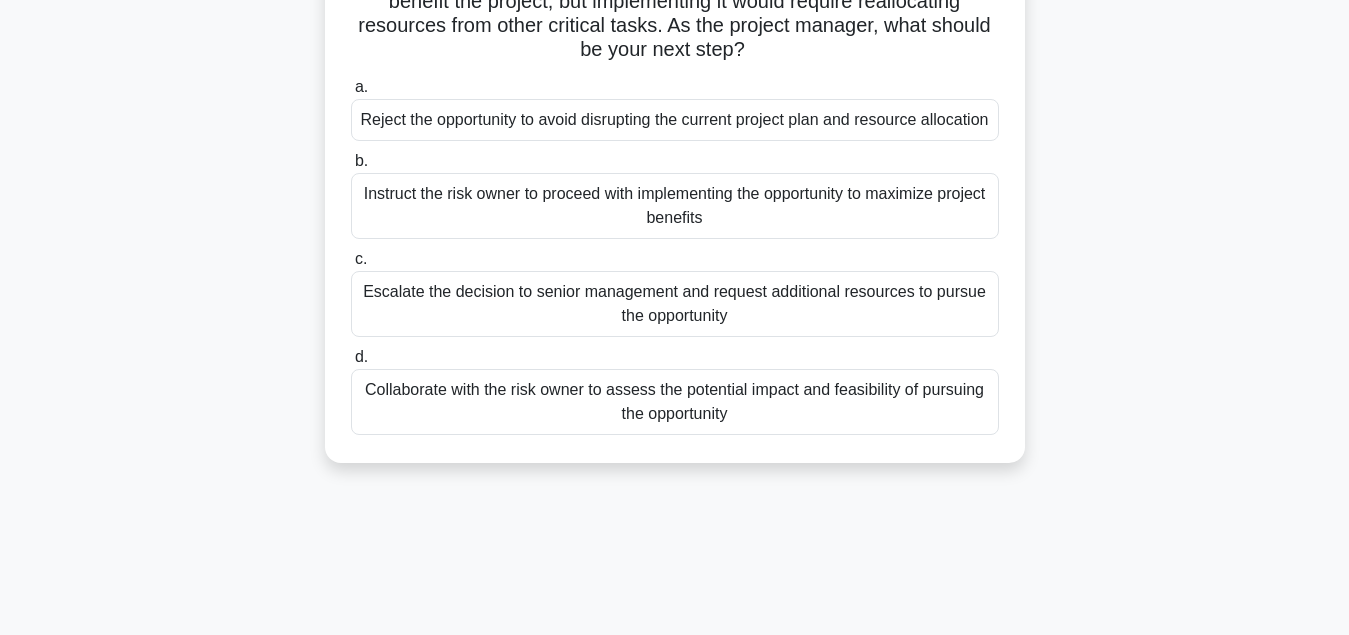 scroll, scrollTop: 306, scrollLeft: 0, axis: vertical 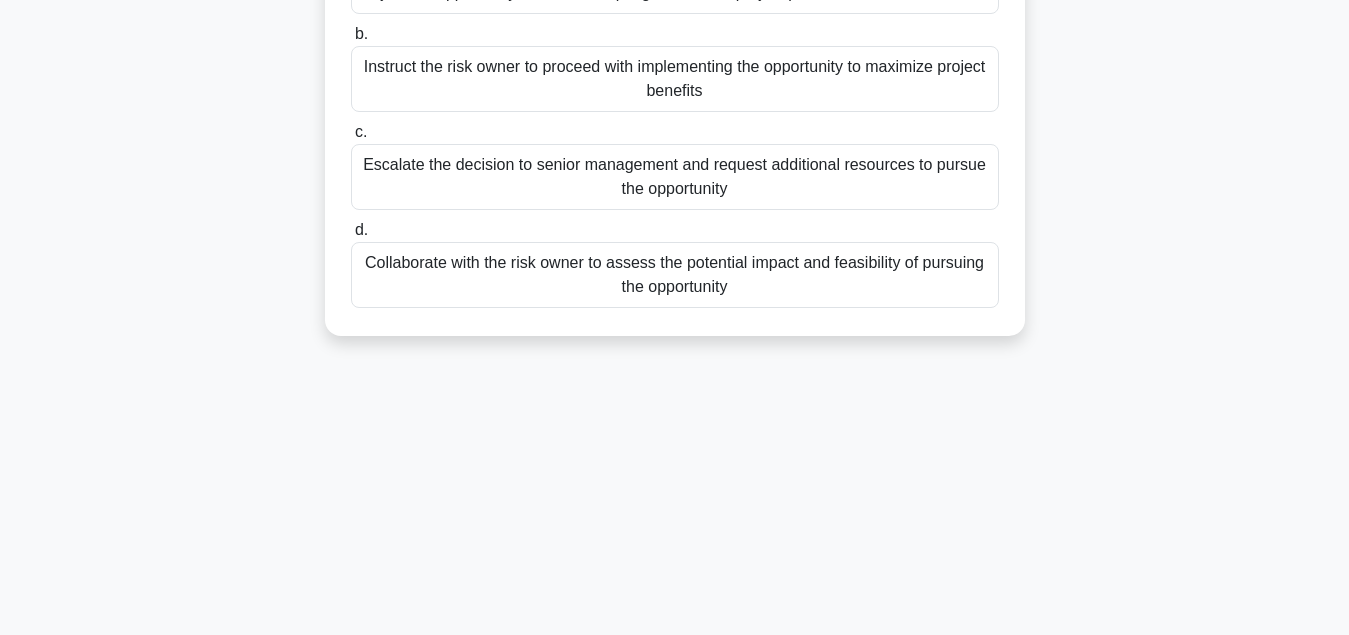 click on "Collaborate with the risk owner to assess the potential impact and feasibility of pursuing the opportunity" at bounding box center [675, 275] 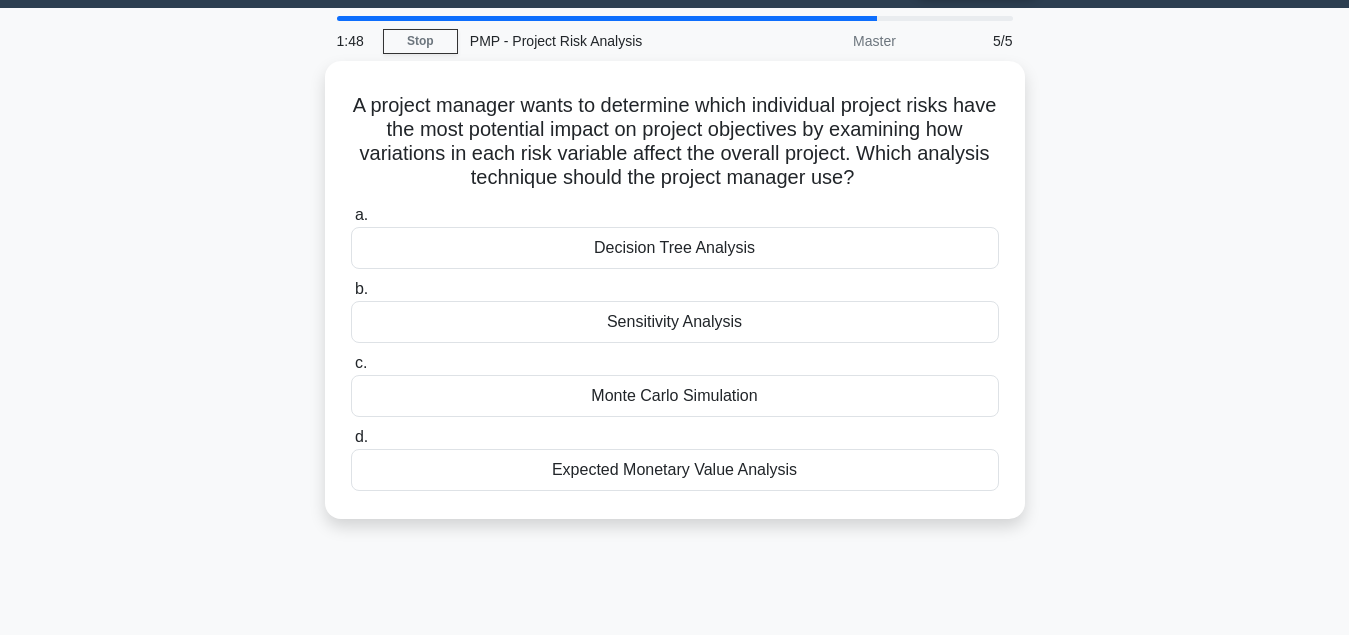scroll, scrollTop: 0, scrollLeft: 0, axis: both 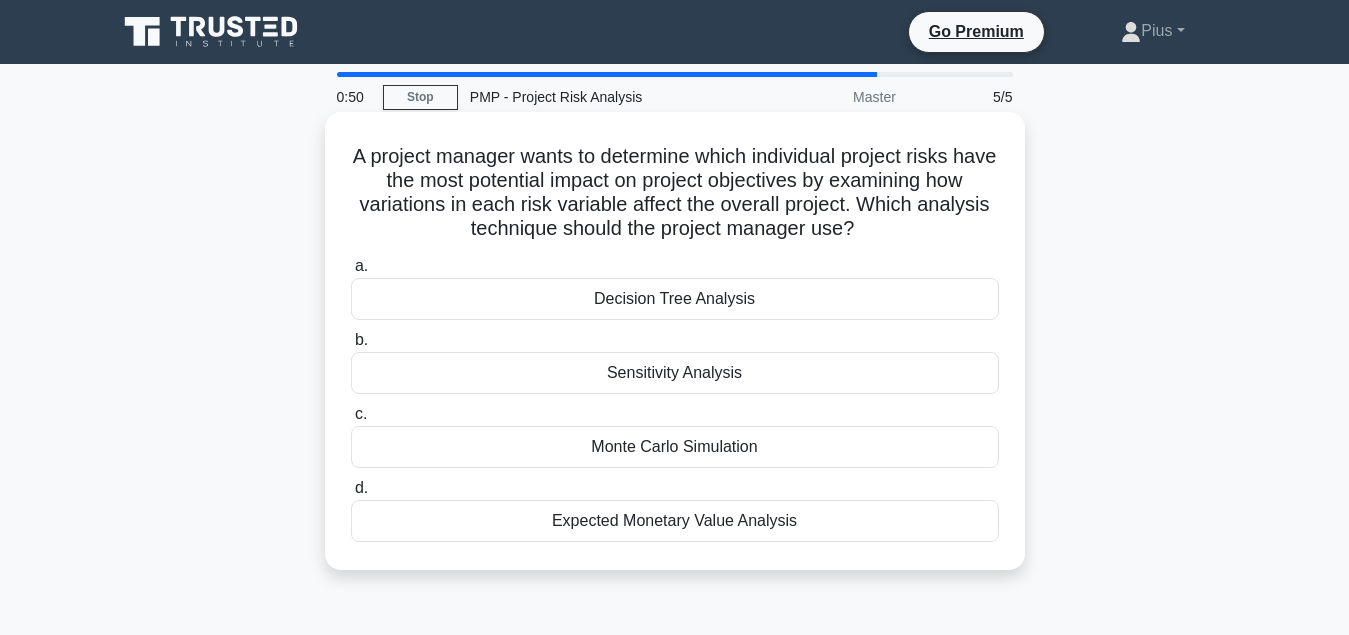 click on "Monte Carlo Simulation" at bounding box center (675, 447) 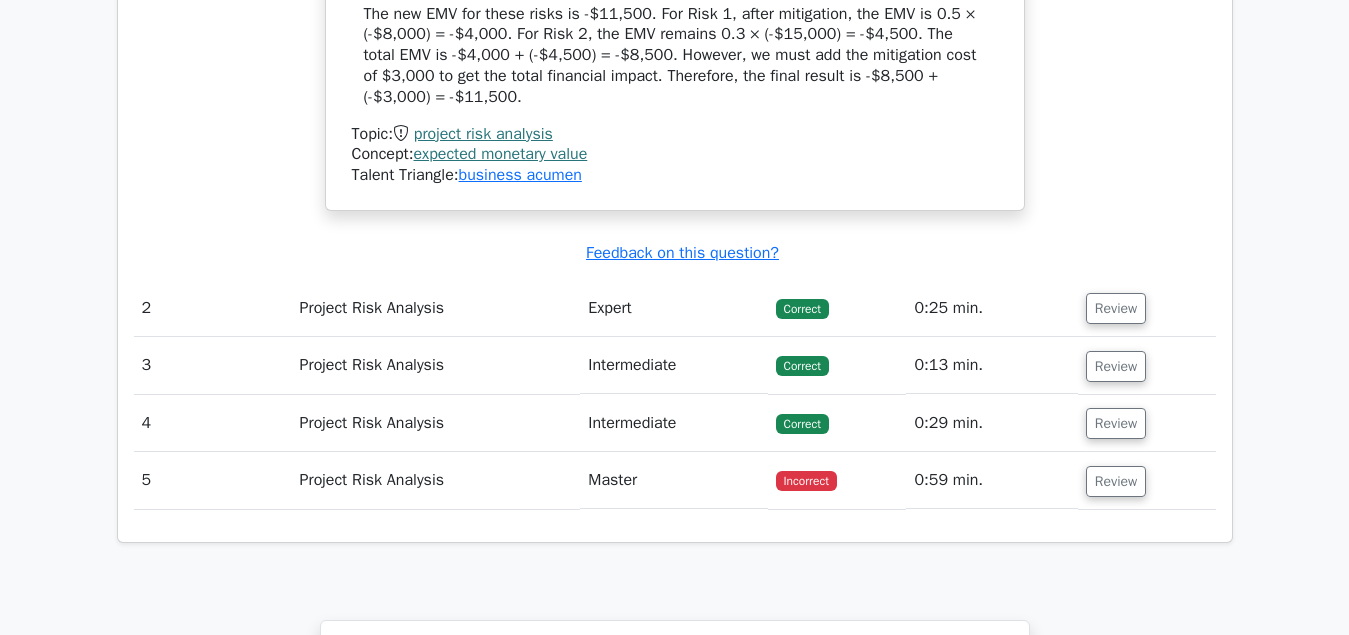 scroll, scrollTop: 2244, scrollLeft: 0, axis: vertical 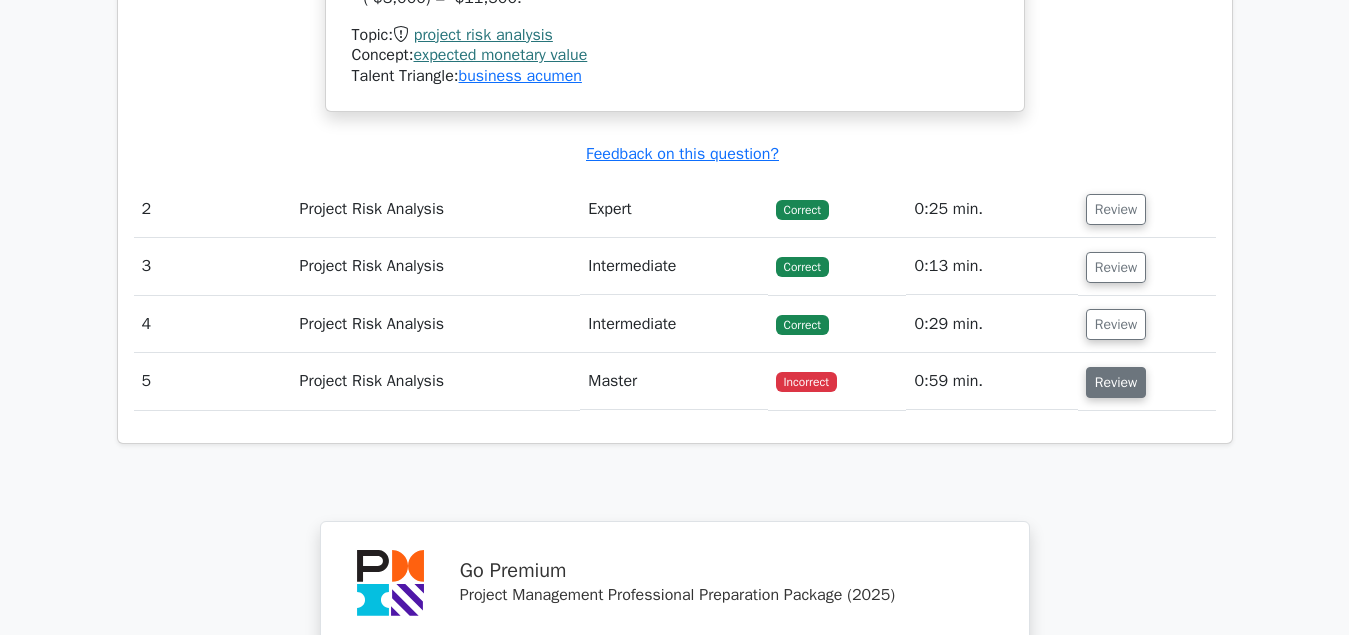 click on "Review" at bounding box center [1116, 382] 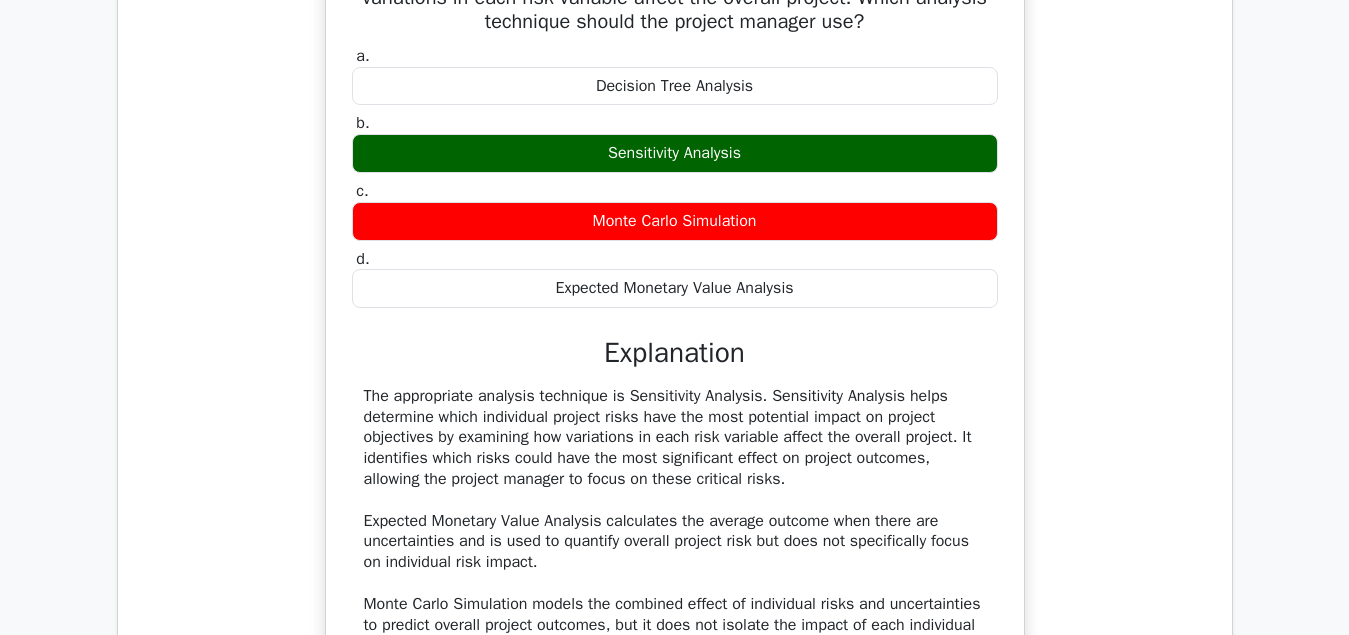 scroll, scrollTop: 2652, scrollLeft: 0, axis: vertical 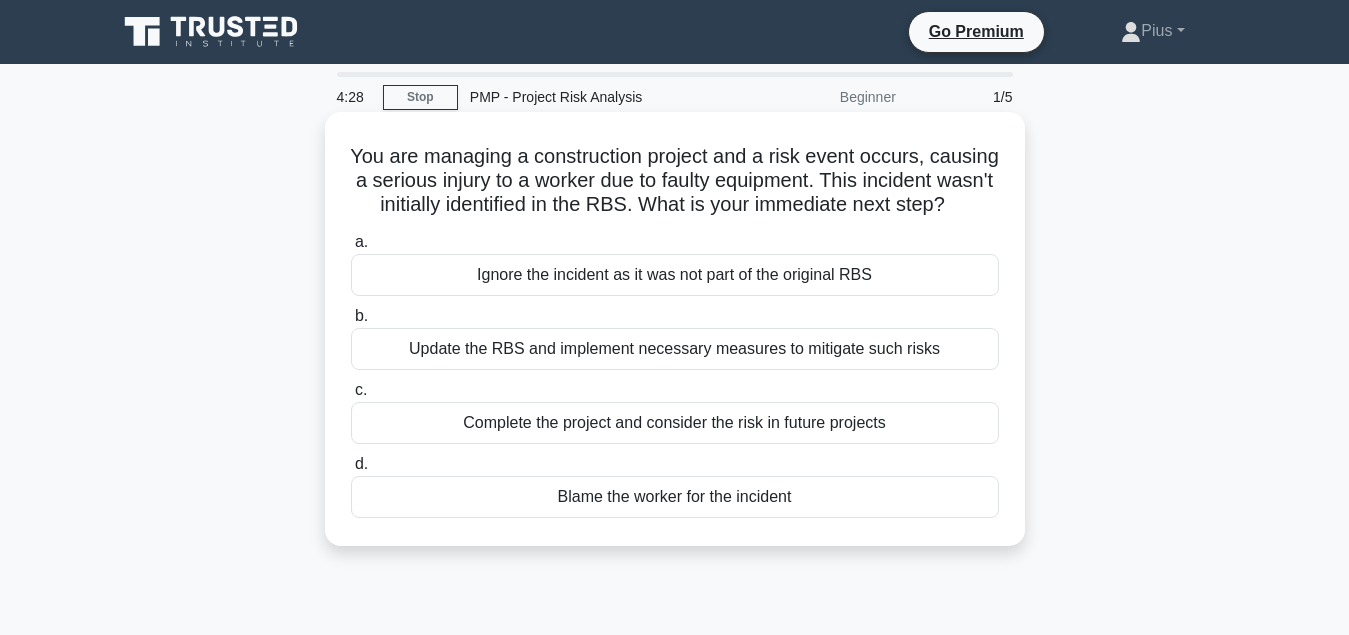 click on "Update the RBS and implement necessary measures to mitigate such risks" at bounding box center [675, 349] 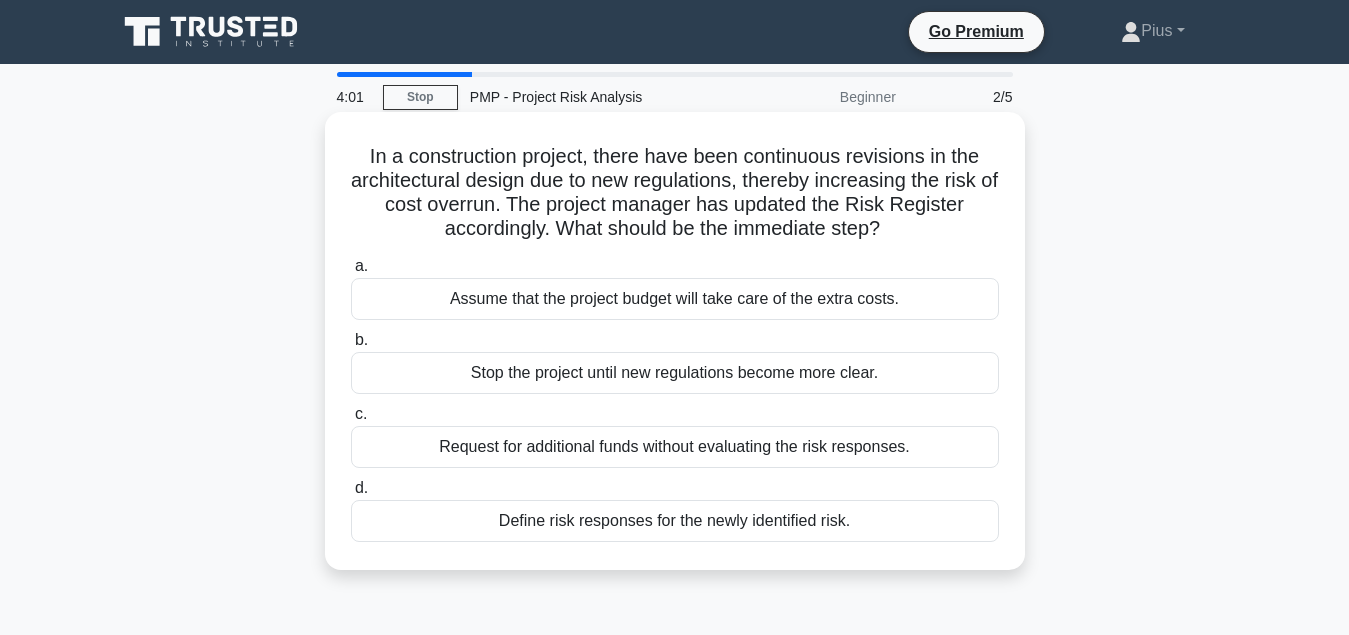 click on "Define risk responses for the newly identified risk." at bounding box center [675, 521] 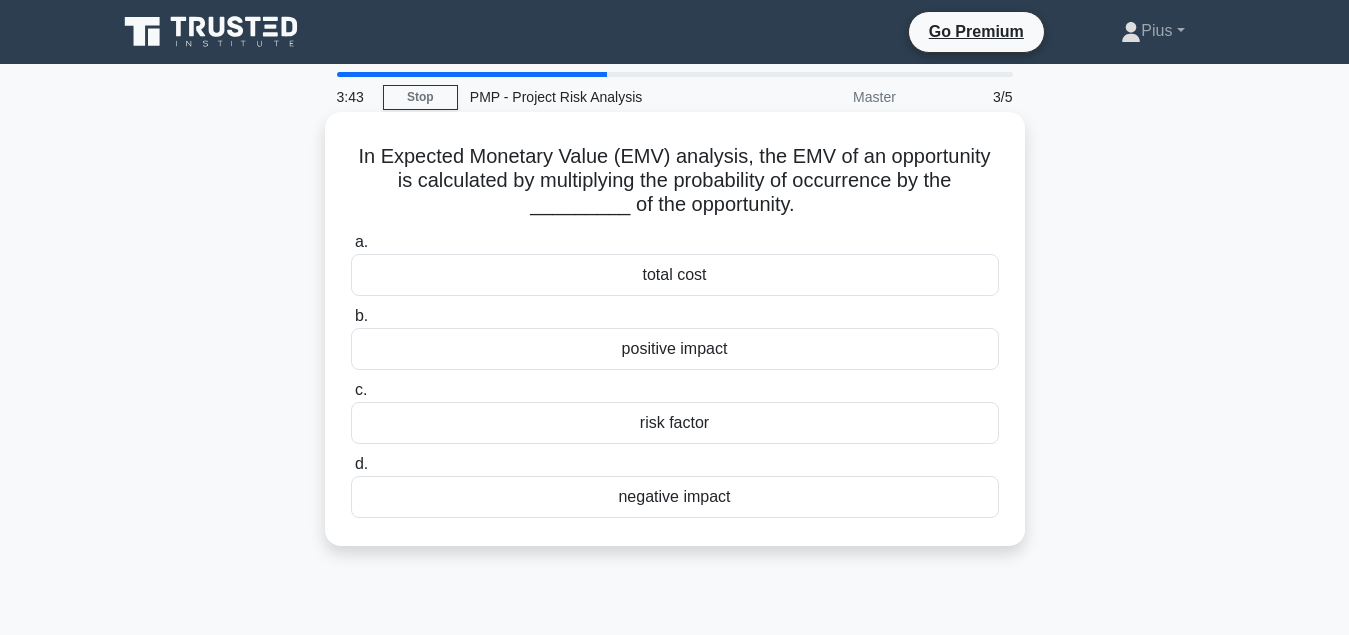 click on "positive impact" at bounding box center (675, 349) 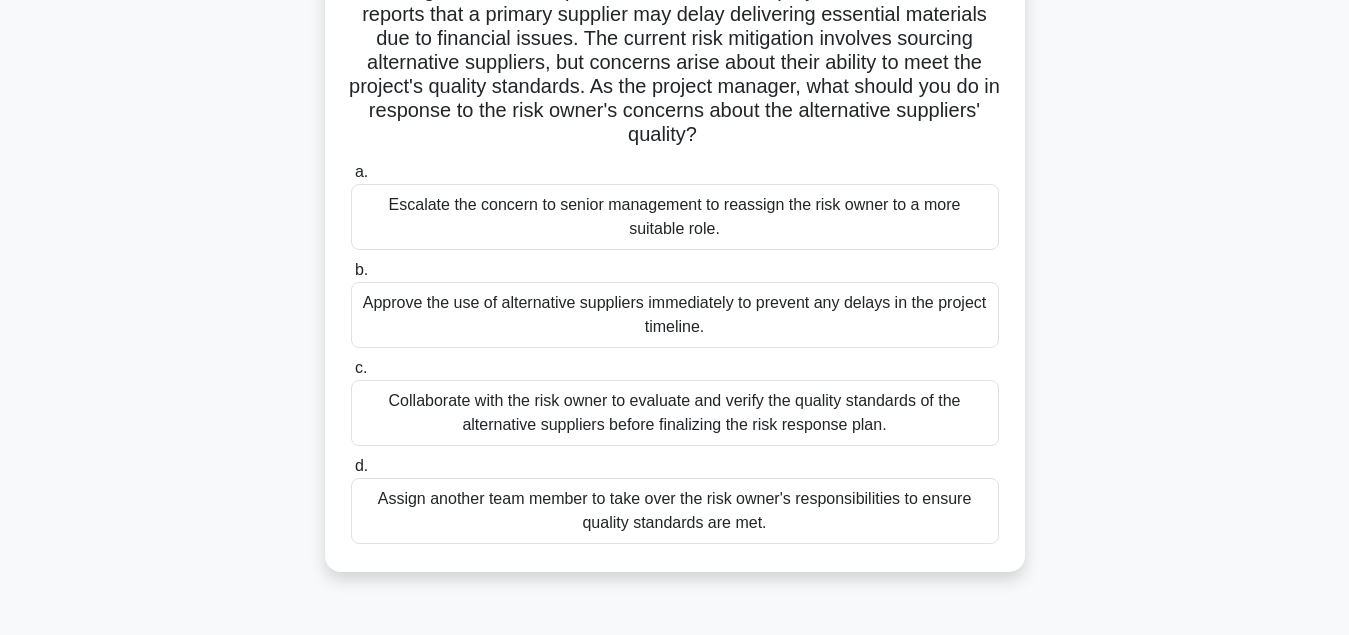 scroll, scrollTop: 204, scrollLeft: 0, axis: vertical 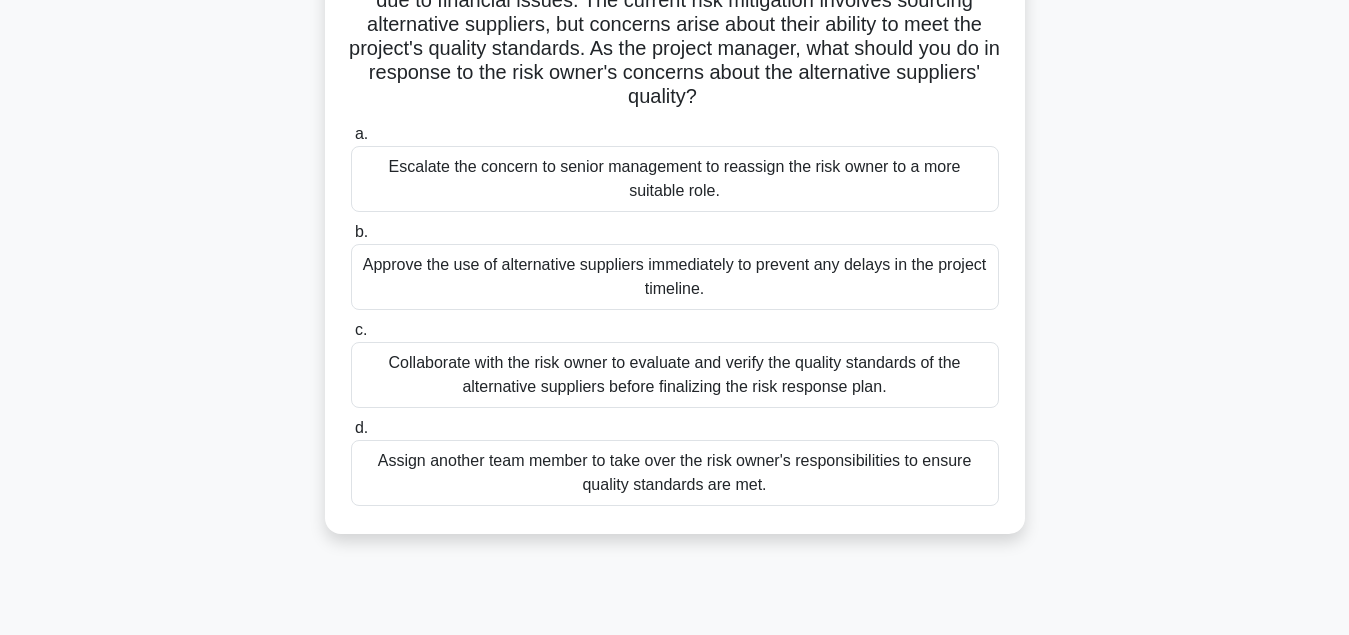 click on "Collaborate with the risk owner to evaluate and verify the quality standards of the alternative suppliers before finalizing the risk response plan." at bounding box center (675, 375) 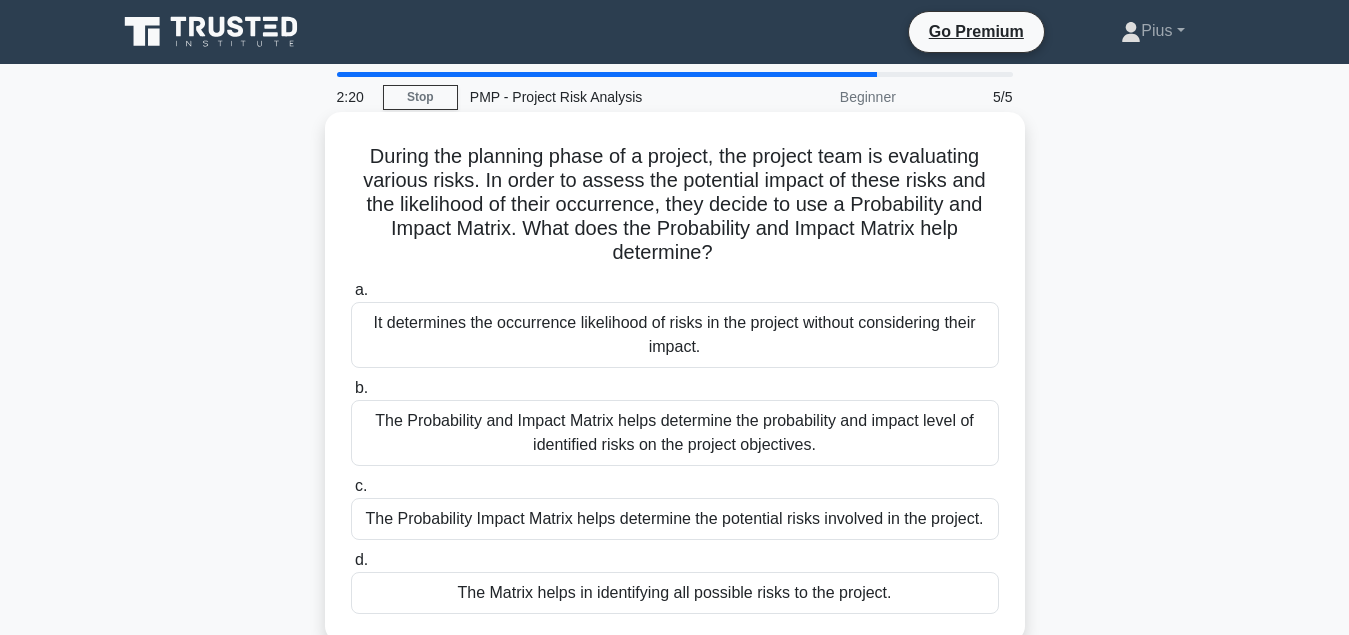 scroll, scrollTop: 102, scrollLeft: 0, axis: vertical 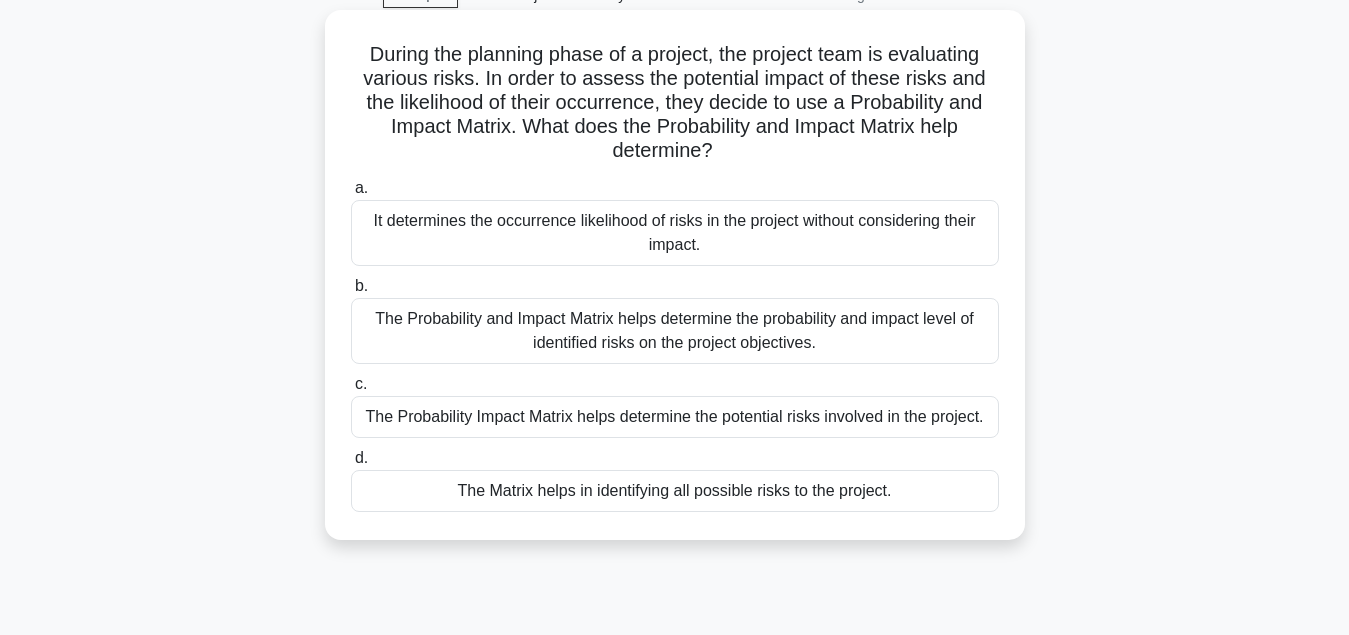 click on "The Probability and Impact Matrix helps determine the probability and impact level of identified risks on the project objectives." at bounding box center (675, 331) 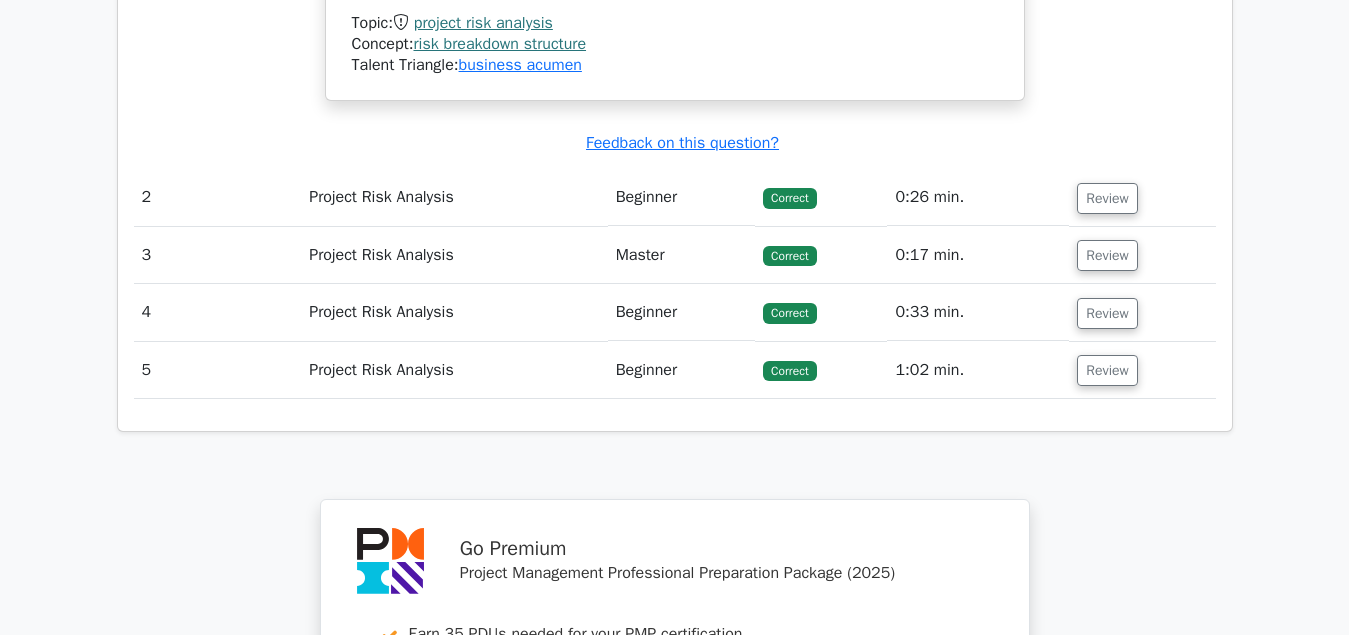 scroll, scrollTop: 2346, scrollLeft: 0, axis: vertical 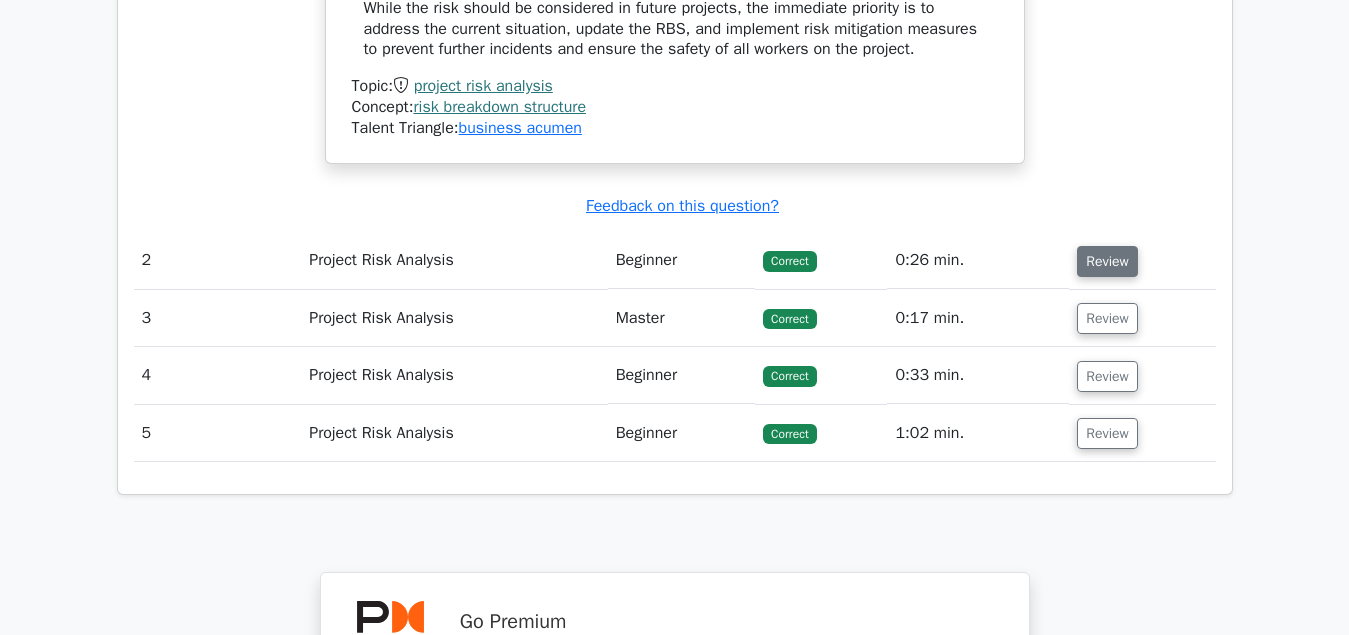 click on "Review" at bounding box center (1107, 261) 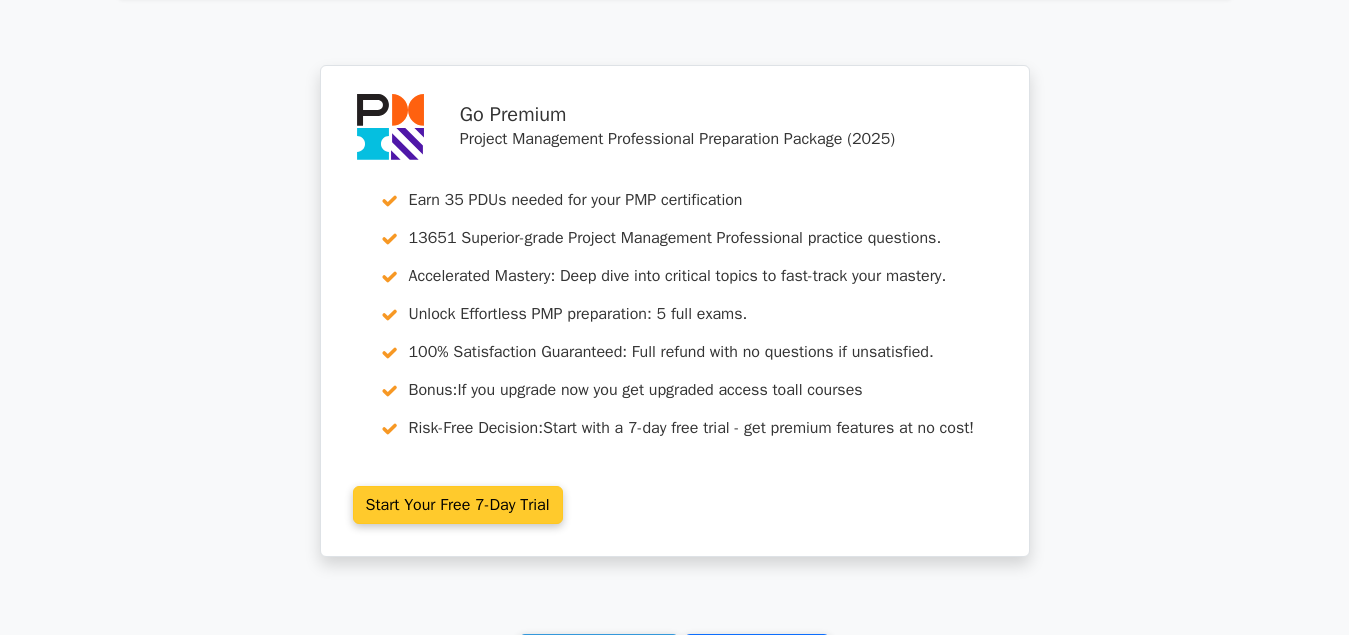 scroll, scrollTop: 3468, scrollLeft: 0, axis: vertical 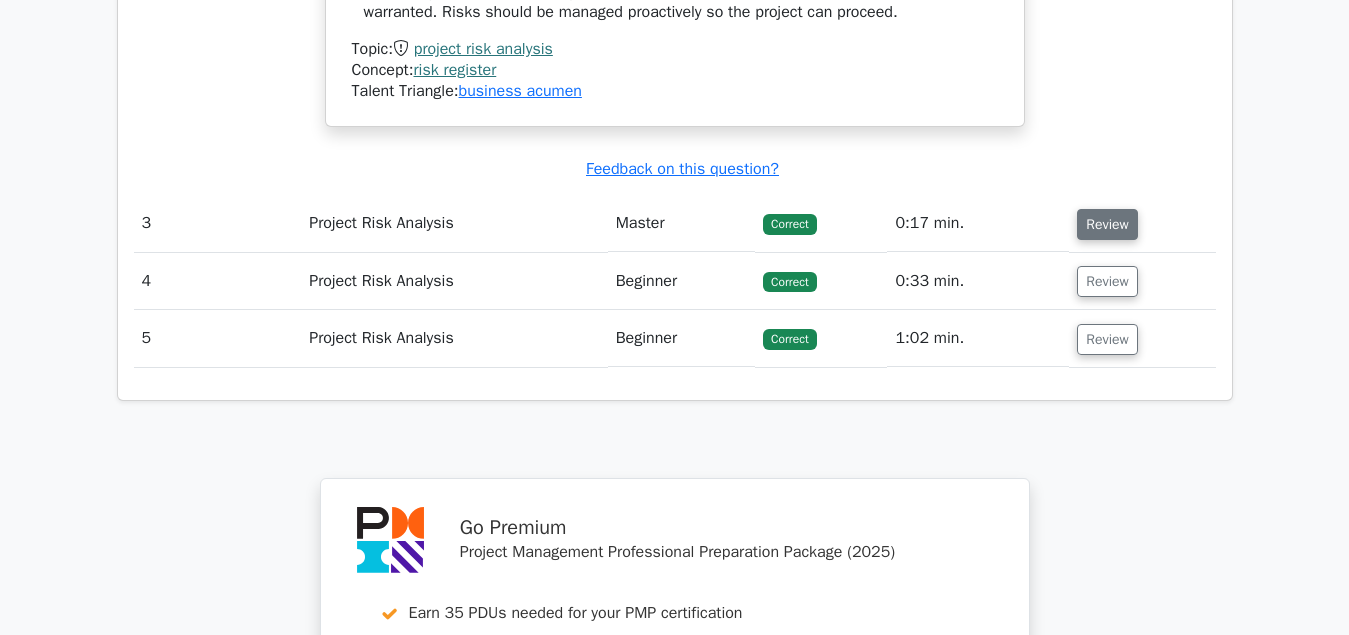click on "Review" at bounding box center (1107, 224) 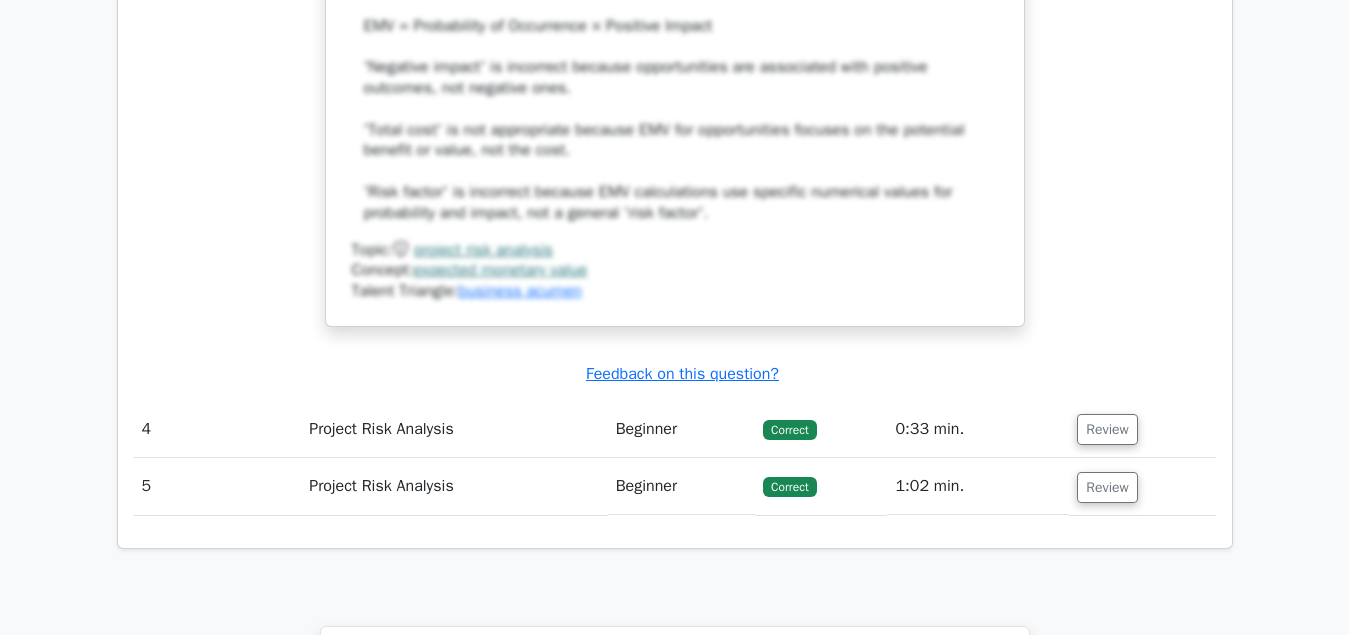 scroll, scrollTop: 4998, scrollLeft: 0, axis: vertical 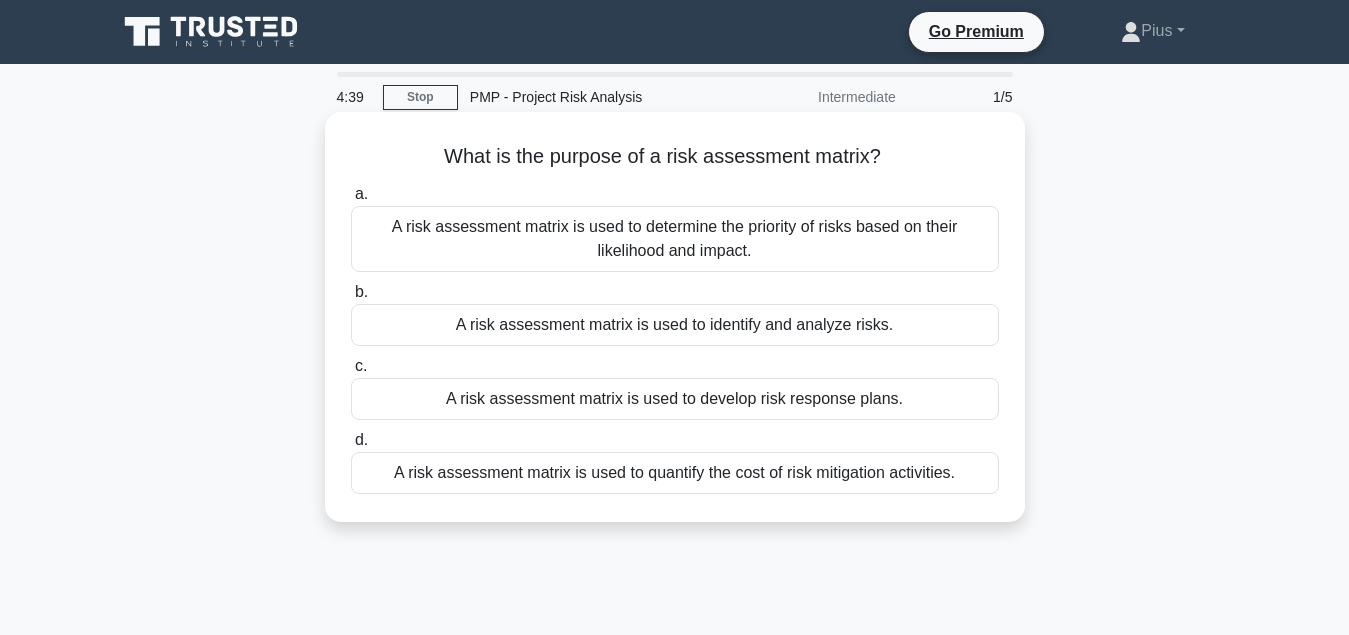 click on "A risk assessment matrix is used to determine the priority of risks based on their likelihood and impact." at bounding box center (675, 239) 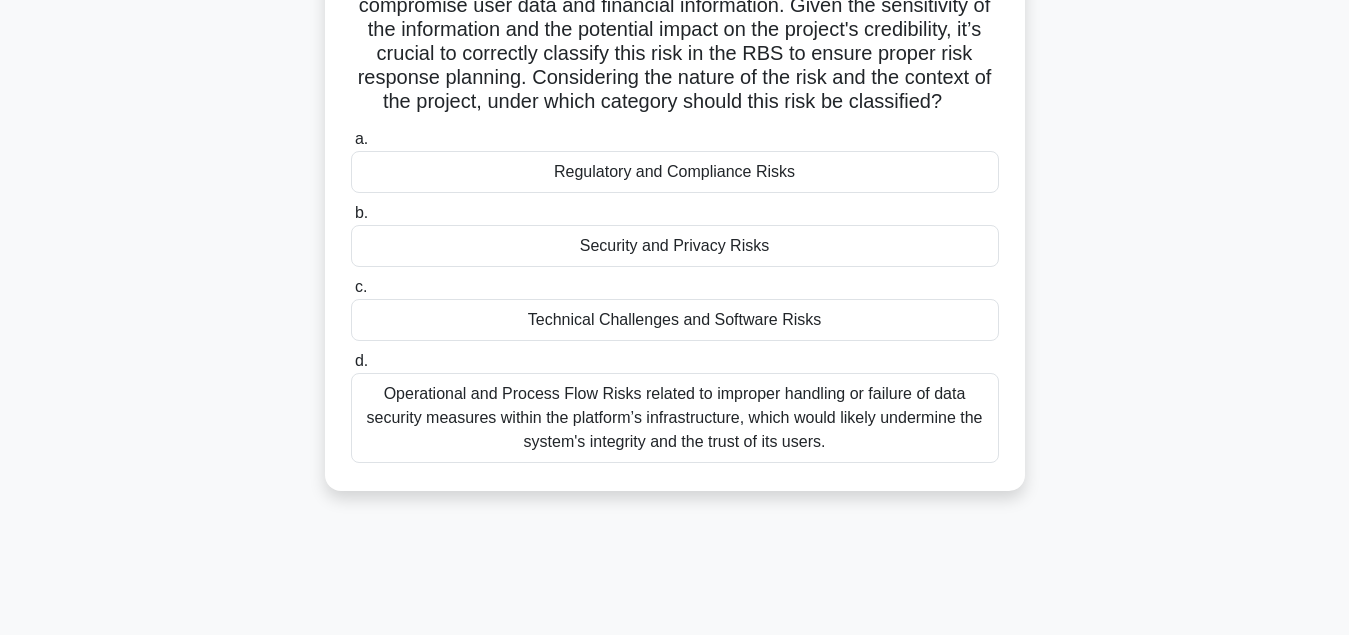 scroll, scrollTop: 306, scrollLeft: 0, axis: vertical 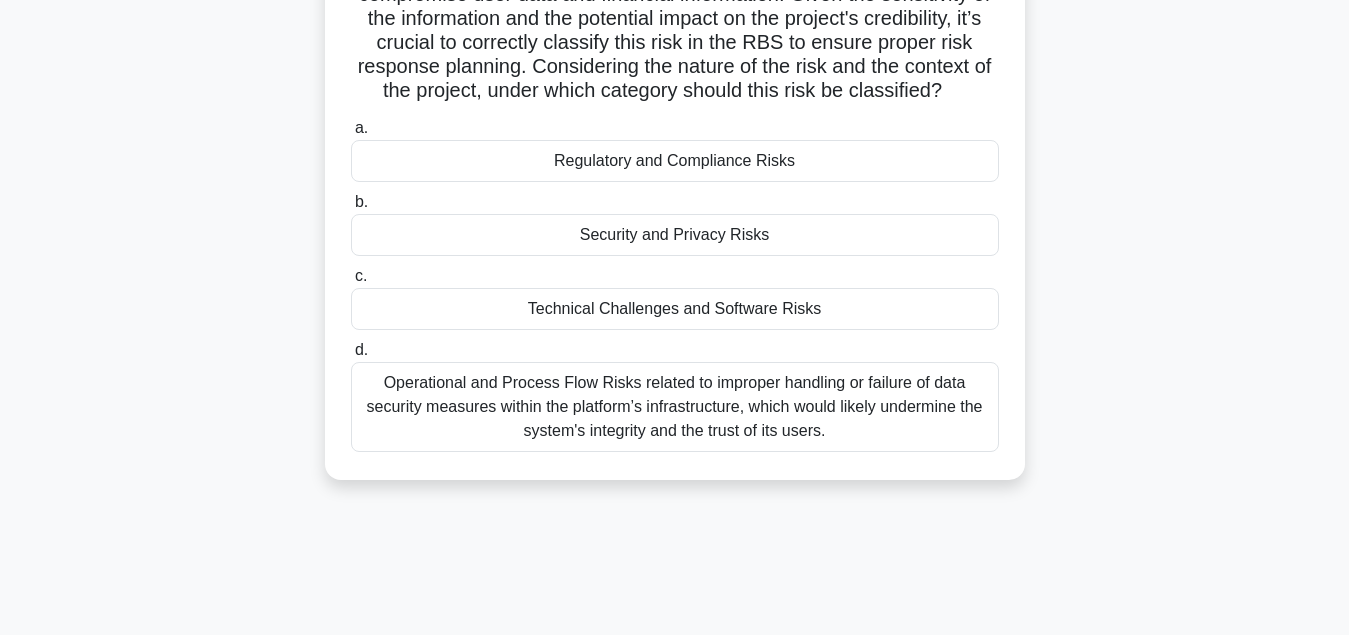 click on "Security and Privacy Risks" at bounding box center (675, 235) 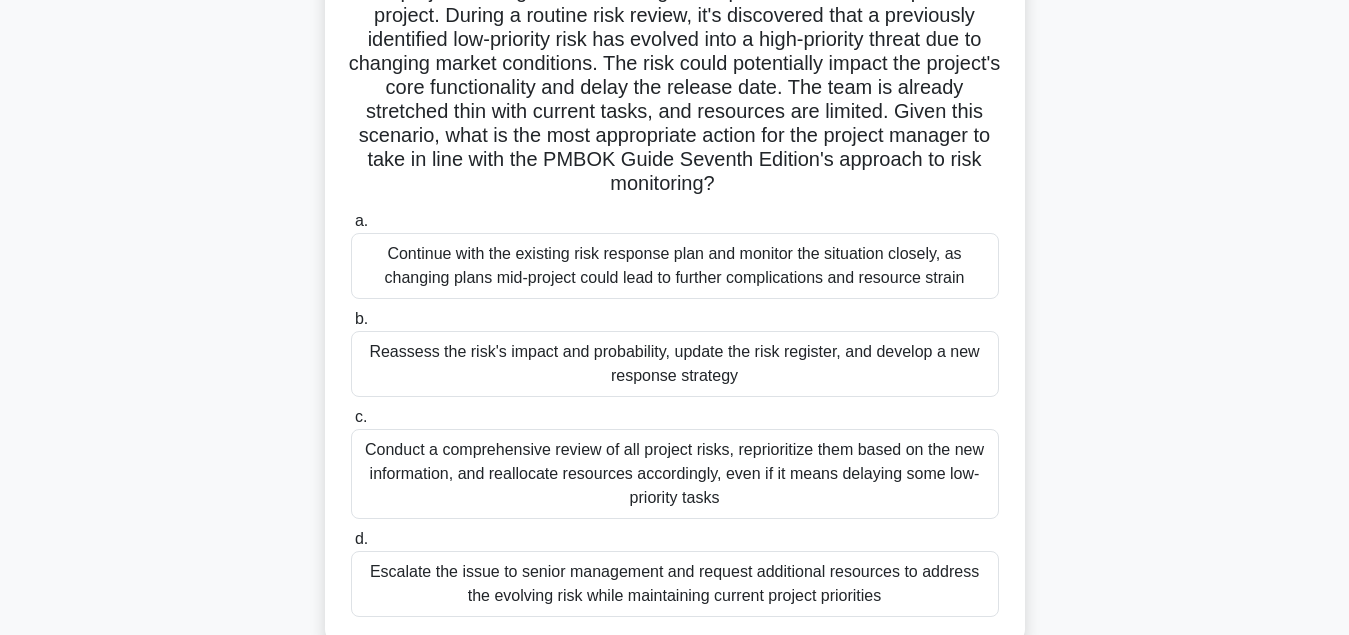 scroll, scrollTop: 204, scrollLeft: 0, axis: vertical 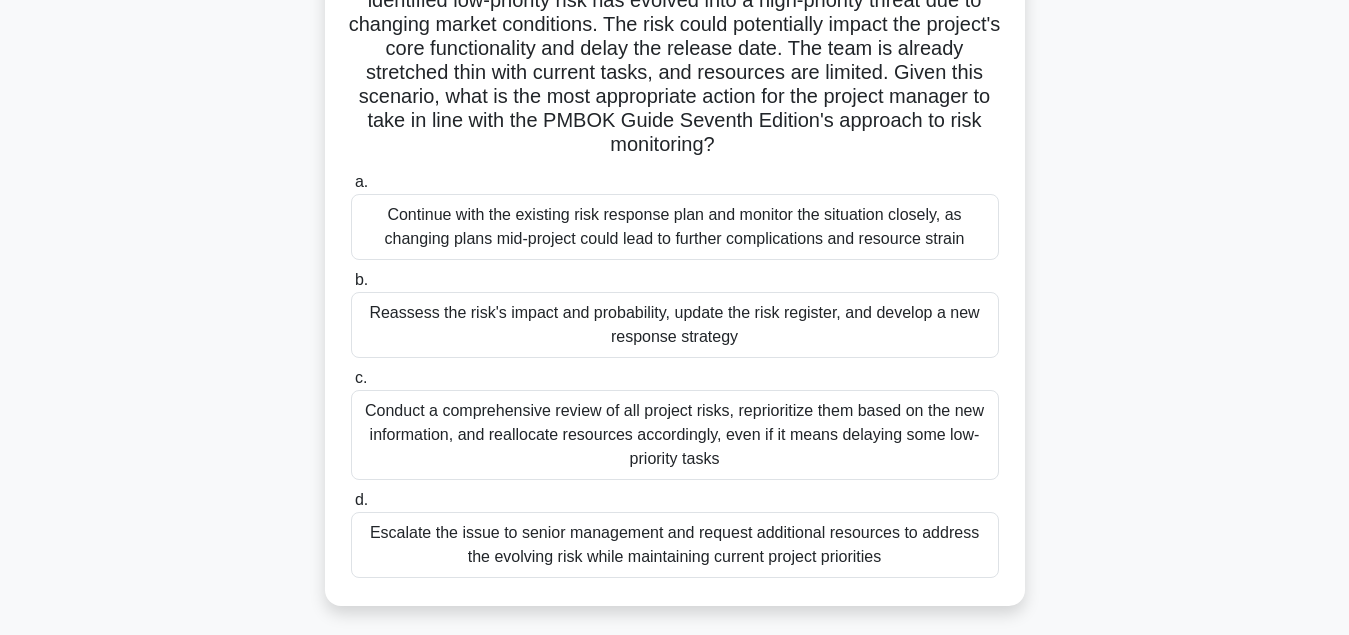 click on "Reassess the risk's impact and probability, update the risk register, and develop a new response strategy" at bounding box center [675, 325] 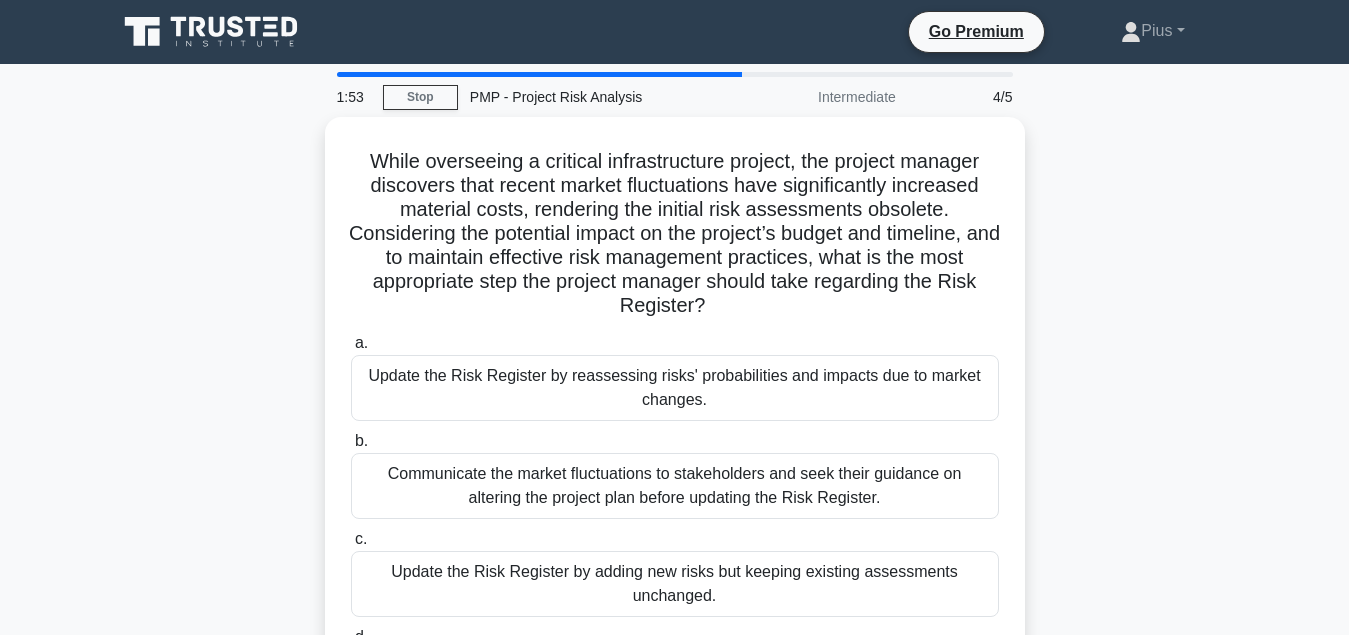 scroll, scrollTop: 102, scrollLeft: 0, axis: vertical 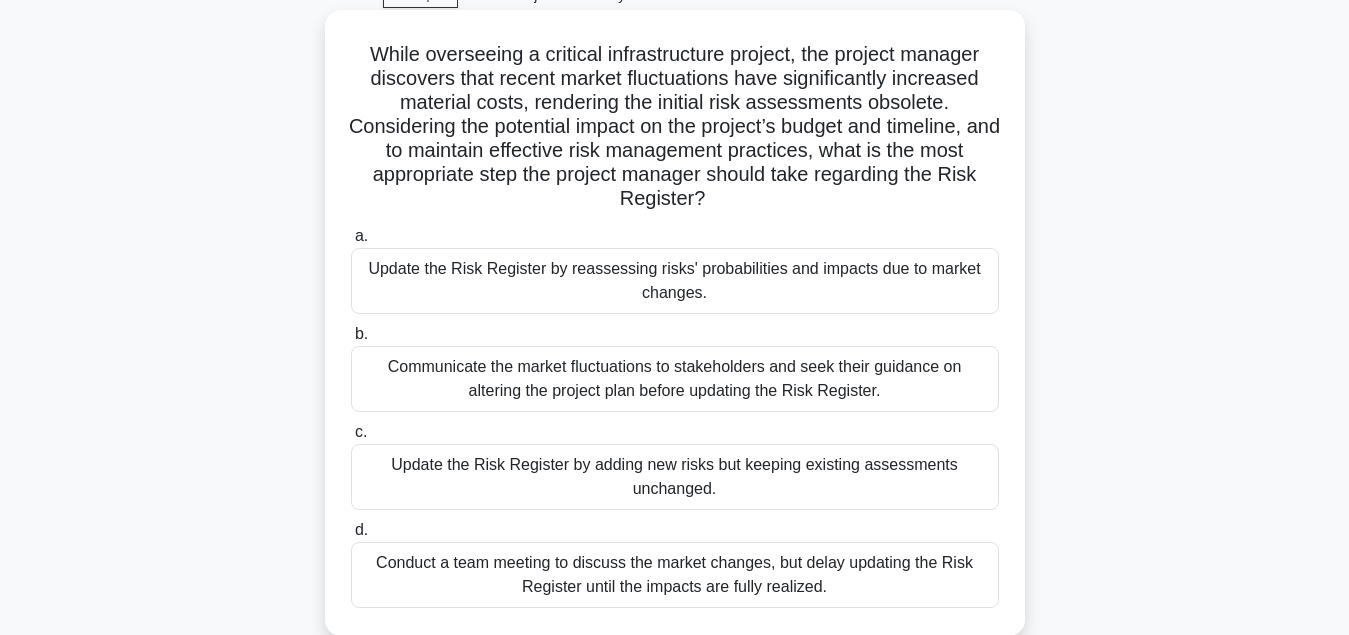 click on "Update the Risk Register by reassessing risks' probabilities and impacts due to market changes." at bounding box center (675, 281) 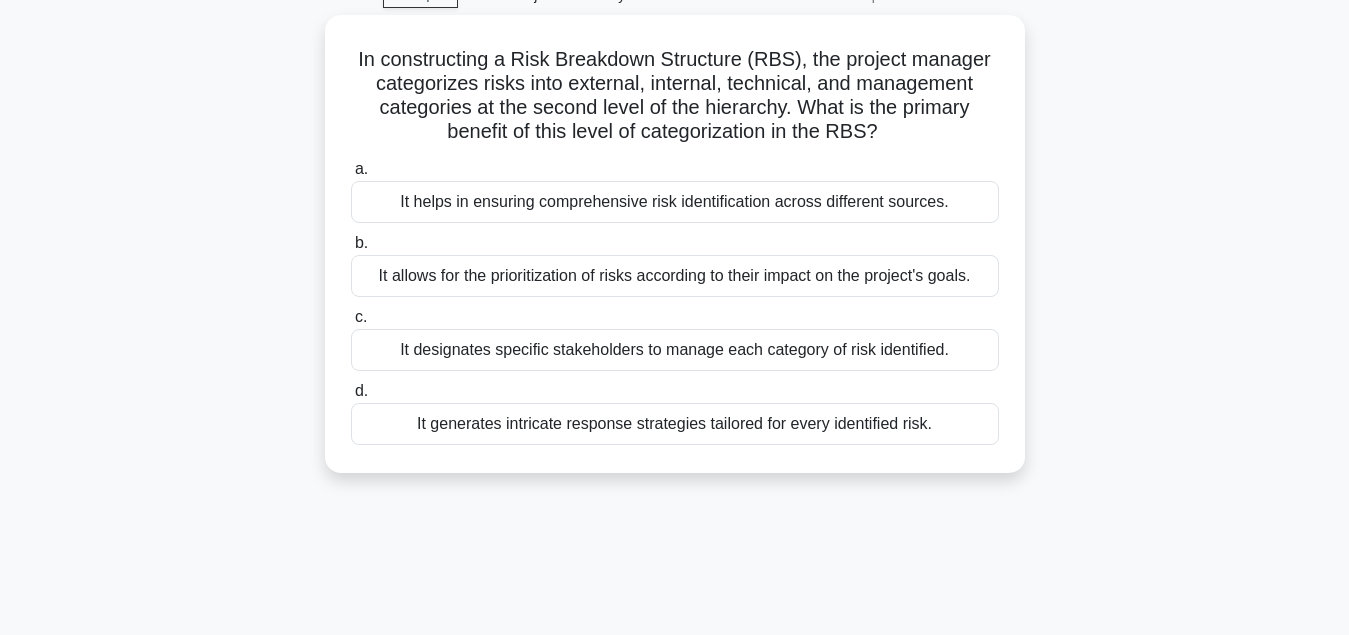 scroll, scrollTop: 0, scrollLeft: 0, axis: both 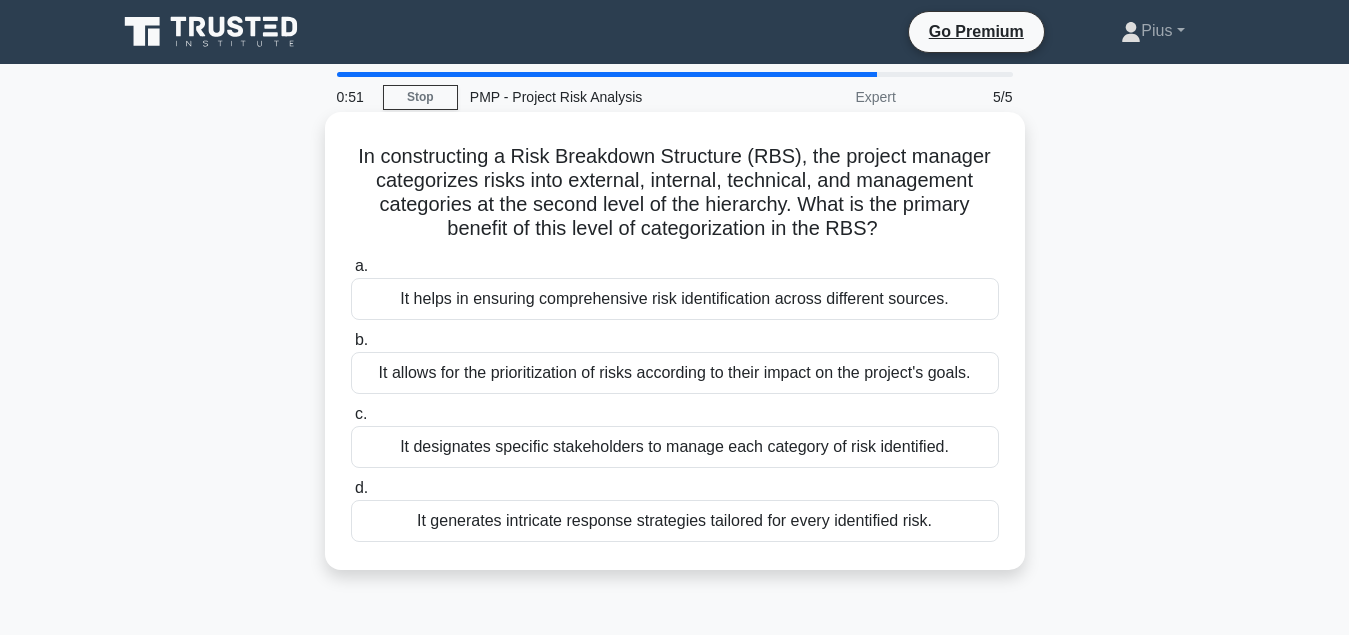 click on "It allows for the prioritization of risks according to their impact on the project's goals." at bounding box center (675, 373) 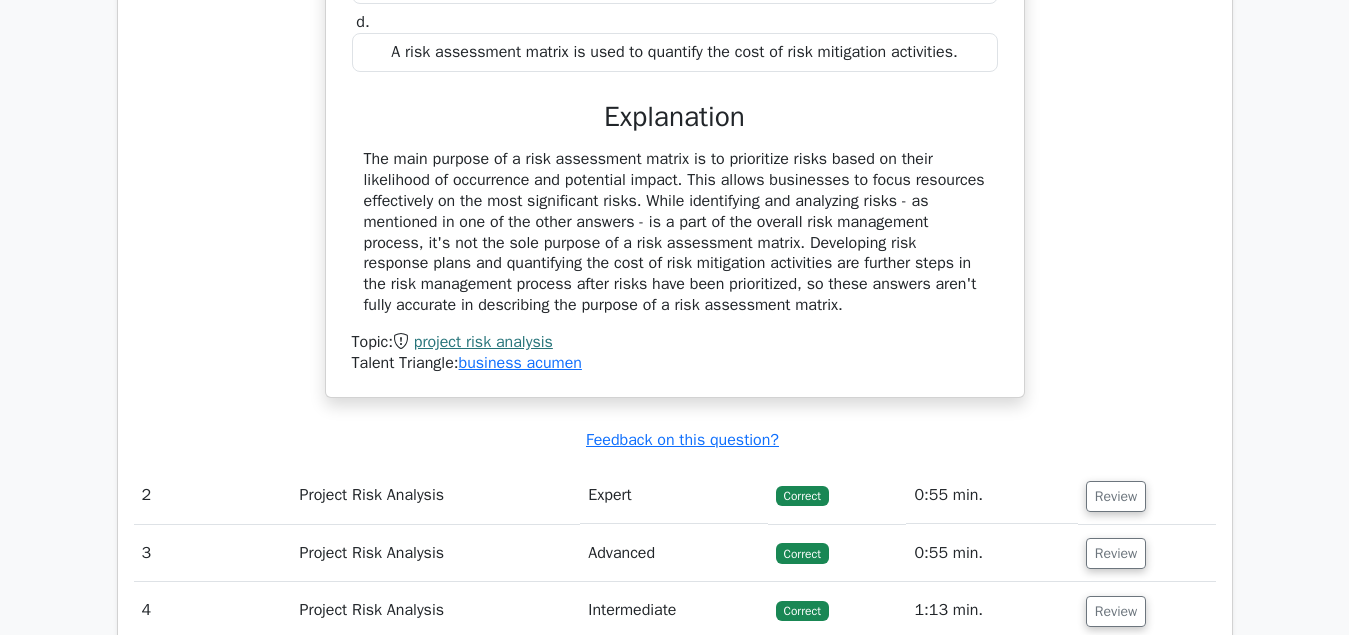 scroll, scrollTop: 2142, scrollLeft: 0, axis: vertical 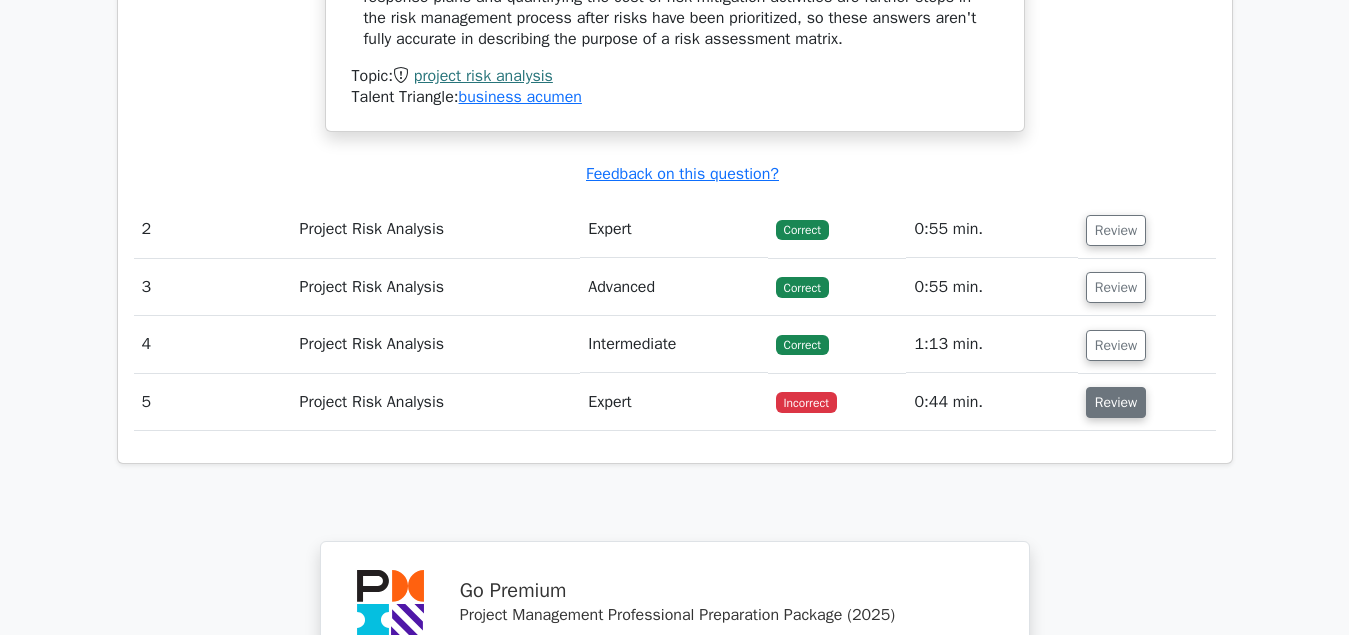 click on "Review" at bounding box center [1116, 402] 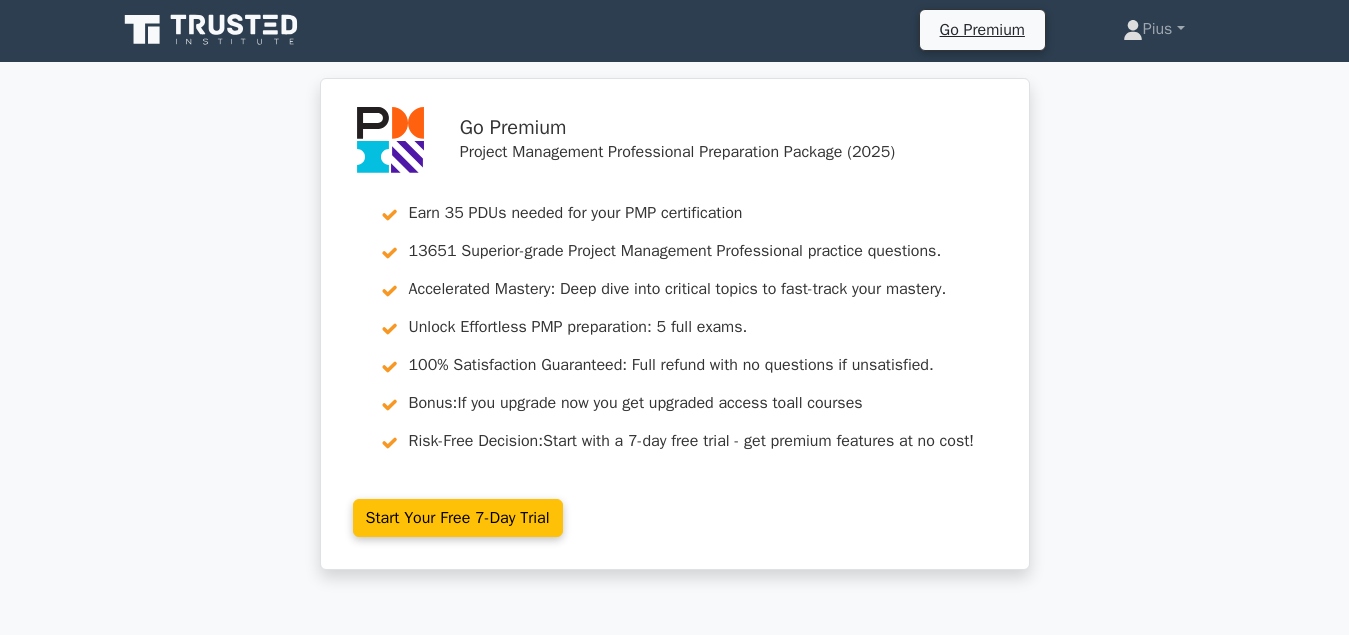 scroll, scrollTop: 0, scrollLeft: 0, axis: both 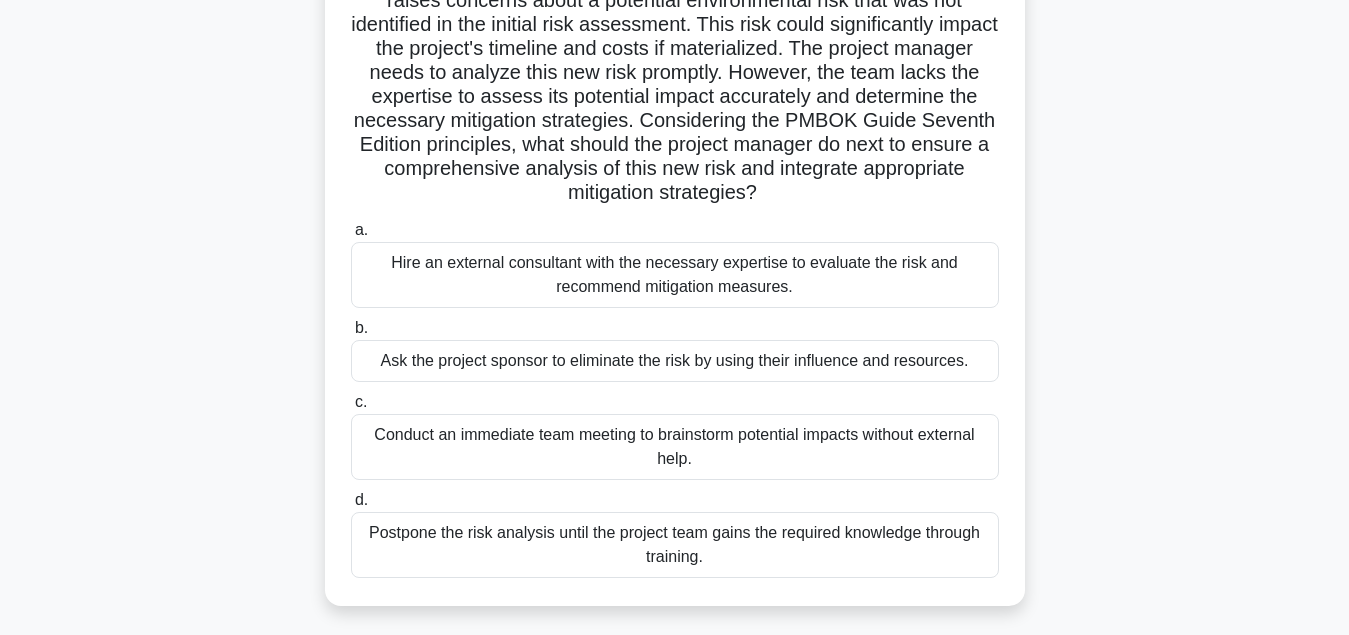 click on "Hire an external consultant with the necessary expertise to evaluate the risk and recommend mitigation measures." at bounding box center (675, 275) 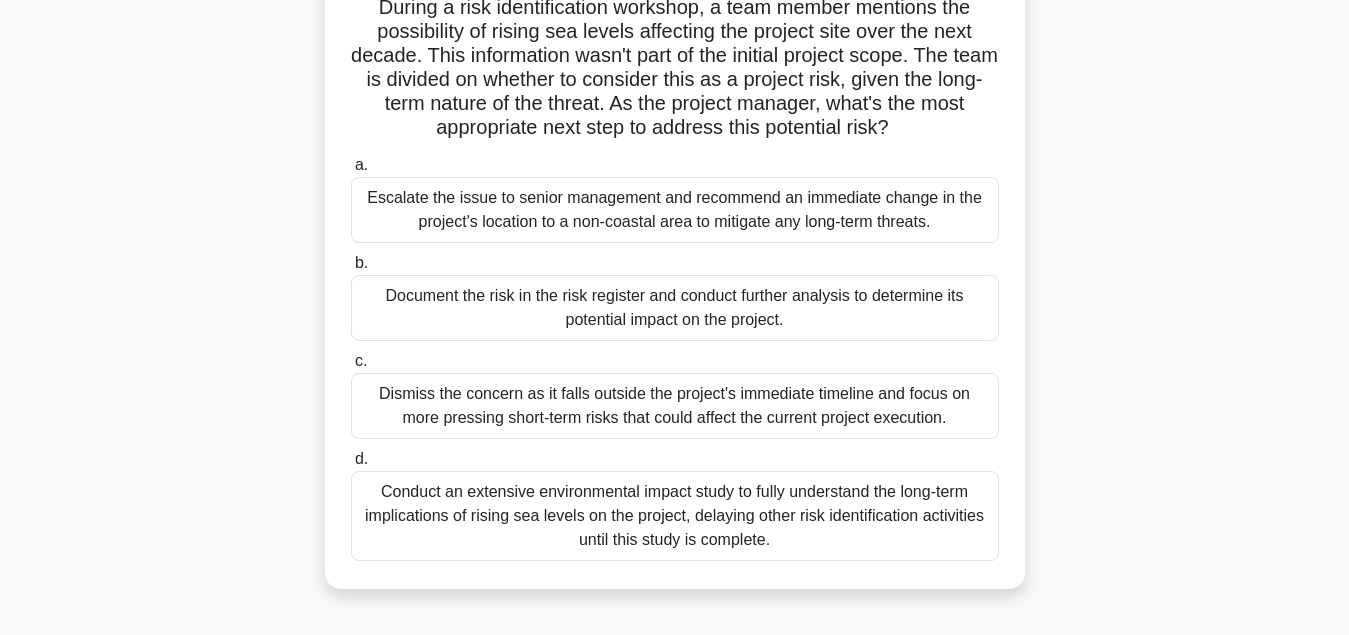 scroll, scrollTop: 204, scrollLeft: 0, axis: vertical 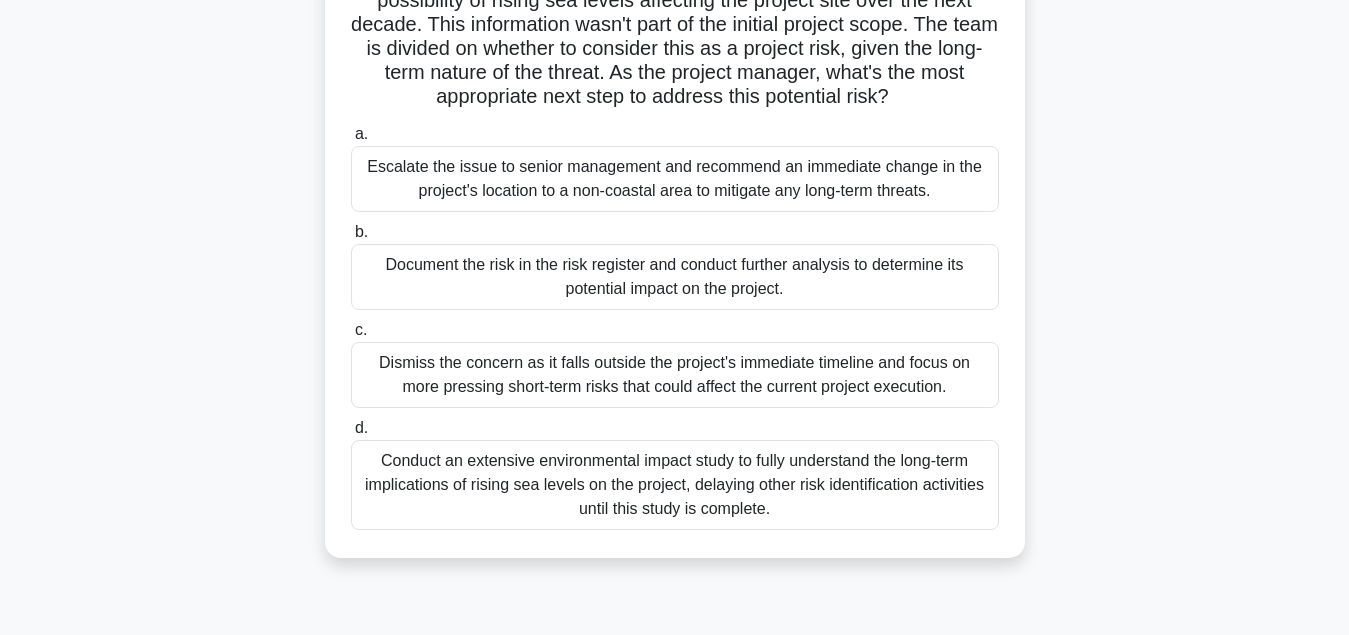click on "Document the risk in the risk register and conduct further analysis to determine its potential impact on the project." at bounding box center (675, 277) 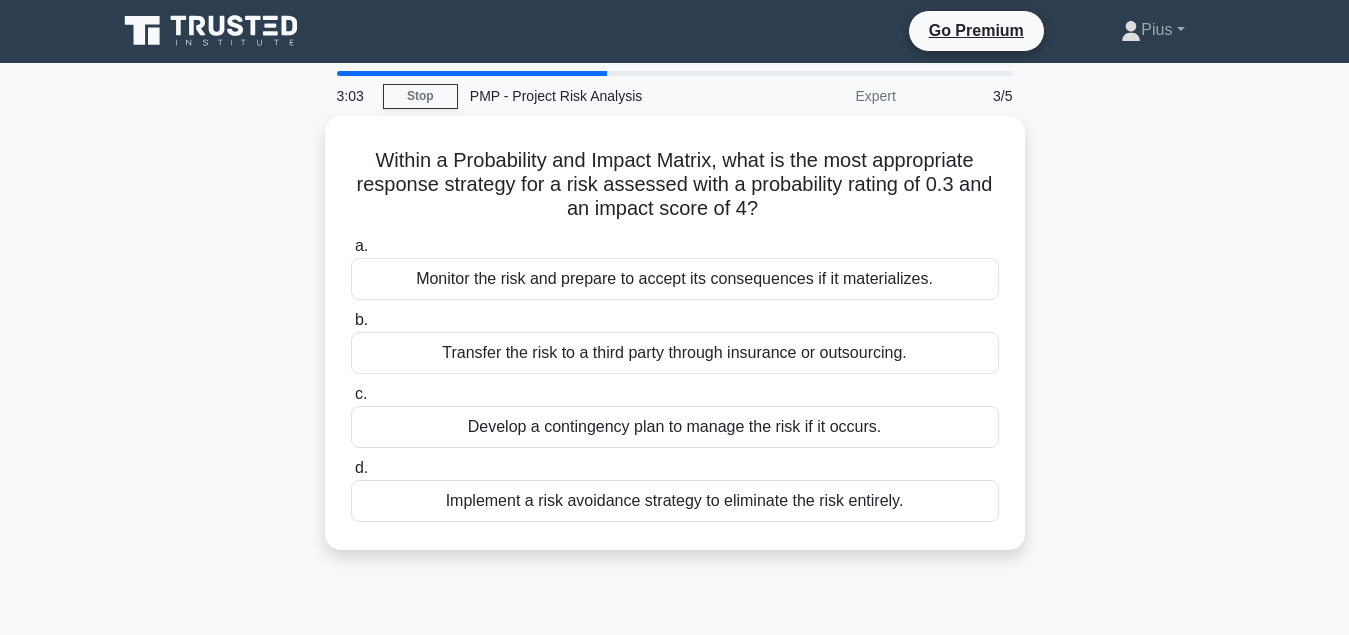 scroll, scrollTop: 0, scrollLeft: 0, axis: both 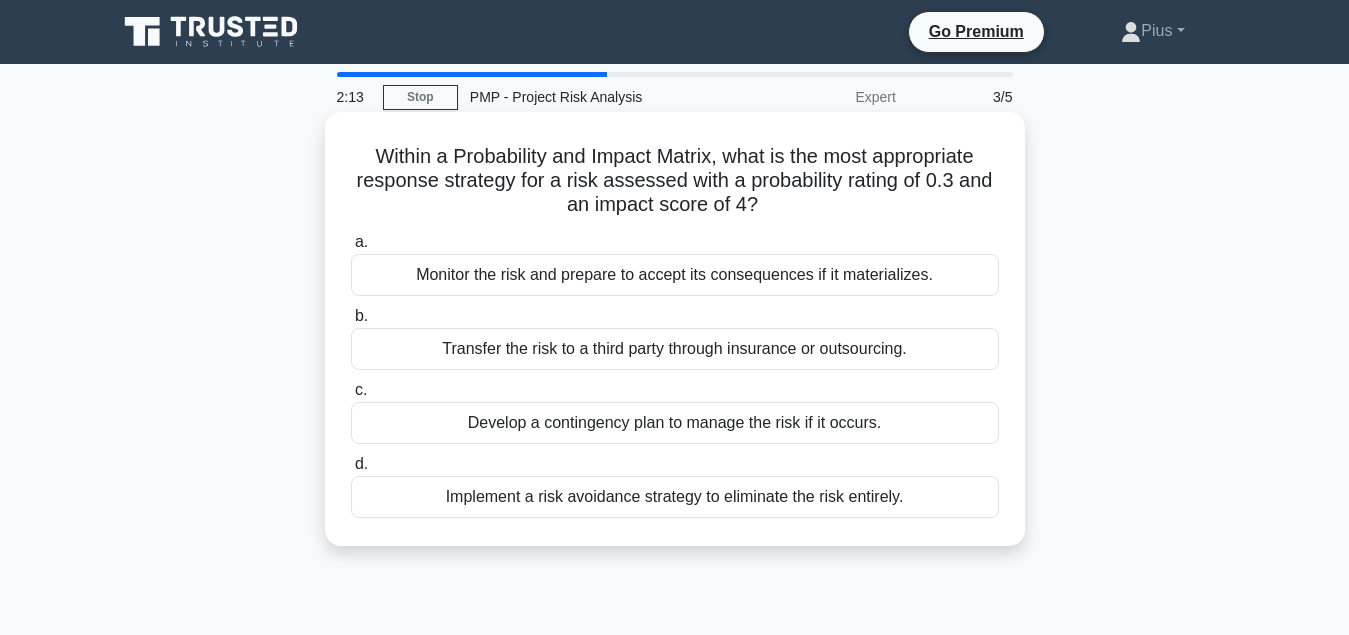click on "Develop a contingency plan to manage the risk if it occurs." at bounding box center (675, 423) 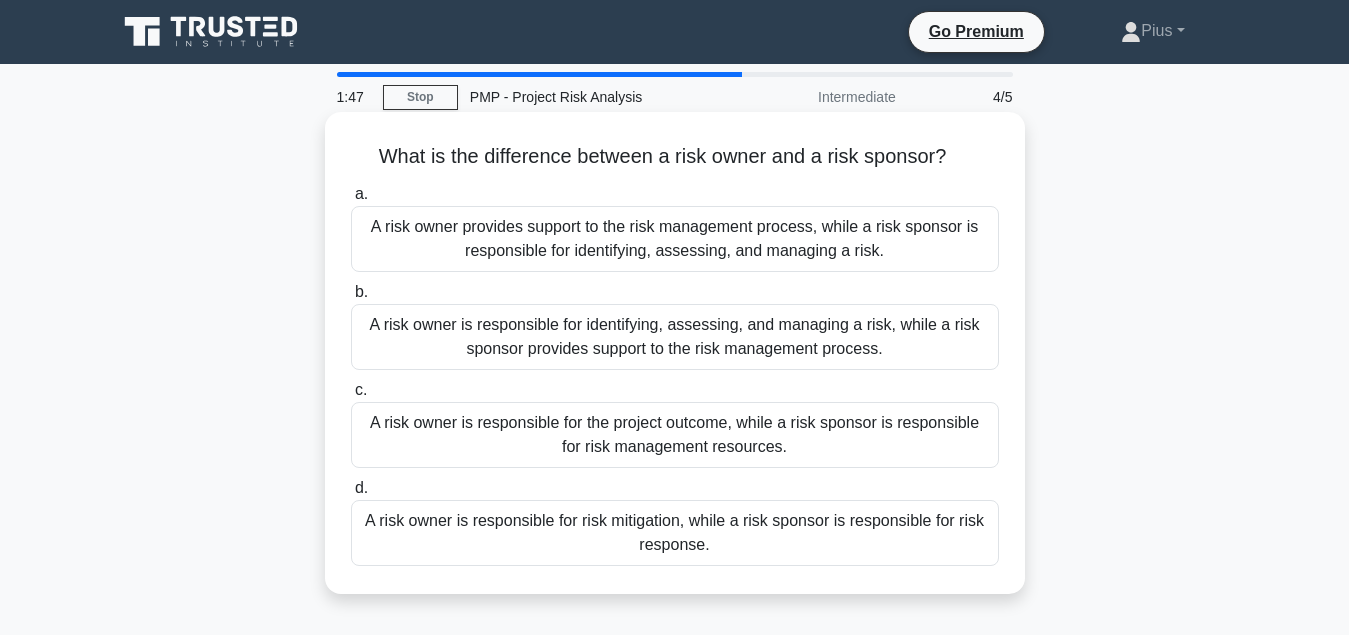 click on "A risk owner is responsible for identifying, assessing, and managing a risk, while a risk sponsor provides support to the risk management process." at bounding box center [675, 337] 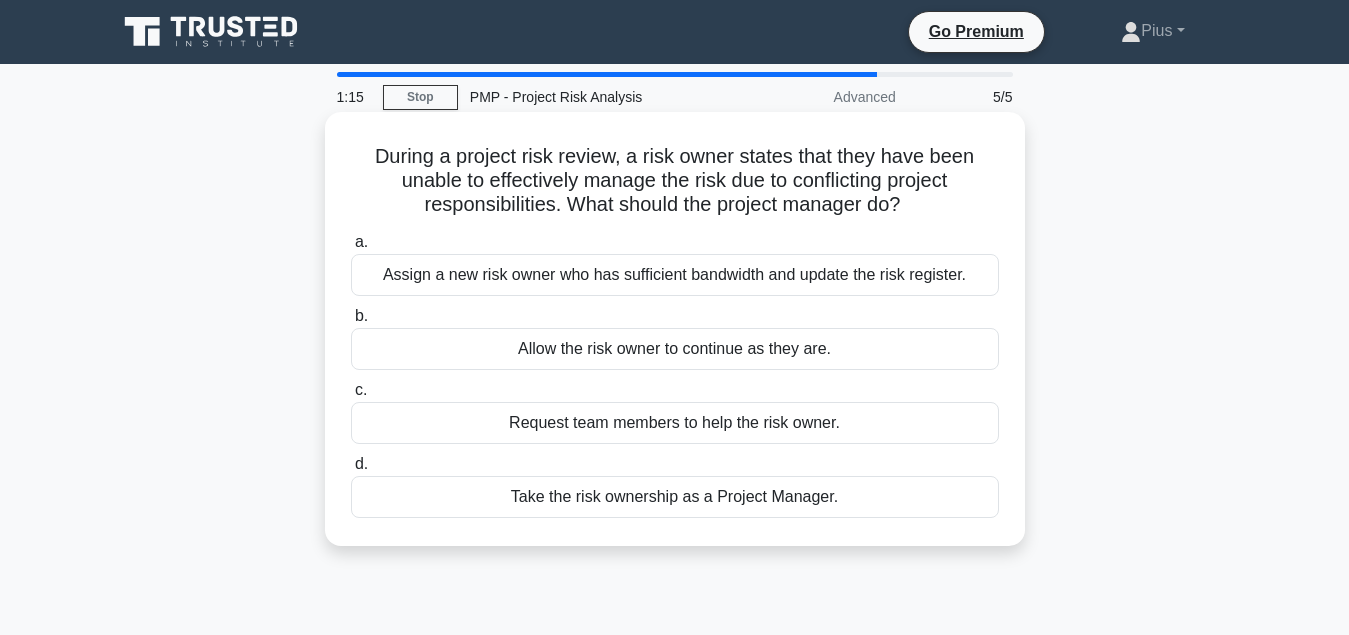 click on "Assign a new risk owner who has sufficient bandwidth and update the risk register." at bounding box center (675, 275) 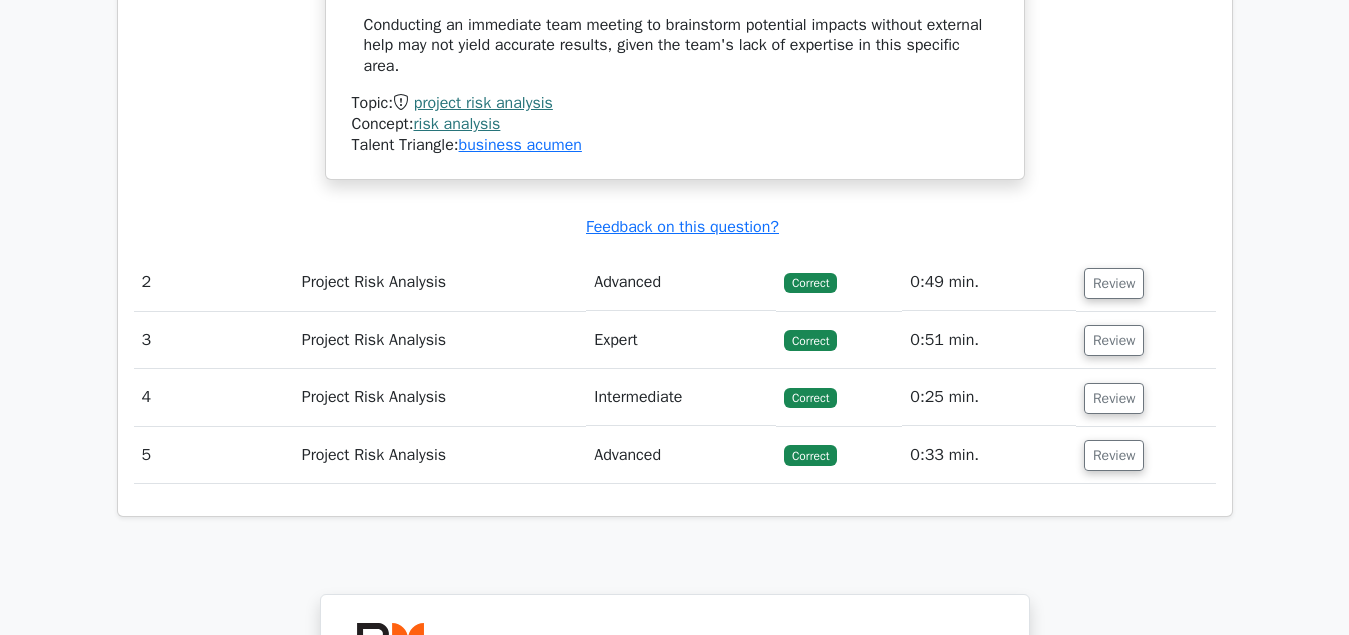 scroll, scrollTop: 2652, scrollLeft: 0, axis: vertical 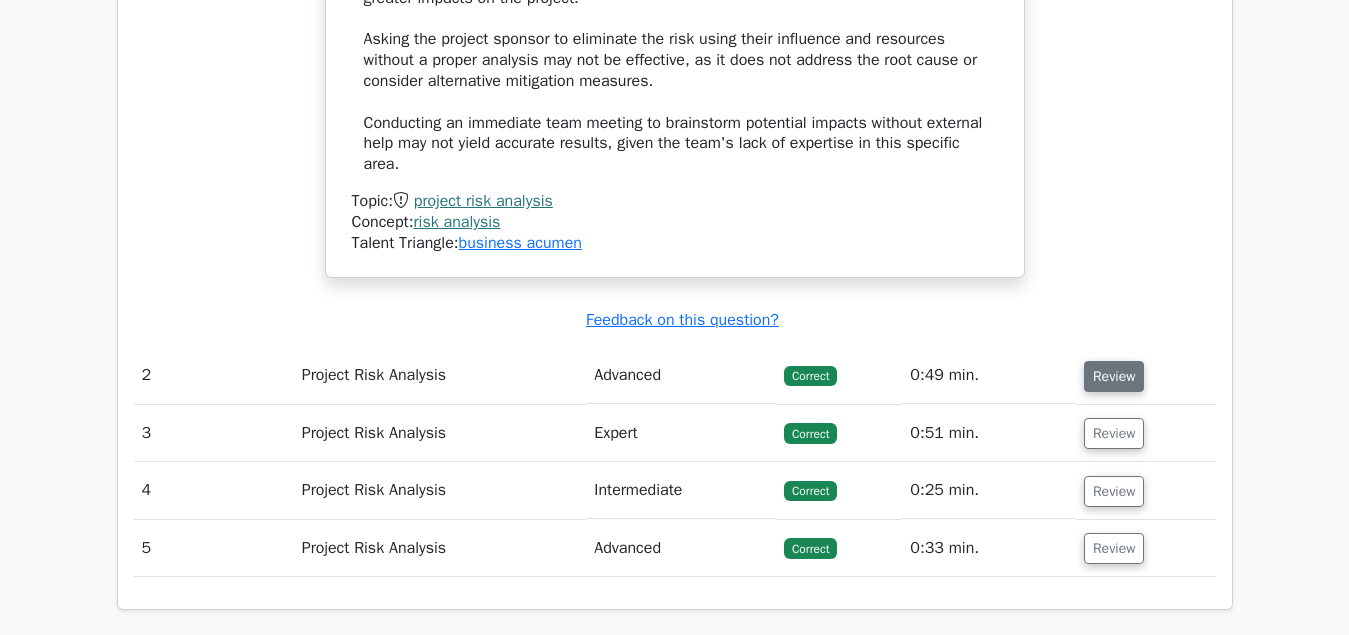 click on "Review" at bounding box center [1114, 376] 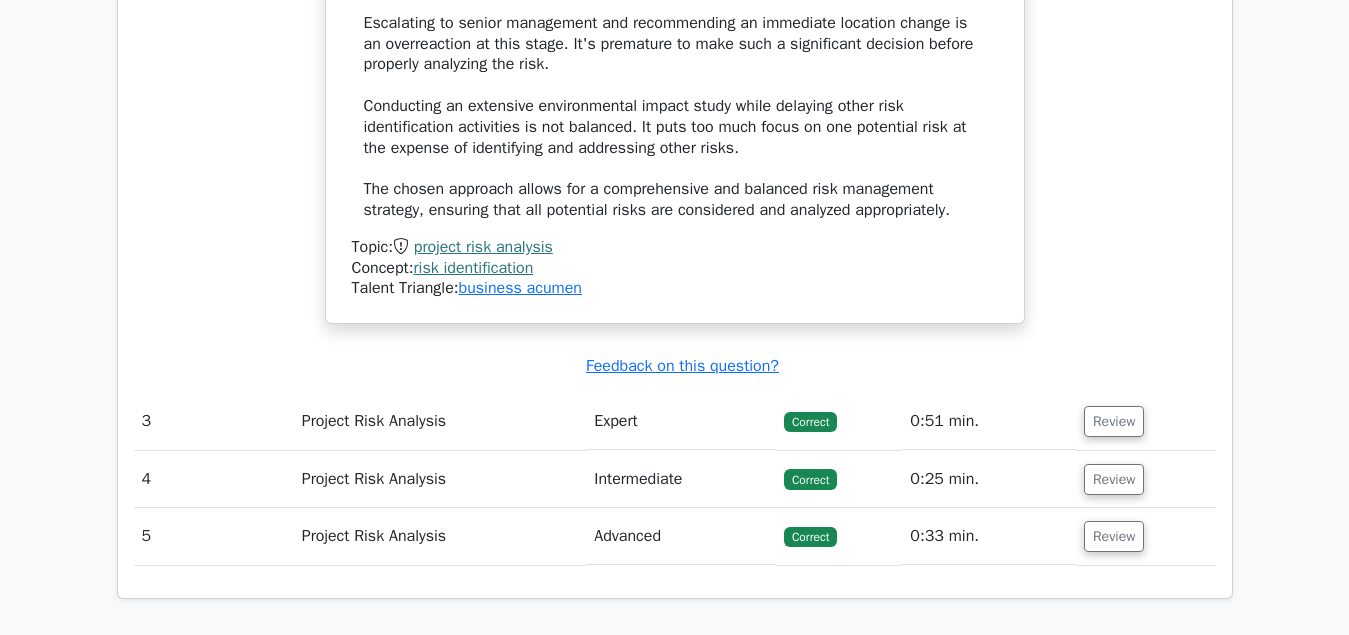 scroll, scrollTop: 4182, scrollLeft: 0, axis: vertical 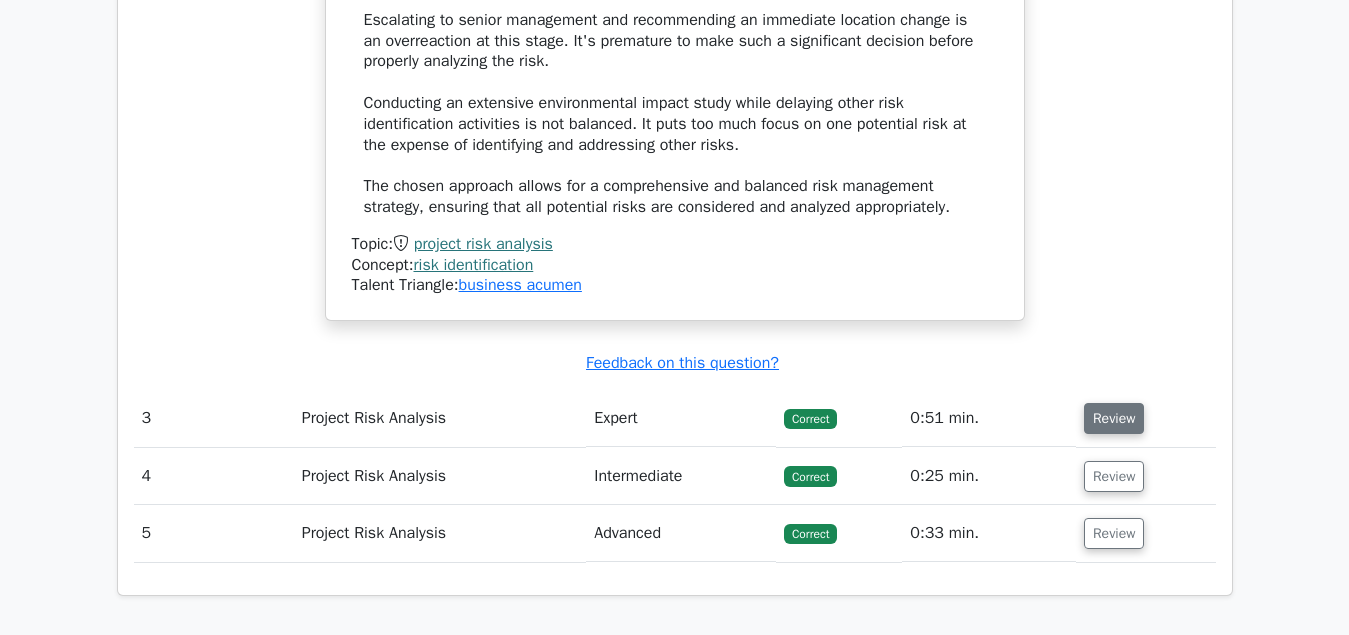 click on "Review" at bounding box center (1114, 418) 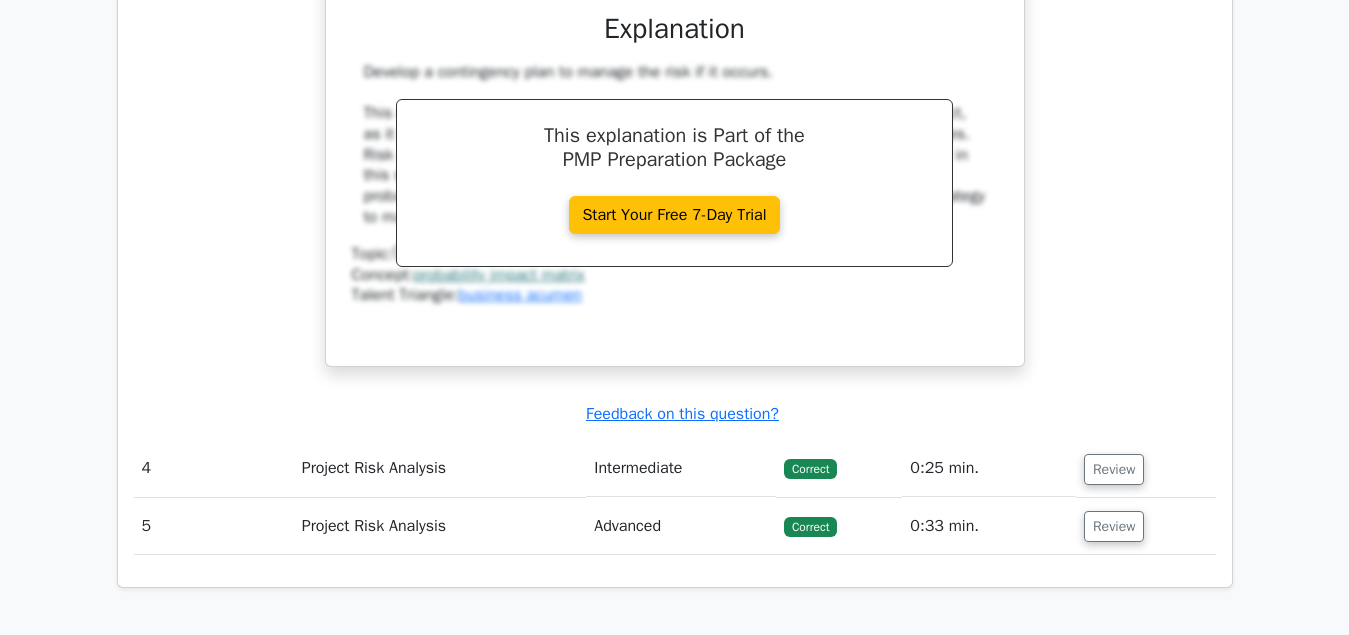 scroll, scrollTop: 5304, scrollLeft: 0, axis: vertical 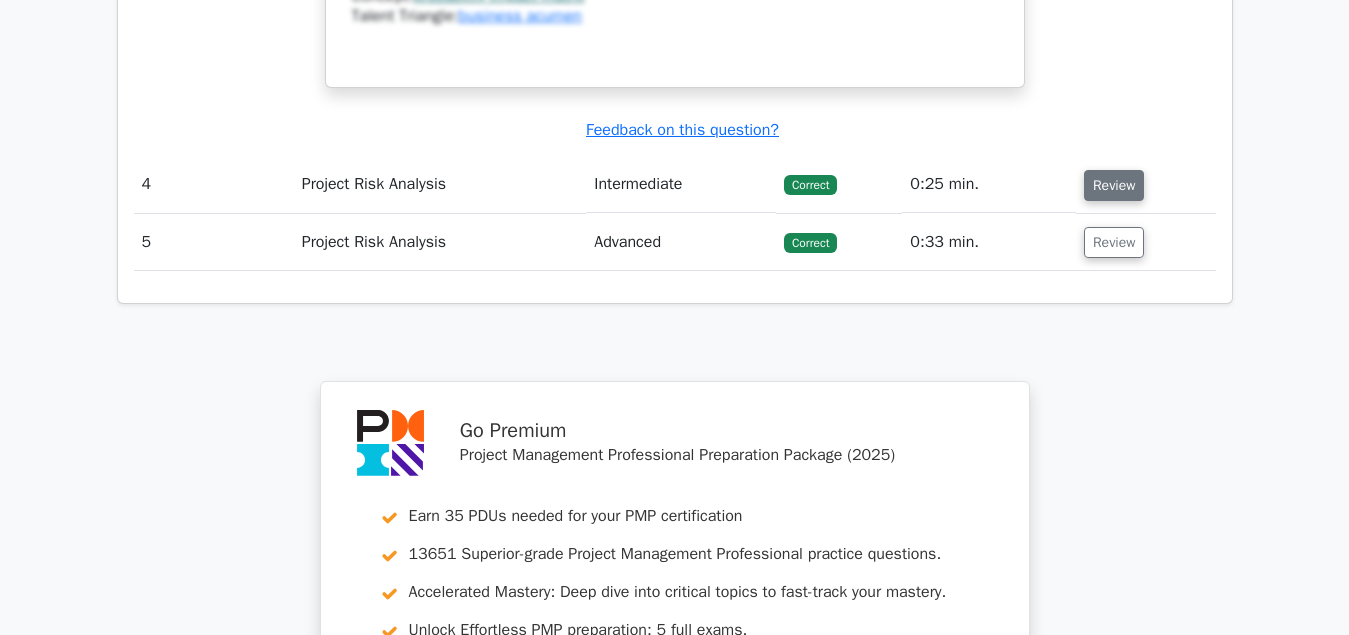 click on "Review" at bounding box center [1114, 185] 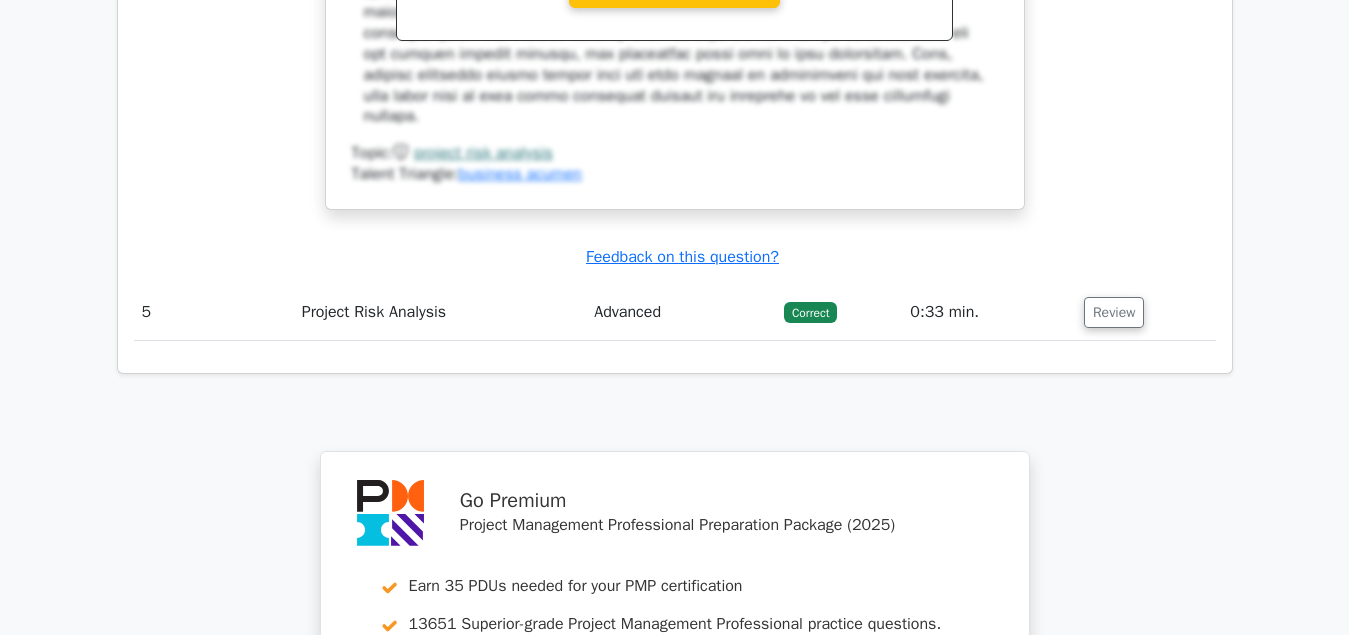 scroll, scrollTop: 6324, scrollLeft: 0, axis: vertical 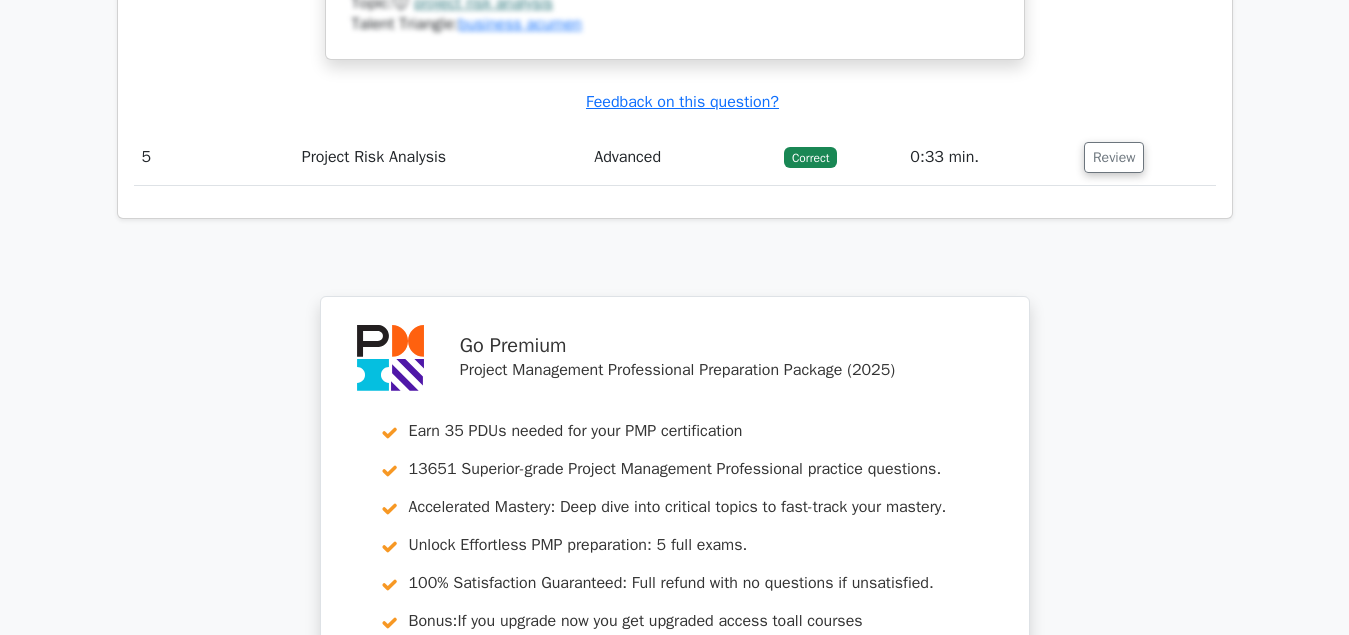 click on "Correct" at bounding box center [810, 157] 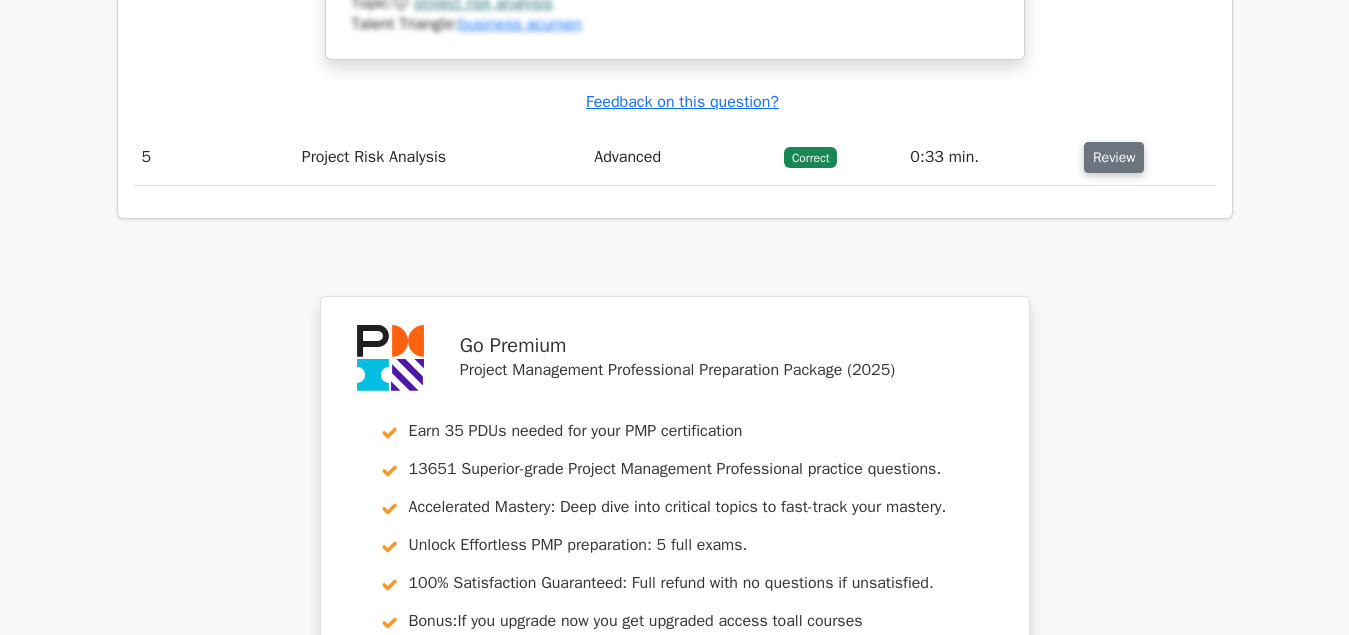 click on "Review" at bounding box center [1114, 157] 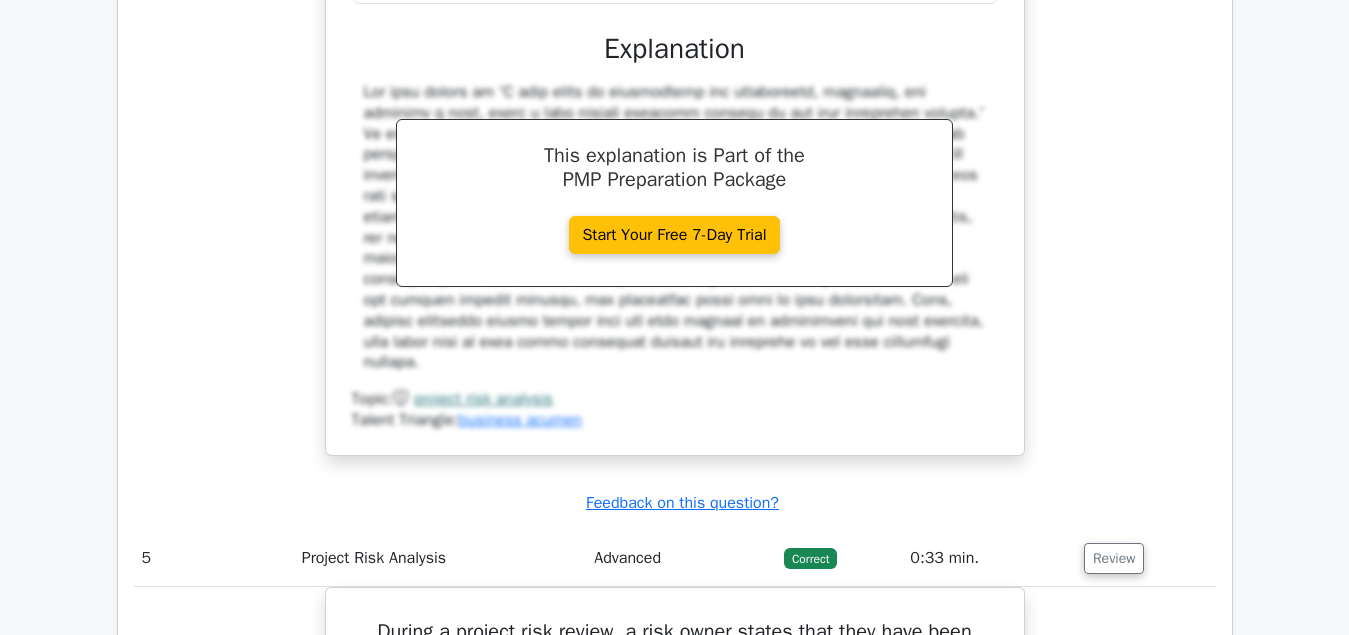 scroll, scrollTop: 5712, scrollLeft: 0, axis: vertical 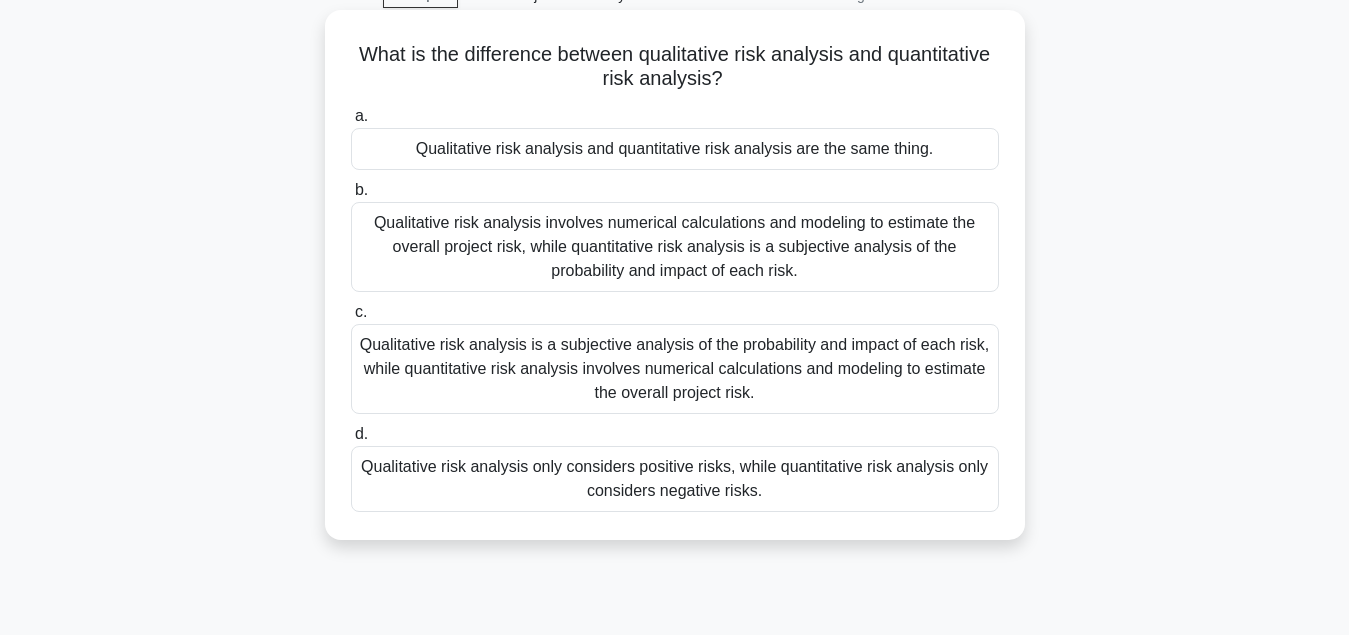 click on "Qualitative risk analysis is a subjective analysis of the probability and impact of each risk, while quantitative risk analysis involves numerical calculations and modeling to estimate the overall project risk." at bounding box center (675, 369) 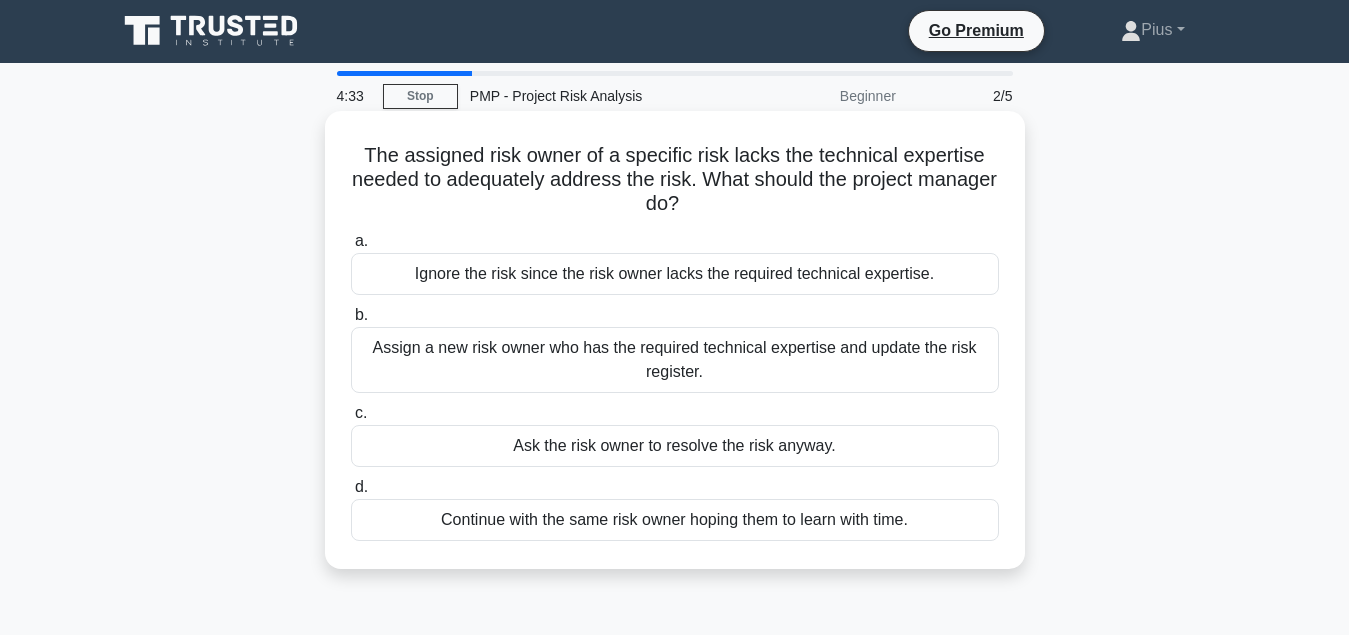 scroll, scrollTop: 0, scrollLeft: 0, axis: both 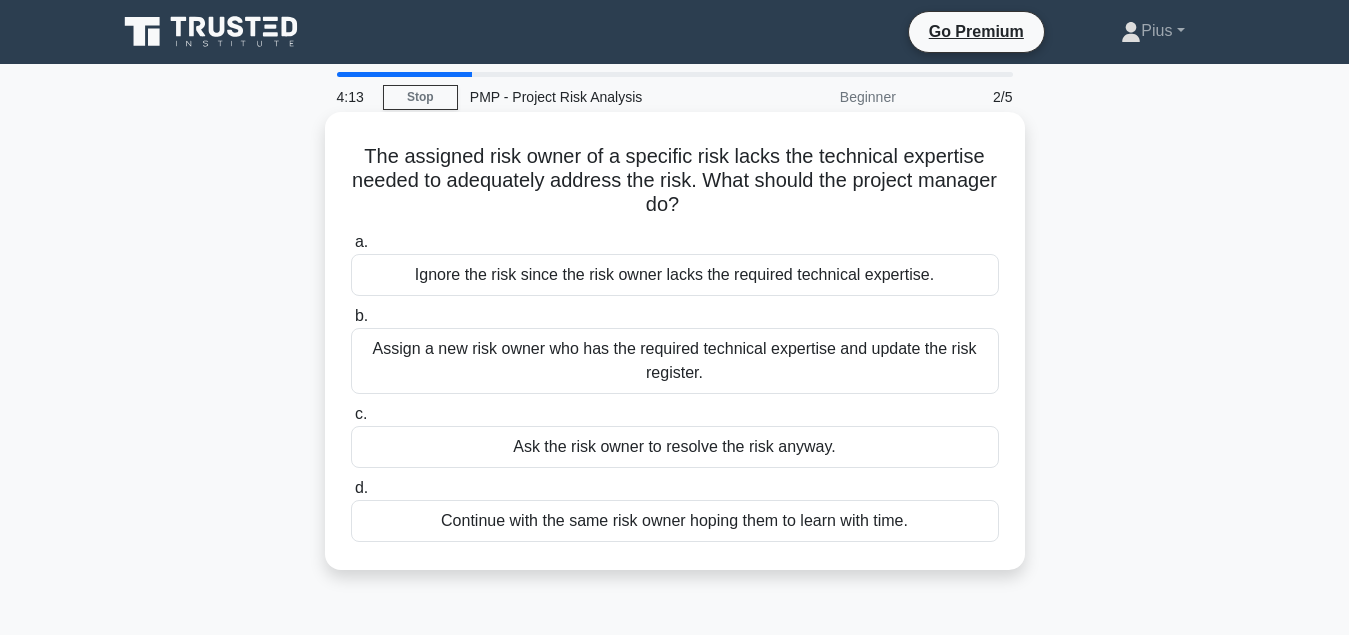 click on "Assign a new risk owner who has the required technical expertise and update the risk register." at bounding box center (675, 361) 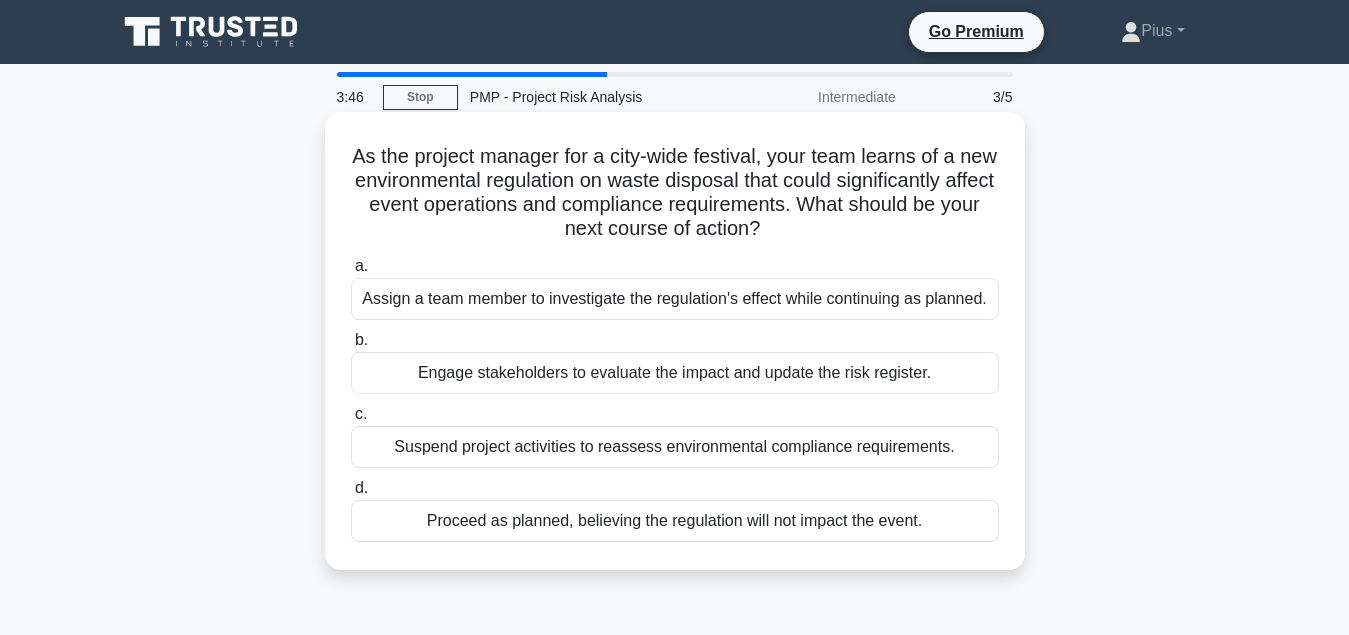 click on "Engage stakeholders to evaluate the impact and update the risk register." at bounding box center [675, 373] 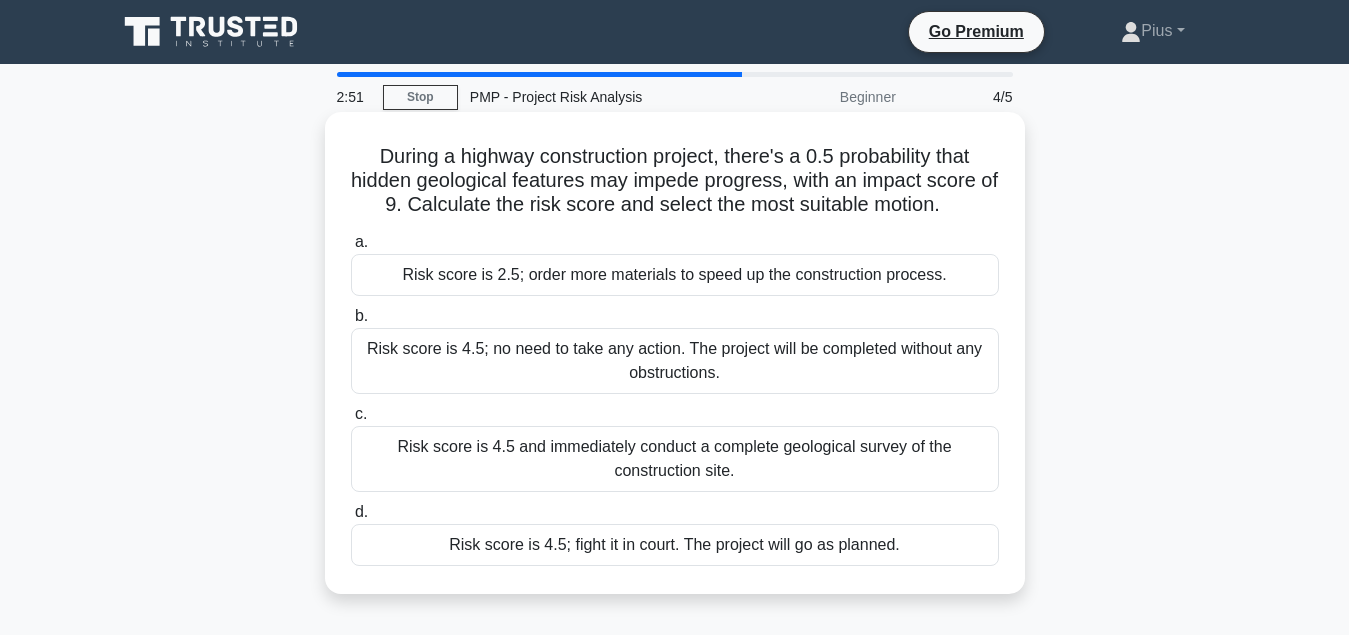 click on "Risk score is 4.5 and immediately conduct a complete geological survey of the construction site." at bounding box center [675, 459] 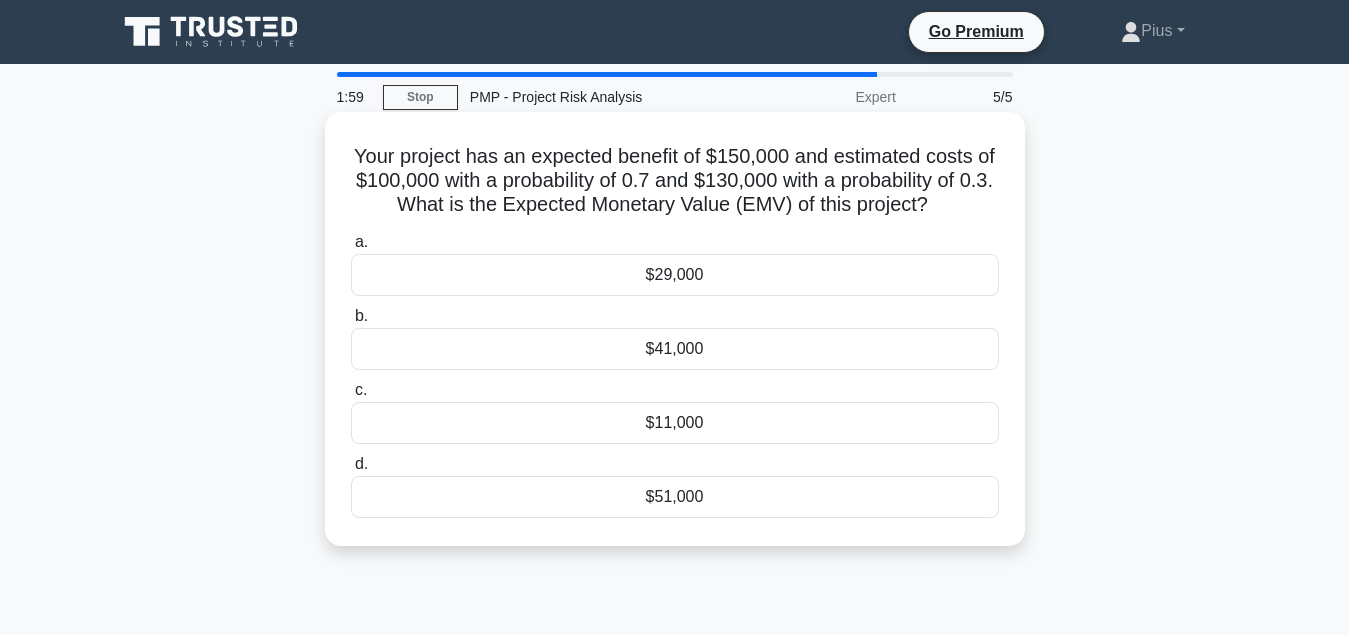 click on "$41,000" at bounding box center (675, 349) 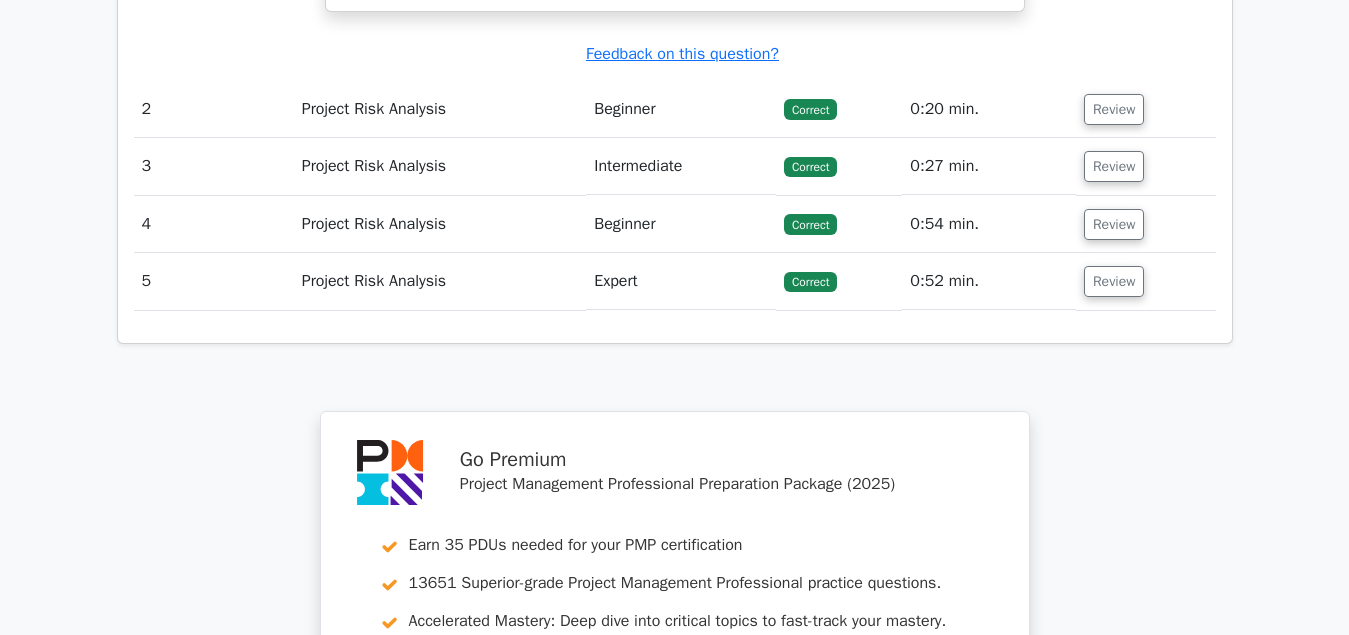 scroll, scrollTop: 2550, scrollLeft: 0, axis: vertical 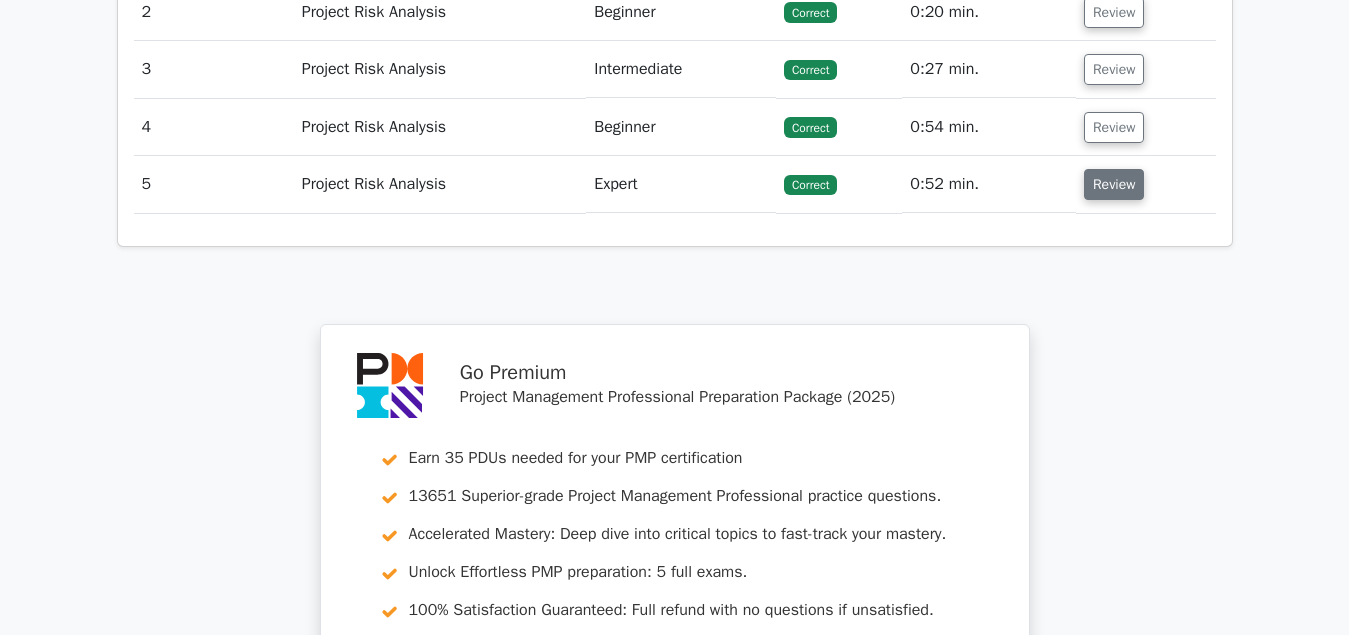 click on "Review" at bounding box center [1114, 184] 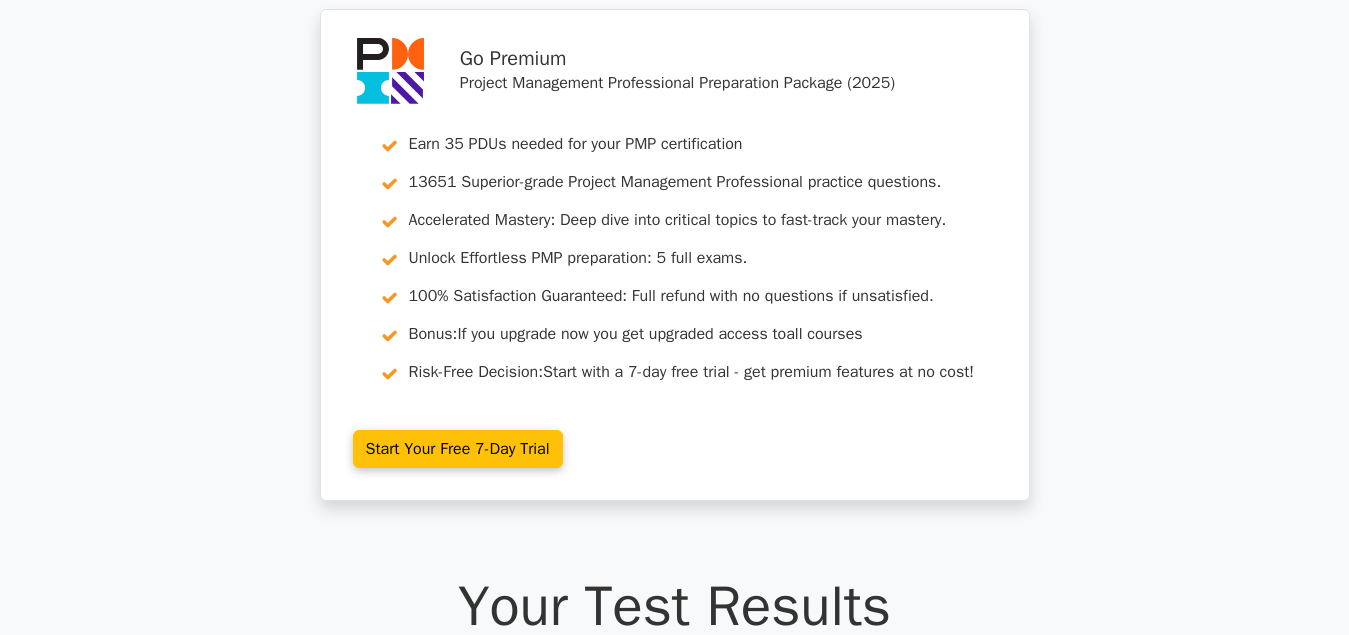 scroll, scrollTop: 0, scrollLeft: 0, axis: both 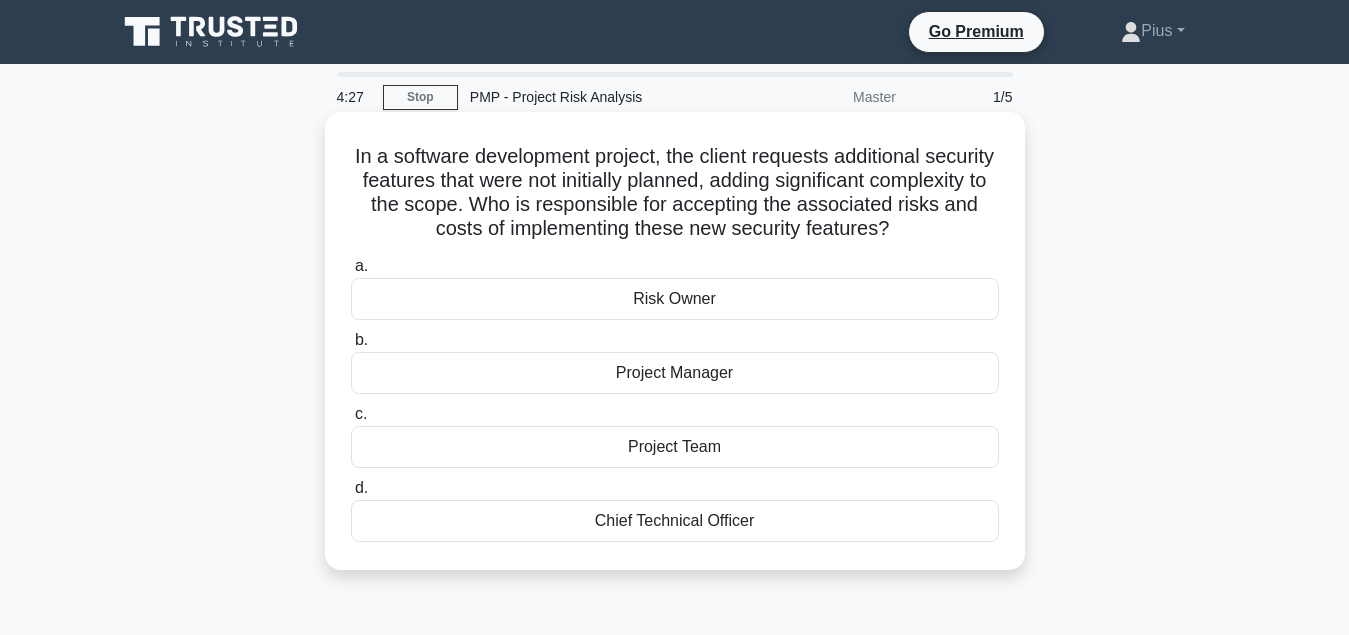 click on "Risk Owner" at bounding box center (675, 299) 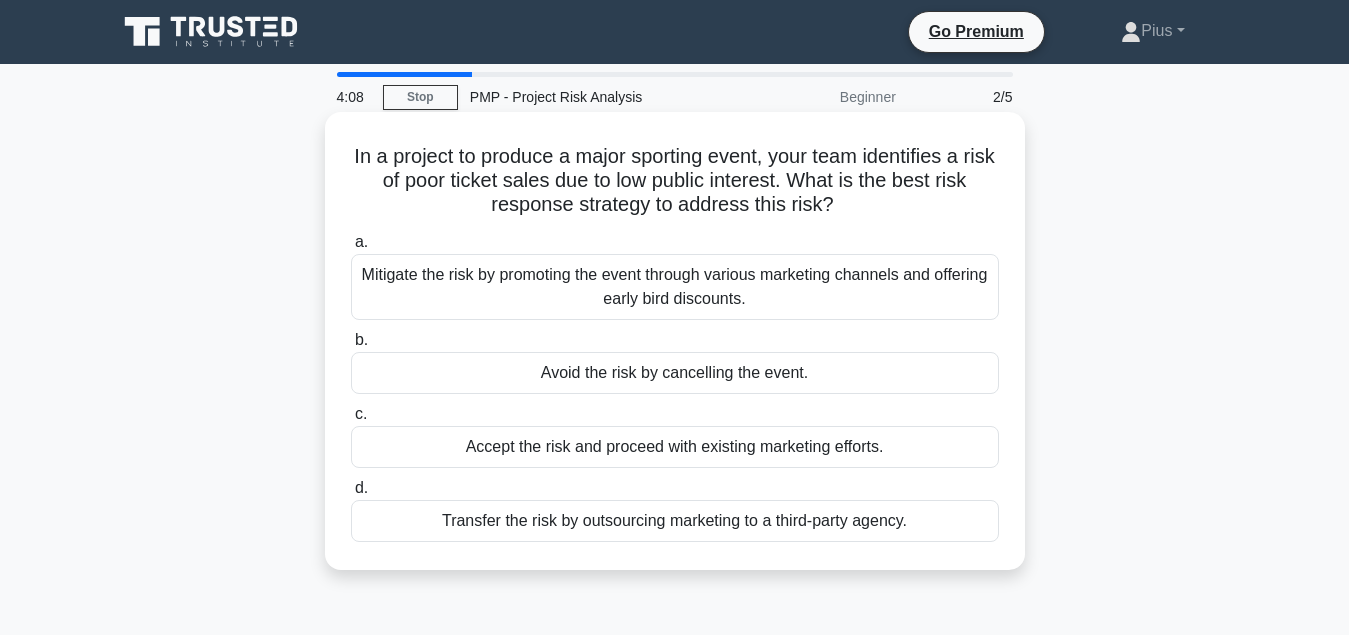 click on "Mitigate the risk by promoting the event through various marketing channels and offering early bird discounts." at bounding box center [675, 287] 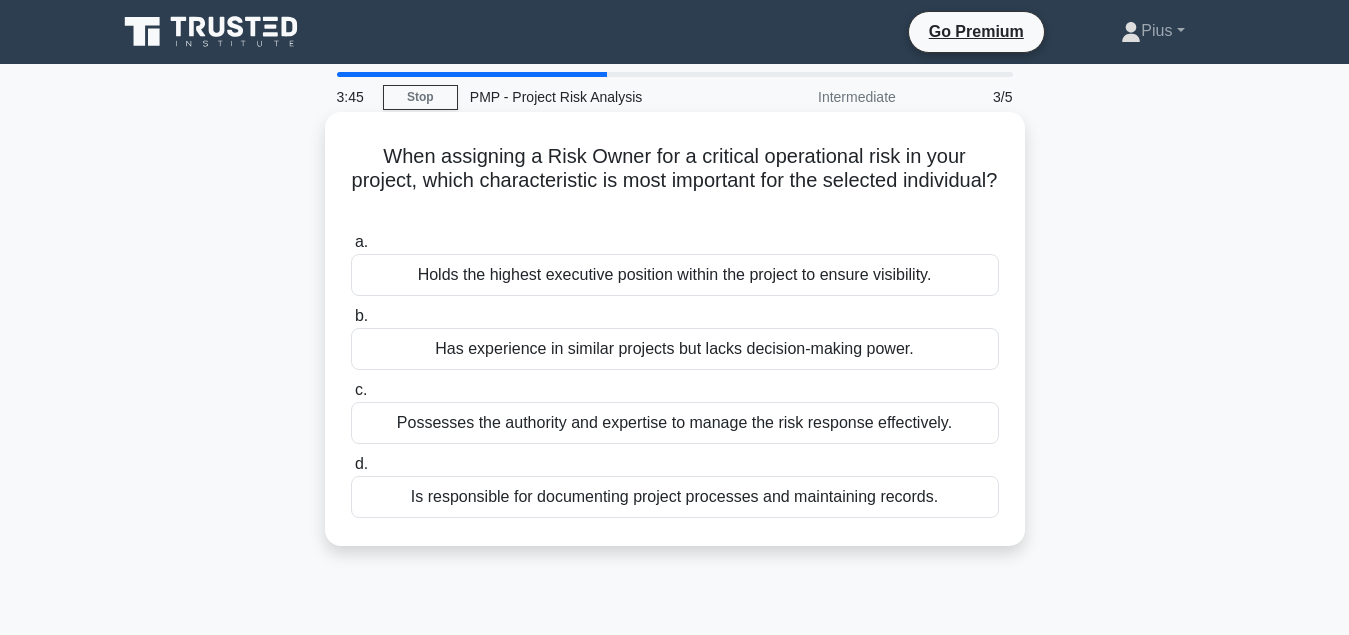 click on "Possesses the authority and expertise to manage the risk response effectively." at bounding box center [675, 423] 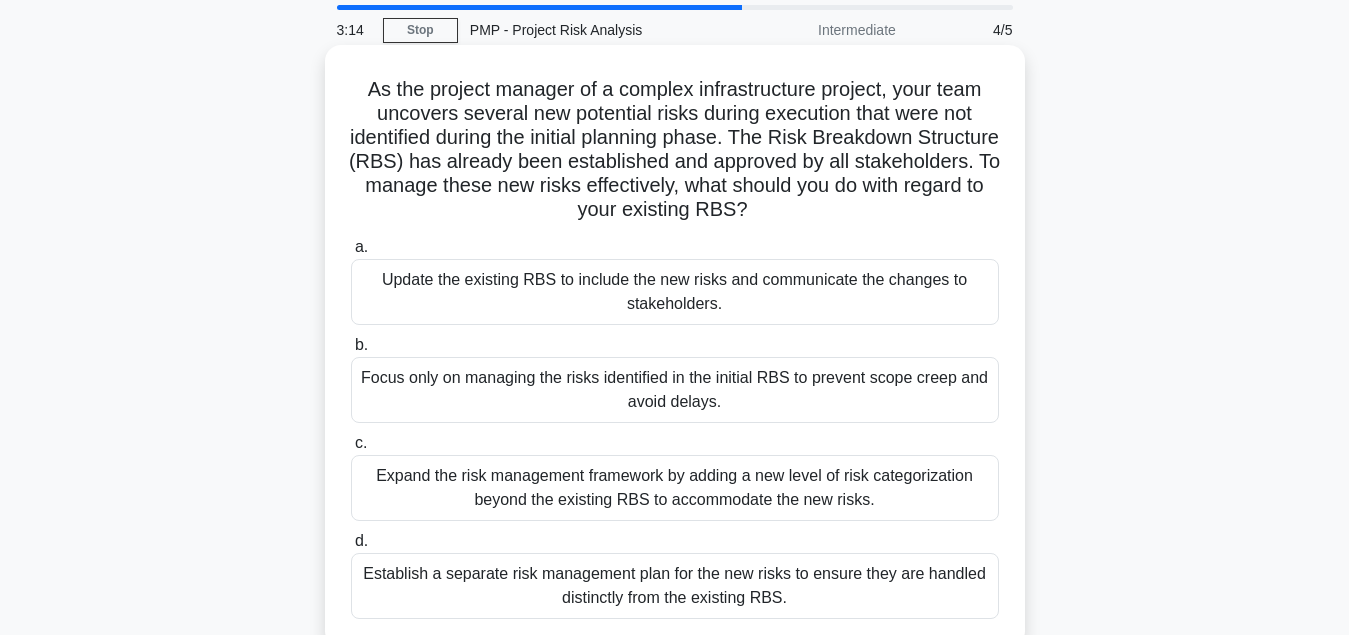 scroll, scrollTop: 102, scrollLeft: 0, axis: vertical 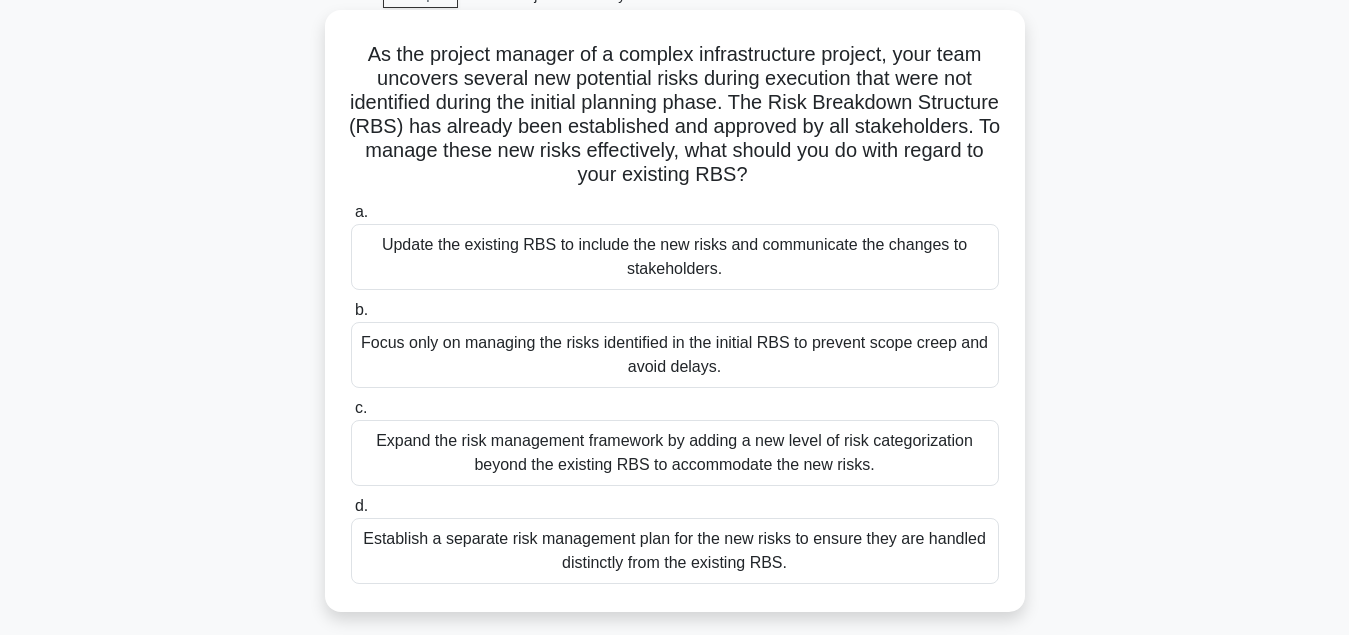 click on "Update the existing RBS to include the new risks and communicate the changes to stakeholders." at bounding box center [675, 257] 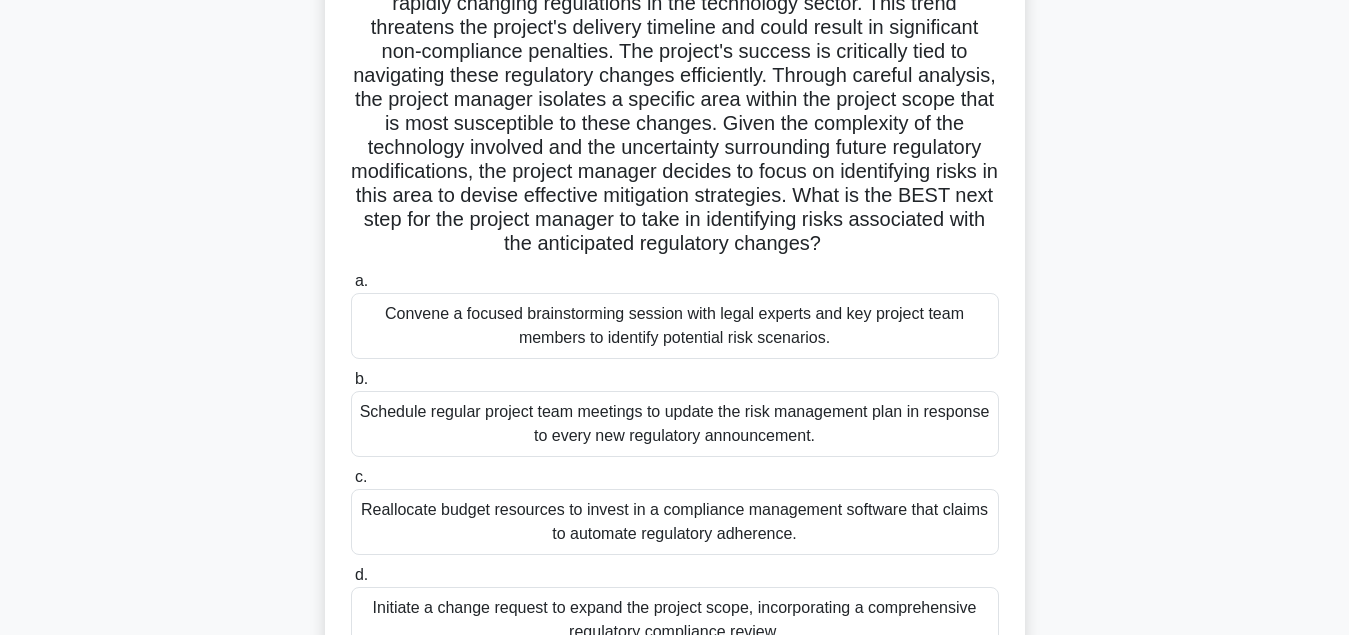 scroll, scrollTop: 204, scrollLeft: 0, axis: vertical 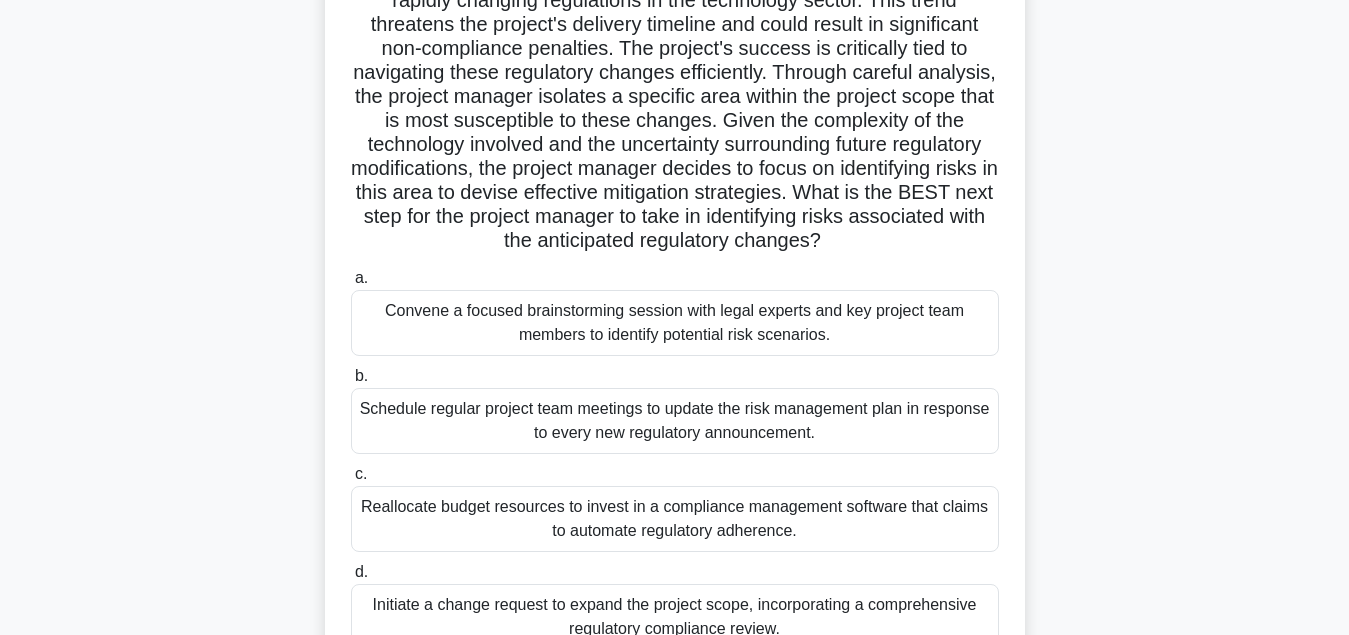 click on "Convene a focused brainstorming session with legal experts and key project team members to identify potential risk scenarios." at bounding box center (675, 323) 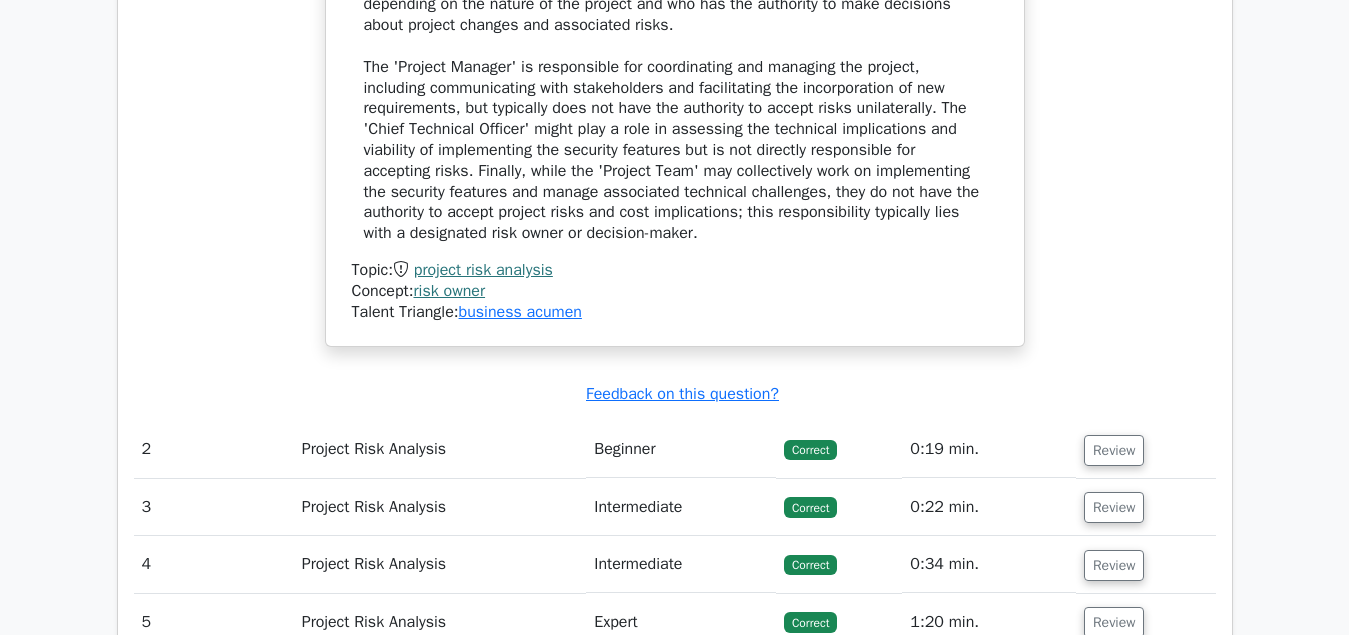 scroll, scrollTop: 2448, scrollLeft: 0, axis: vertical 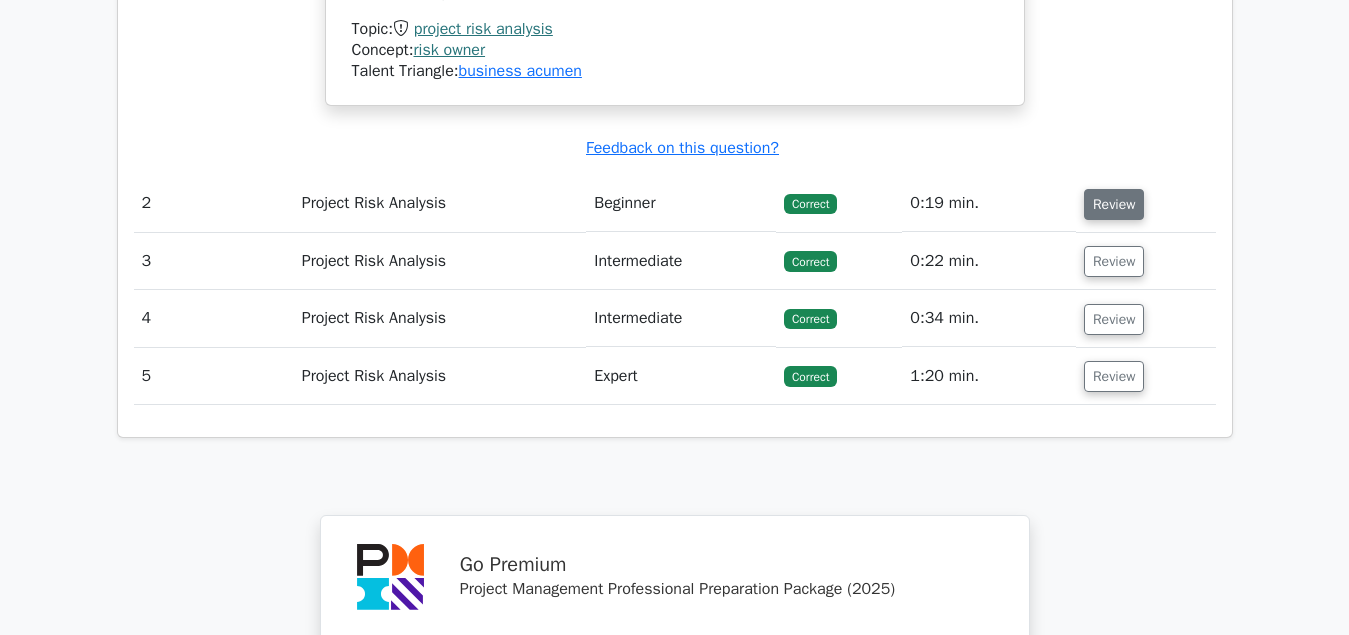 click on "Review" at bounding box center (1114, 204) 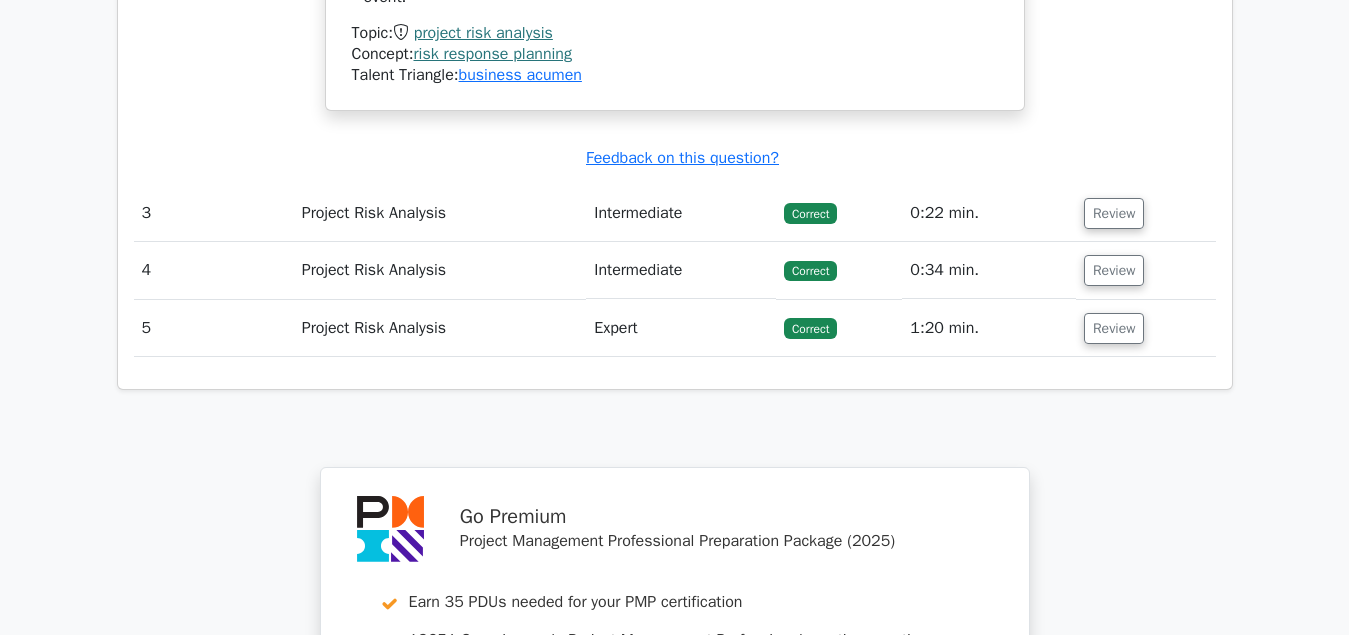 scroll, scrollTop: 3366, scrollLeft: 0, axis: vertical 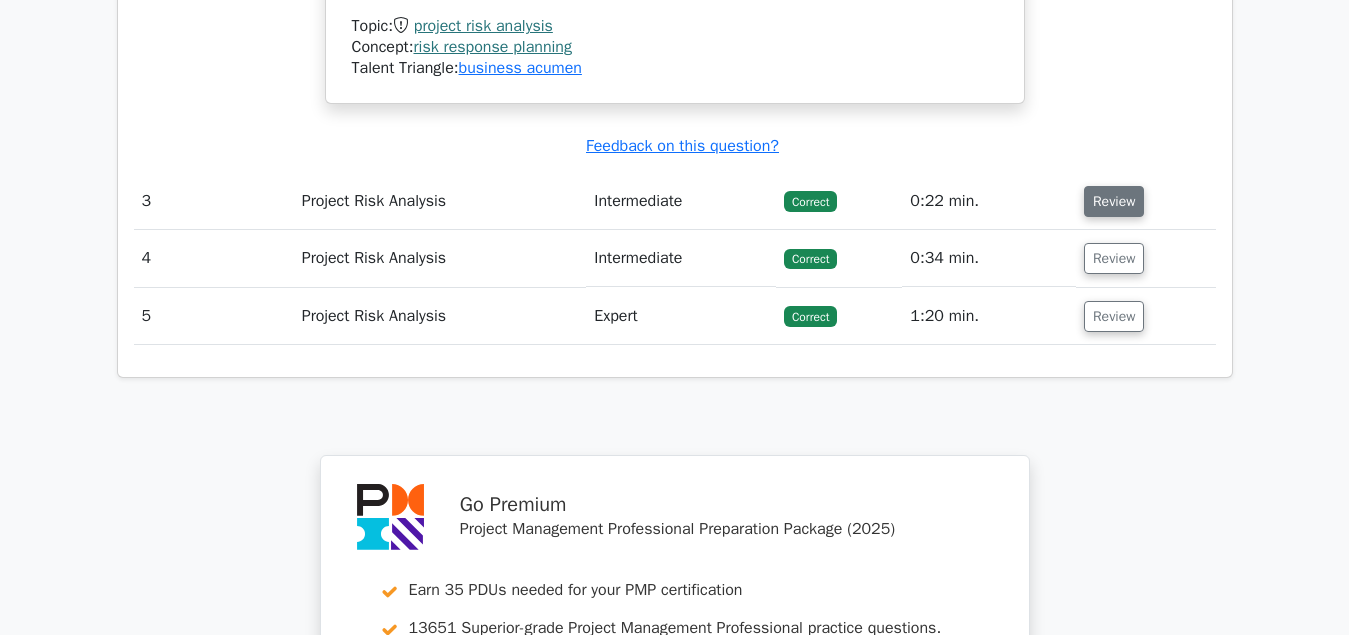click on "Review" at bounding box center (1114, 201) 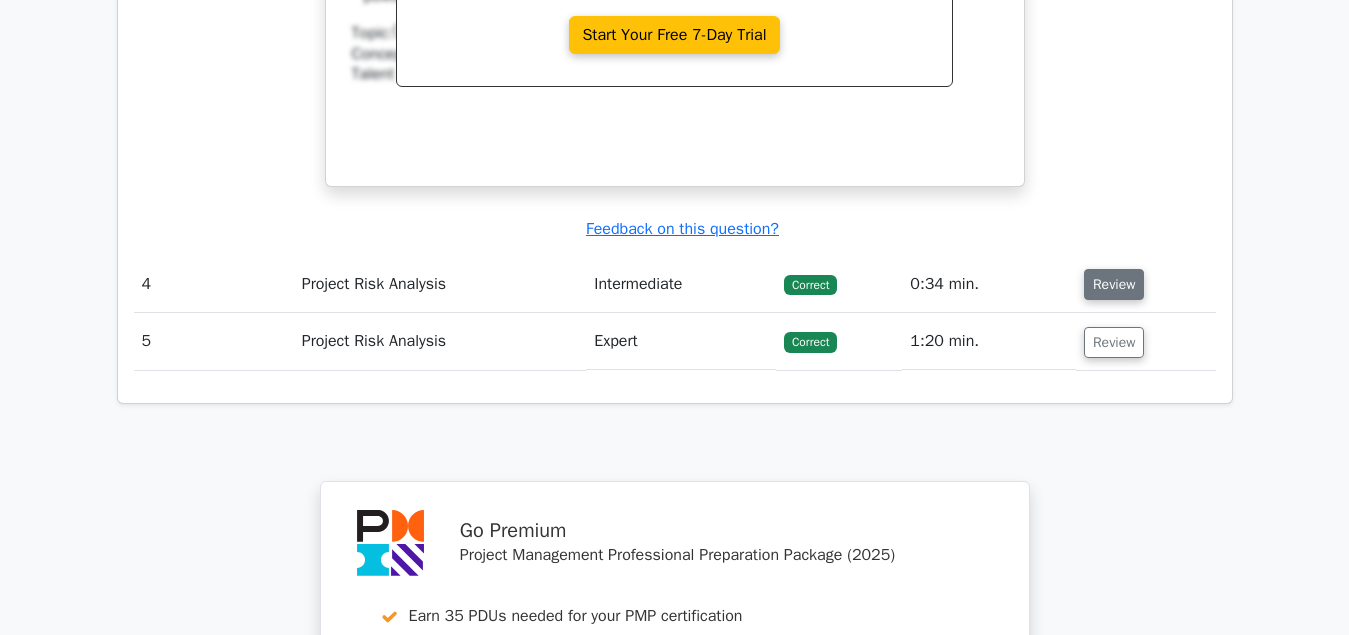 scroll, scrollTop: 4182, scrollLeft: 0, axis: vertical 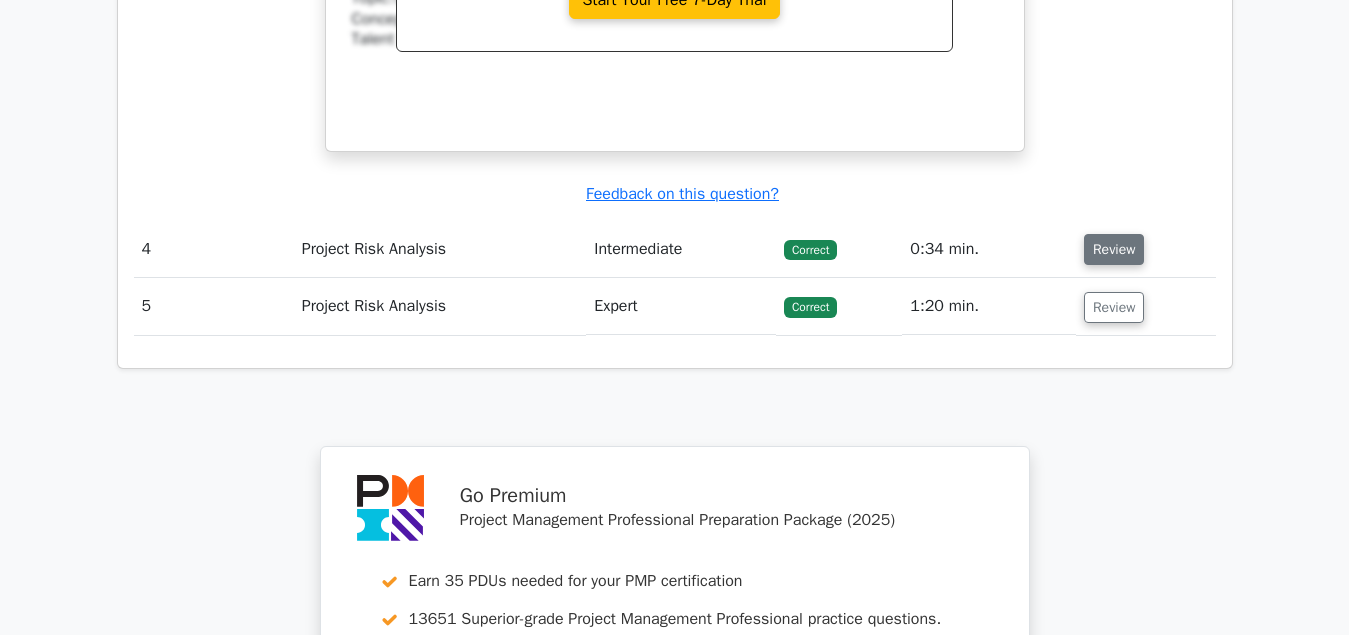 click on "Review" at bounding box center (1114, 249) 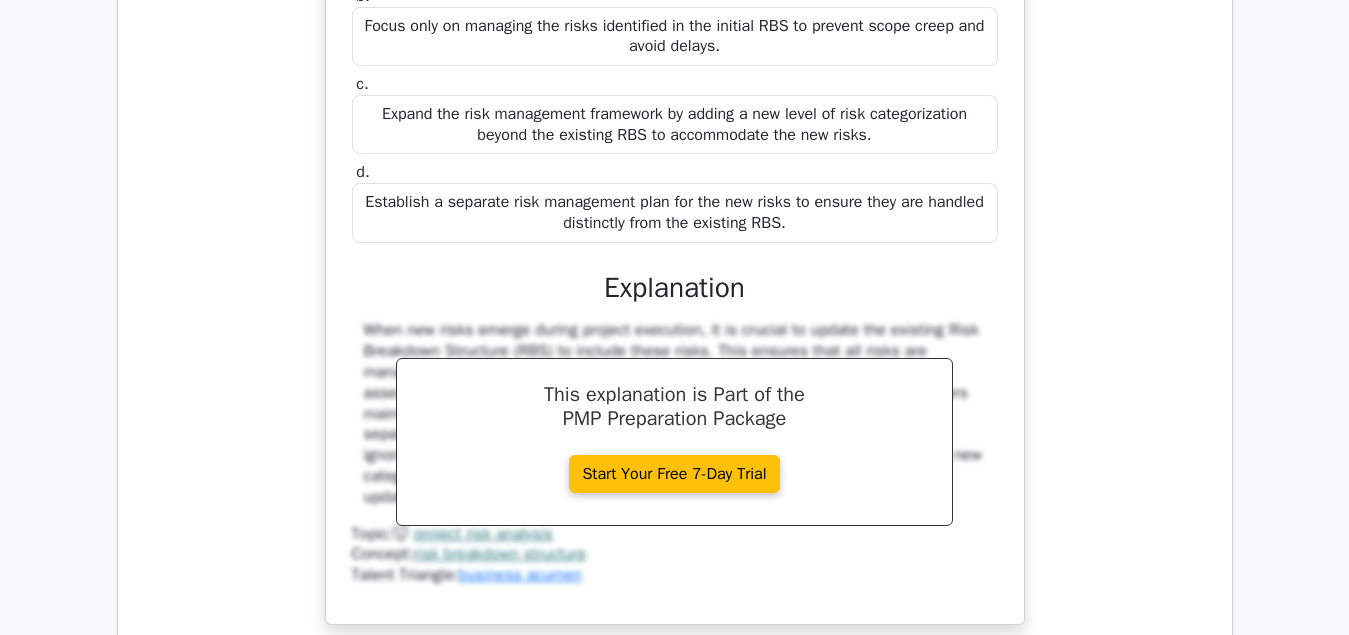 scroll, scrollTop: 4896, scrollLeft: 0, axis: vertical 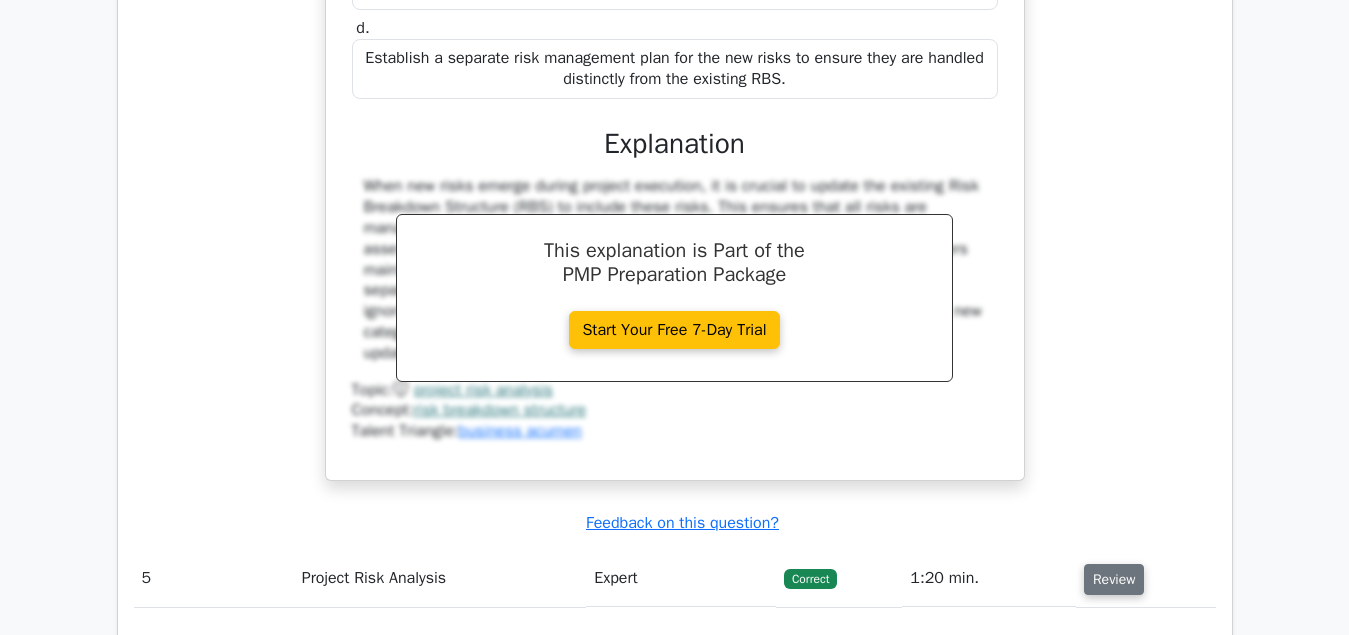 click on "Review" at bounding box center [1114, 579] 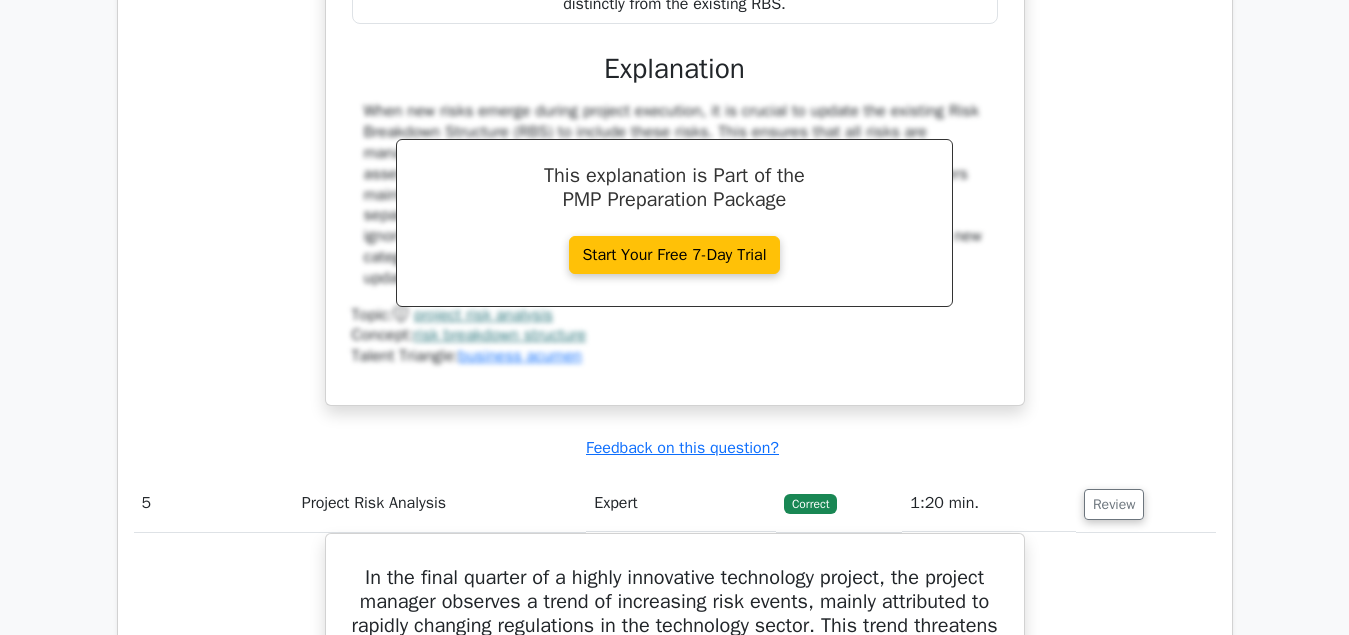 scroll, scrollTop: 4896, scrollLeft: 0, axis: vertical 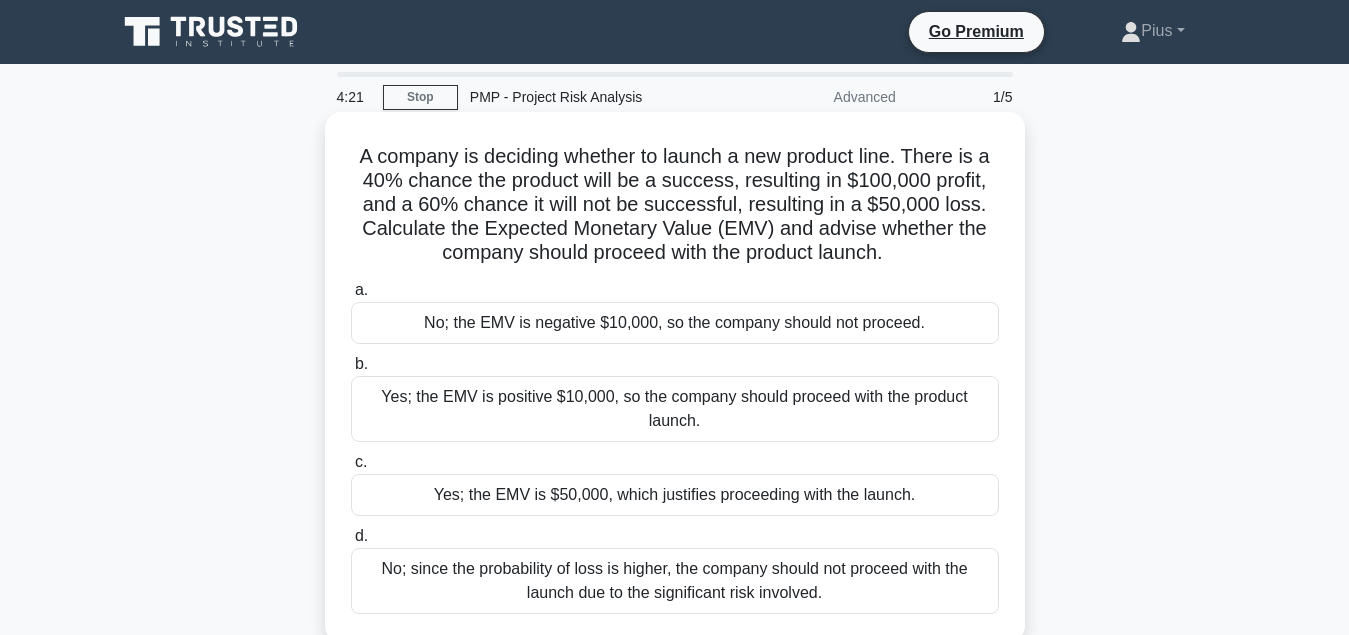 click on "Yes; the EMV is positive $10,000, so the company should proceed with the product launch." at bounding box center (675, 409) 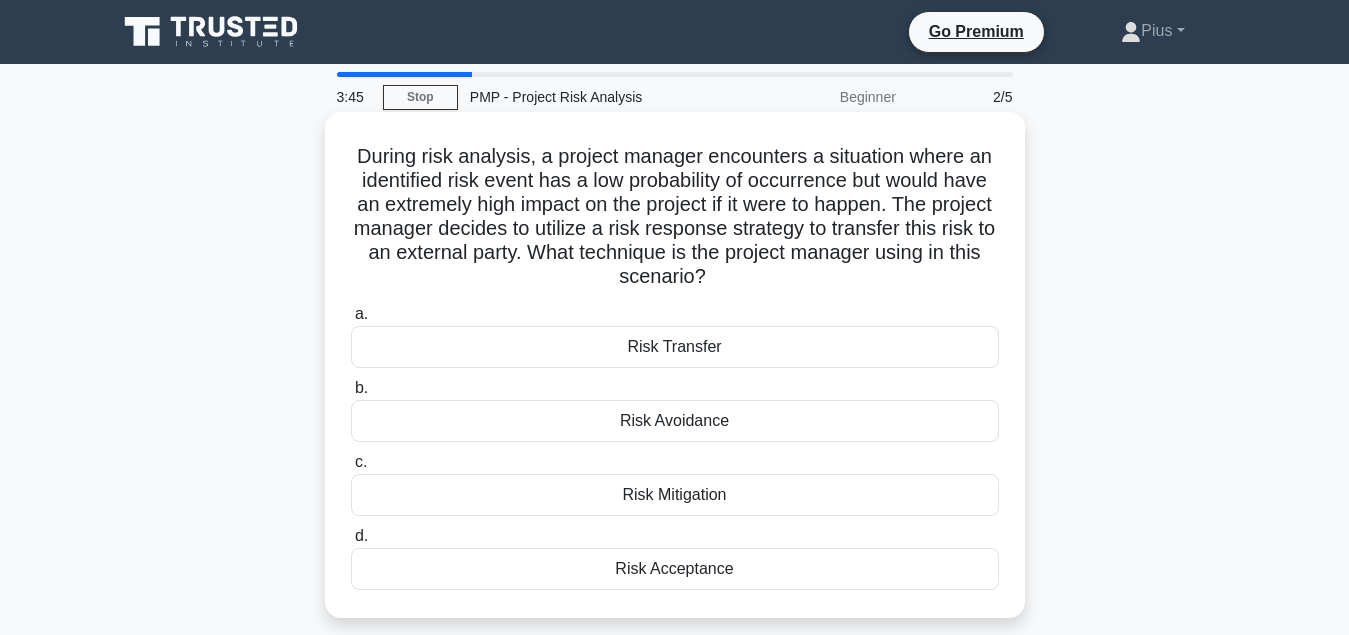 click on "Risk Transfer" at bounding box center (675, 347) 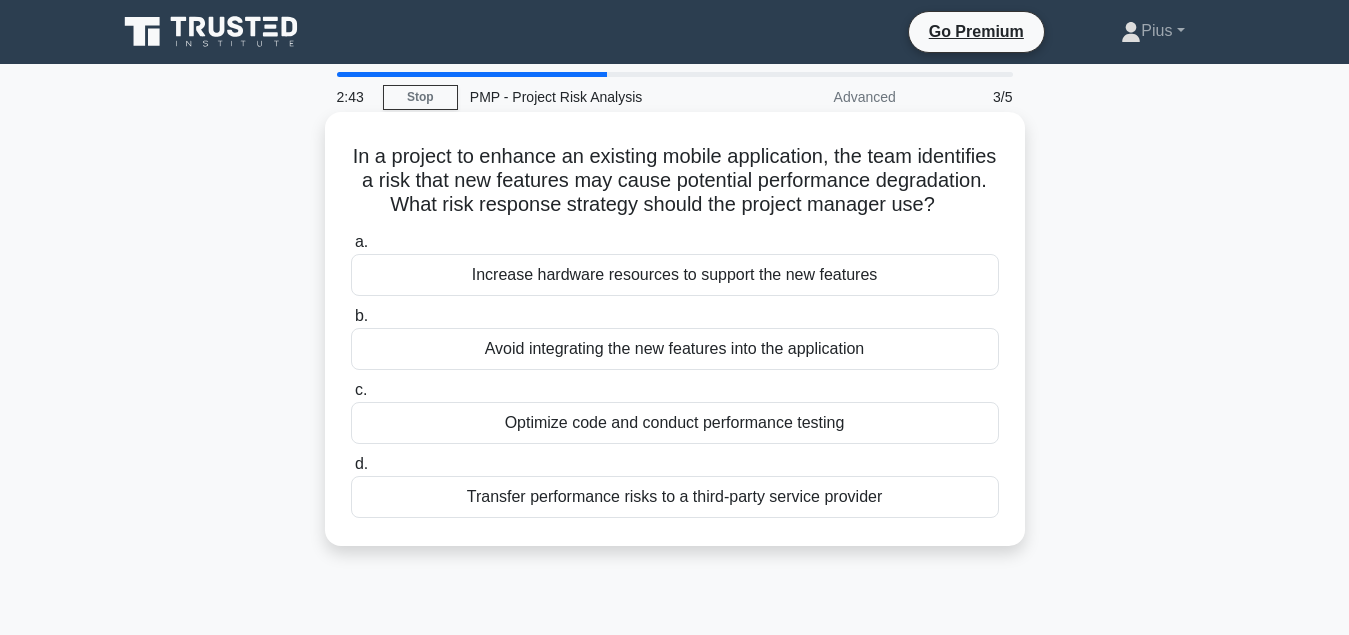 click on "Optimize code and conduct performance testing" at bounding box center (675, 423) 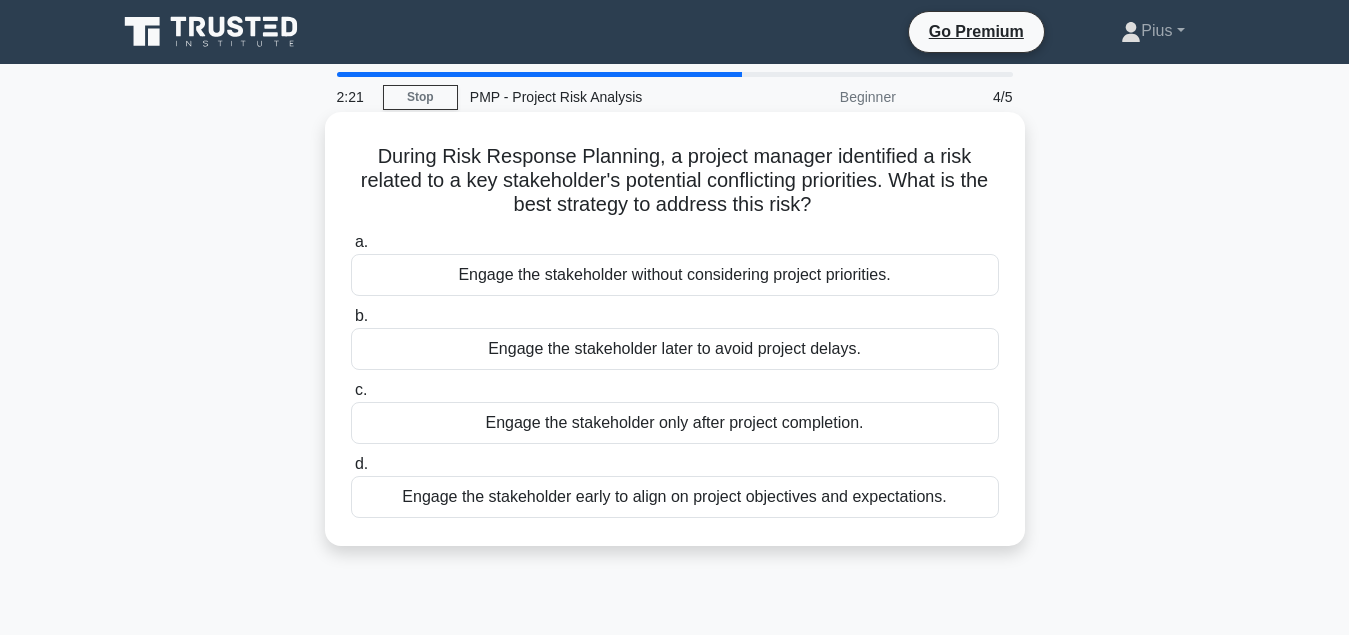 click on "Engage the stakeholder early to align on project objectives and expectations." at bounding box center (675, 497) 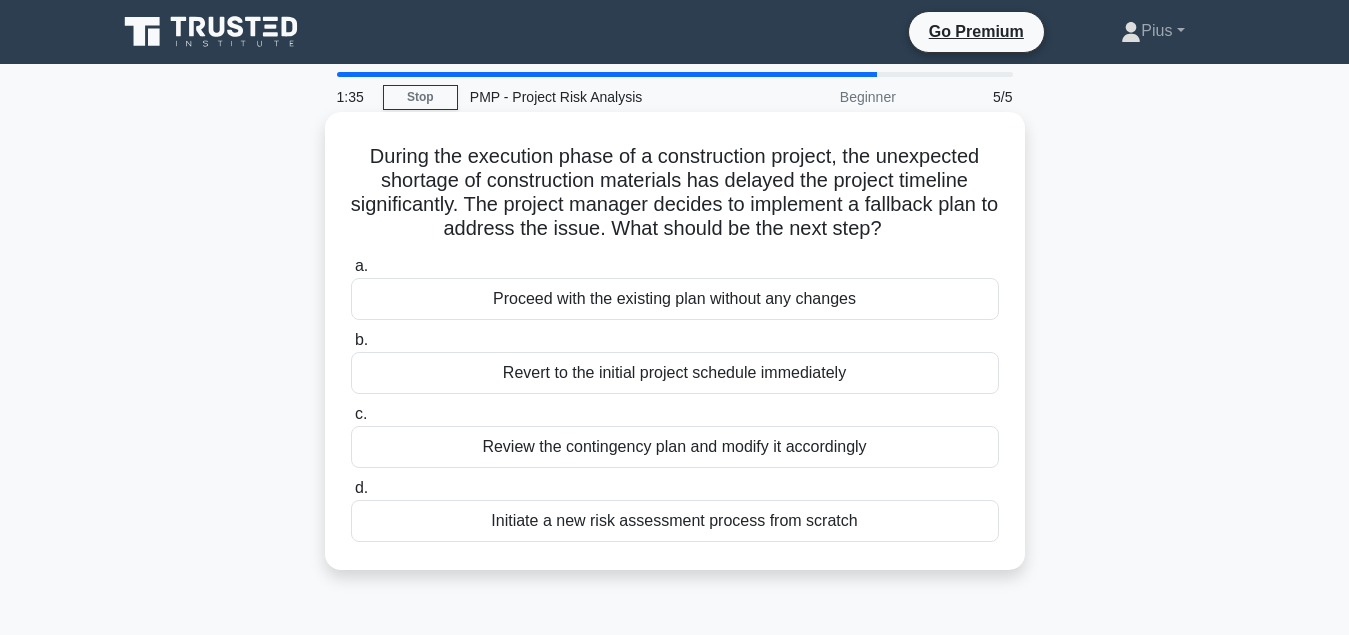 click on "Review the contingency plan and modify it accordingly" at bounding box center [675, 447] 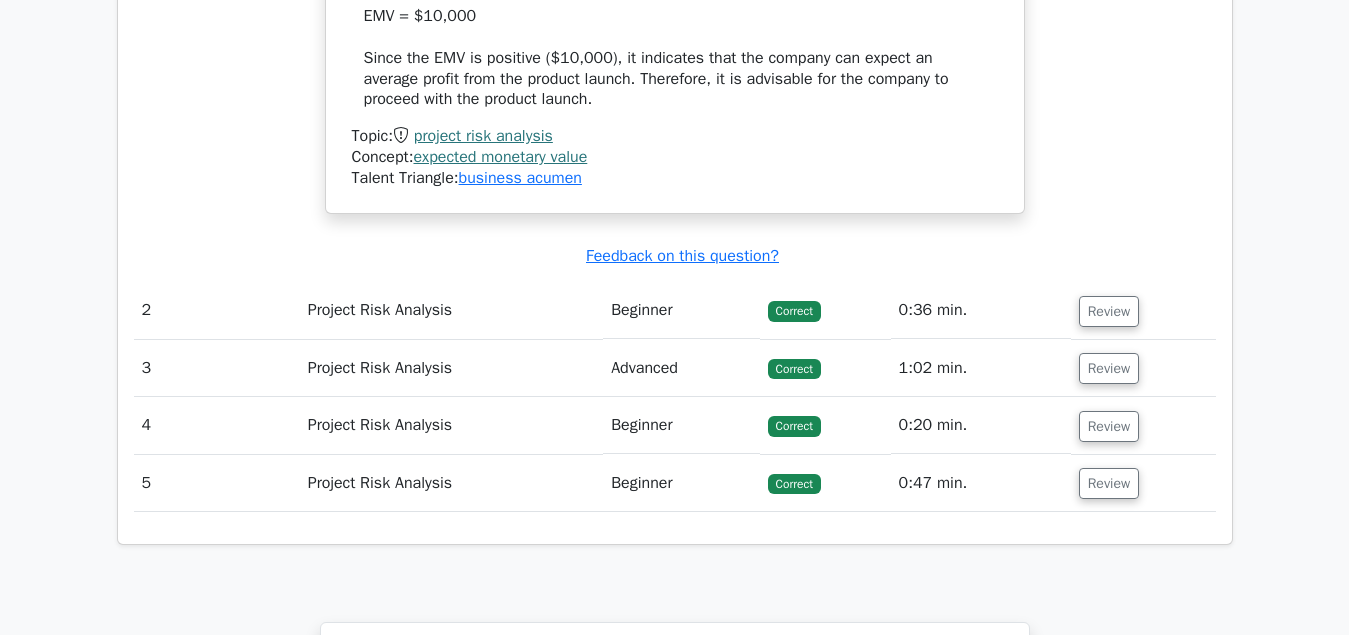 scroll, scrollTop: 2652, scrollLeft: 0, axis: vertical 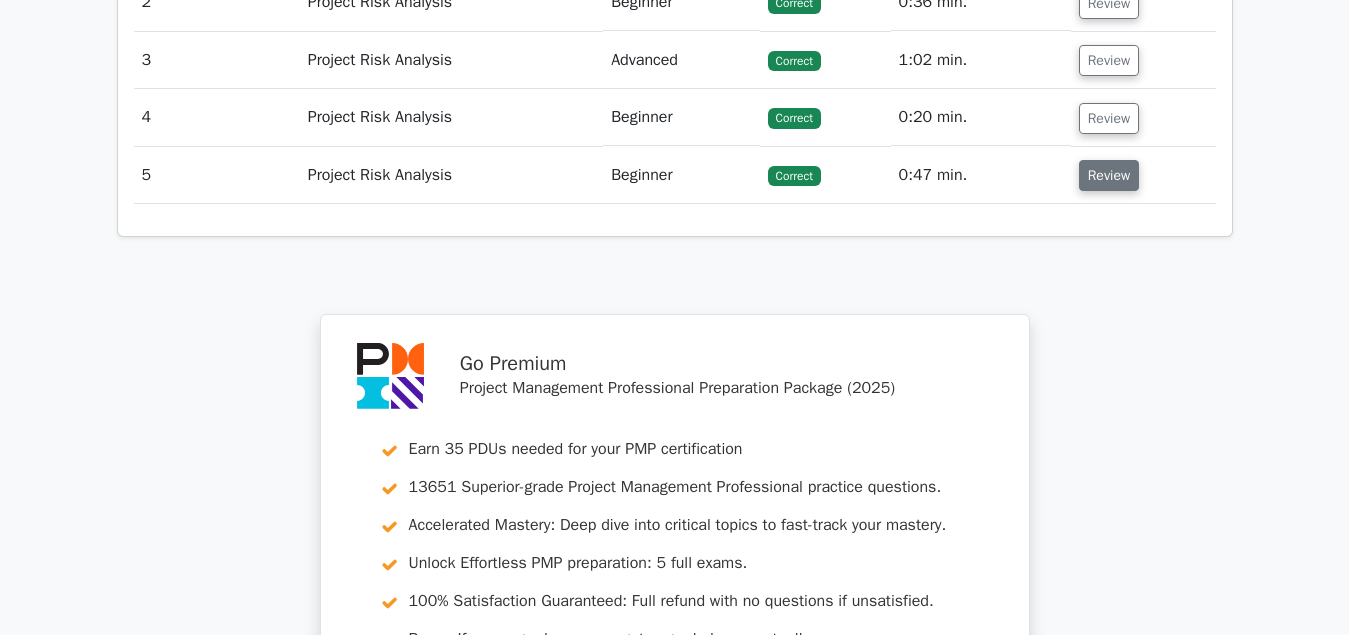 click on "Review" at bounding box center [1109, 175] 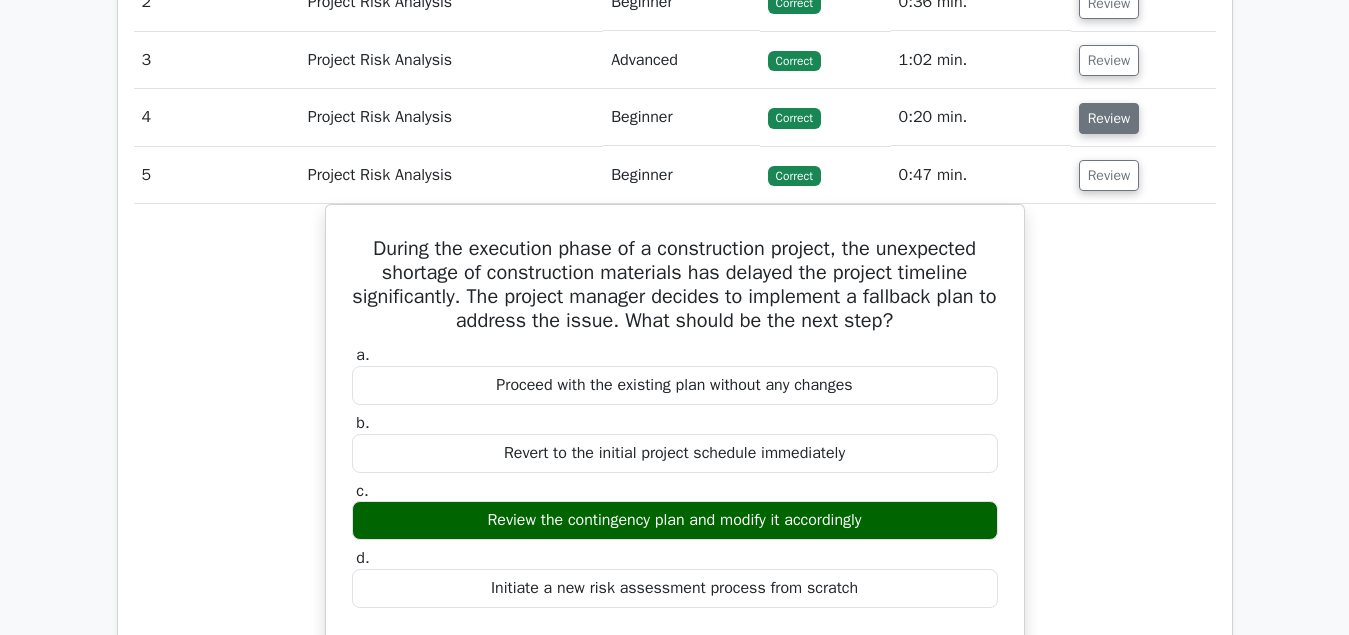 click on "Review" at bounding box center (1109, 118) 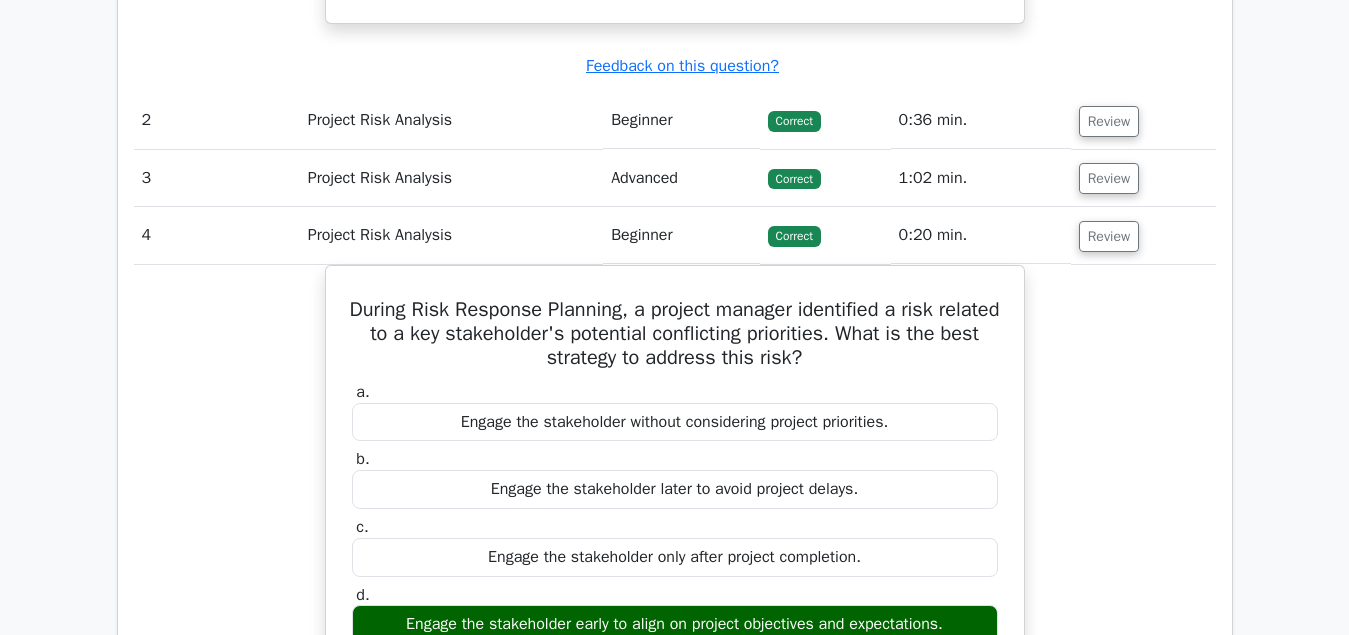 scroll, scrollTop: 2448, scrollLeft: 0, axis: vertical 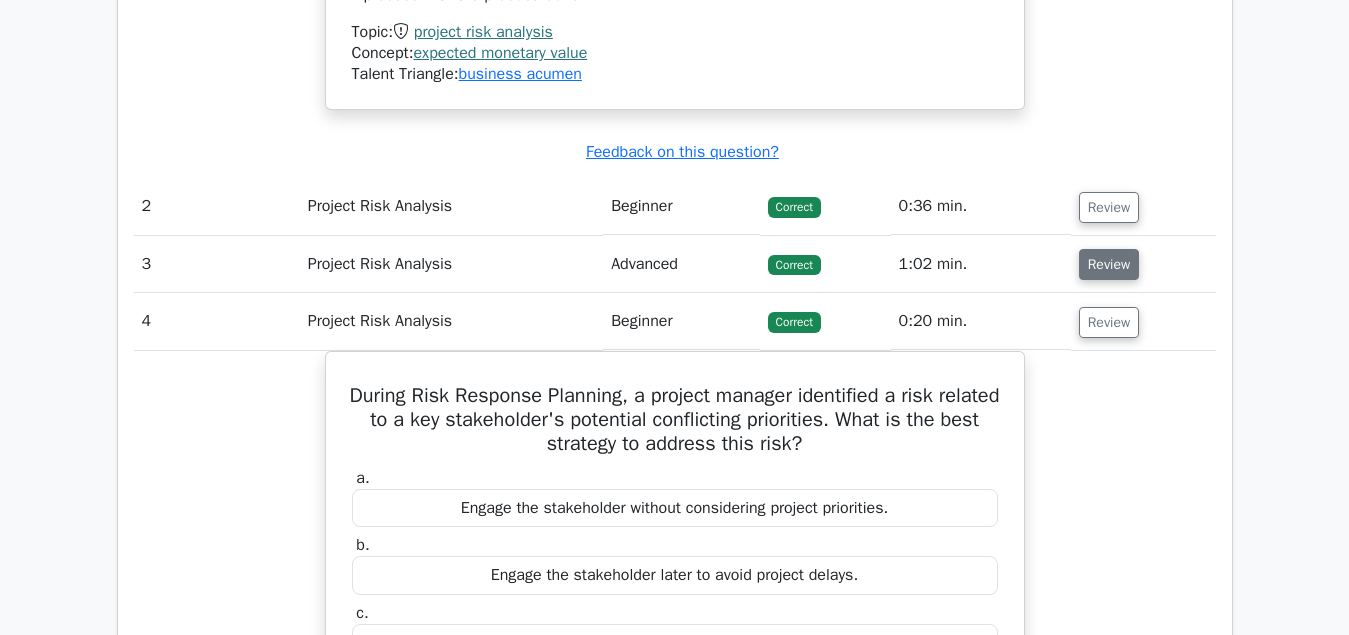 click on "Review" at bounding box center (1109, 264) 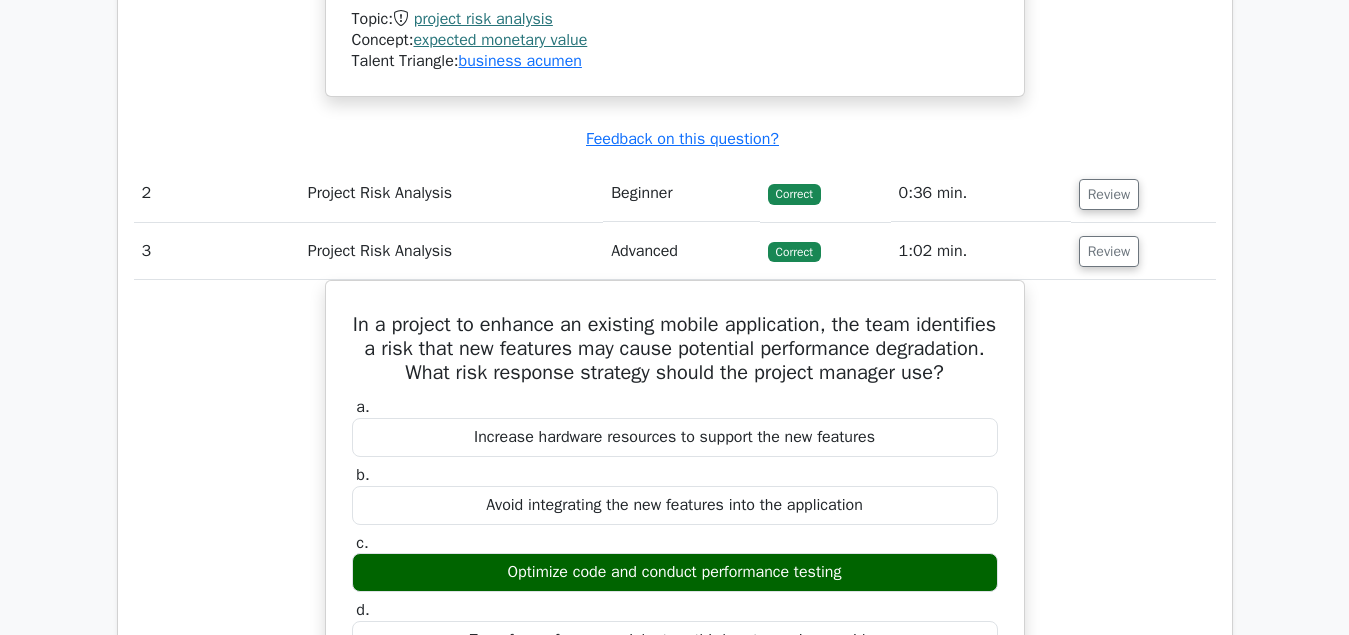 scroll, scrollTop: 2346, scrollLeft: 0, axis: vertical 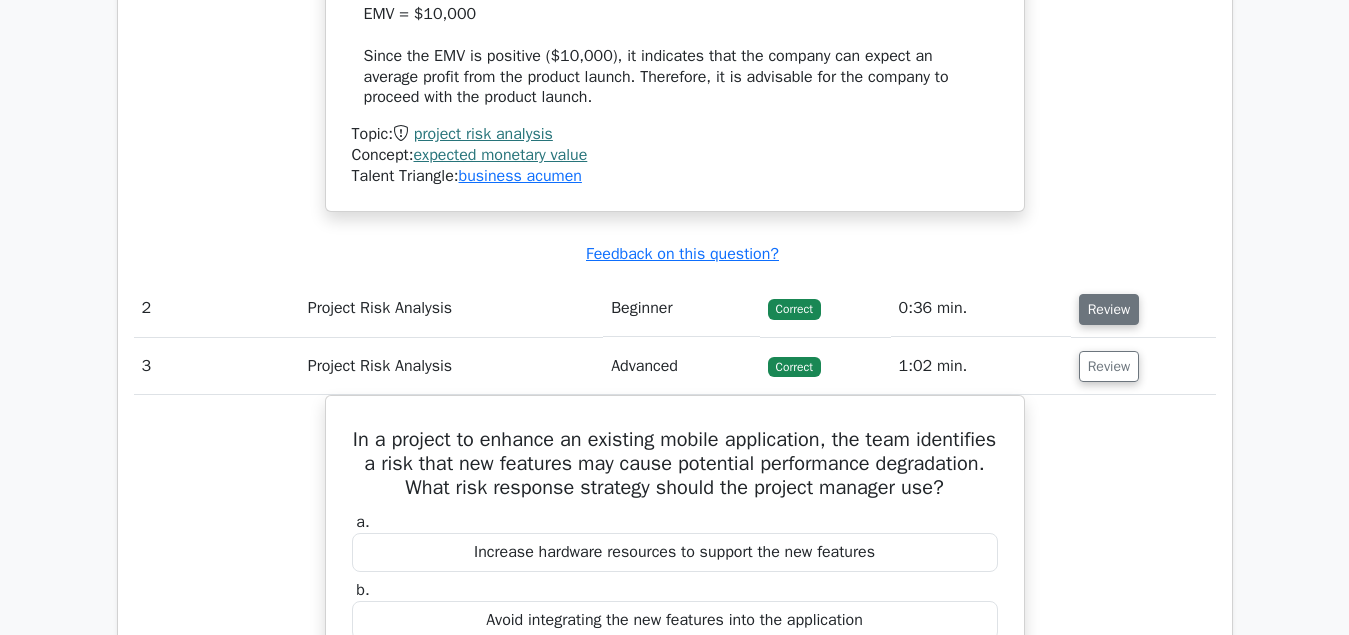 click on "Review" at bounding box center [1109, 309] 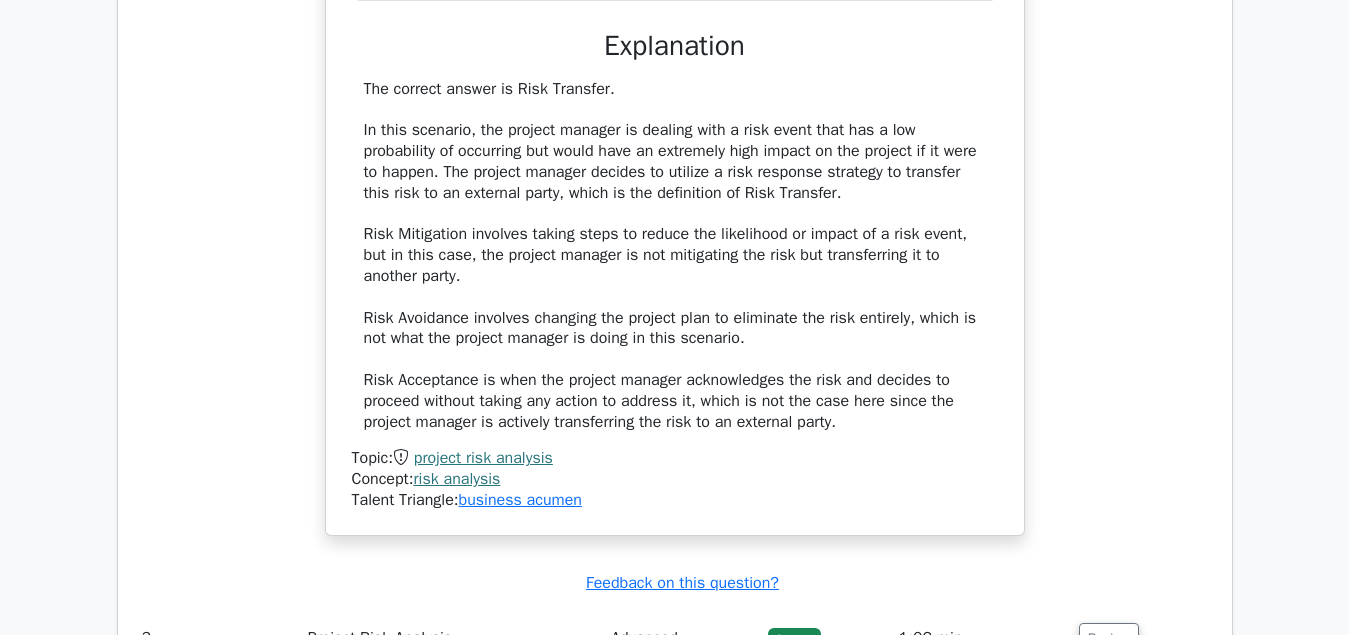 scroll, scrollTop: 3060, scrollLeft: 0, axis: vertical 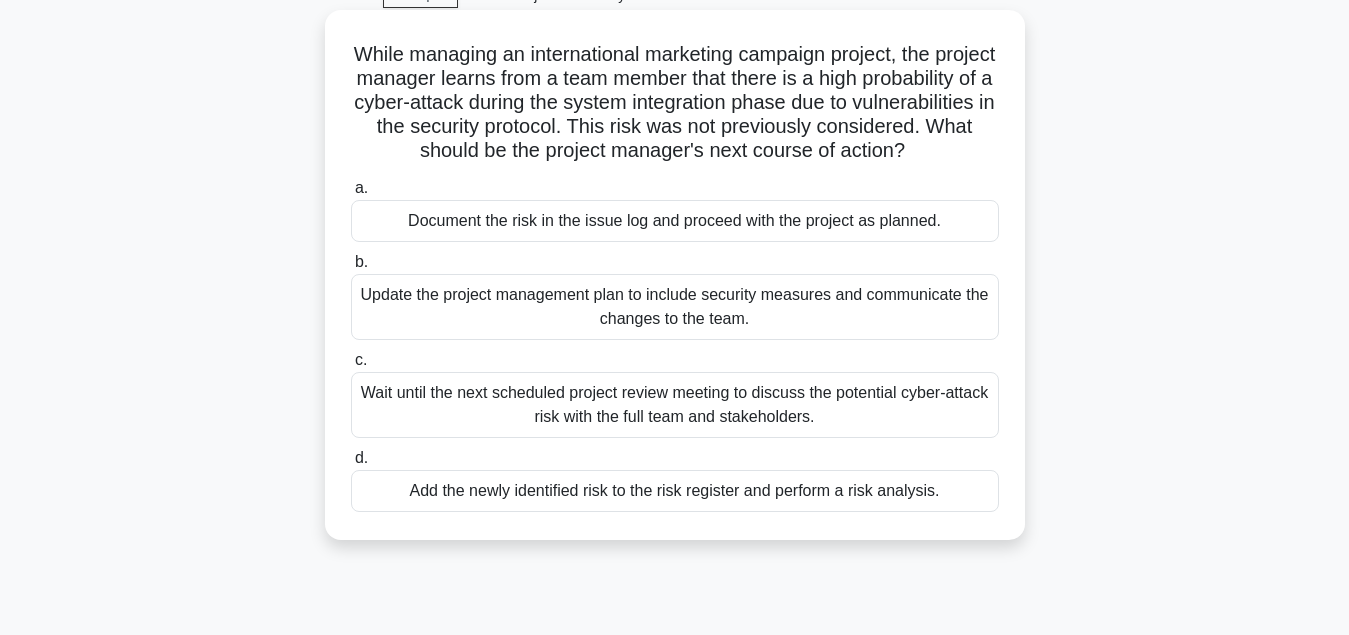 click on "Add the newly identified risk to the risk register and perform a risk analysis." at bounding box center (675, 491) 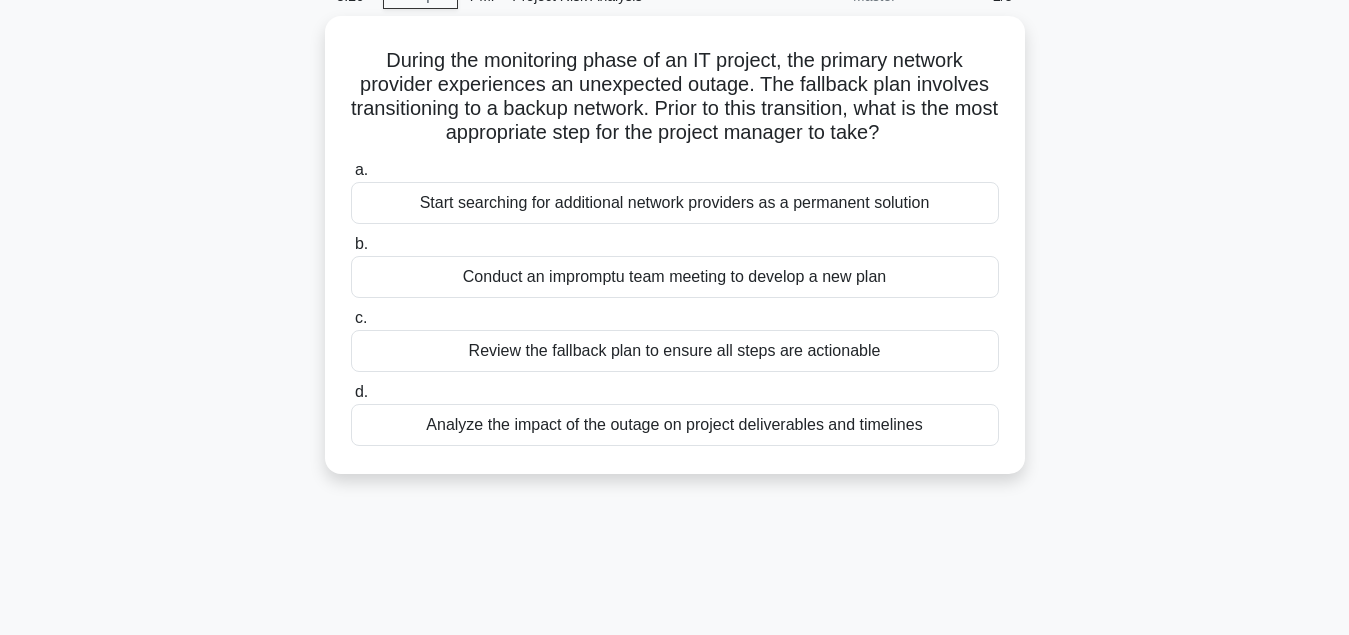 scroll, scrollTop: 102, scrollLeft: 0, axis: vertical 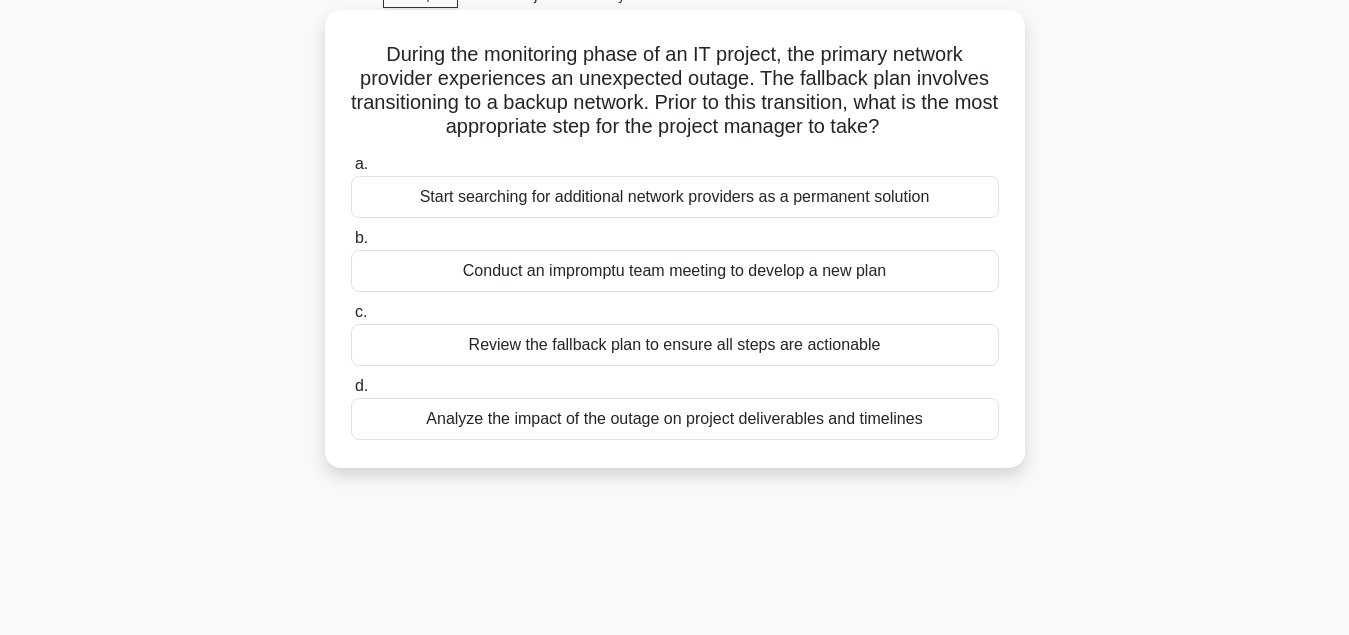 click on "Analyze the impact of the outage on project deliverables and timelines" at bounding box center (675, 419) 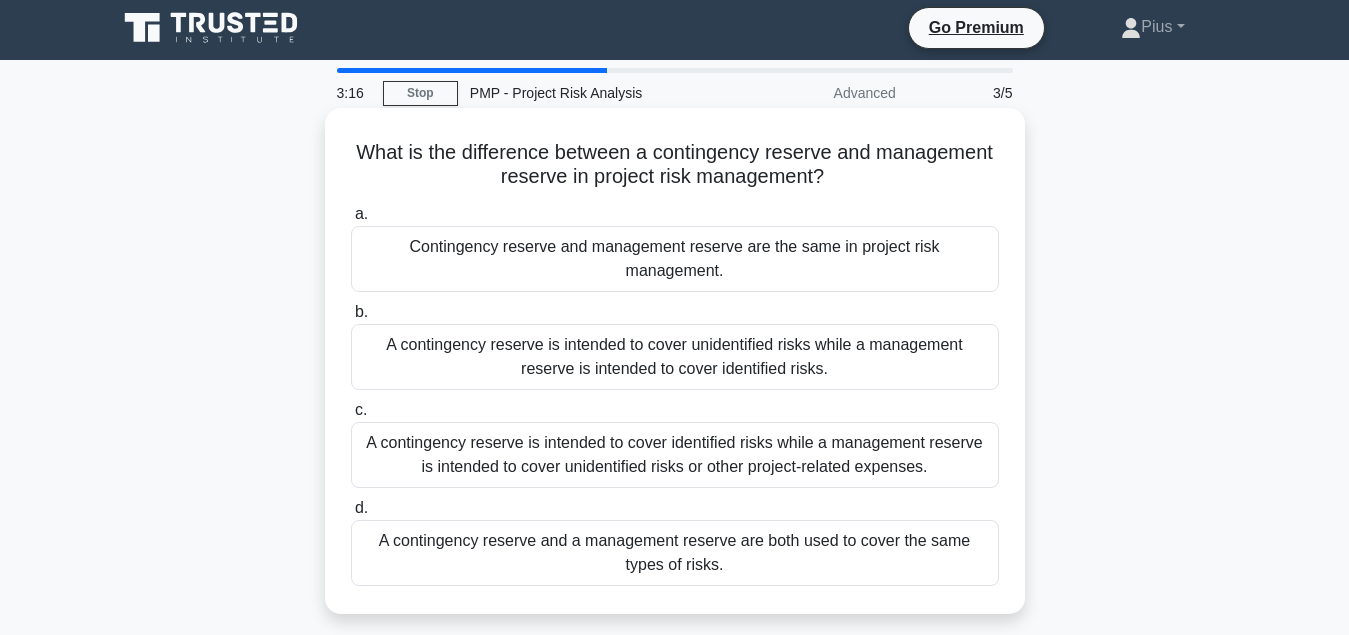 scroll, scrollTop: 0, scrollLeft: 0, axis: both 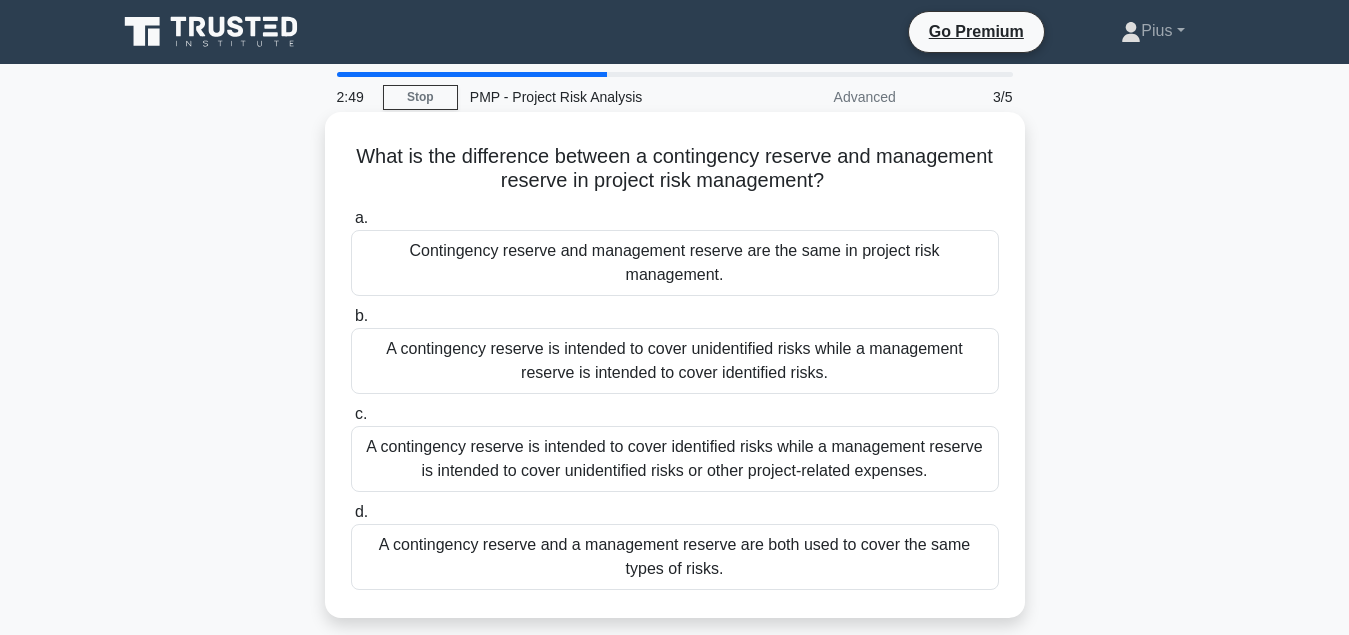 click on "A contingency reserve is intended to cover identified risks while a management reserve is intended to cover unidentified risks or other project-related expenses." at bounding box center (675, 459) 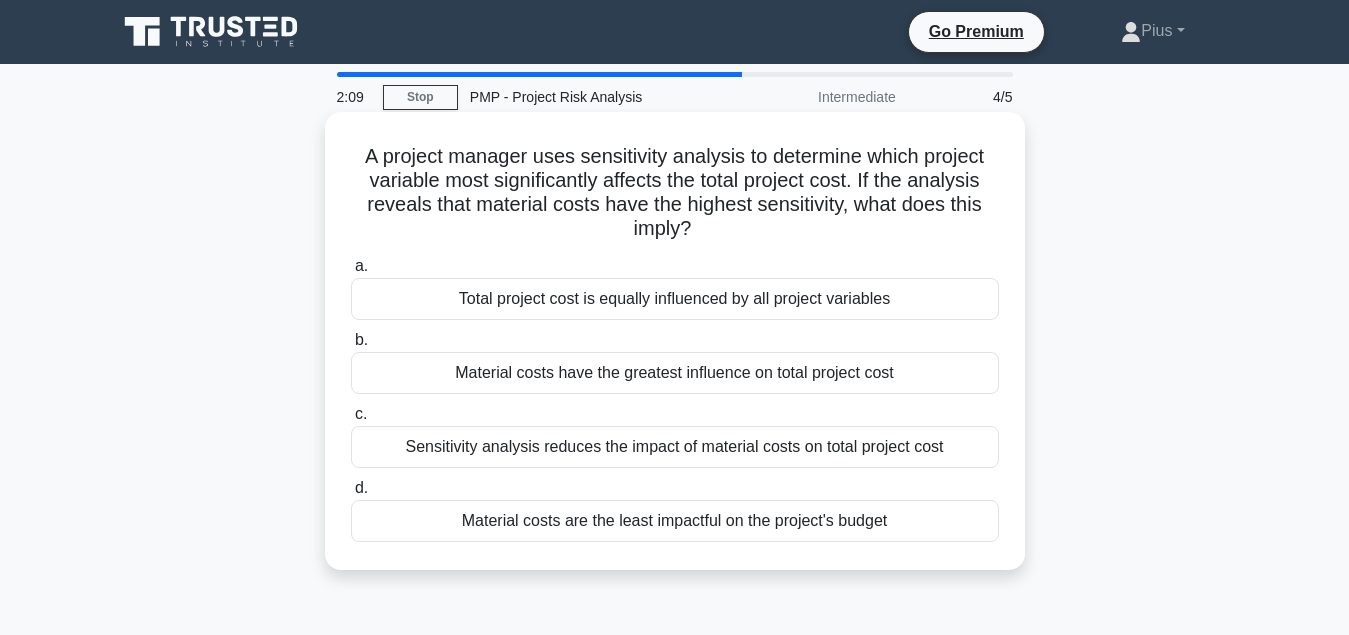 click on "Material costs have the greatest influence on total project cost" at bounding box center [675, 373] 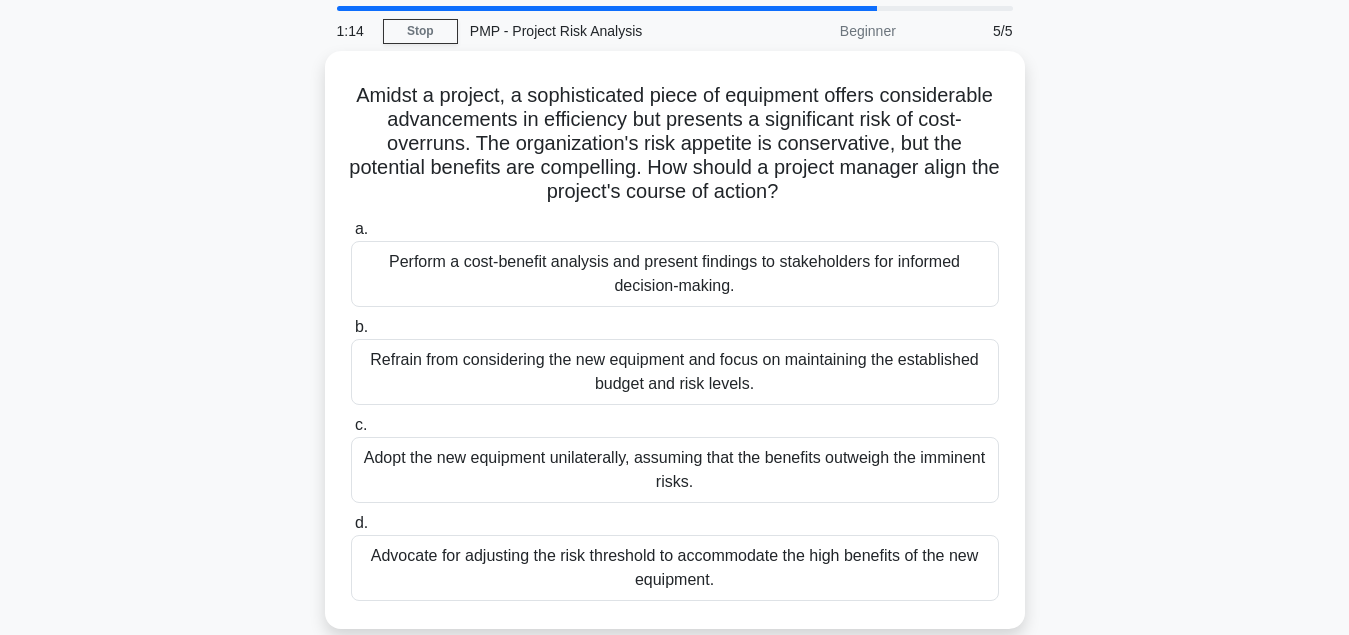 scroll, scrollTop: 102, scrollLeft: 0, axis: vertical 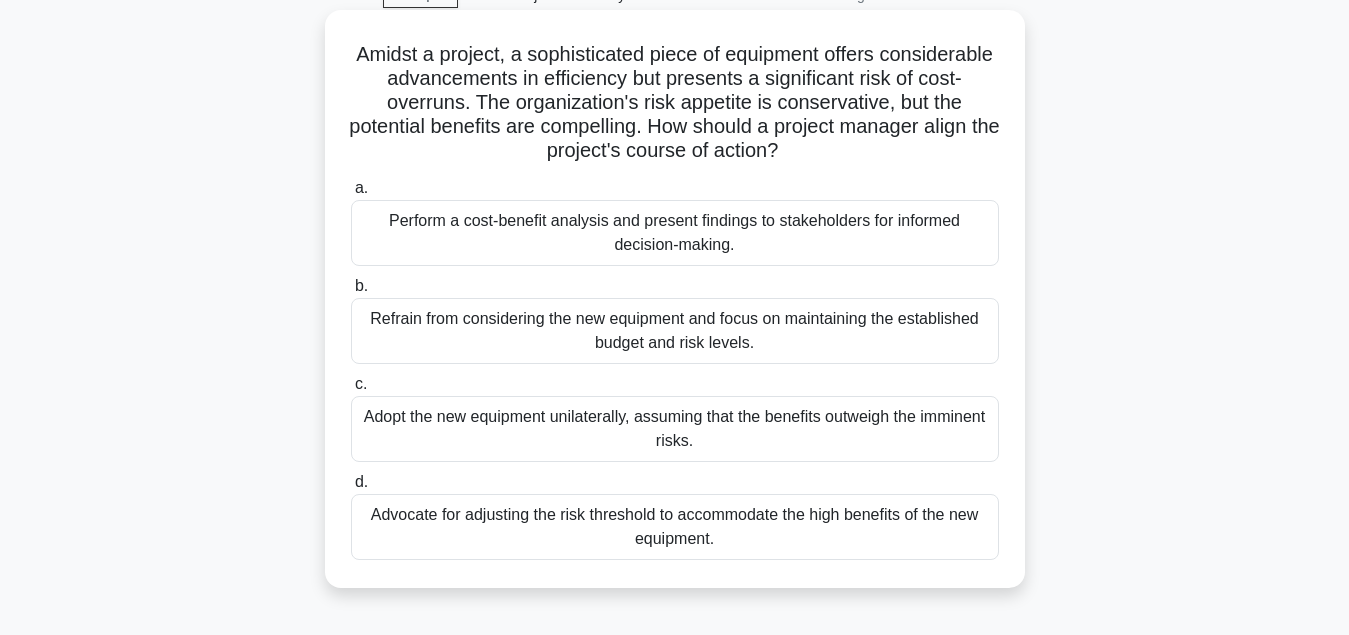 click on "Perform a cost-benefit analysis and present findings to stakeholders for informed decision-making." at bounding box center (675, 233) 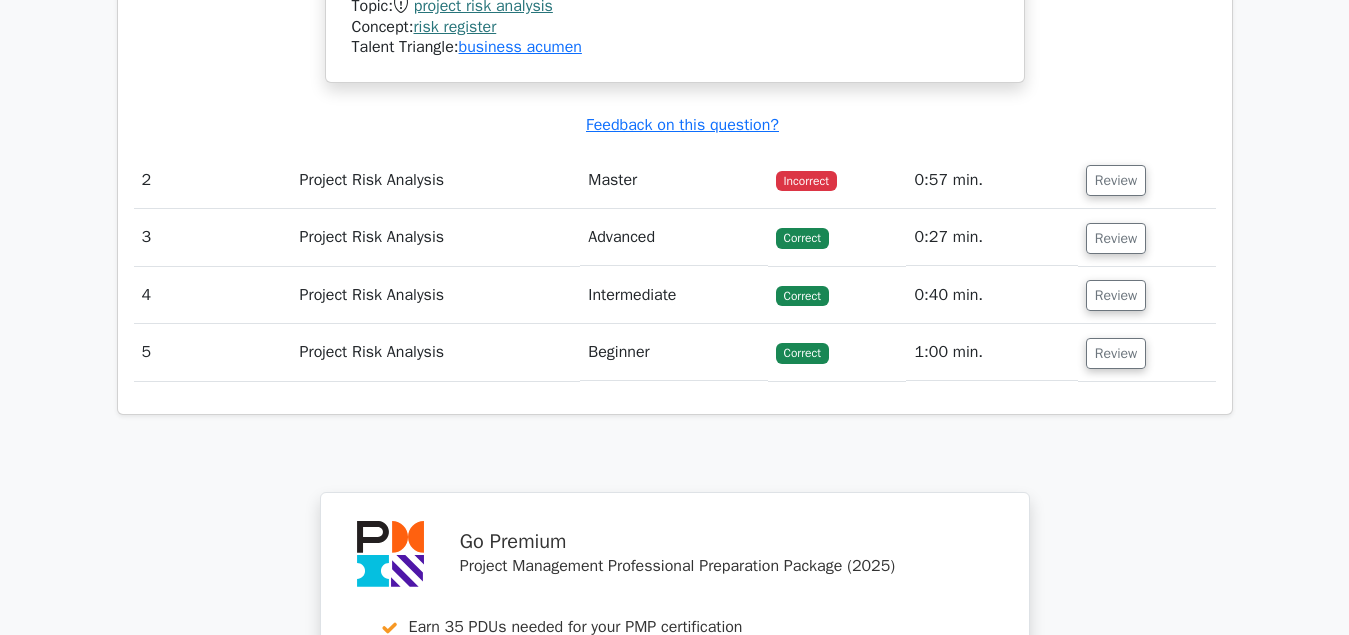 scroll, scrollTop: 2346, scrollLeft: 0, axis: vertical 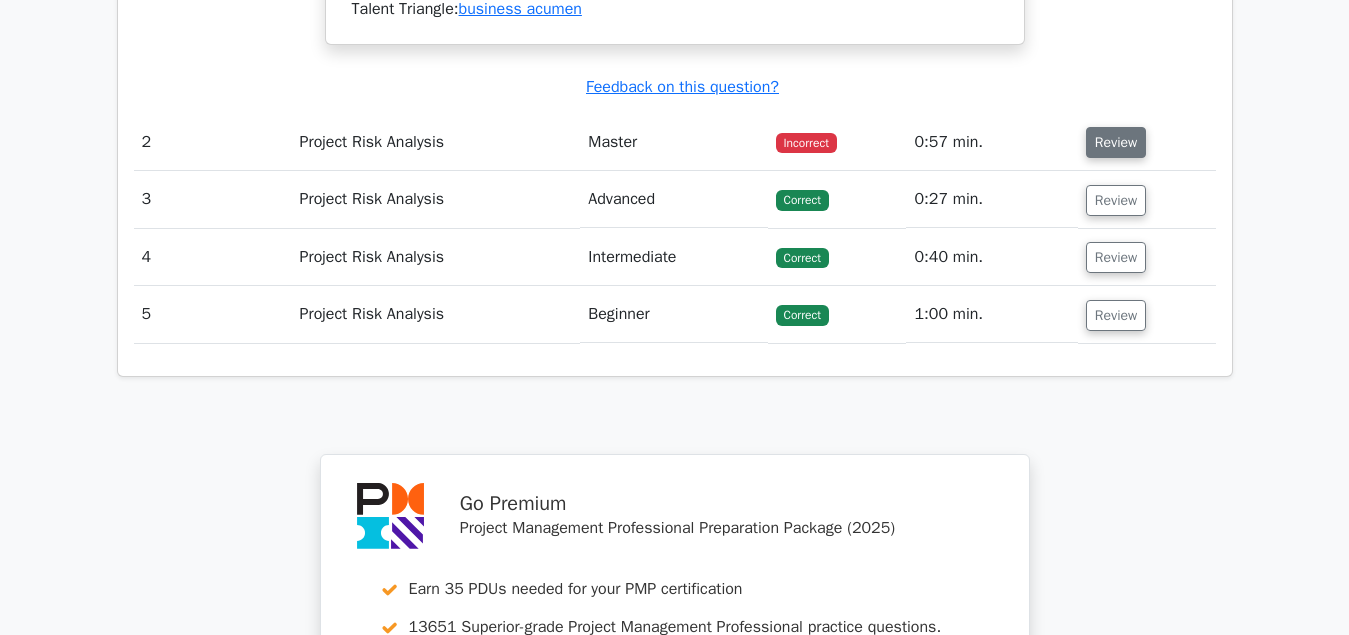click on "Review" at bounding box center [1116, 142] 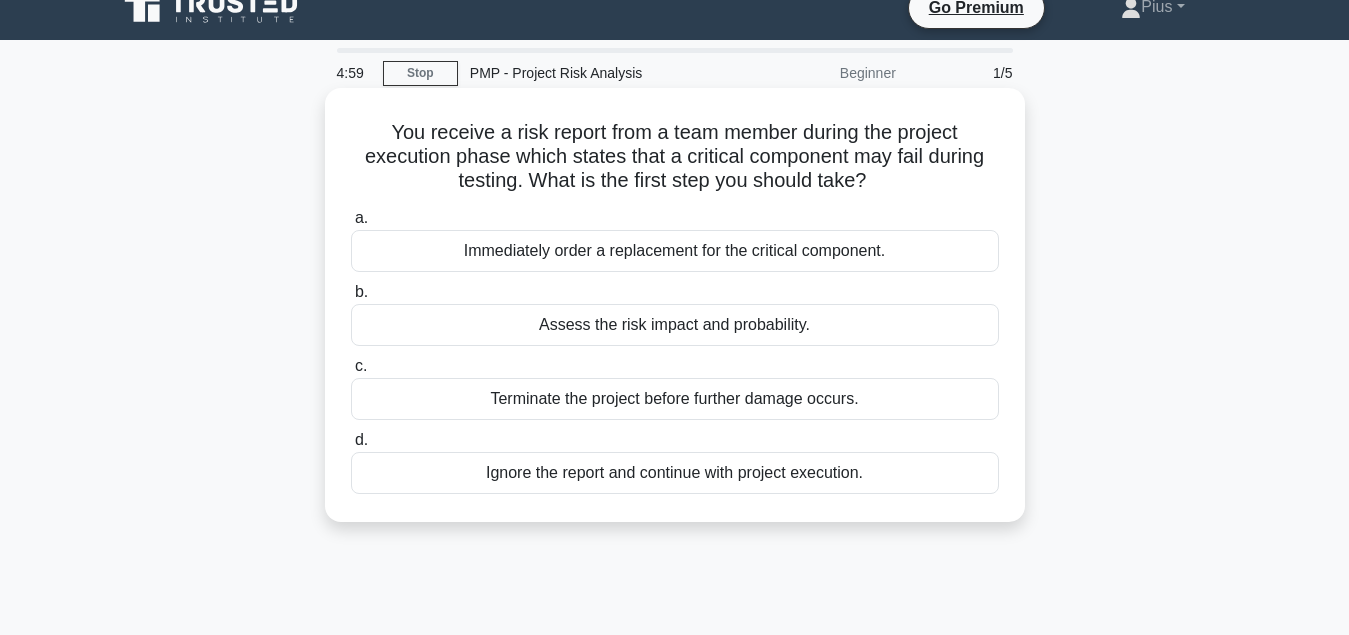 scroll, scrollTop: 0, scrollLeft: 0, axis: both 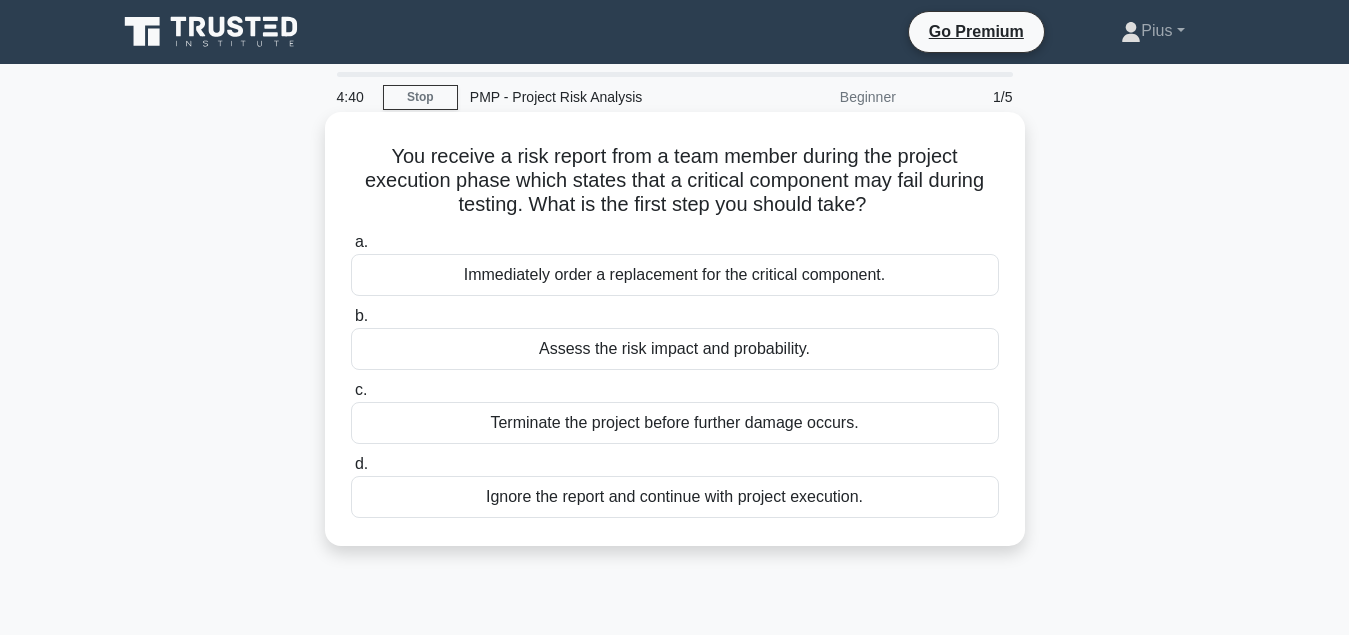 click on "Assess the risk impact and probability." at bounding box center (675, 349) 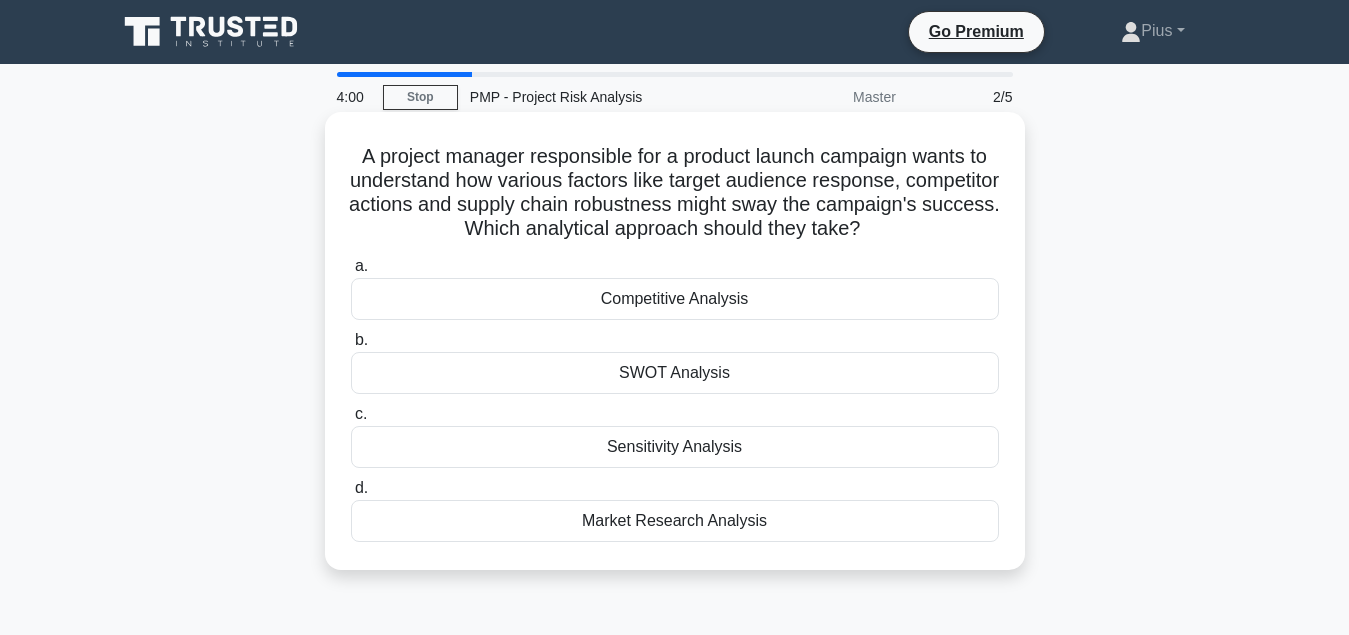 click on "Market Research Analysis" at bounding box center (675, 521) 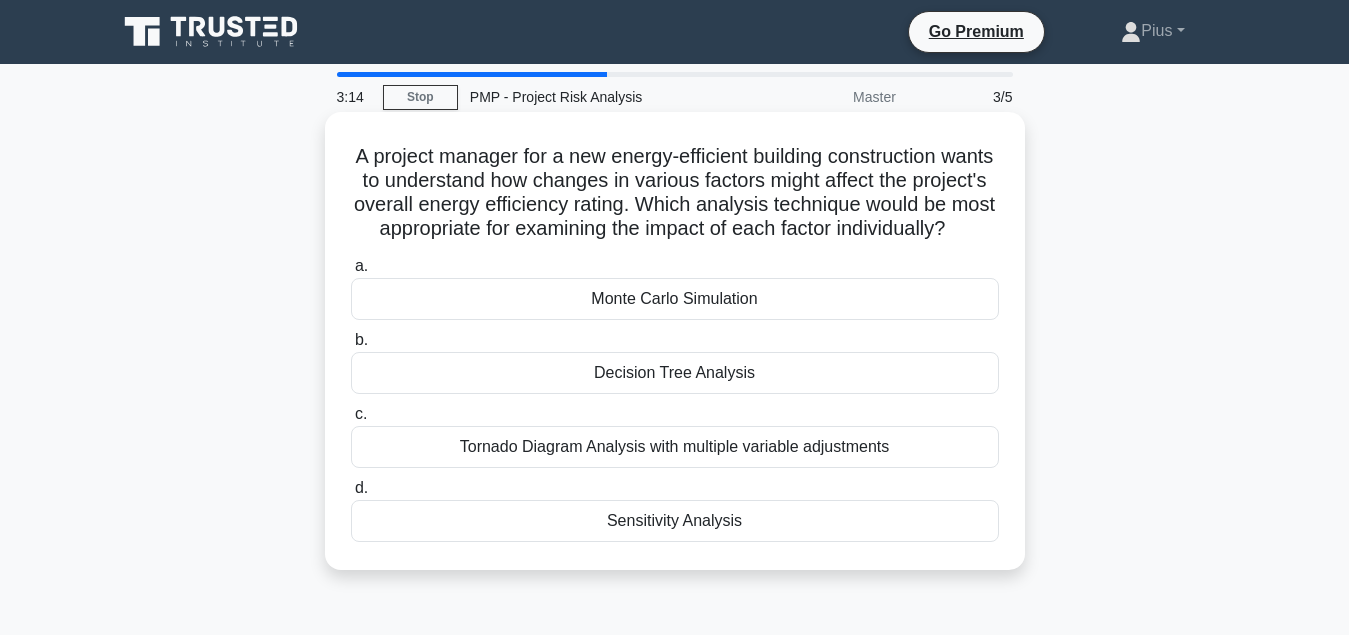 click on "Sensitivity Analysis" at bounding box center [675, 521] 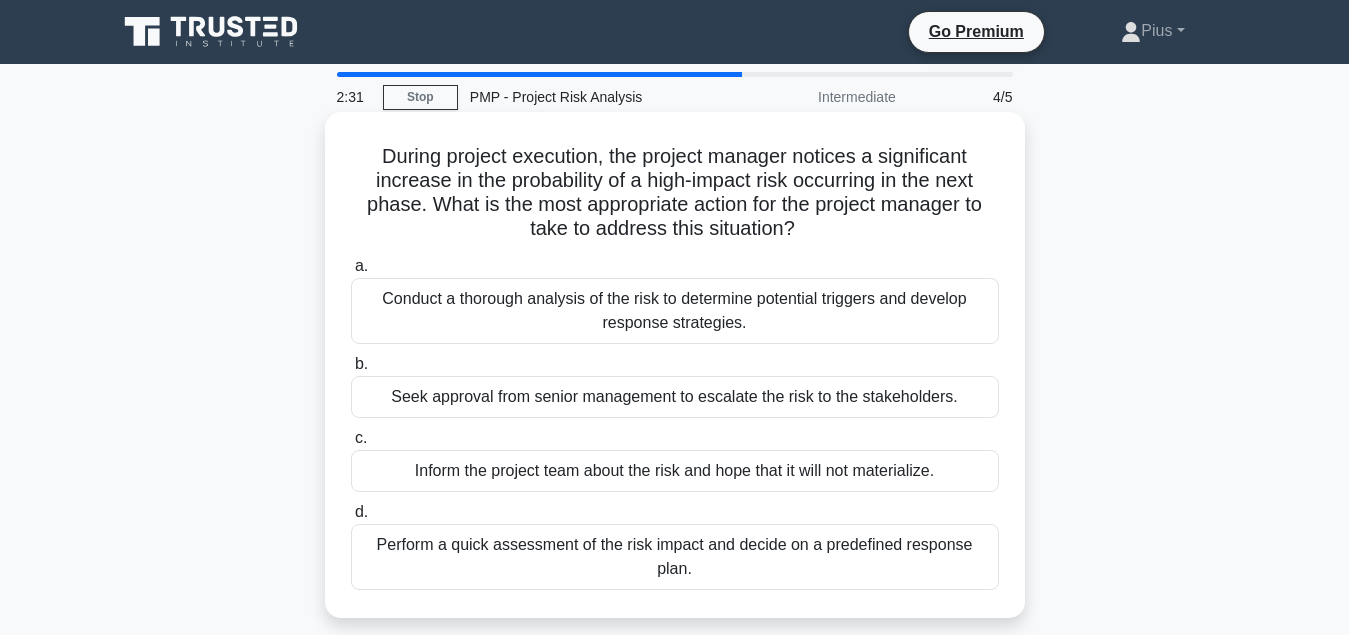 click on "Conduct a thorough analysis of the risk to determine potential triggers and develop response strategies." at bounding box center [675, 311] 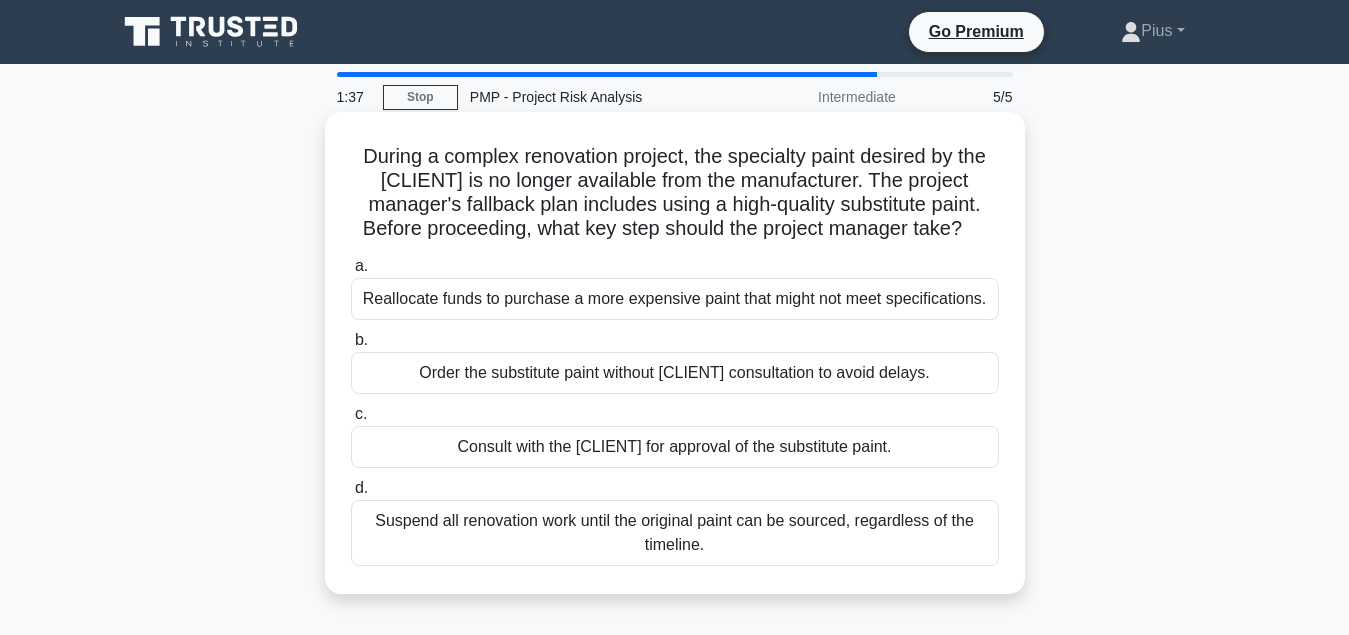 click on "Consult with the client for approval of the substitute paint." at bounding box center [675, 447] 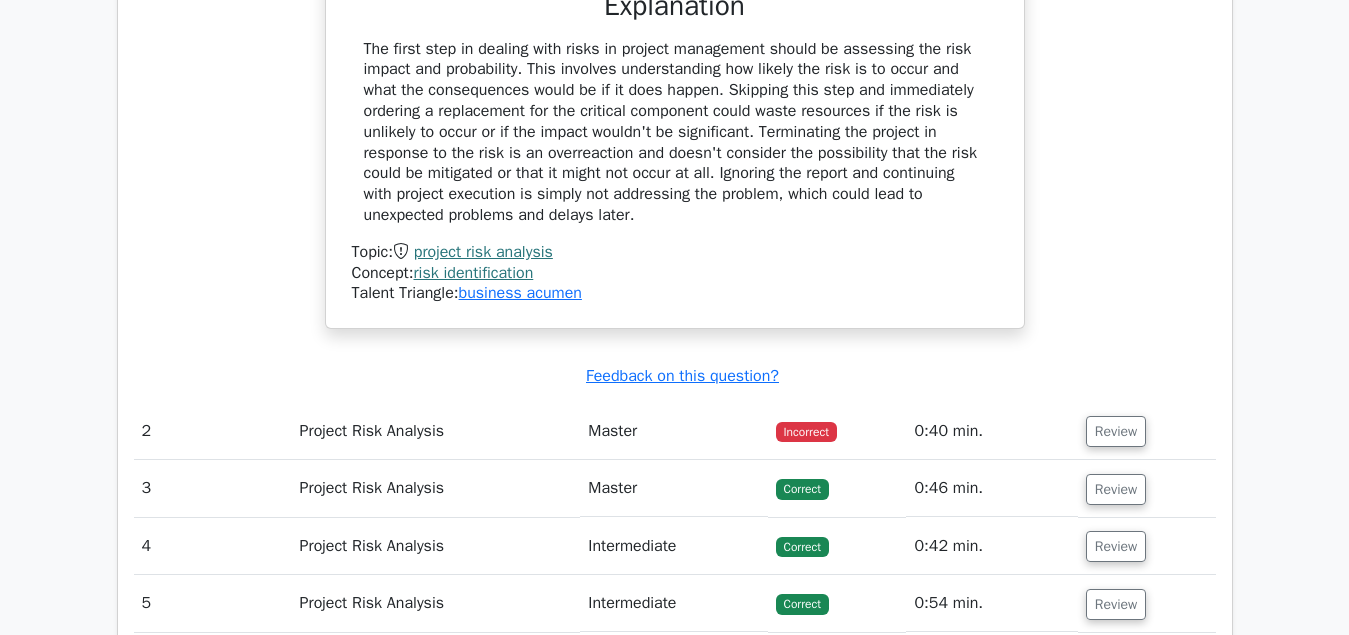 scroll, scrollTop: 2040, scrollLeft: 0, axis: vertical 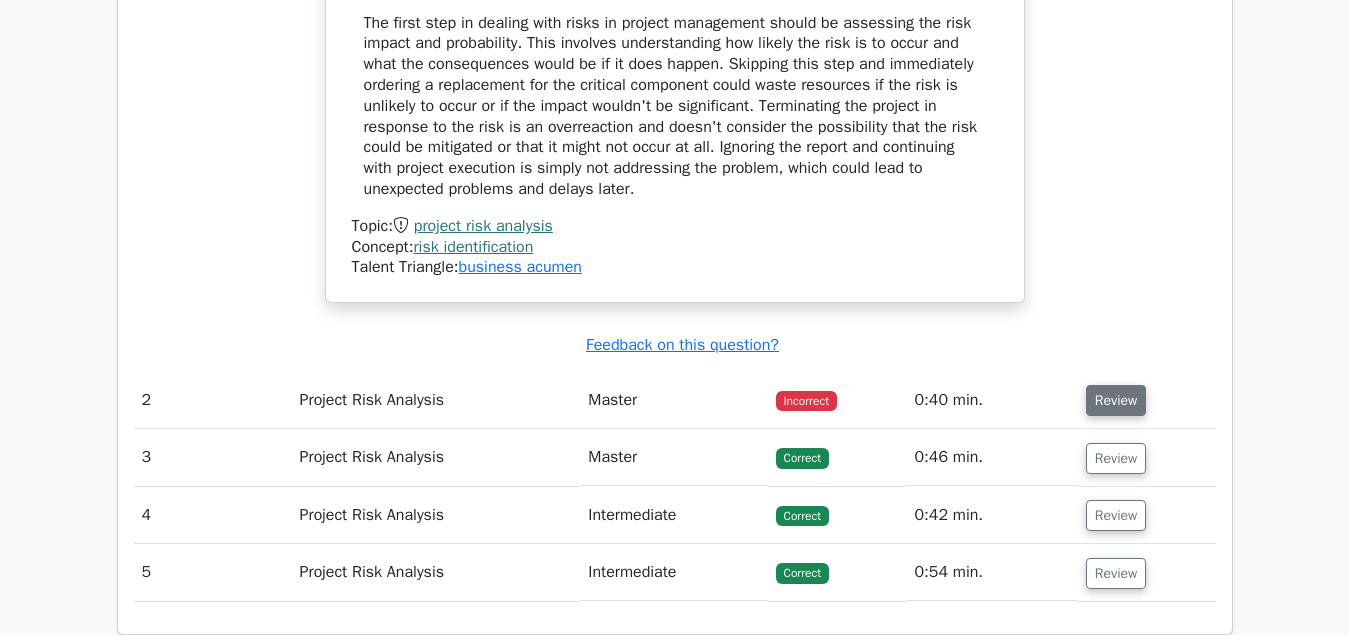 click on "Review" at bounding box center (1116, 400) 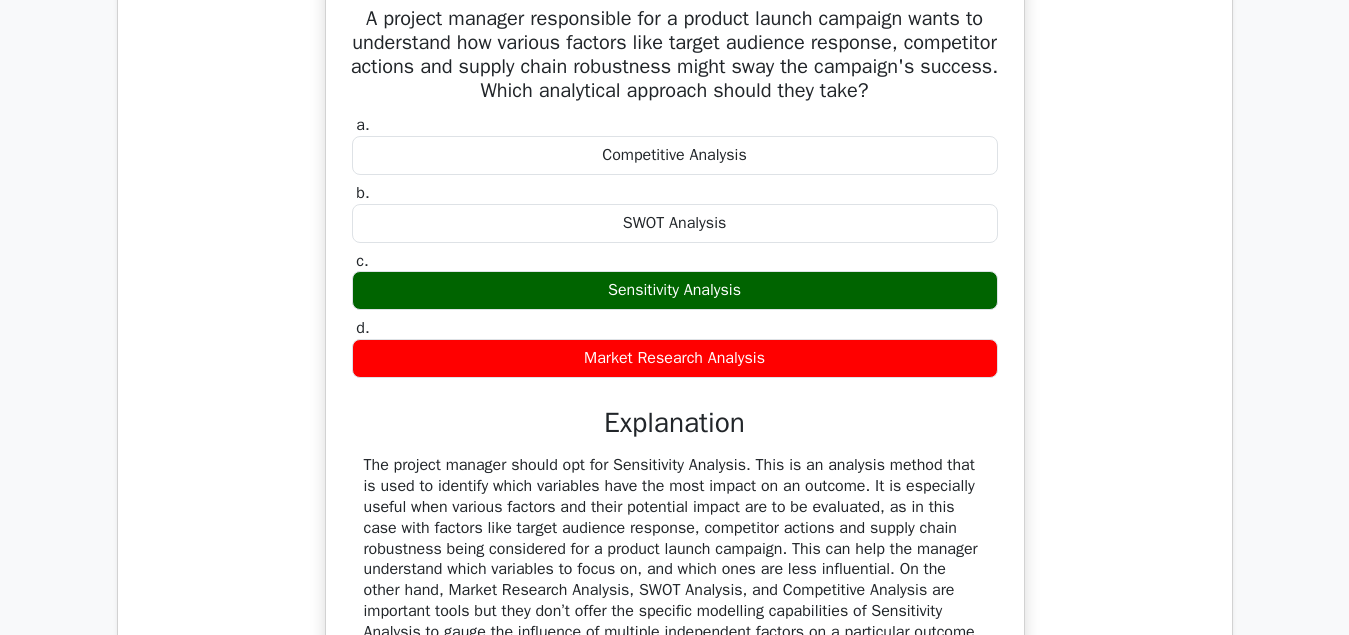 scroll, scrollTop: 2346, scrollLeft: 0, axis: vertical 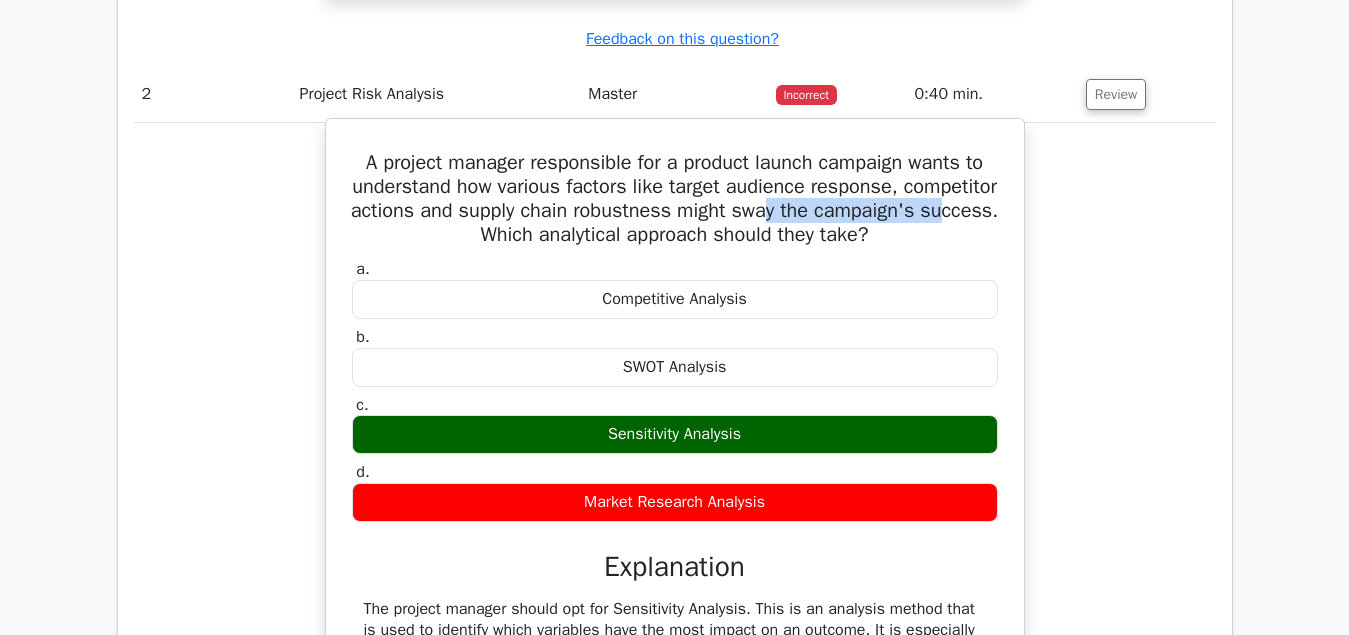 drag, startPoint x: 765, startPoint y: 216, endPoint x: 938, endPoint y: 203, distance: 173.48775 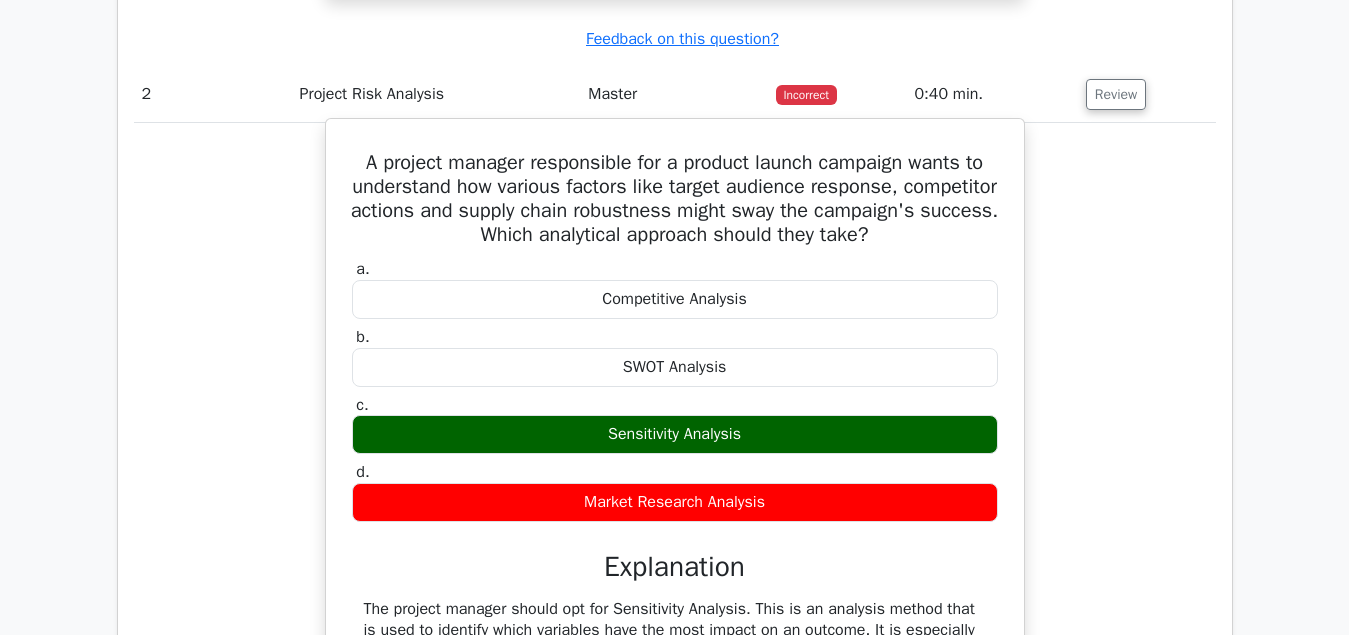 click on "A project manager responsible for a product launch campaign wants to understand how various factors like target audience response, competitor actions and supply chain robustness might sway the campaign's success. Which analytical approach should they take?" at bounding box center [675, 199] 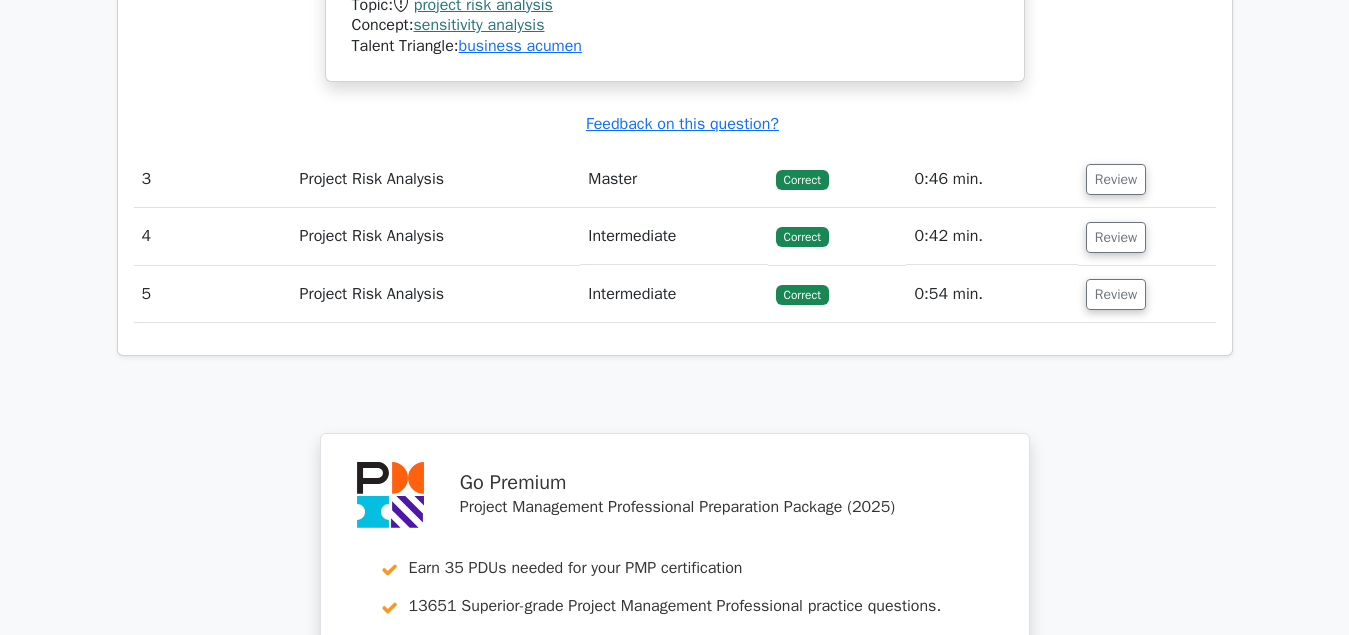 scroll, scrollTop: 3162, scrollLeft: 0, axis: vertical 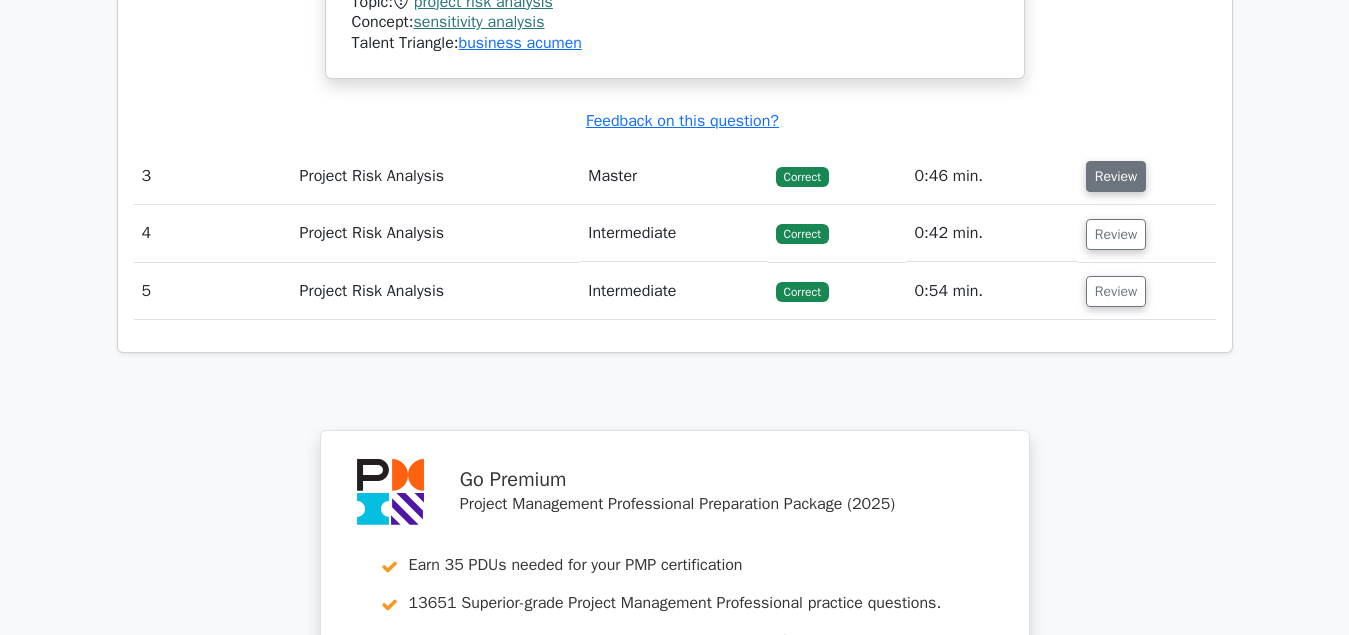 click on "Review" at bounding box center (1116, 176) 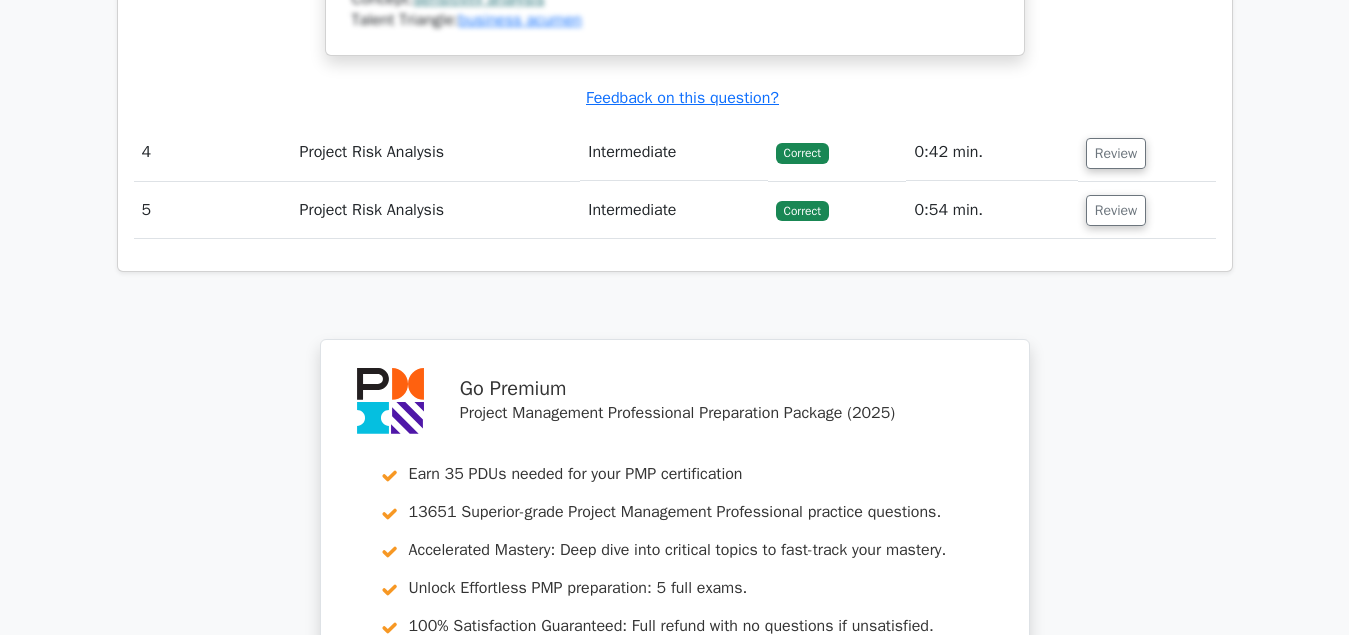 scroll, scrollTop: 4386, scrollLeft: 0, axis: vertical 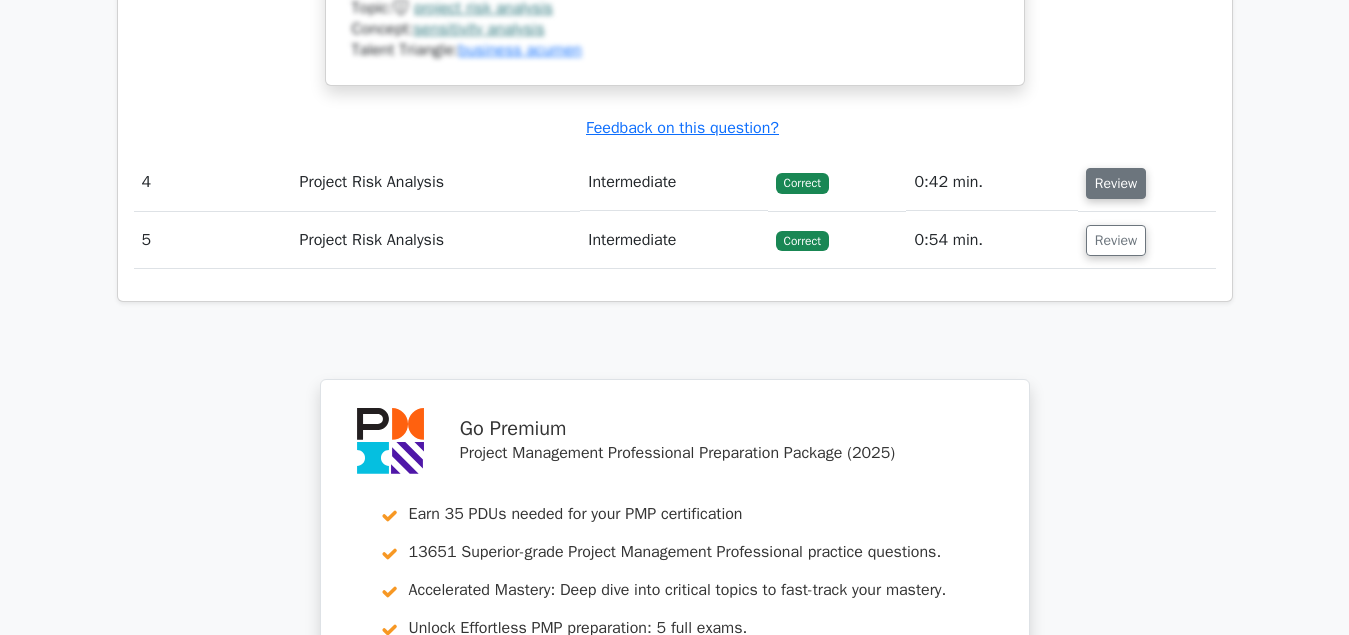click on "Review" at bounding box center [1116, 183] 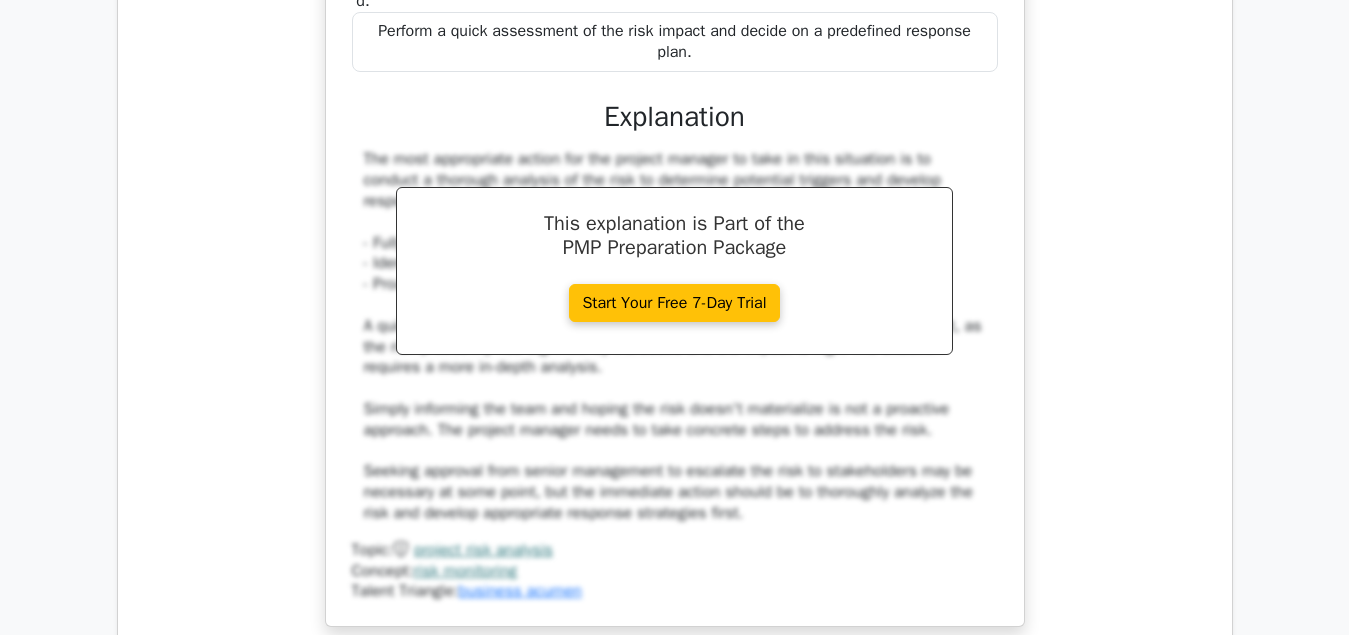 scroll, scrollTop: 4896, scrollLeft: 0, axis: vertical 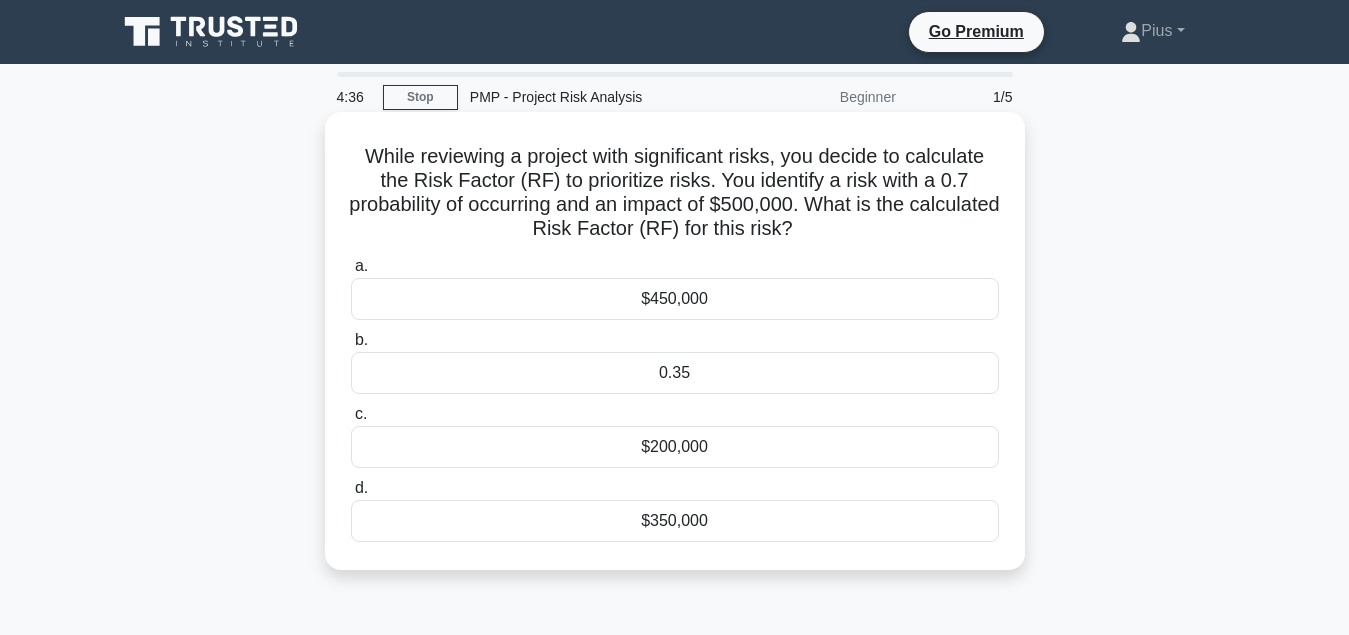 click on "$350,000" at bounding box center [675, 521] 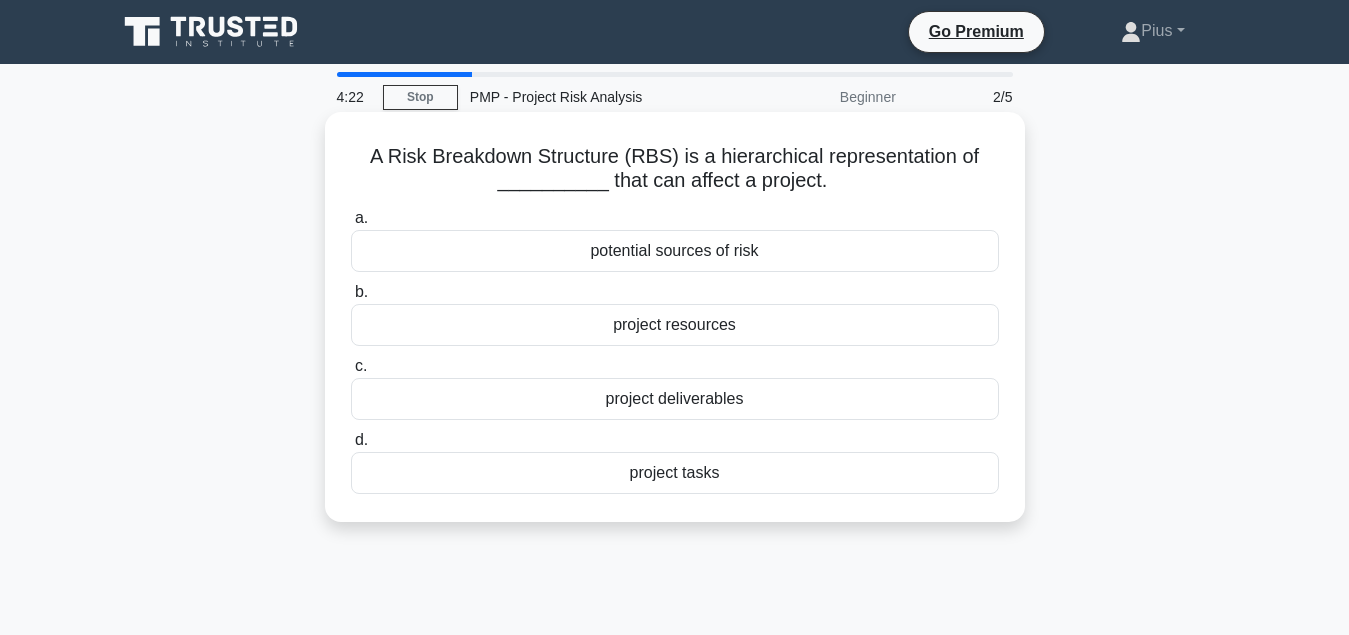 click on "potential sources of risk" at bounding box center [675, 251] 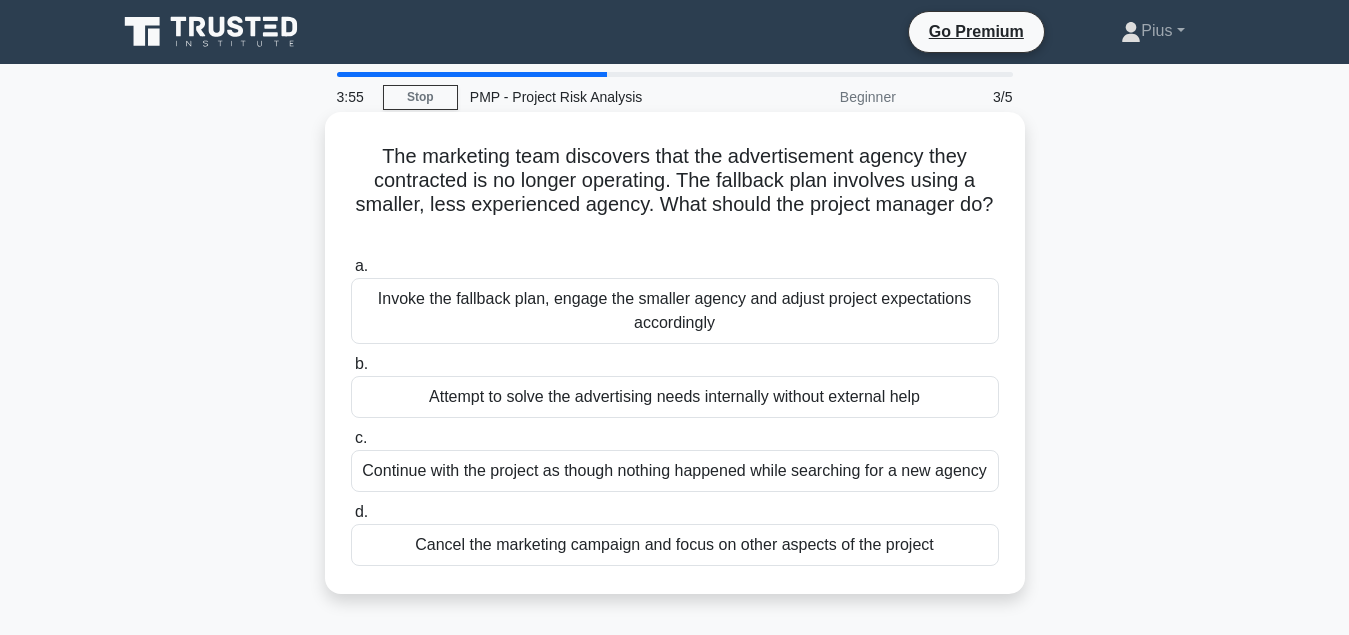click on "Invoke the fallback plan, engage the smaller agency and adjust project expectations accordingly" at bounding box center [675, 311] 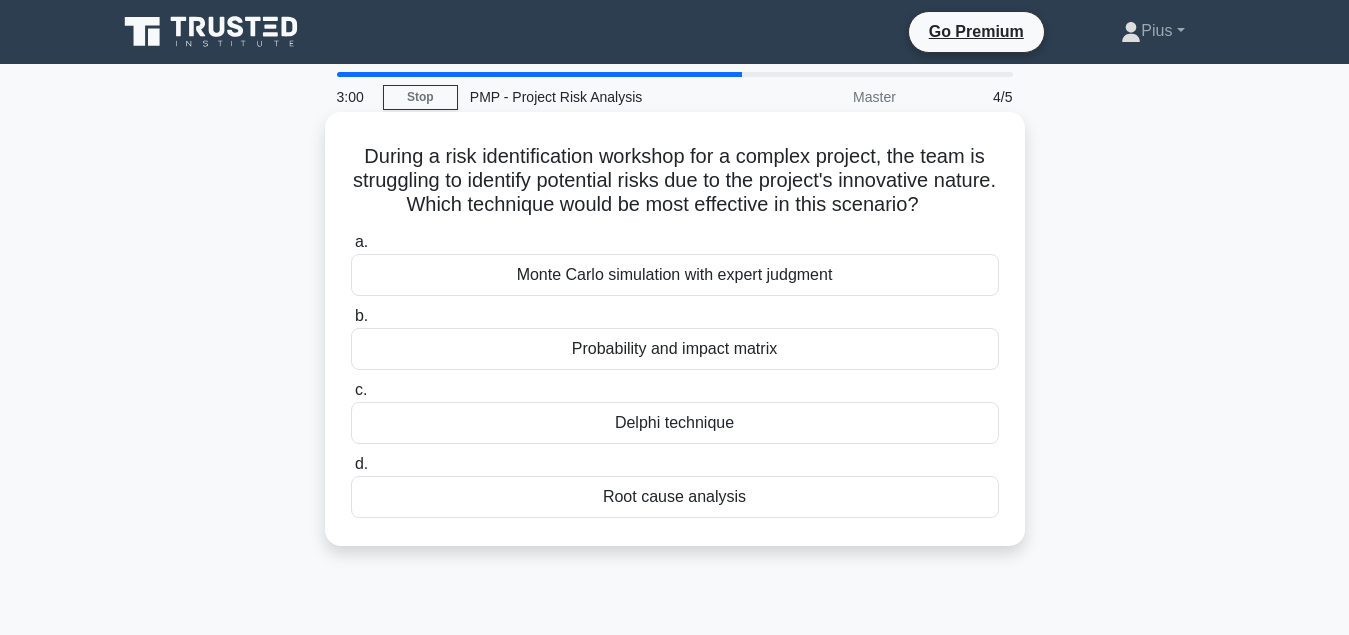click on "Monte Carlo simulation with expert judgment" at bounding box center (675, 275) 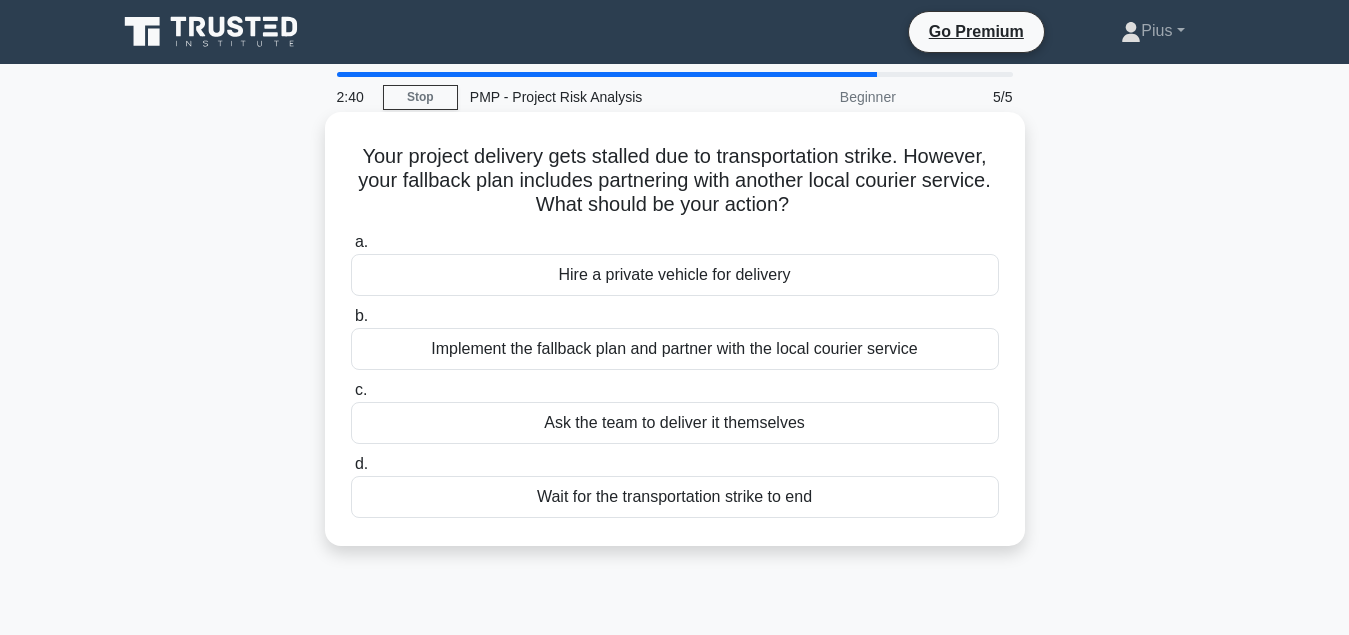 click on "Implement the fallback plan and partner with the local courier service" at bounding box center (675, 349) 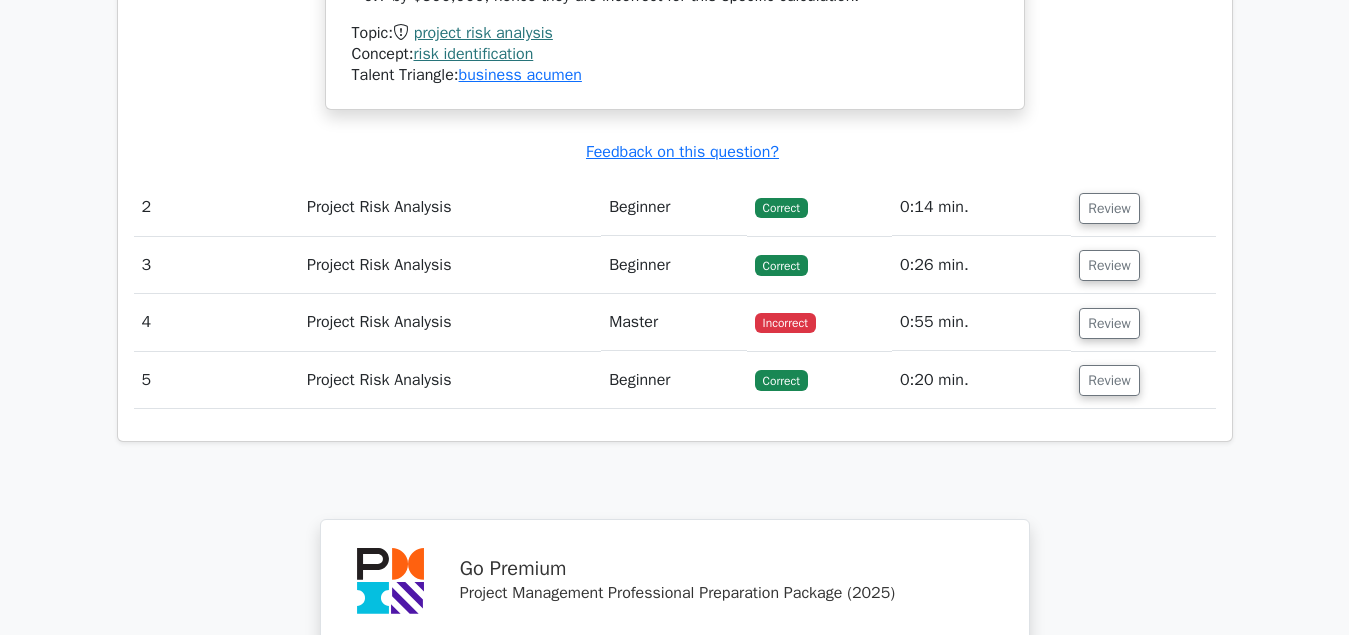 scroll, scrollTop: 2244, scrollLeft: 0, axis: vertical 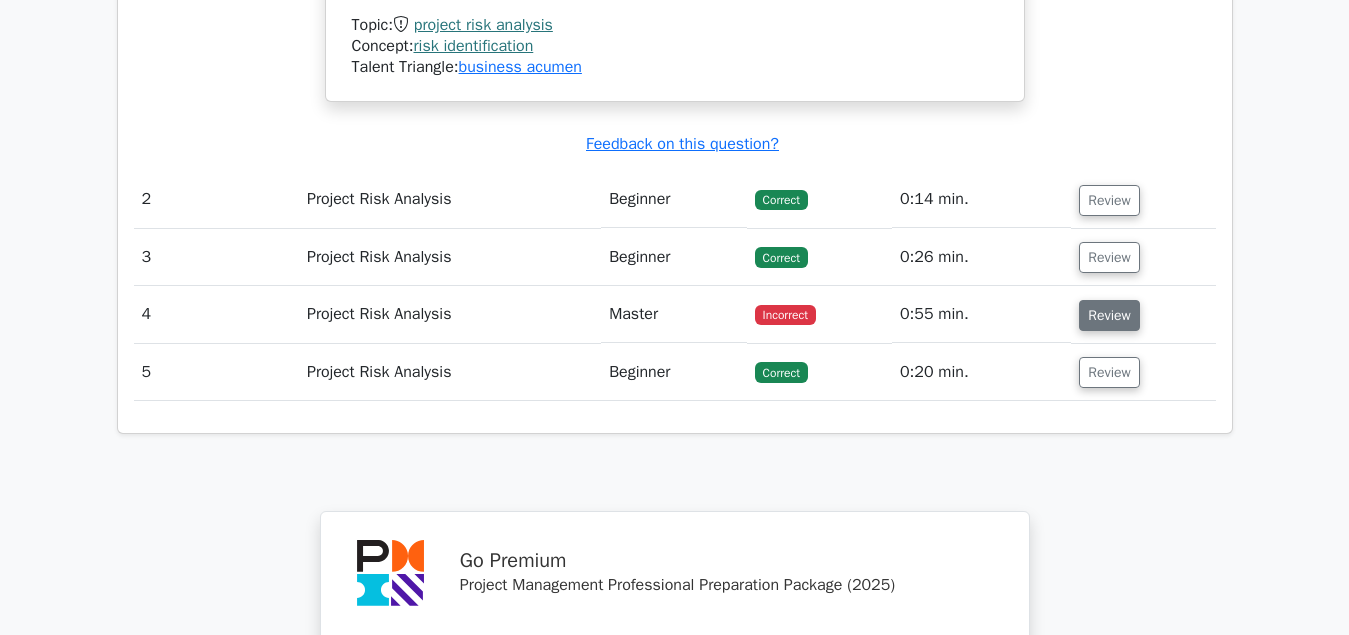 click on "Review" at bounding box center (1109, 315) 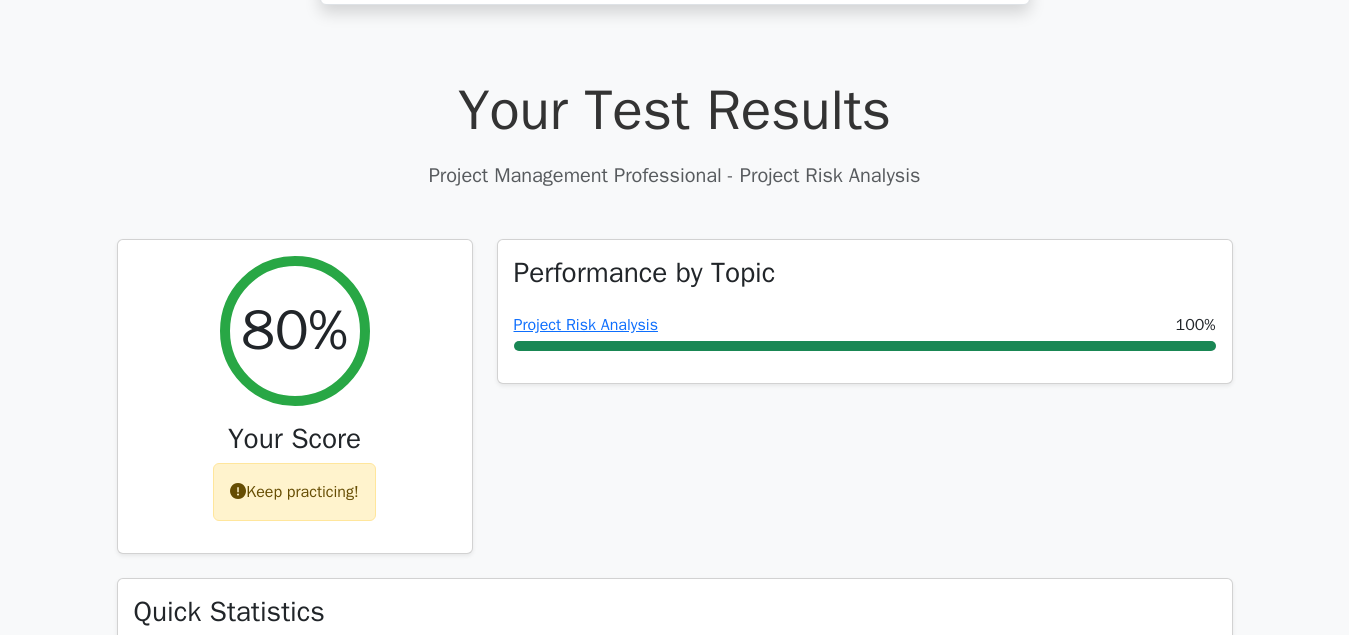 scroll, scrollTop: 510, scrollLeft: 0, axis: vertical 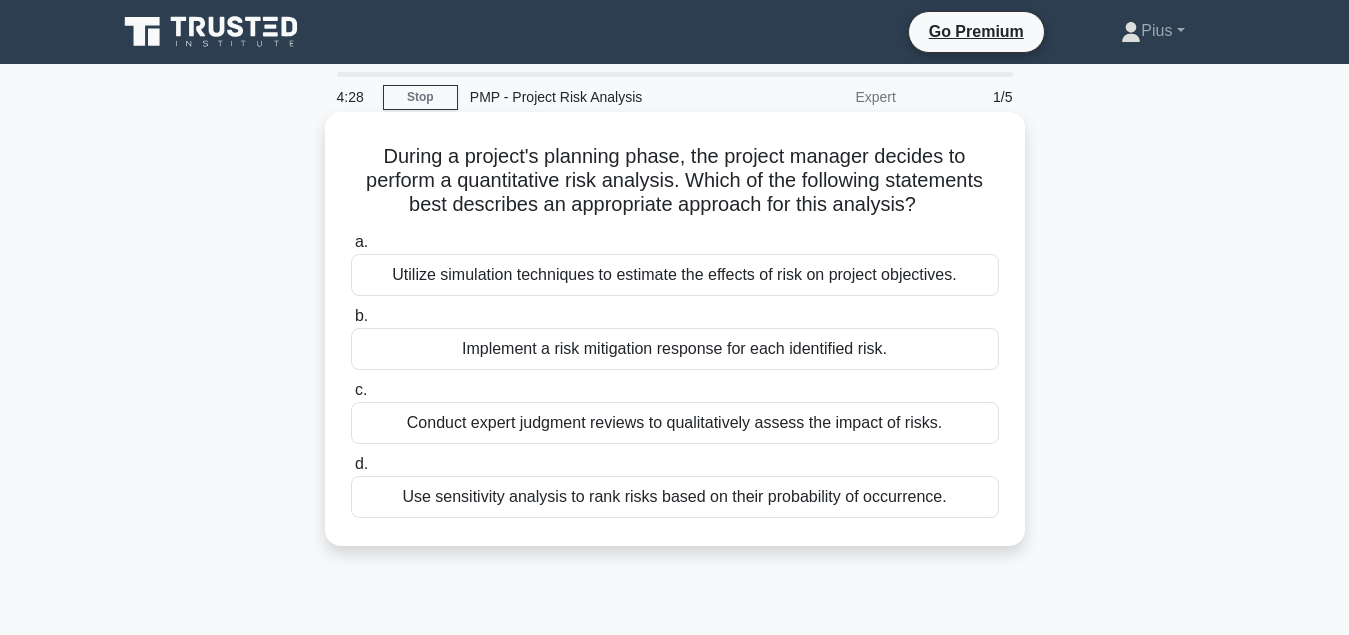click on "Utilize simulation techniques to estimate the effects of risk on project objectives." at bounding box center [675, 275] 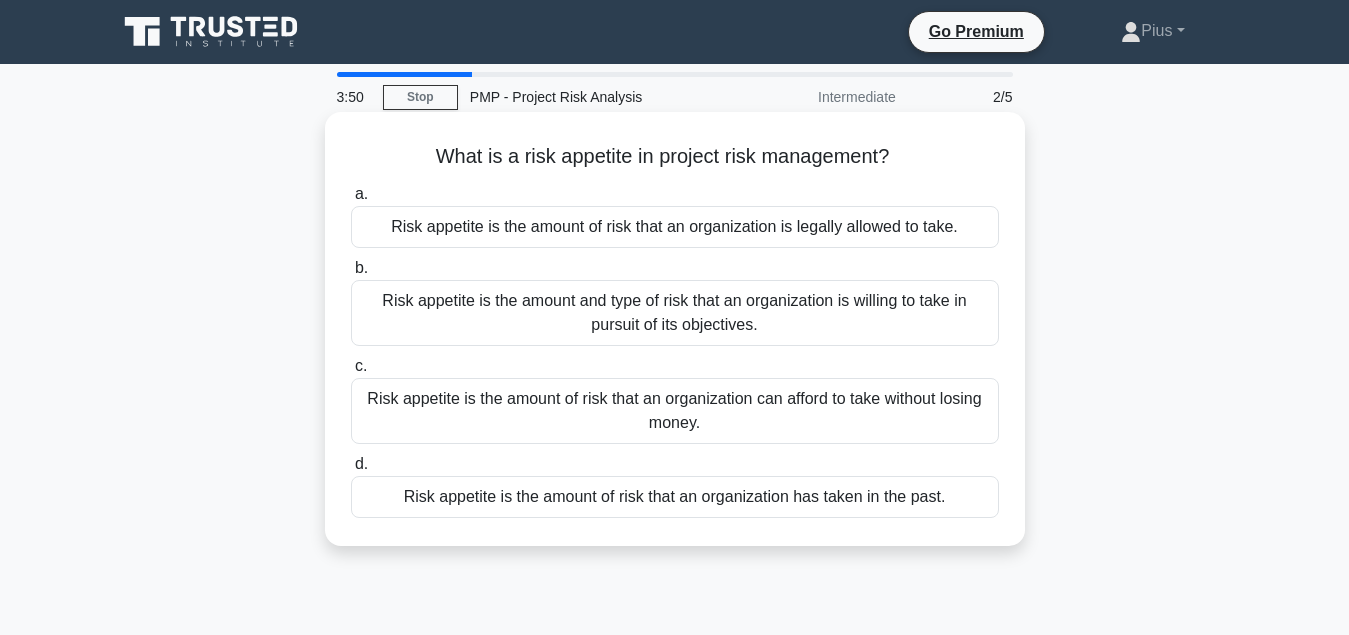 click on "Risk appetite is the amount and type of risk that an organization is willing to take in pursuit of its objectives." at bounding box center (675, 313) 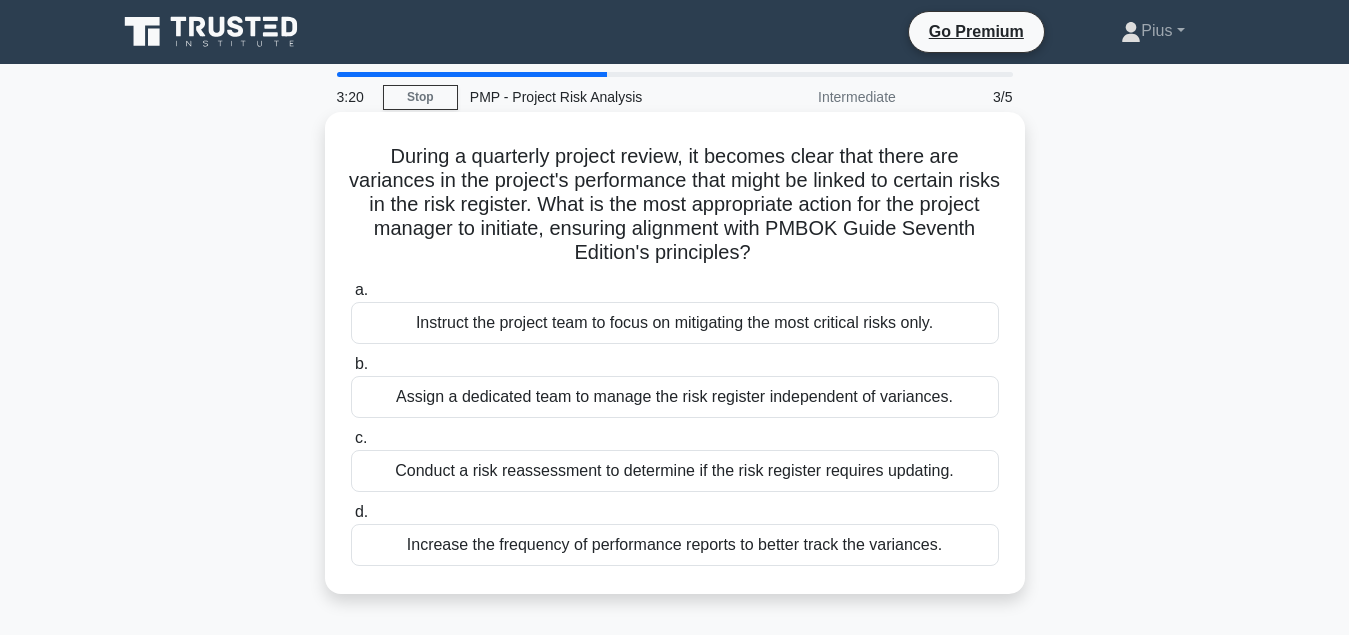 click on "Conduct a risk reassessment to determine if the risk register requires updating." at bounding box center (675, 471) 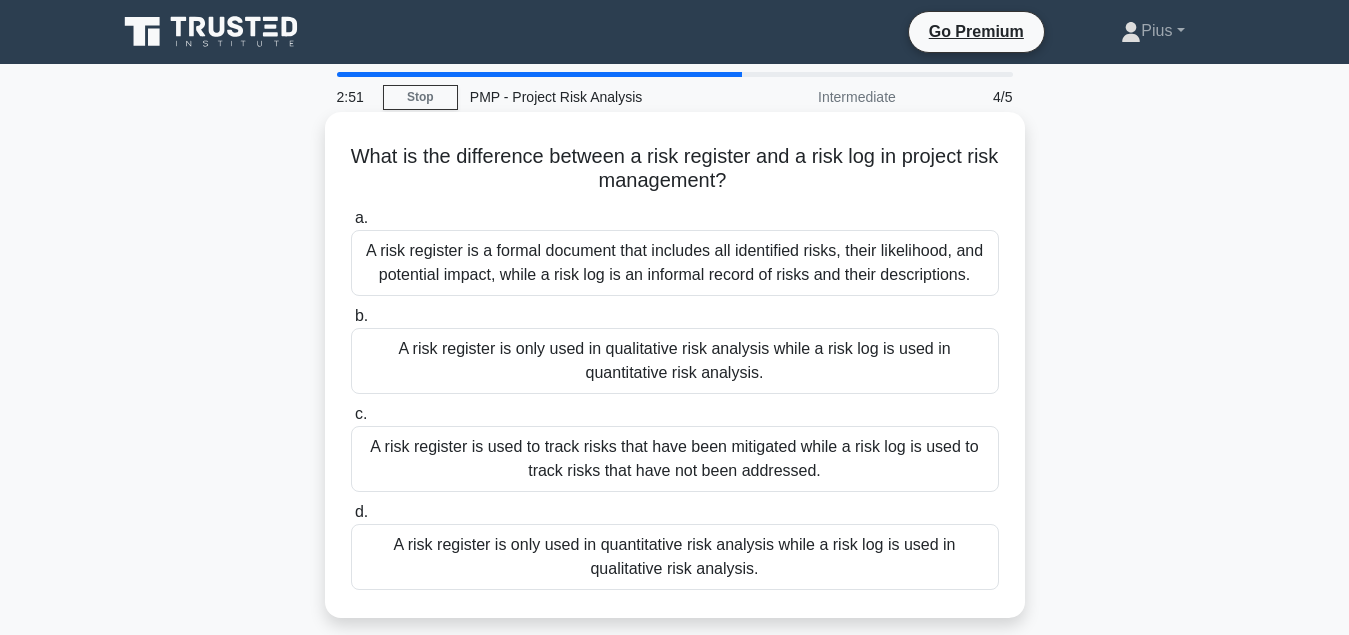 click on "A risk register is a formal document that includes all identified risks, their likelihood, and potential impact, while a risk log is an informal record of risks and their descriptions." at bounding box center [675, 263] 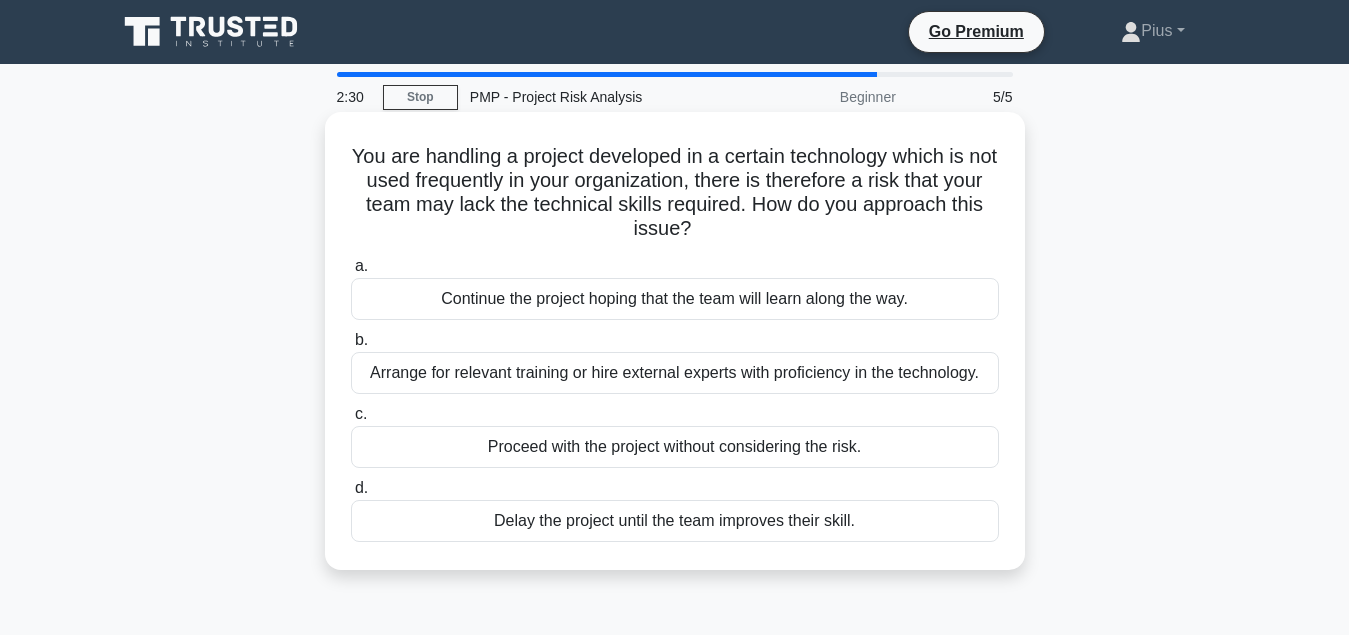 click on "Arrange for relevant training or hire external experts with proficiency in the technology." at bounding box center [675, 373] 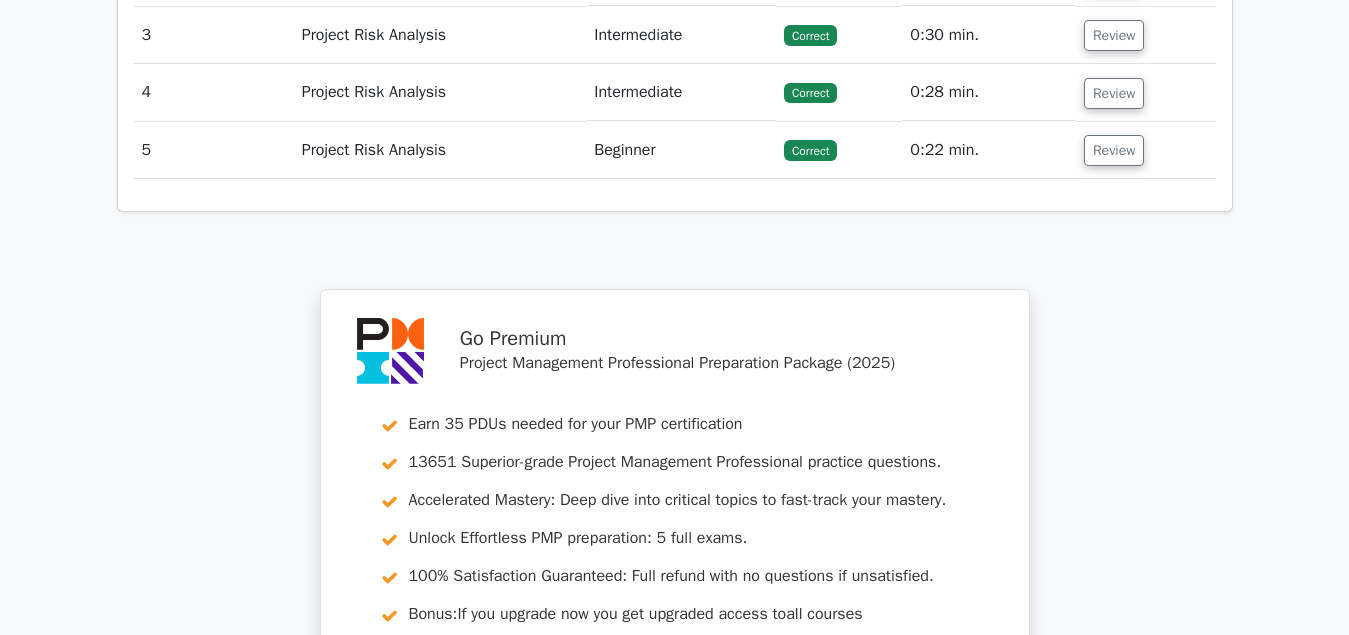 scroll, scrollTop: 2448, scrollLeft: 0, axis: vertical 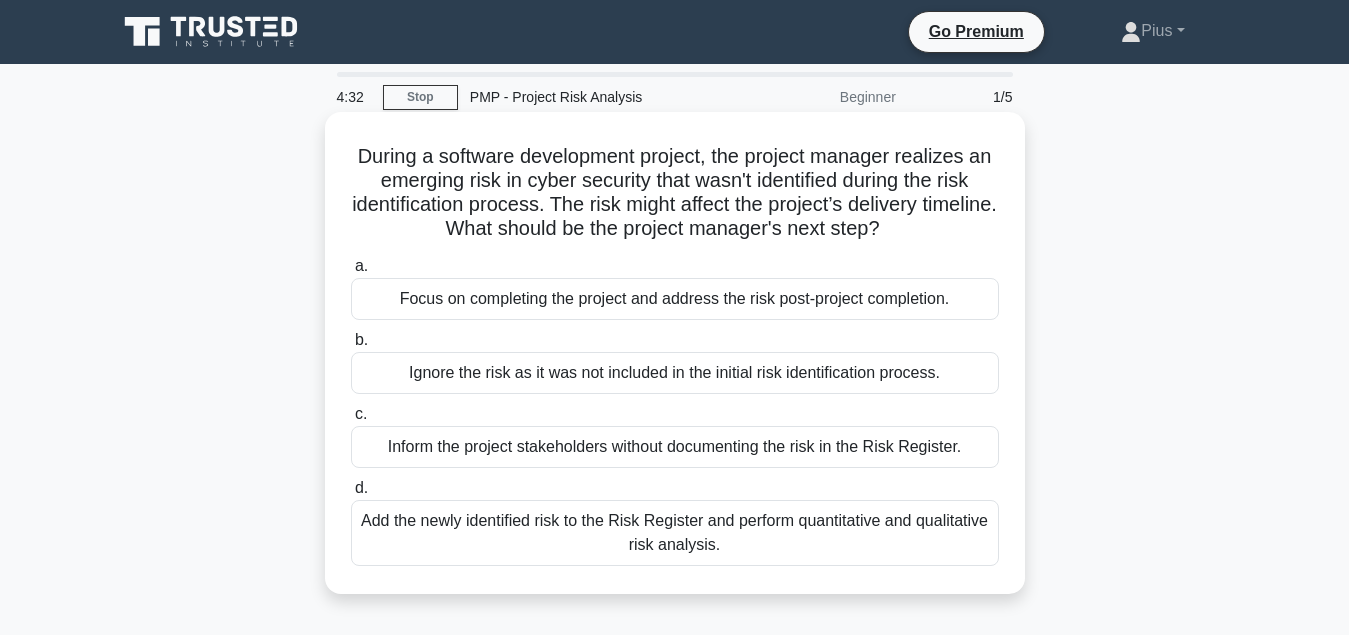 click on "Add the newly identified risk to the Risk Register and perform quantitative and qualitative risk analysis." at bounding box center (675, 533) 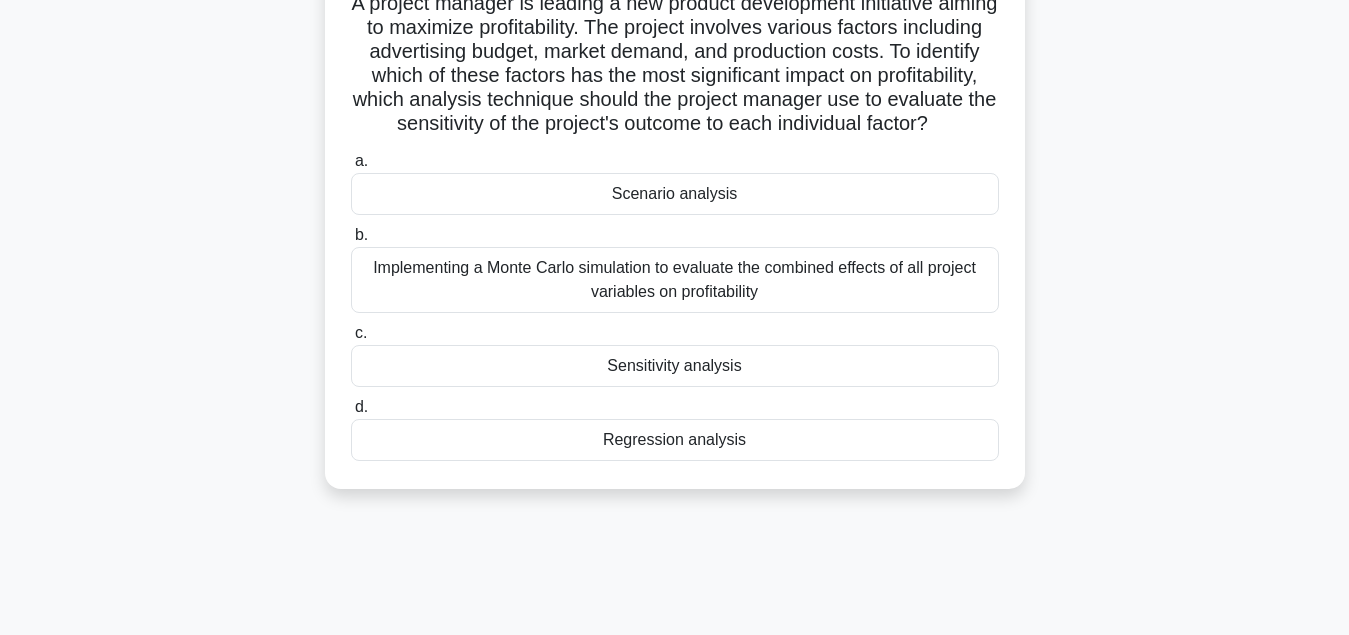 scroll, scrollTop: 204, scrollLeft: 0, axis: vertical 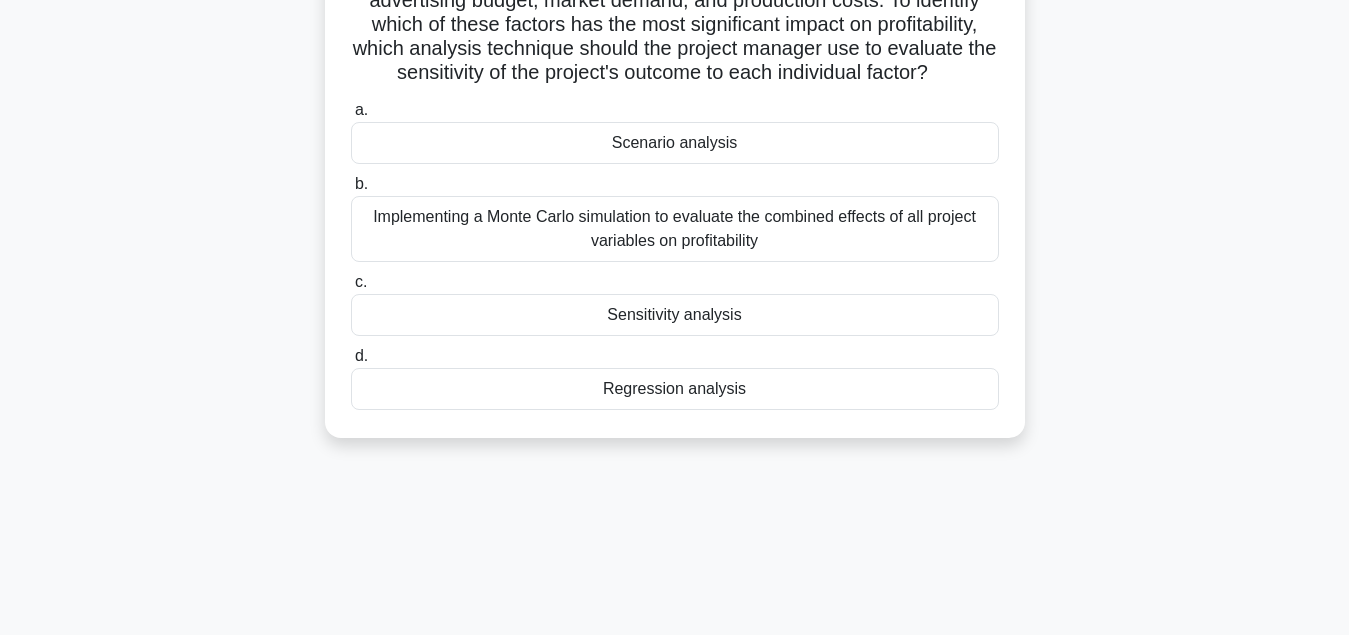 click on "Sensitivity analysis" at bounding box center [675, 315] 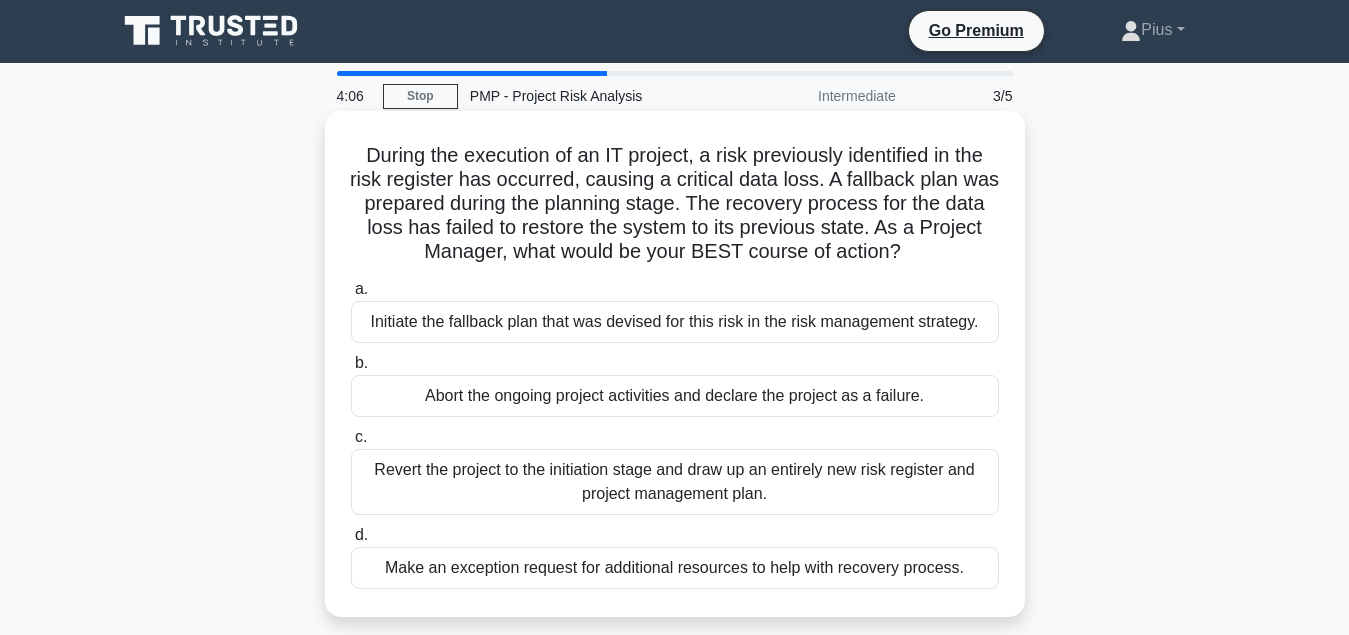scroll, scrollTop: 0, scrollLeft: 0, axis: both 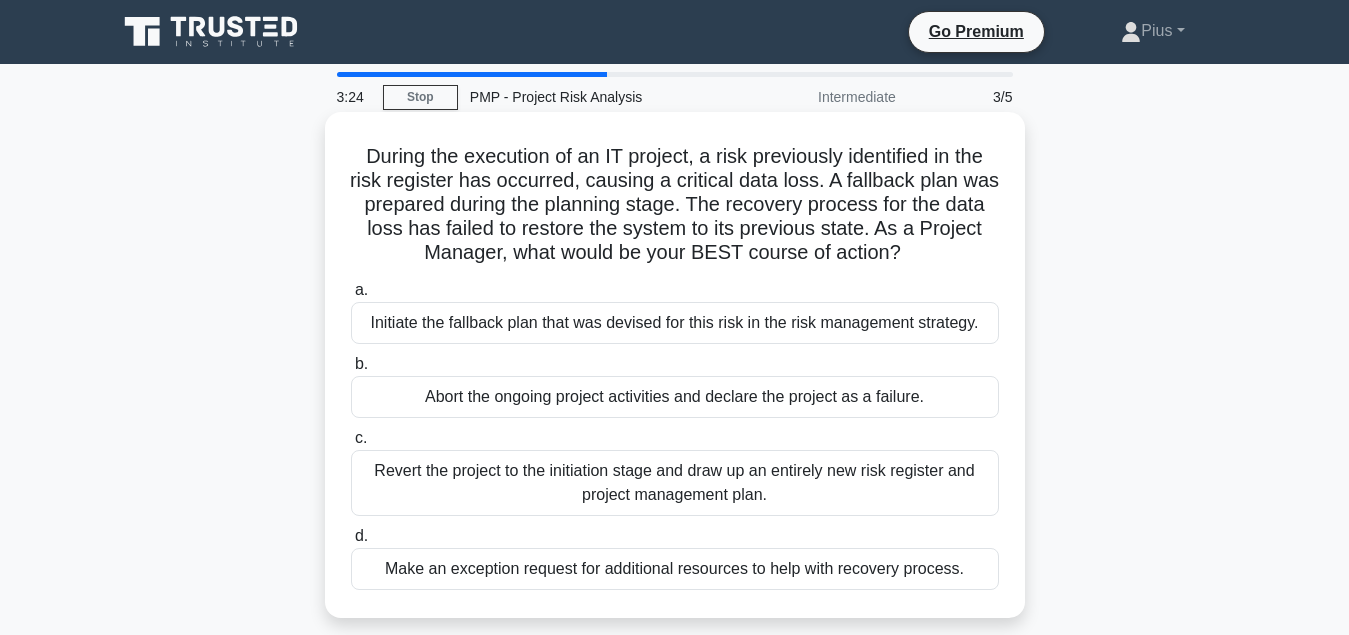 click on "Initiate the fallback plan that was devised for this risk in the risk management strategy." at bounding box center (675, 323) 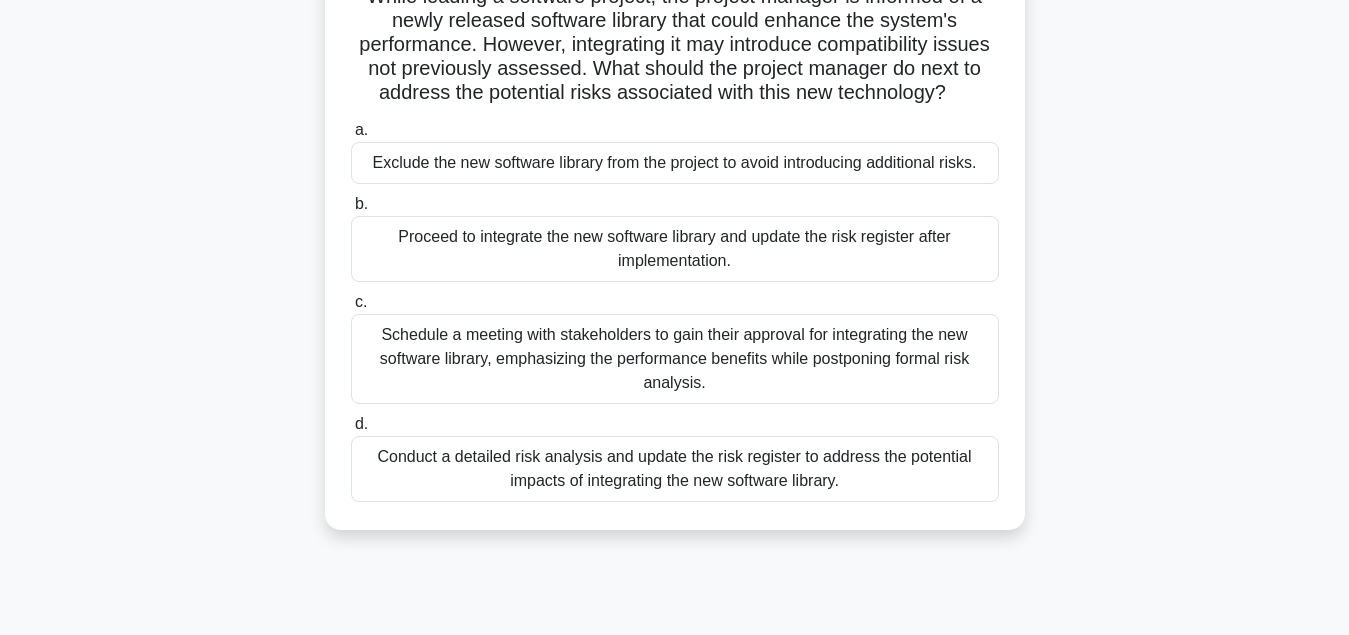 scroll, scrollTop: 204, scrollLeft: 0, axis: vertical 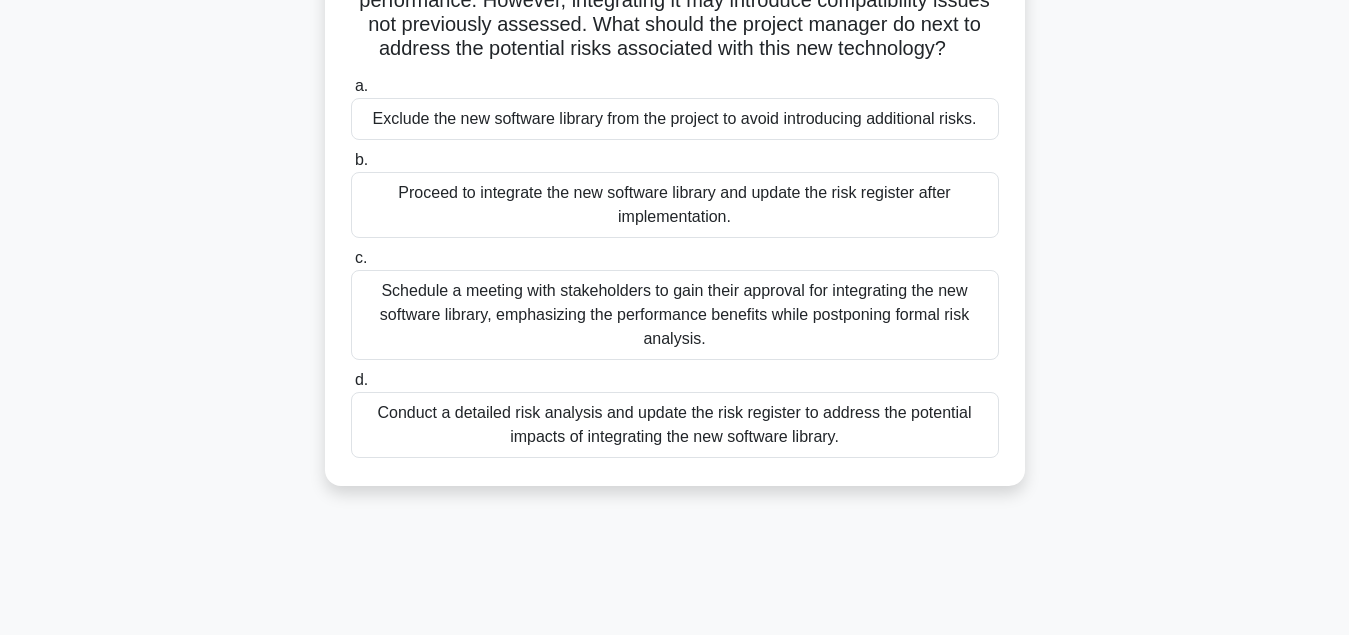 click on "Conduct a detailed risk analysis and update the risk register to address the potential impacts of integrating the new software library." at bounding box center (675, 425) 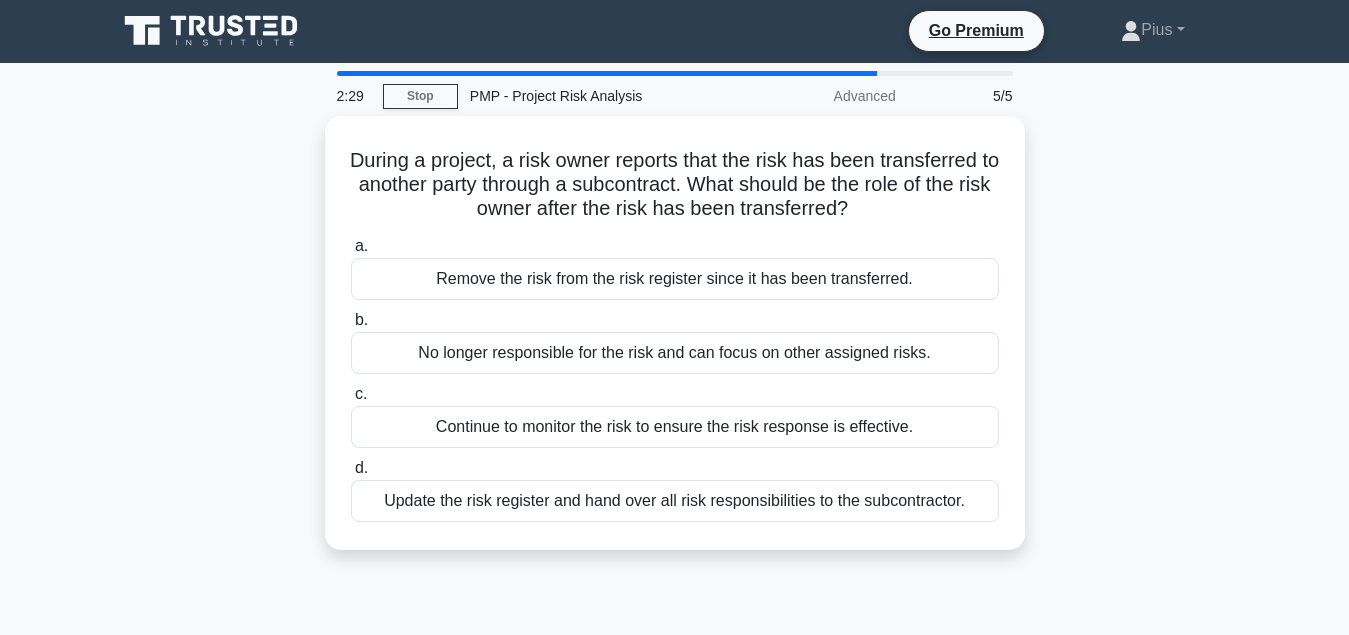 scroll, scrollTop: 0, scrollLeft: 0, axis: both 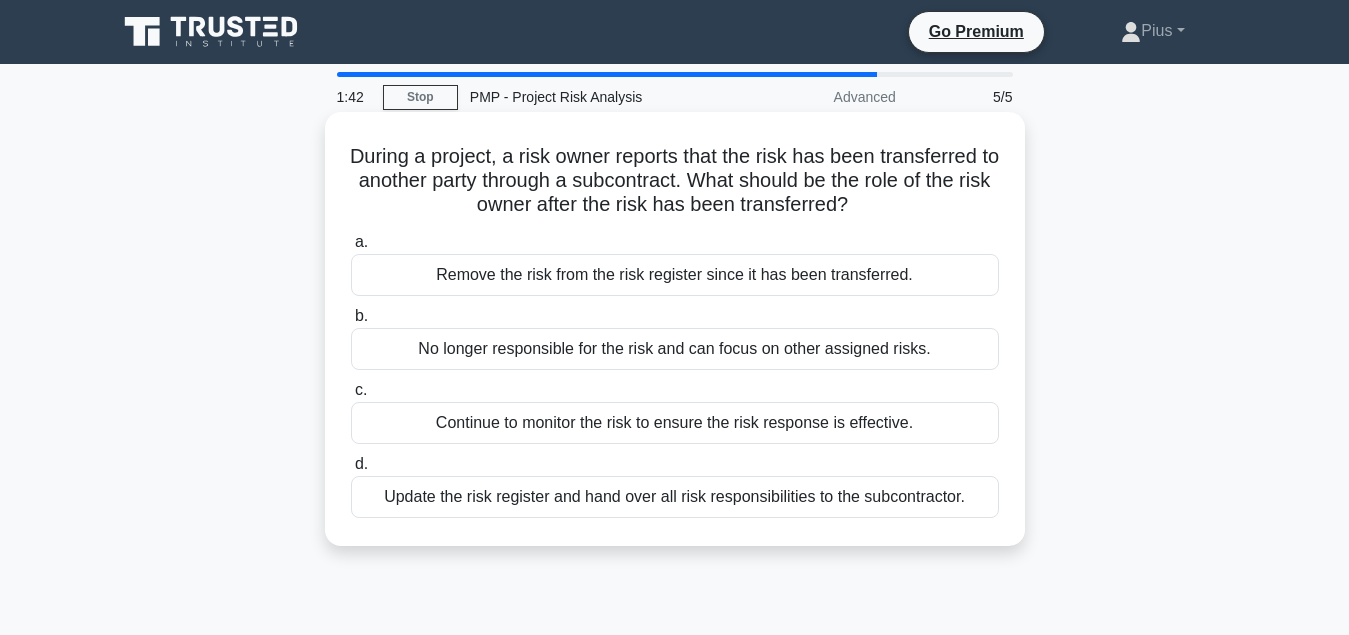 click on "Continue to monitor the risk to ensure the risk response is effective." at bounding box center [675, 423] 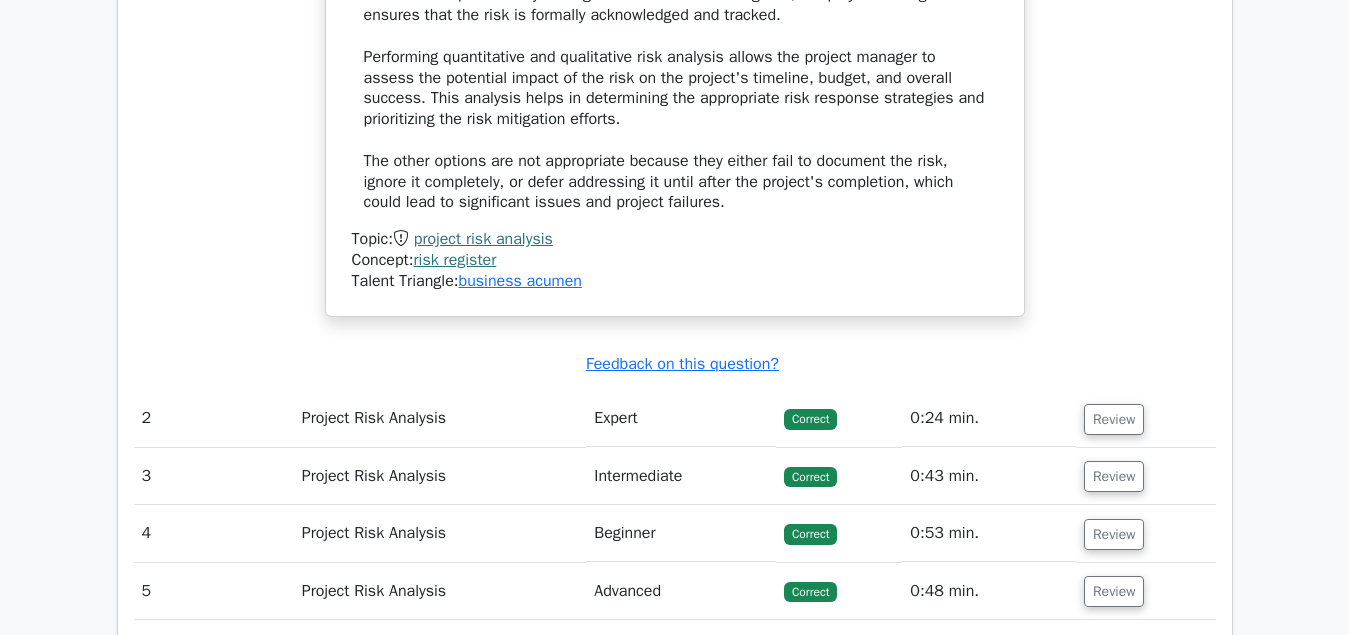 scroll, scrollTop: 2244, scrollLeft: 0, axis: vertical 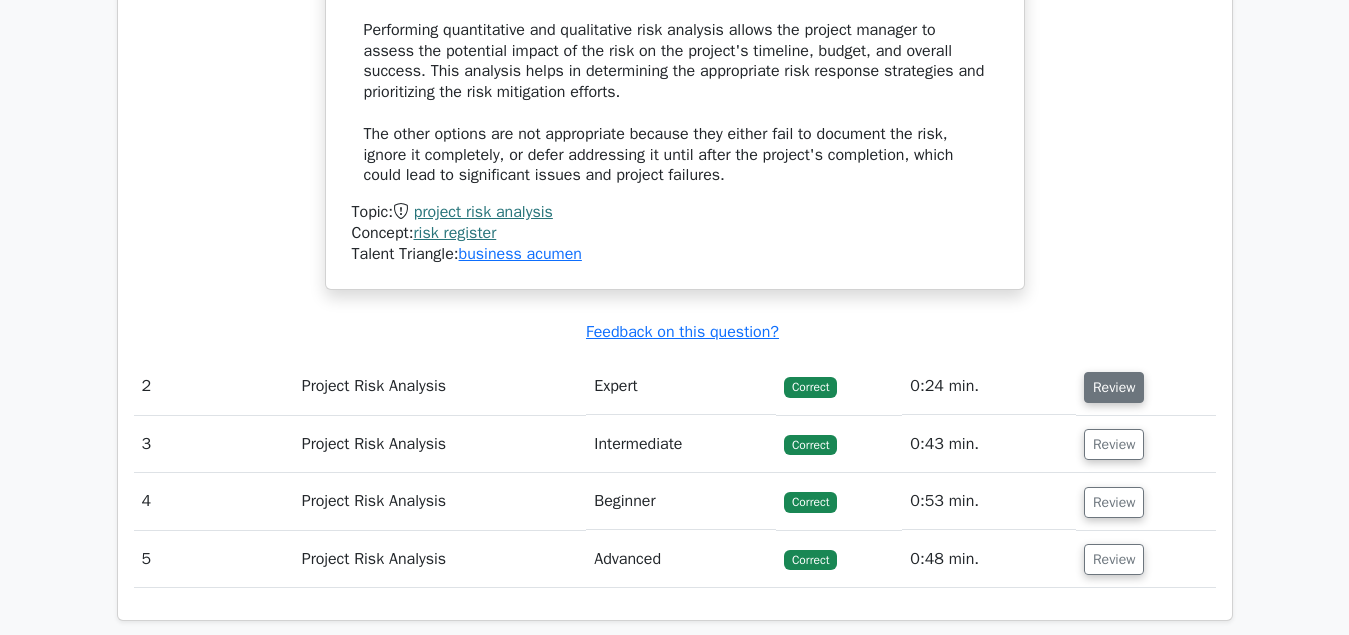 click on "Review" at bounding box center [1114, 387] 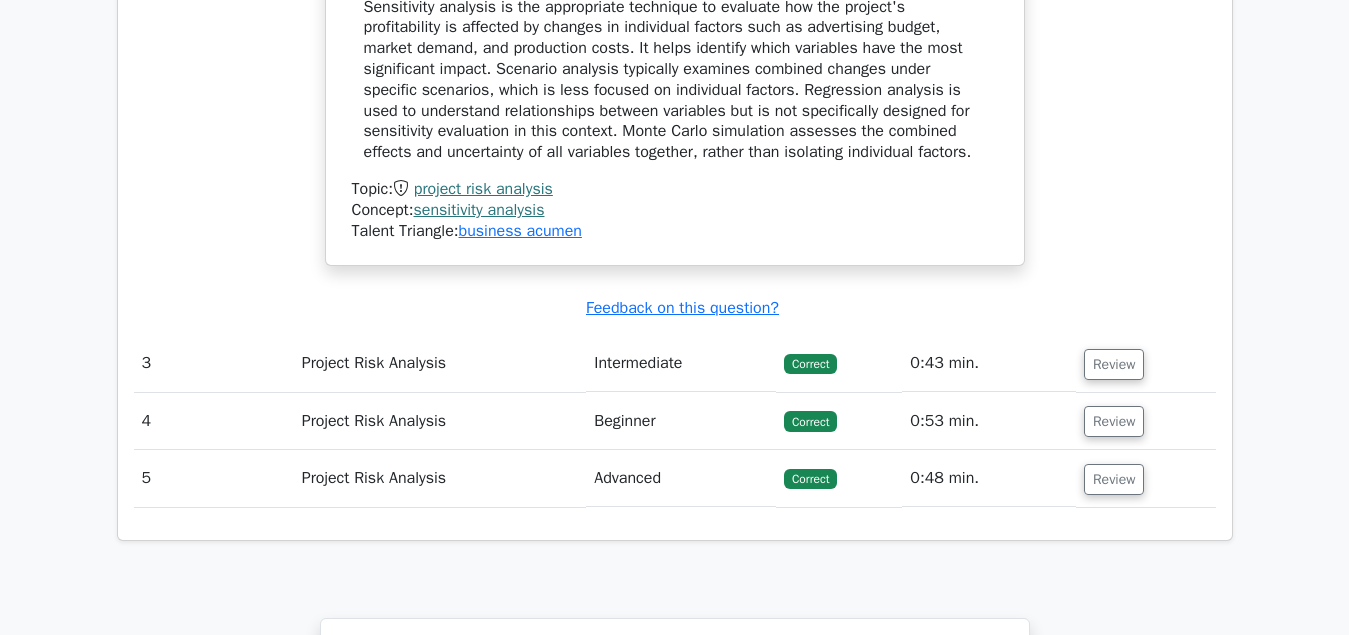 scroll, scrollTop: 3366, scrollLeft: 0, axis: vertical 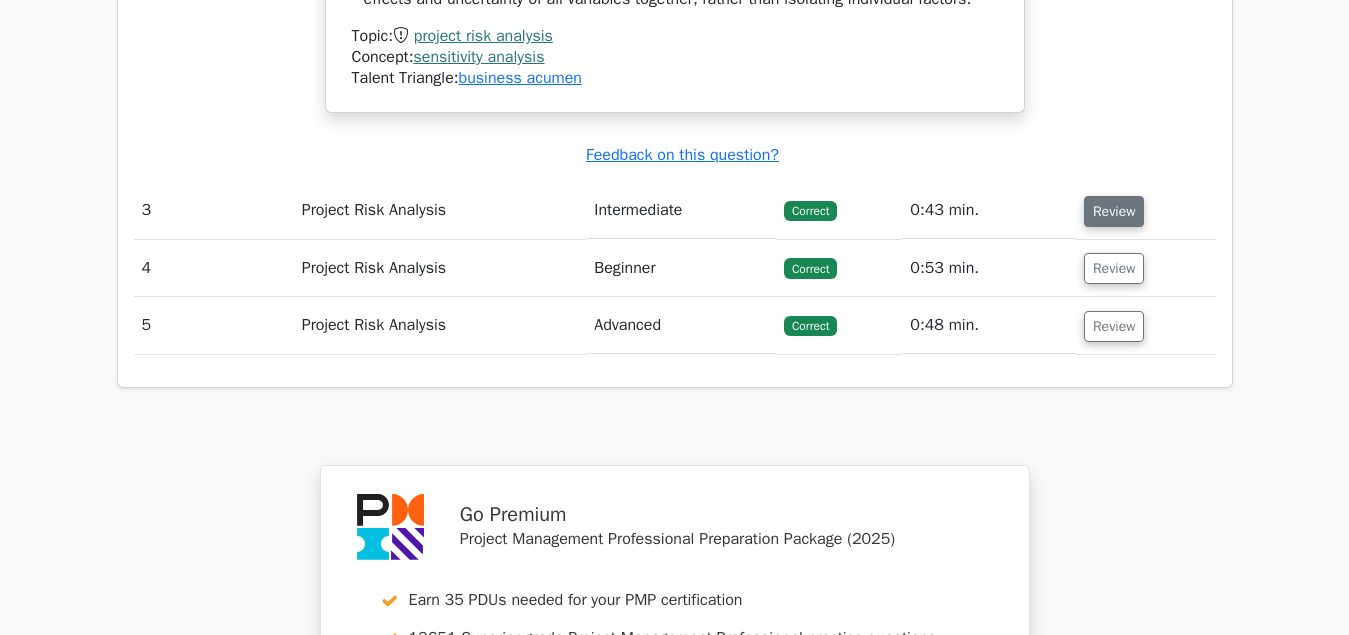 click on "Review" at bounding box center (1114, 211) 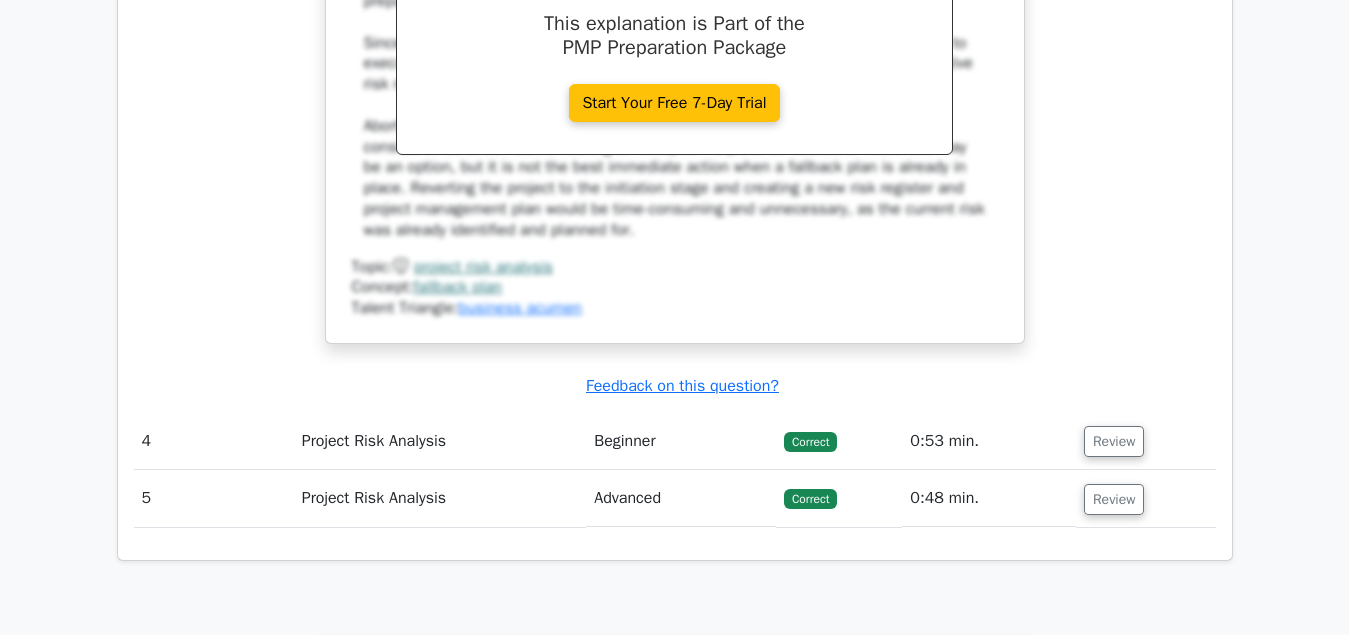 scroll, scrollTop: 4488, scrollLeft: 0, axis: vertical 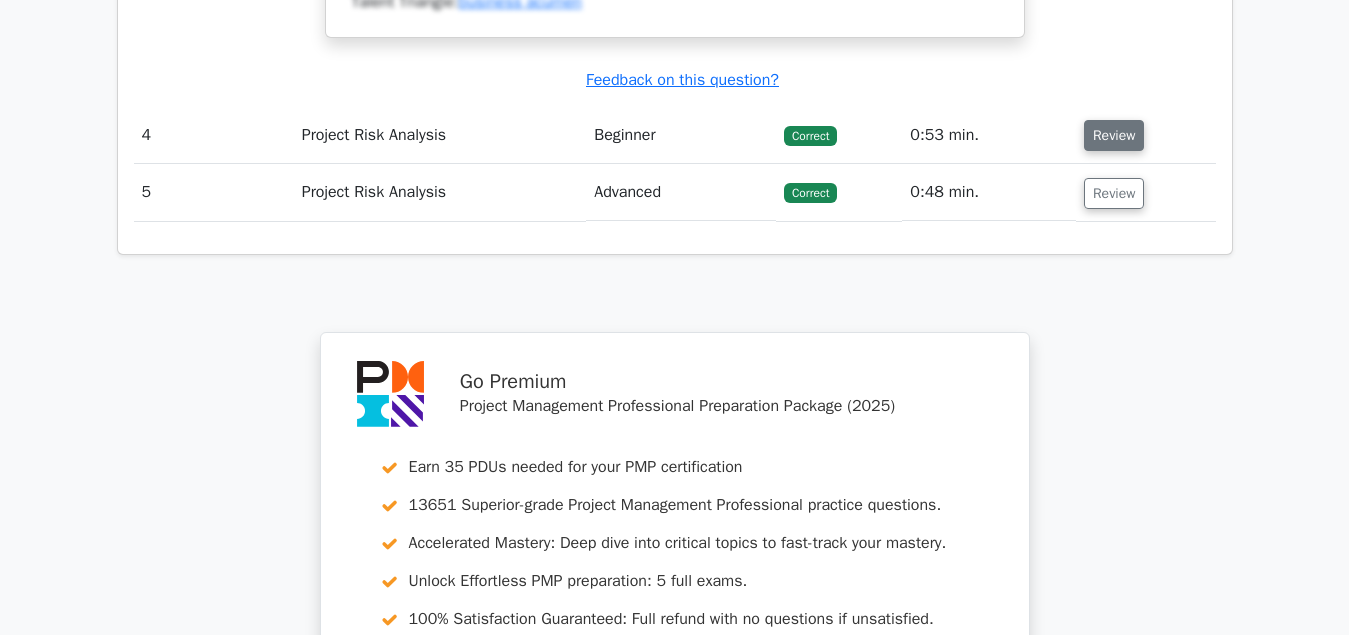 click on "Review" at bounding box center (1114, 135) 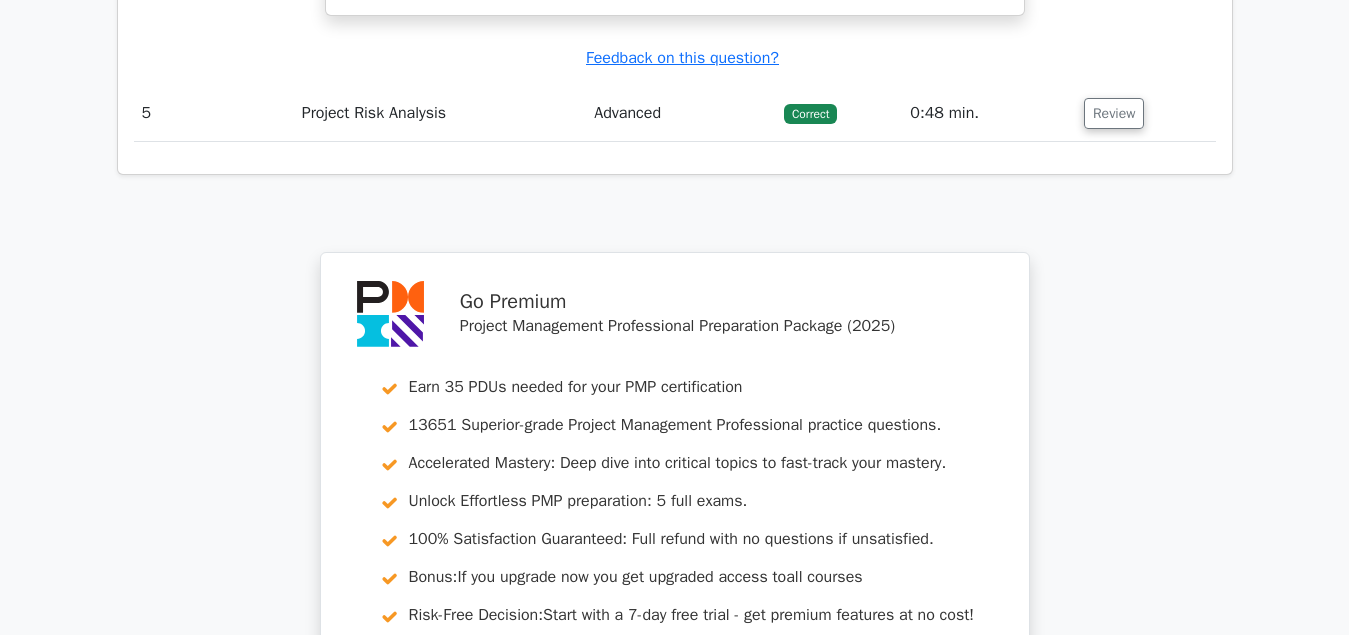 scroll, scrollTop: 5610, scrollLeft: 0, axis: vertical 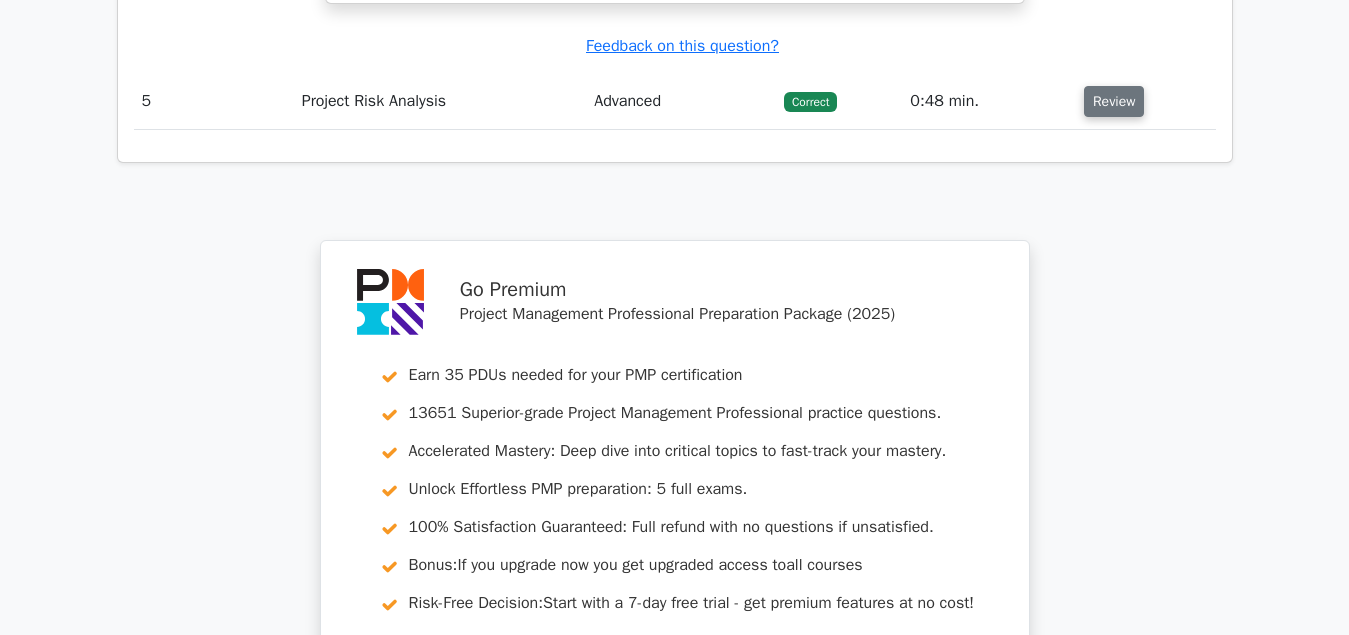 click on "Review" at bounding box center [1114, 101] 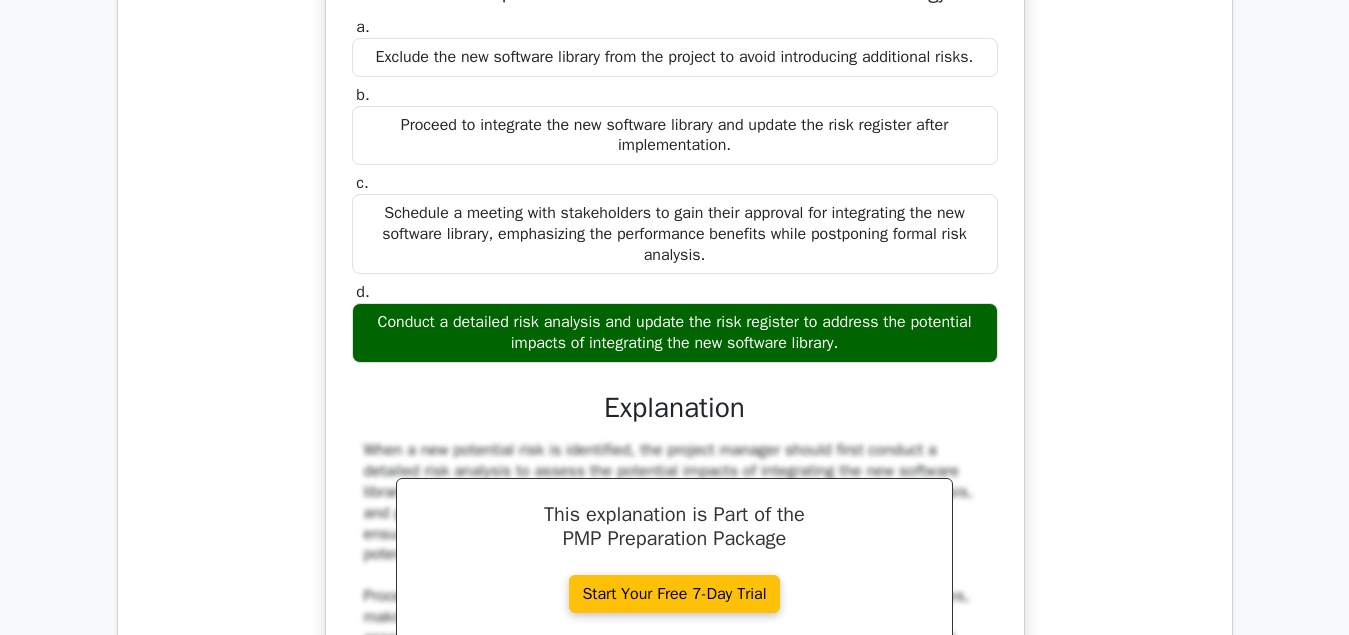 scroll, scrollTop: 4794, scrollLeft: 0, axis: vertical 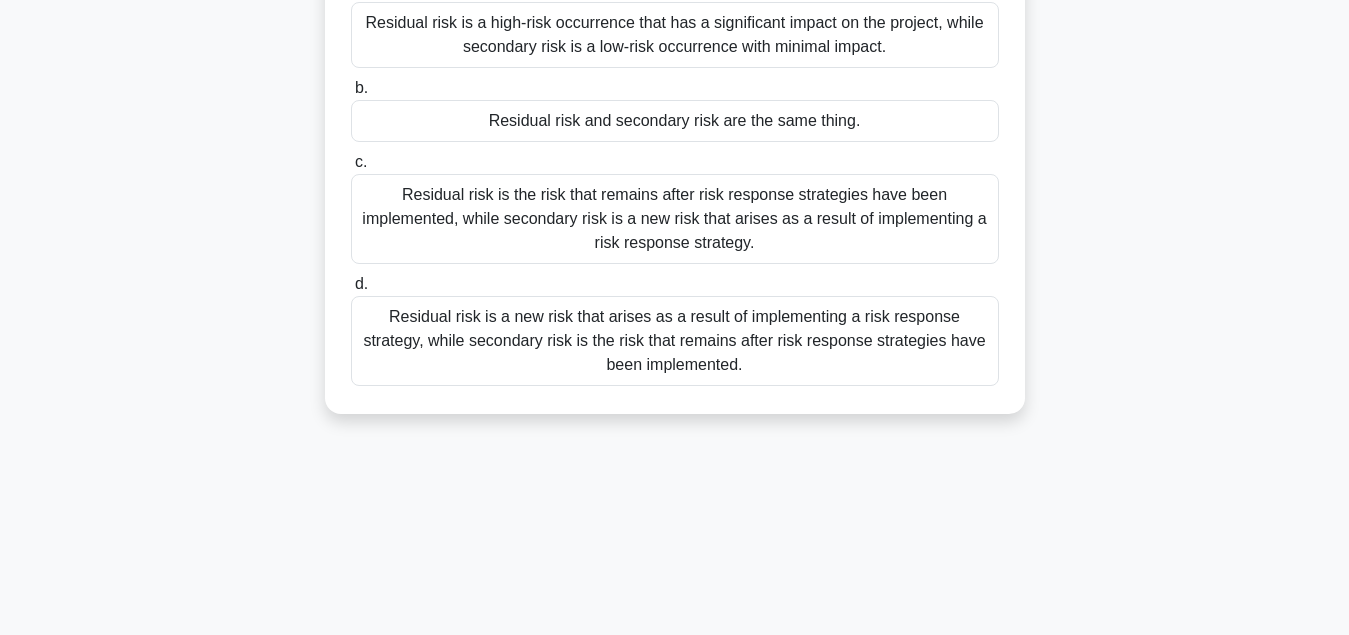 click on "Residual risk is the risk that remains after risk response strategies have been implemented, while secondary risk is a new risk that arises as a result of implementing a risk response strategy." at bounding box center [675, 219] 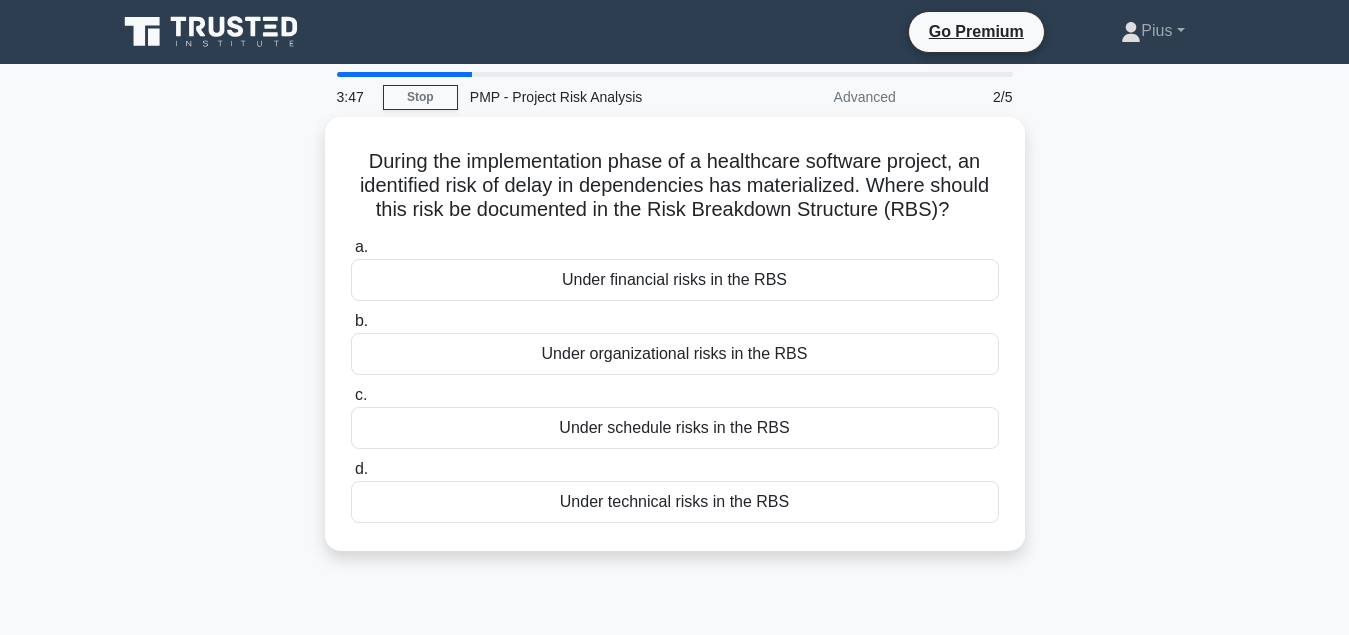 scroll, scrollTop: 102, scrollLeft: 0, axis: vertical 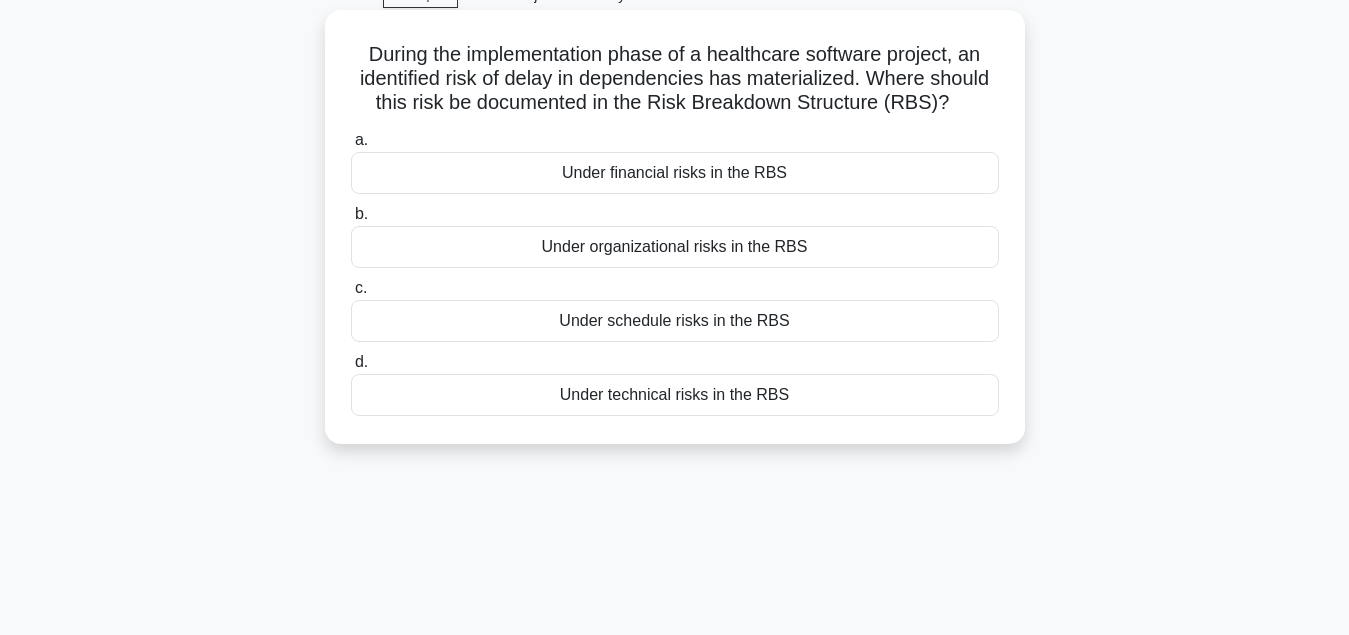 click on "Under schedule risks in the RBS" at bounding box center [675, 321] 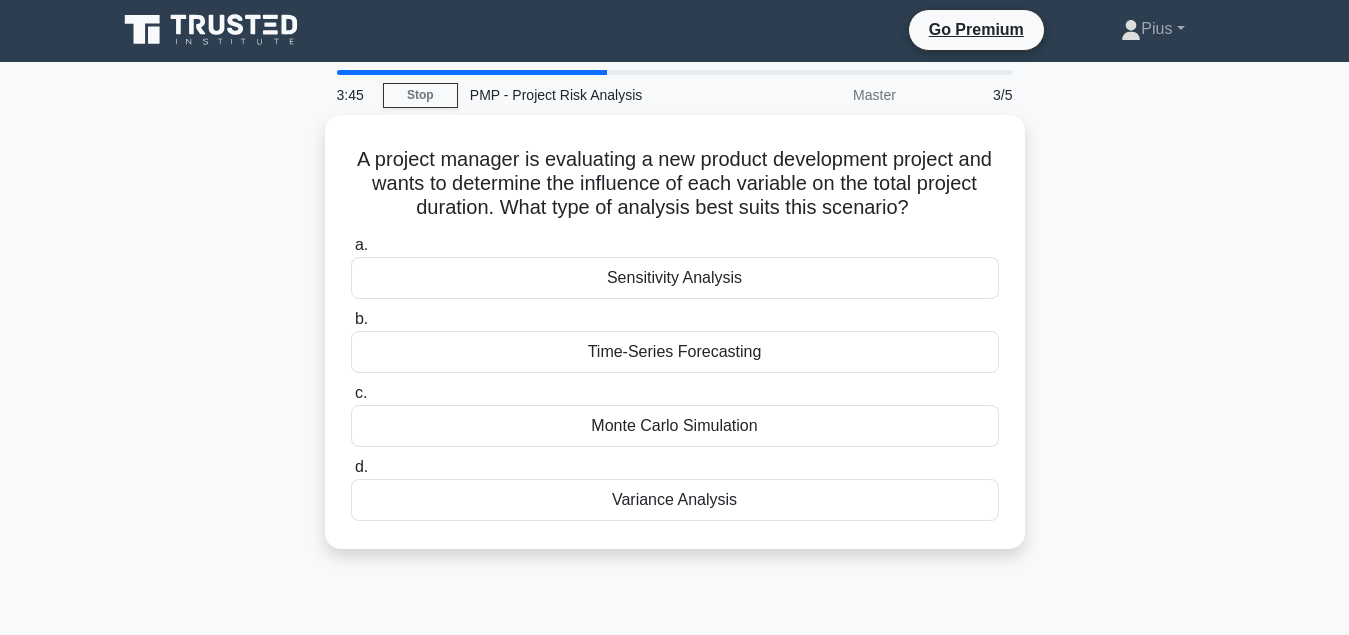scroll, scrollTop: 0, scrollLeft: 0, axis: both 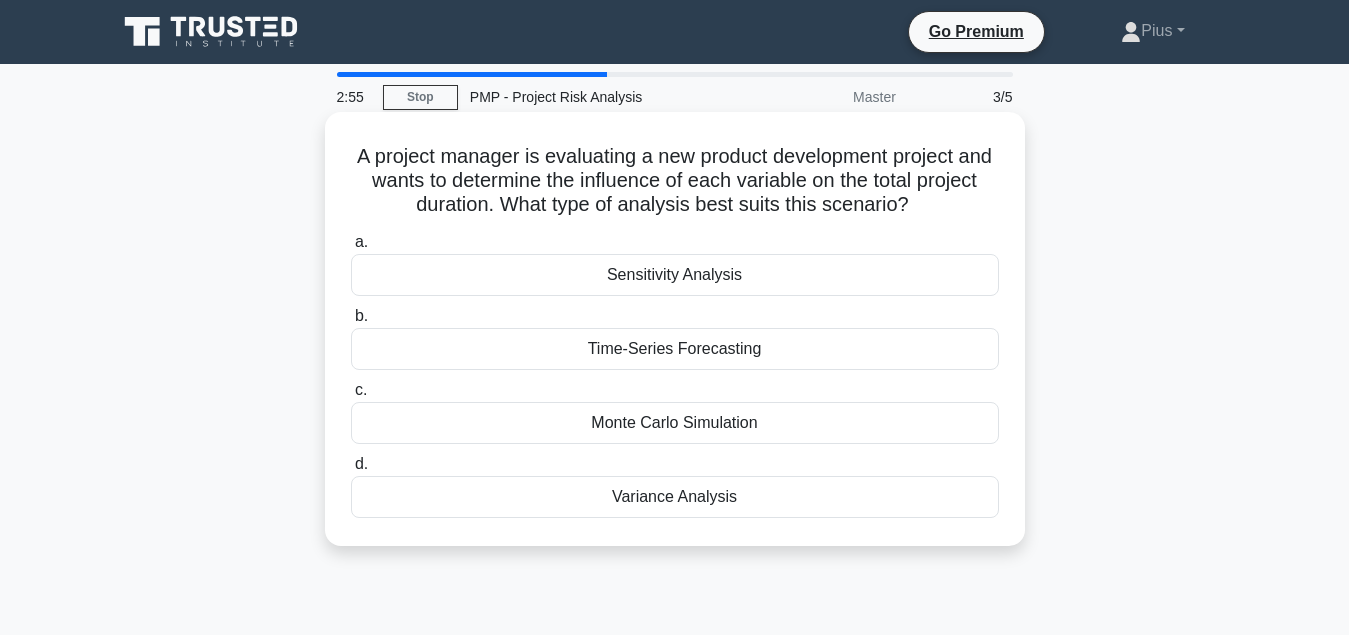 click on "Monte Carlo Simulation" at bounding box center (675, 423) 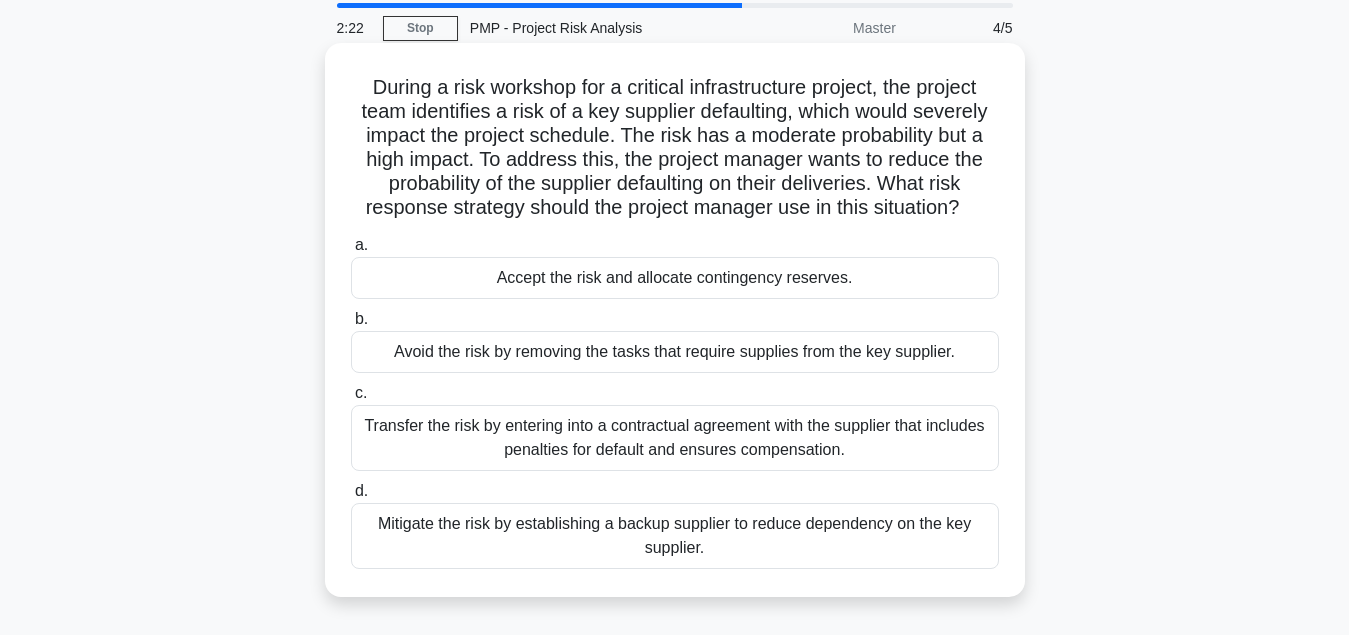 scroll, scrollTop: 102, scrollLeft: 0, axis: vertical 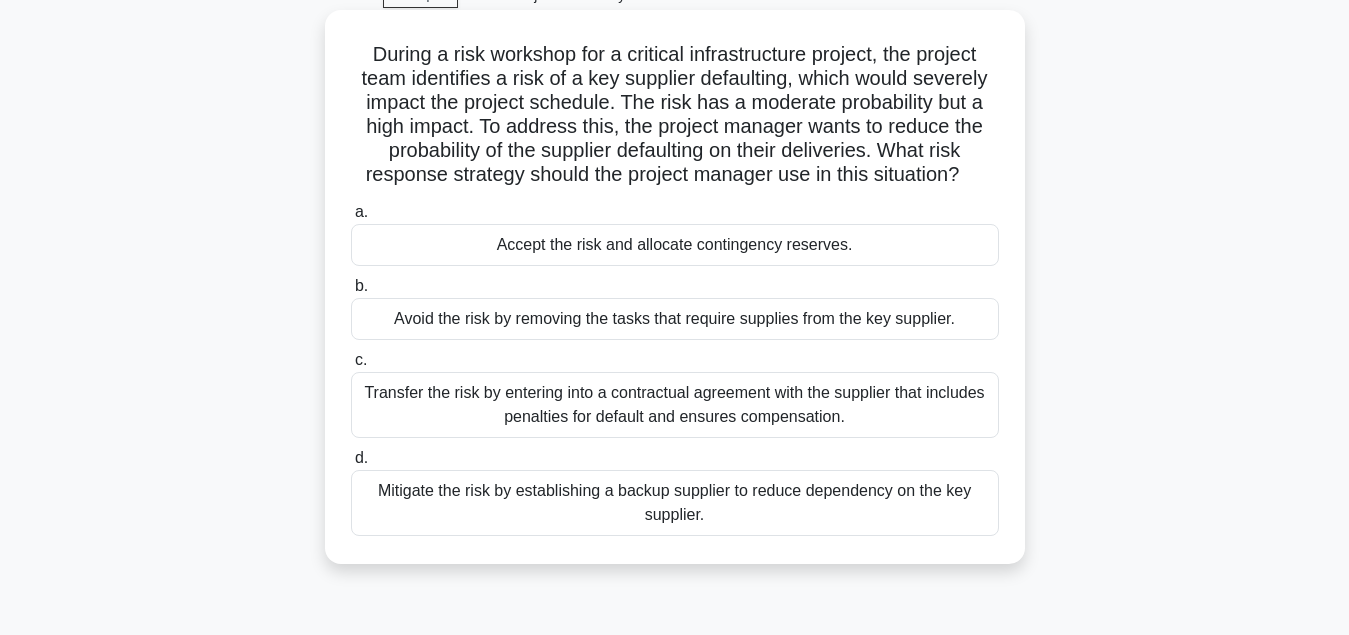 click on "Mitigate the risk by establishing a backup supplier to reduce dependency on the key supplier." at bounding box center (675, 503) 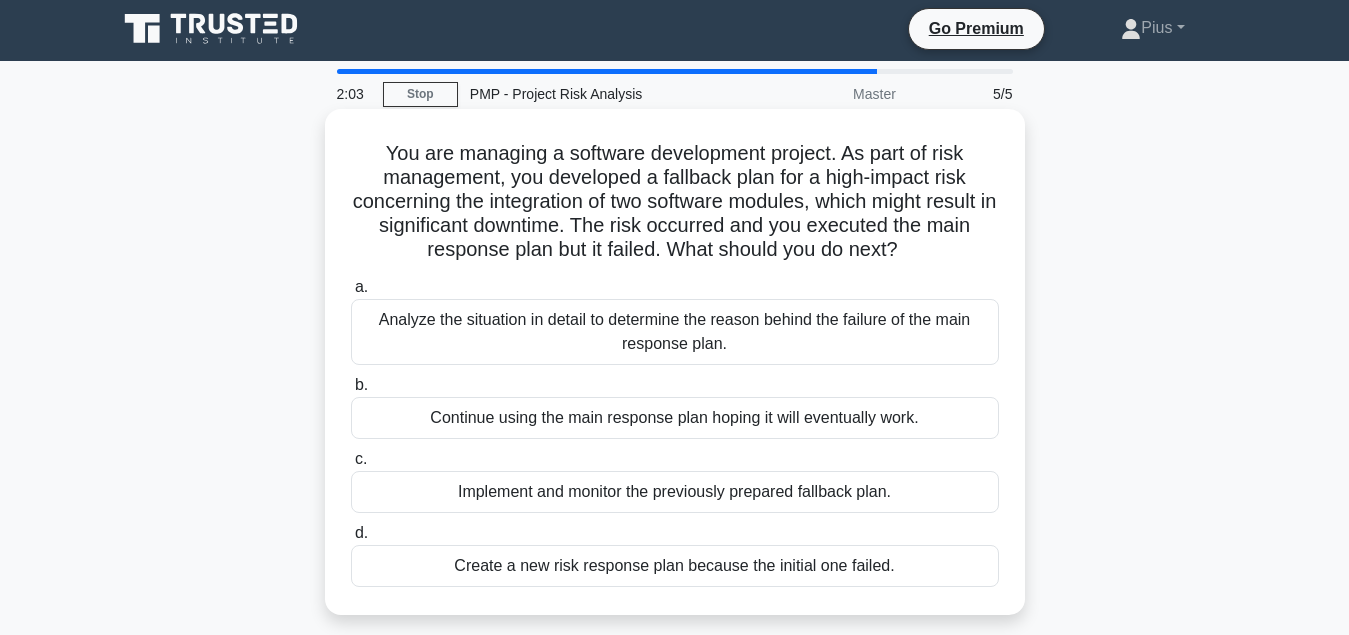 scroll, scrollTop: 0, scrollLeft: 0, axis: both 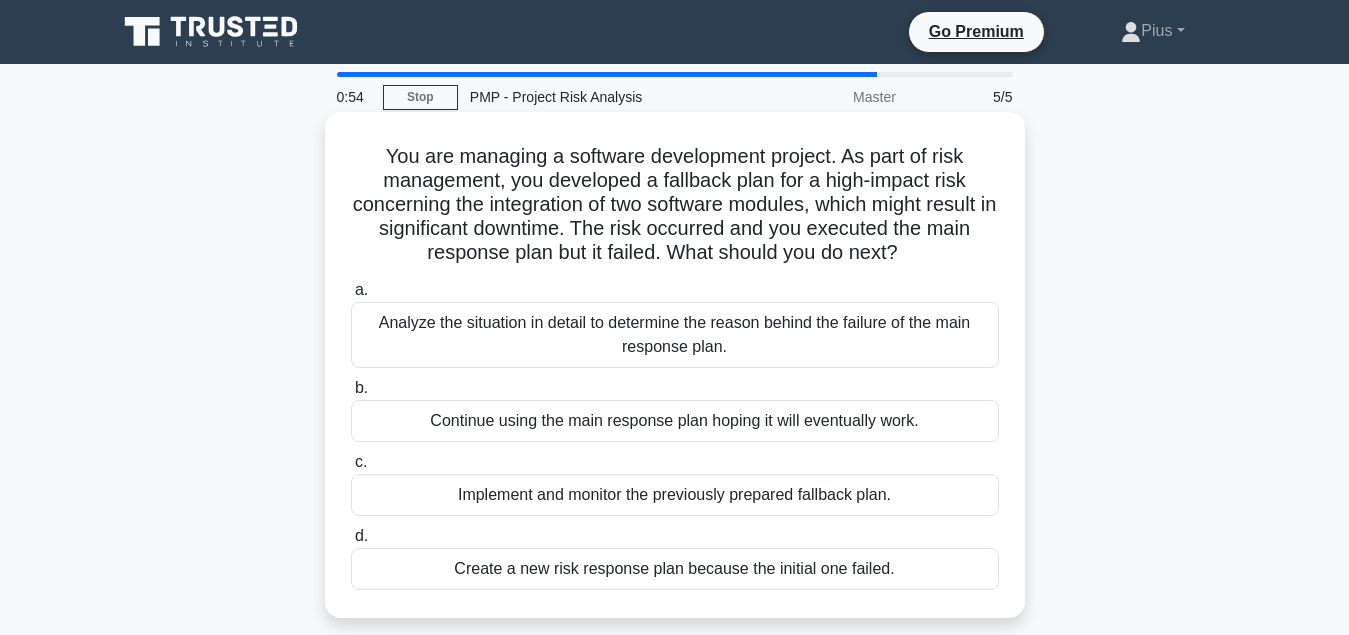 click on "Analyze the situation in detail to determine the reason behind the failure of the main response plan." at bounding box center (675, 335) 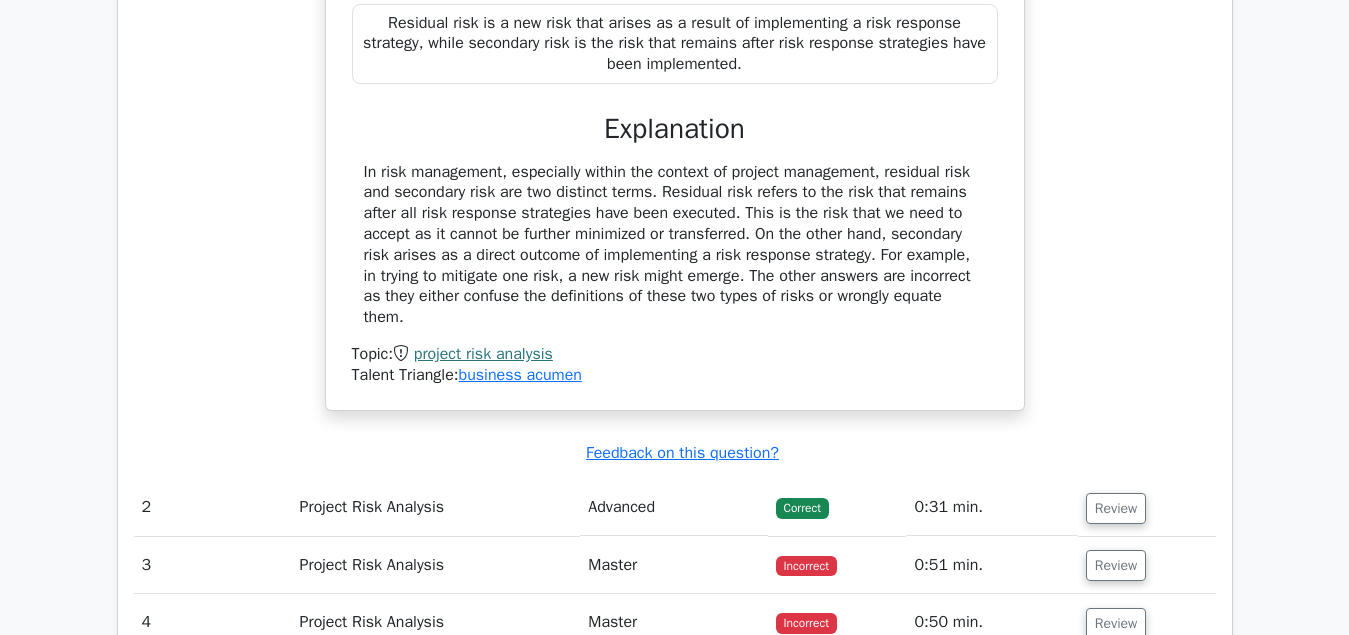 scroll, scrollTop: 2142, scrollLeft: 0, axis: vertical 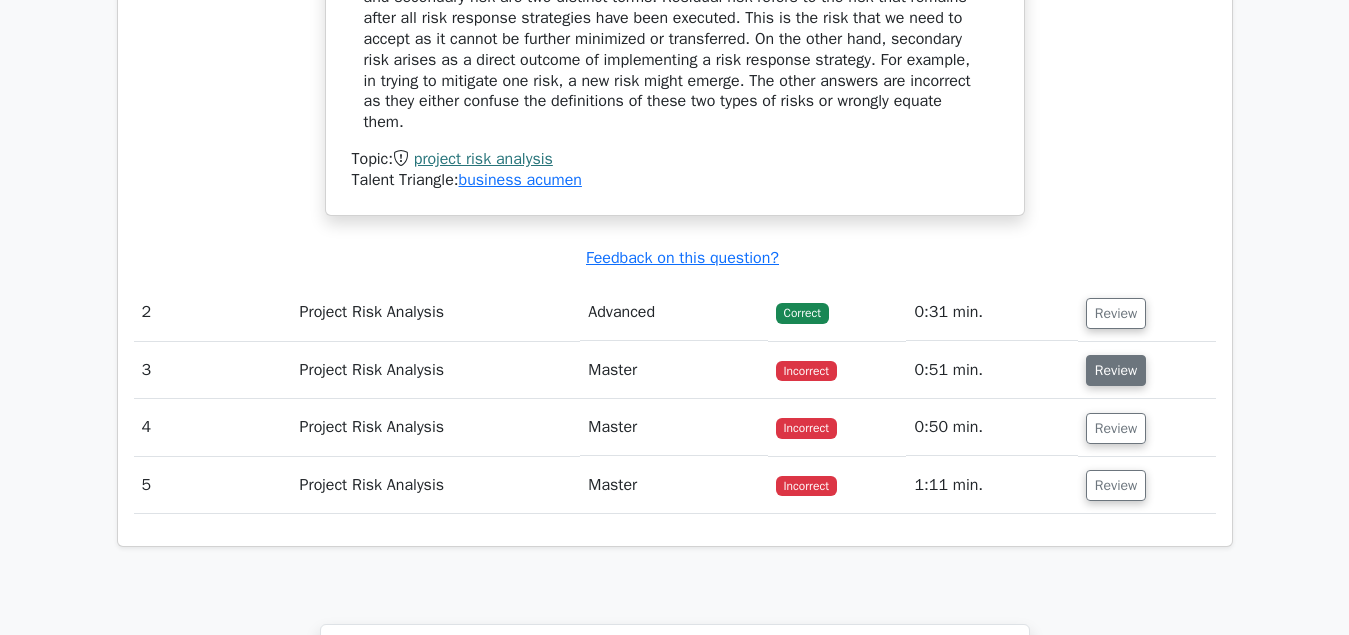 click on "Review" at bounding box center [1116, 370] 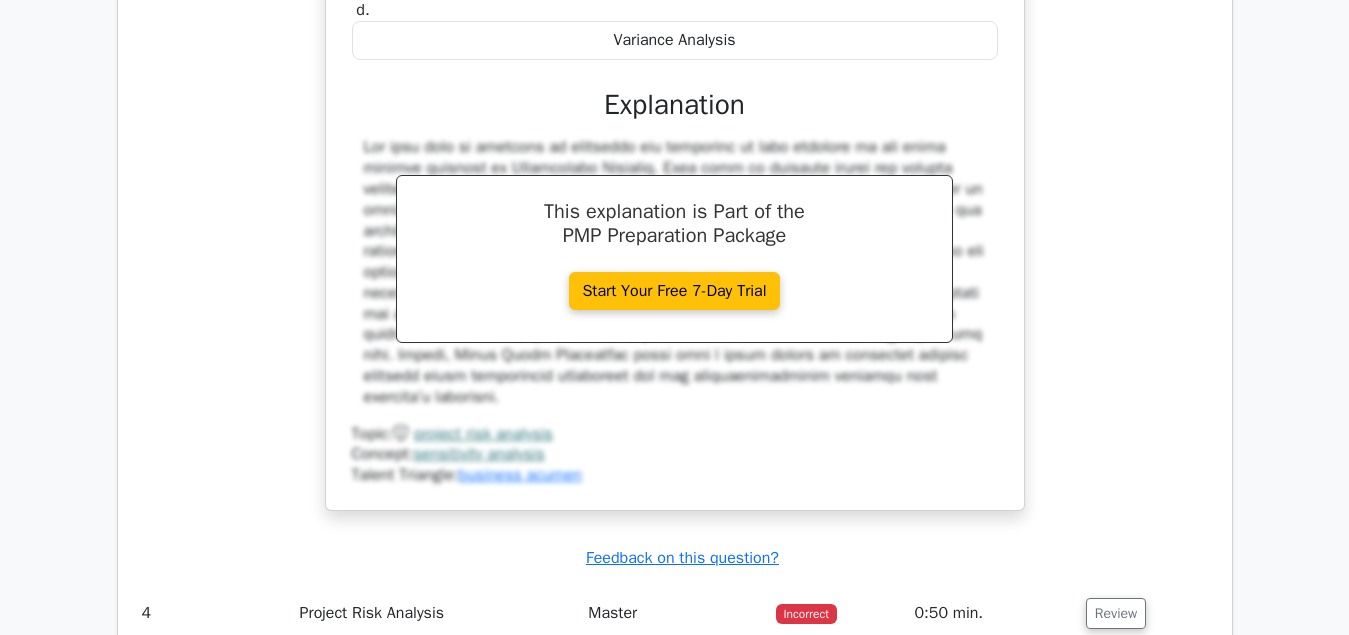 scroll, scrollTop: 3264, scrollLeft: 0, axis: vertical 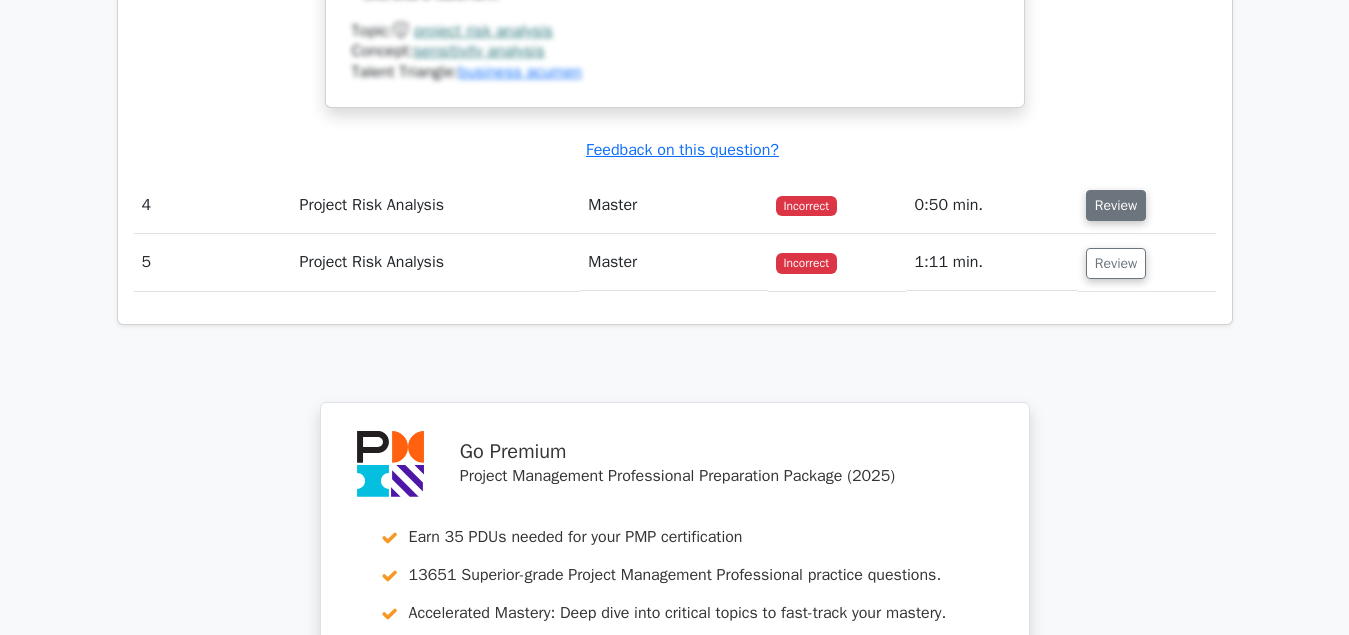 click on "Review" at bounding box center (1116, 205) 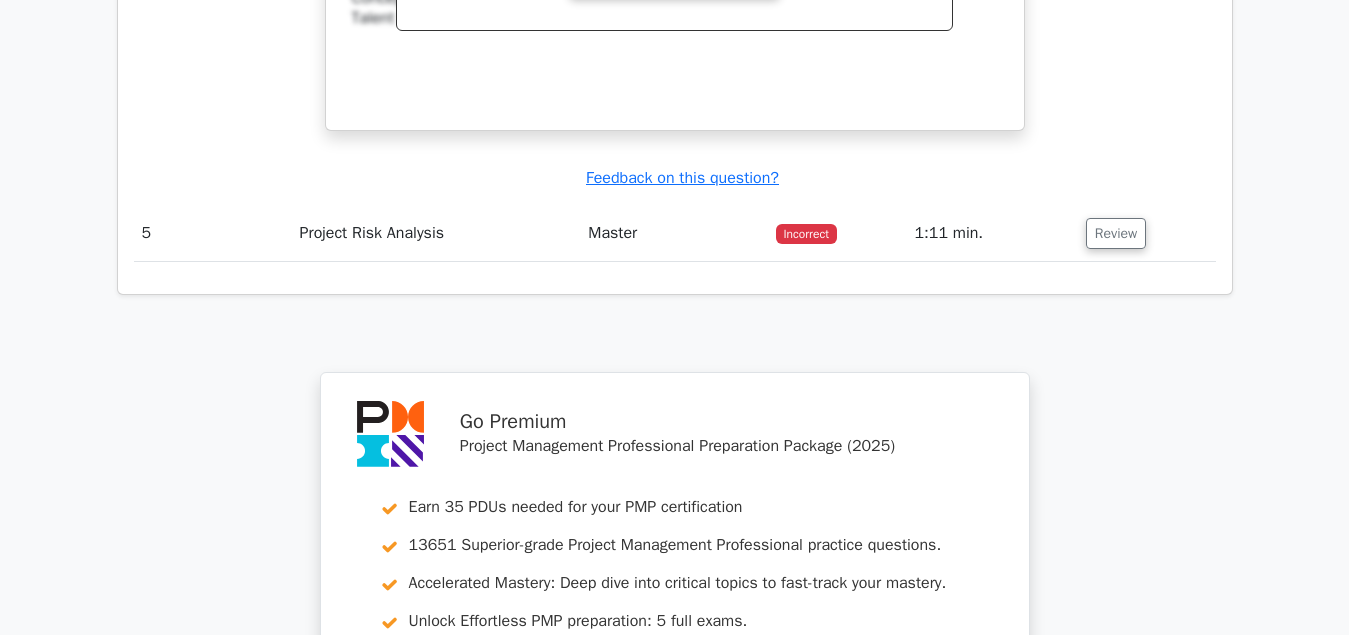 scroll, scrollTop: 4284, scrollLeft: 0, axis: vertical 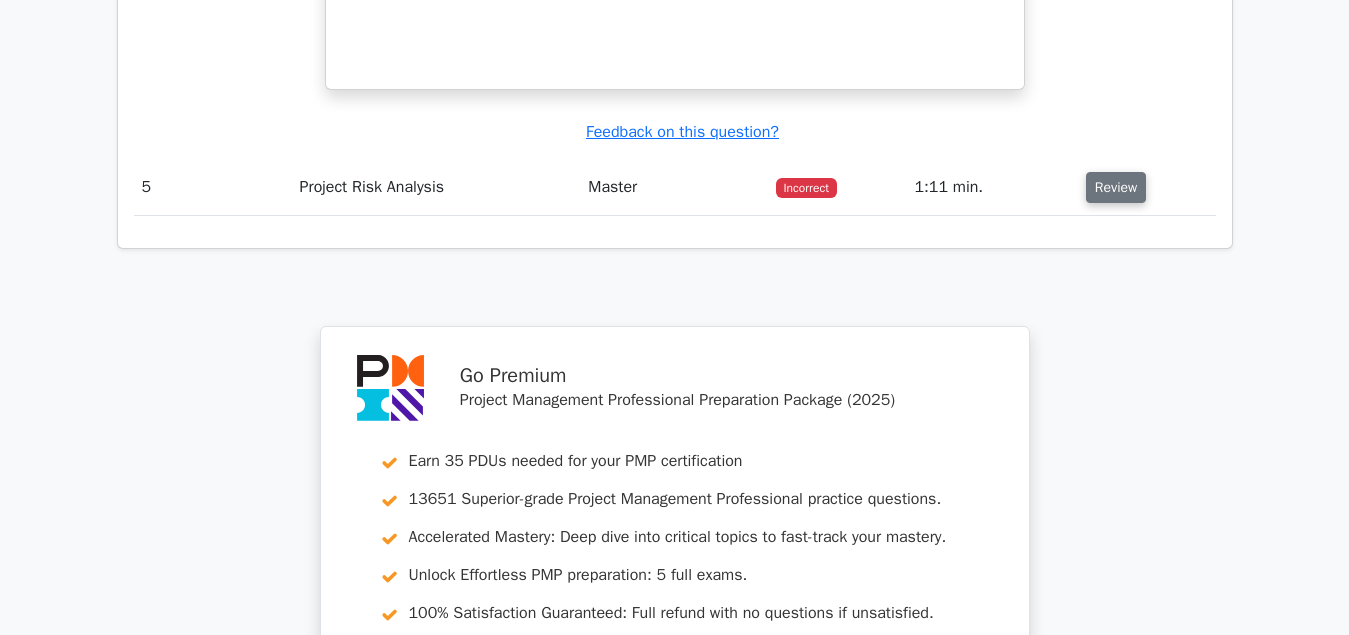 click on "Review" at bounding box center (1116, 187) 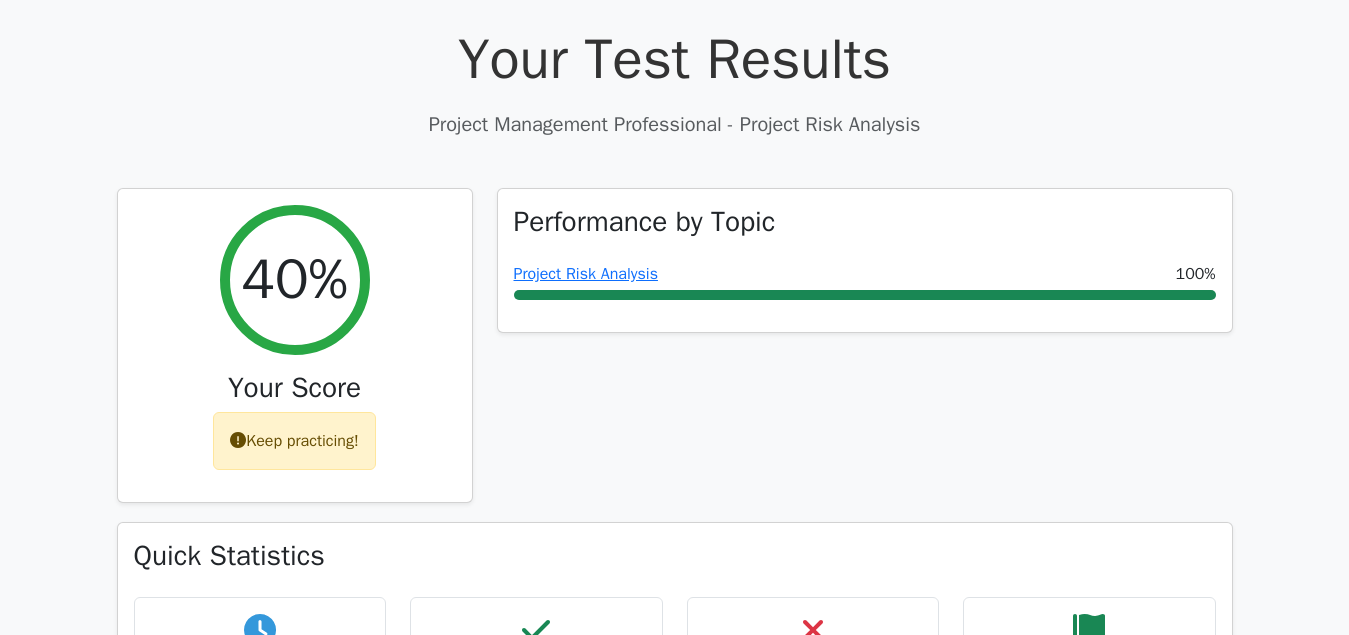 scroll, scrollTop: 510, scrollLeft: 0, axis: vertical 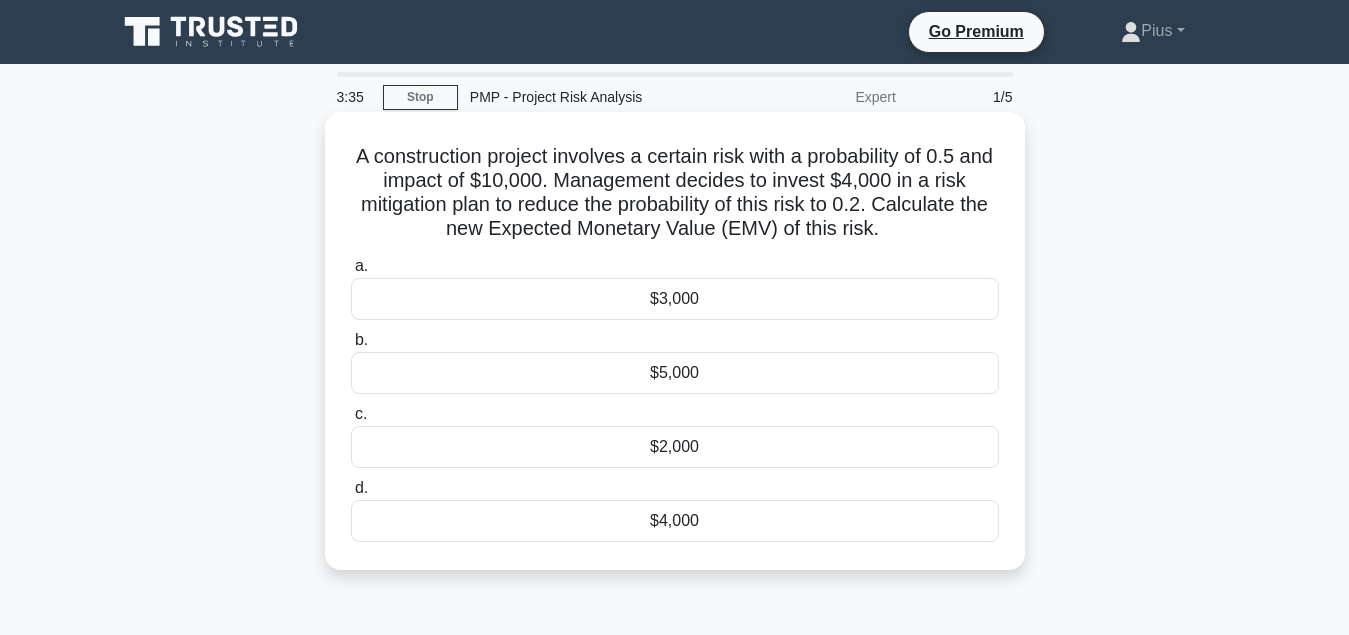 click on "$2,000" at bounding box center [675, 447] 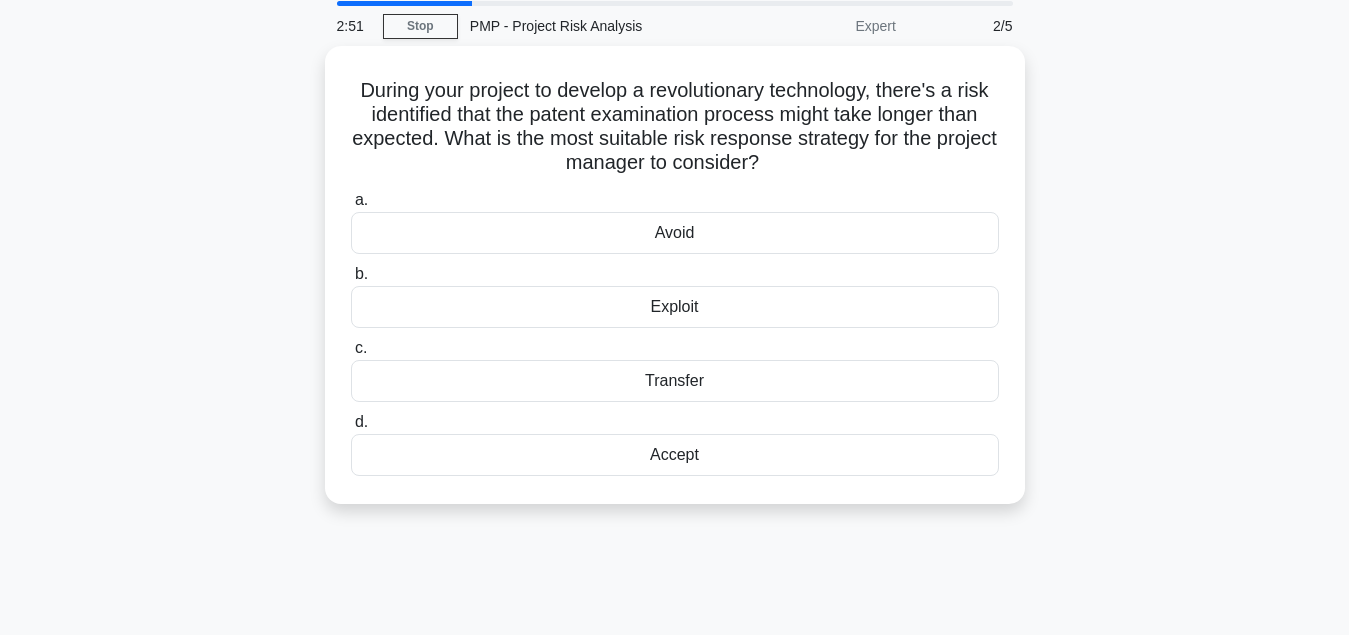 scroll, scrollTop: 102, scrollLeft: 0, axis: vertical 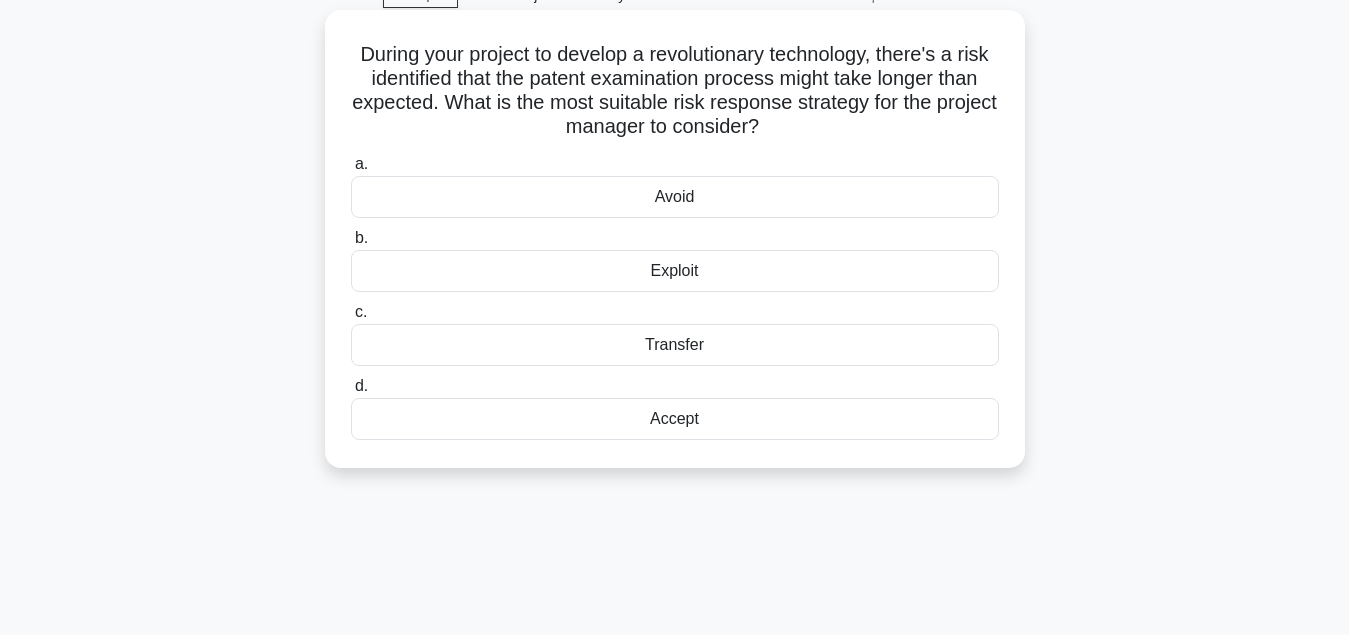 click on "Exploit" at bounding box center (675, 271) 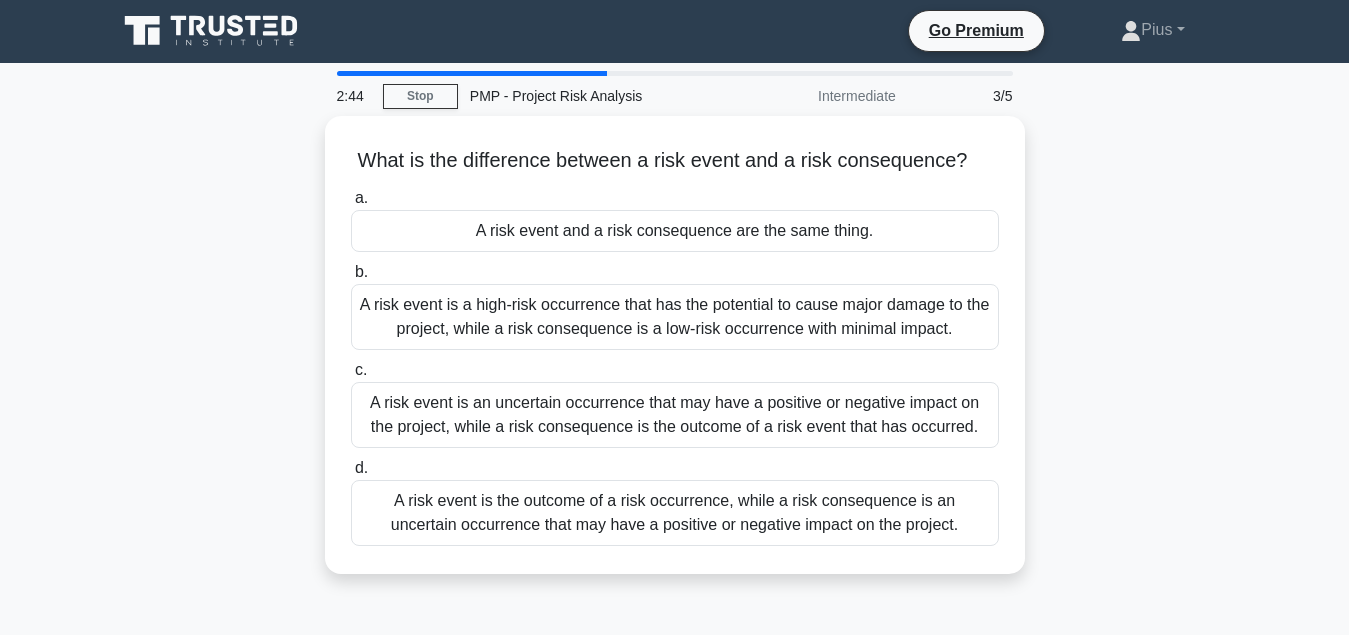 scroll, scrollTop: 0, scrollLeft: 0, axis: both 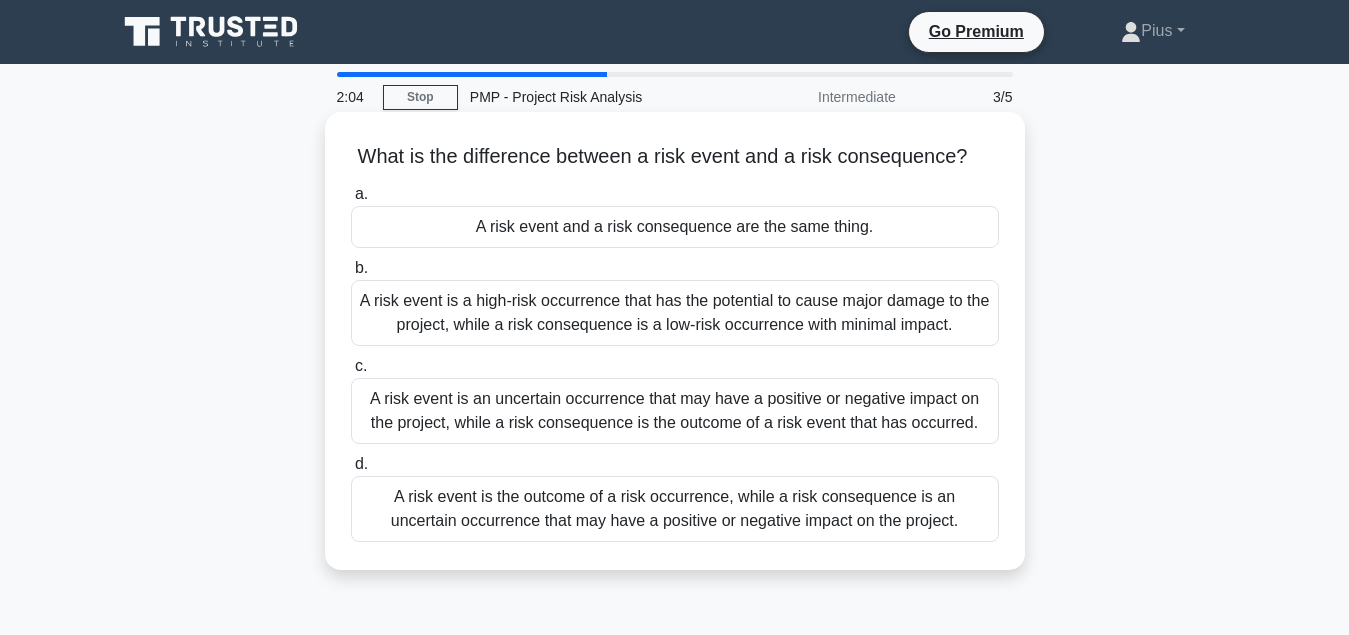 click on "A risk event is an uncertain occurrence that may have a positive or negative impact on the project, while a risk consequence is the outcome of a risk event that has occurred." at bounding box center [675, 411] 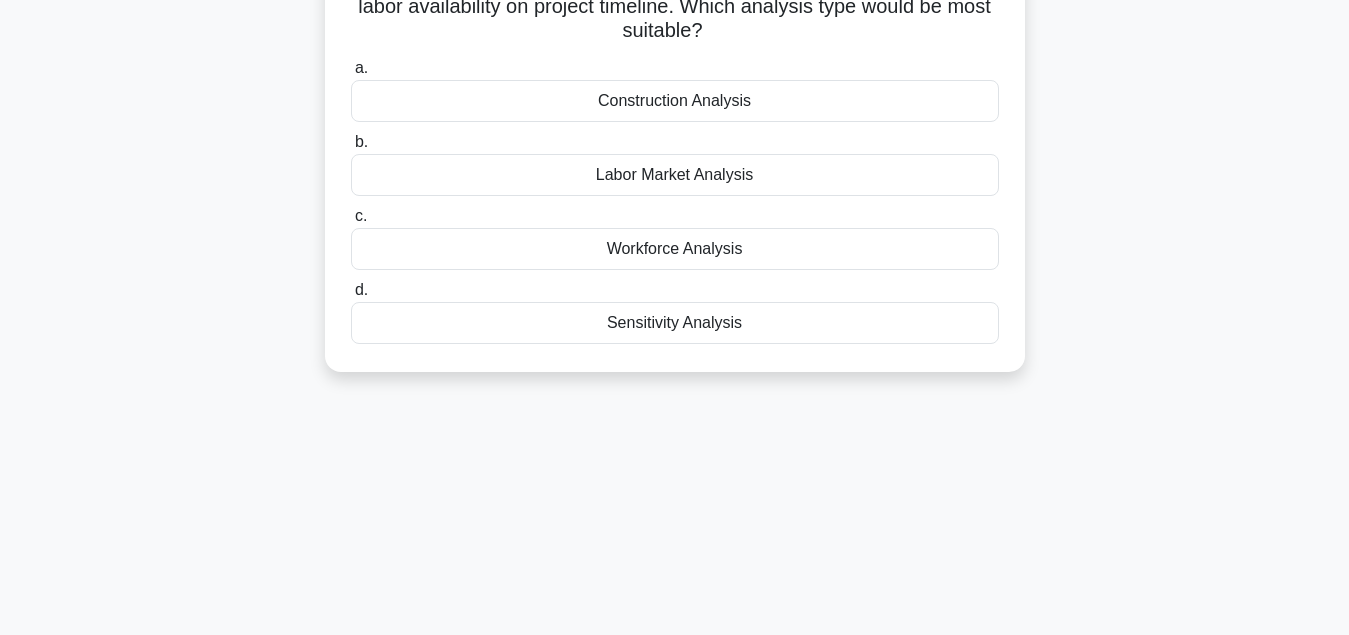 scroll, scrollTop: 204, scrollLeft: 0, axis: vertical 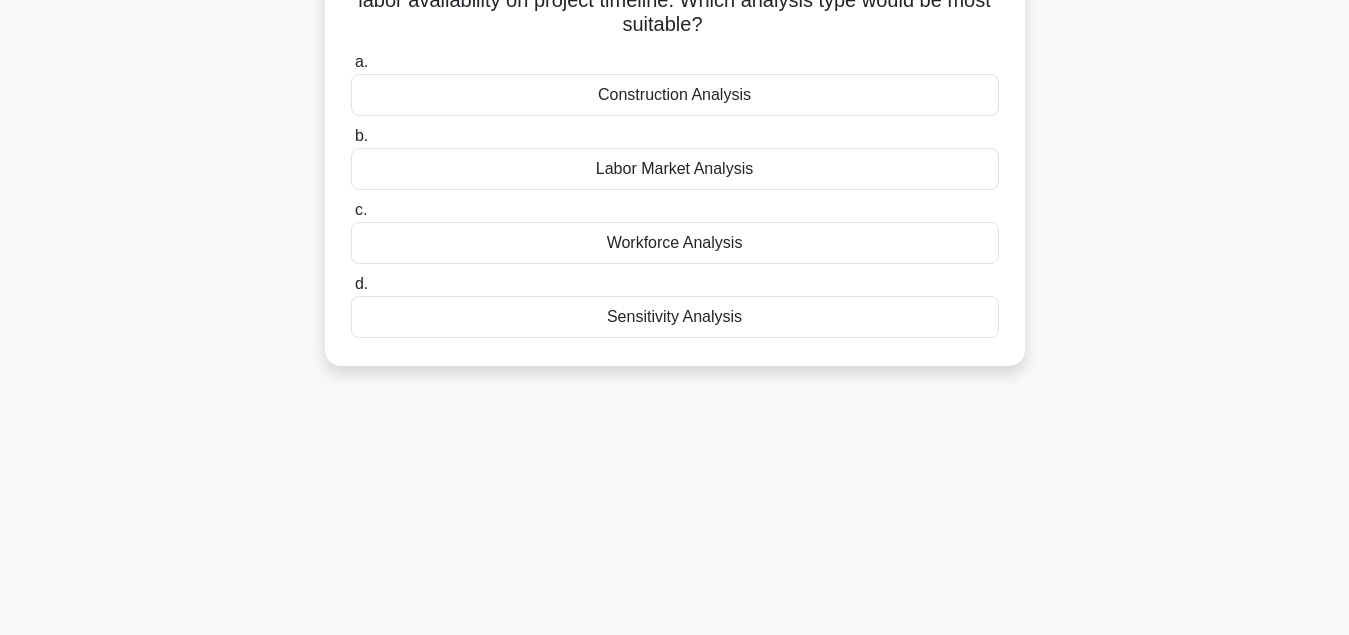 click on "Sensitivity Analysis" at bounding box center (675, 317) 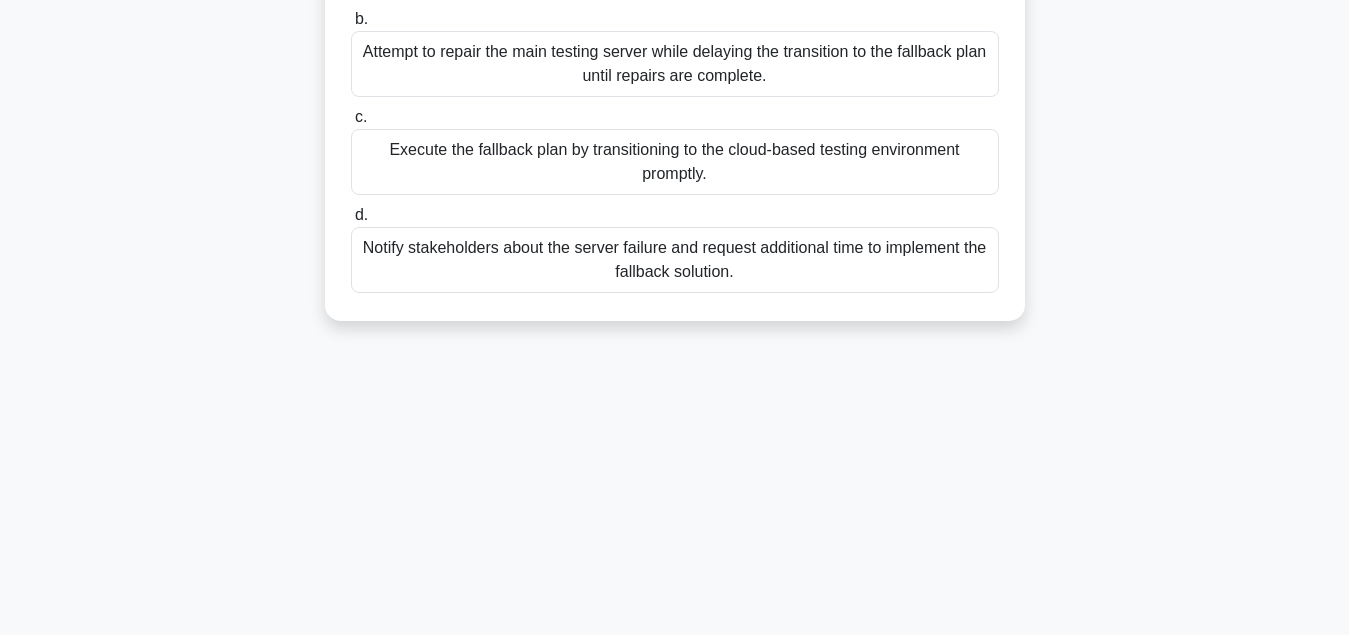 scroll, scrollTop: 408, scrollLeft: 0, axis: vertical 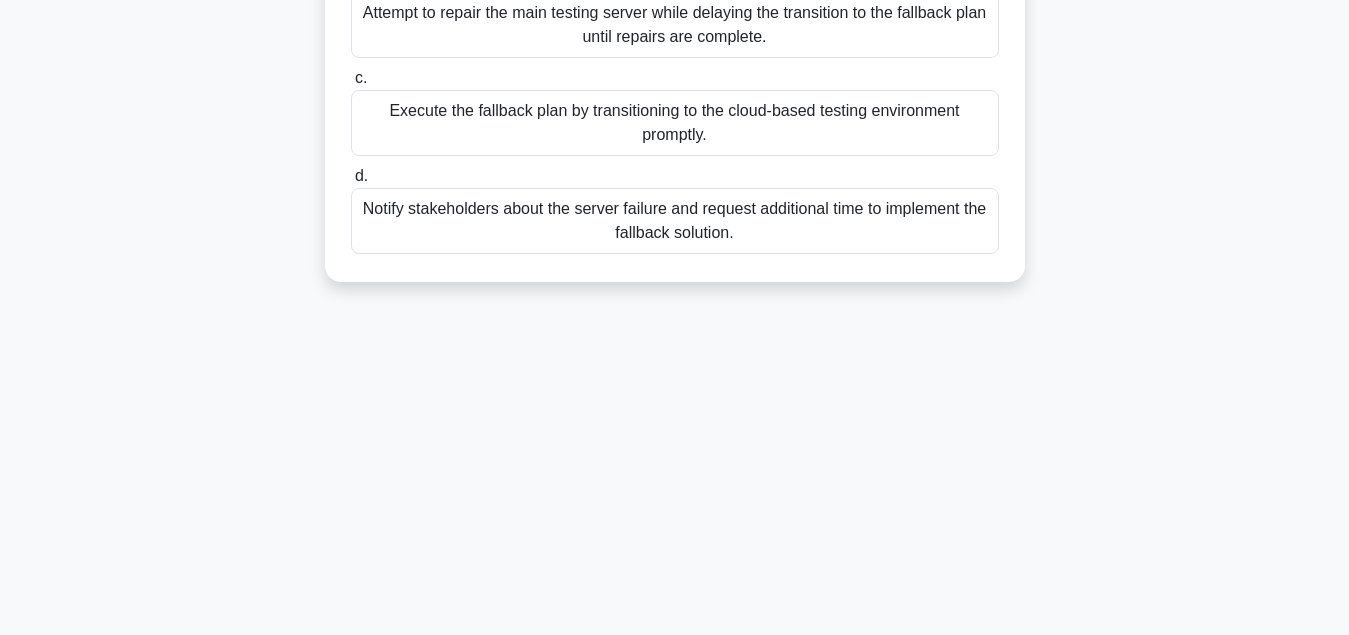 click on "Execute the fallback plan by transitioning to the cloud-based testing environment promptly." at bounding box center (675, 123) 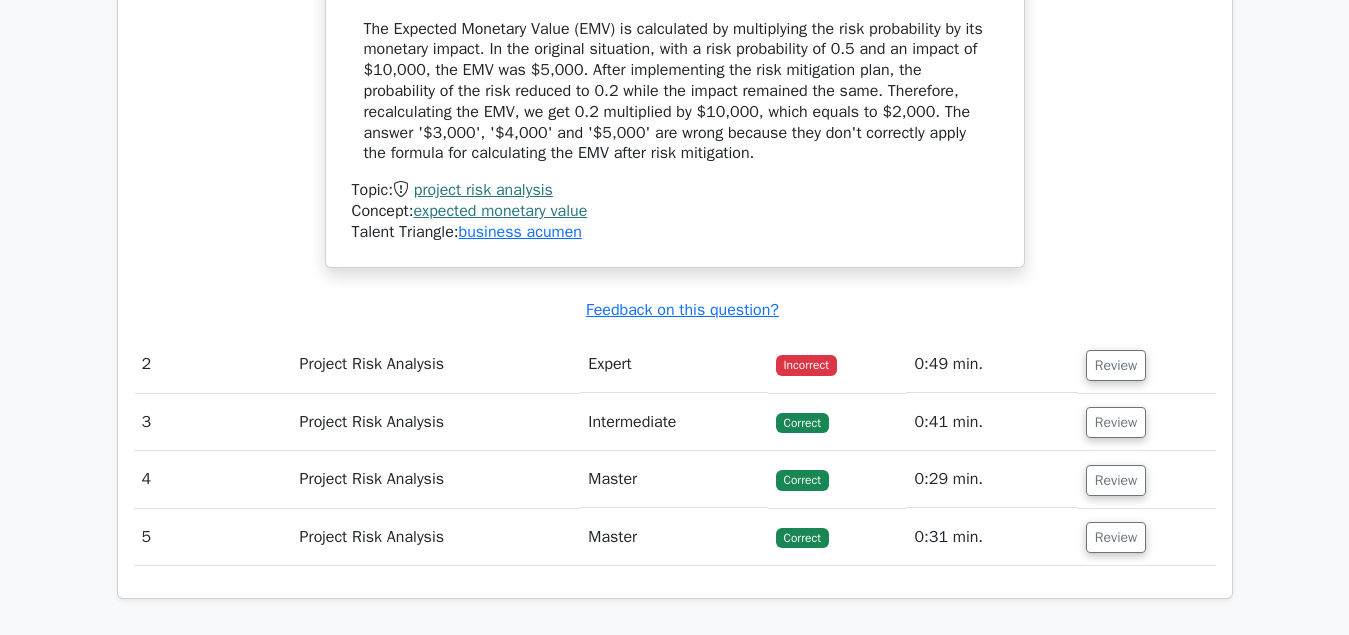 scroll, scrollTop: 2142, scrollLeft: 0, axis: vertical 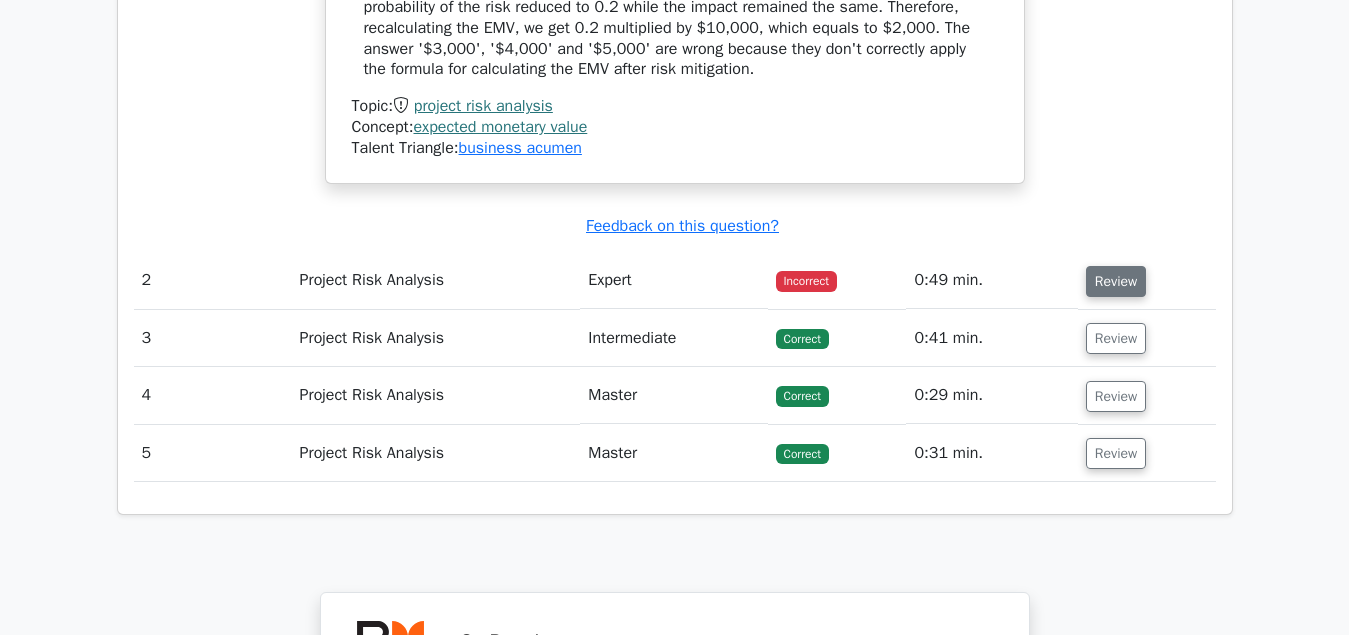 click on "Review" at bounding box center (1116, 281) 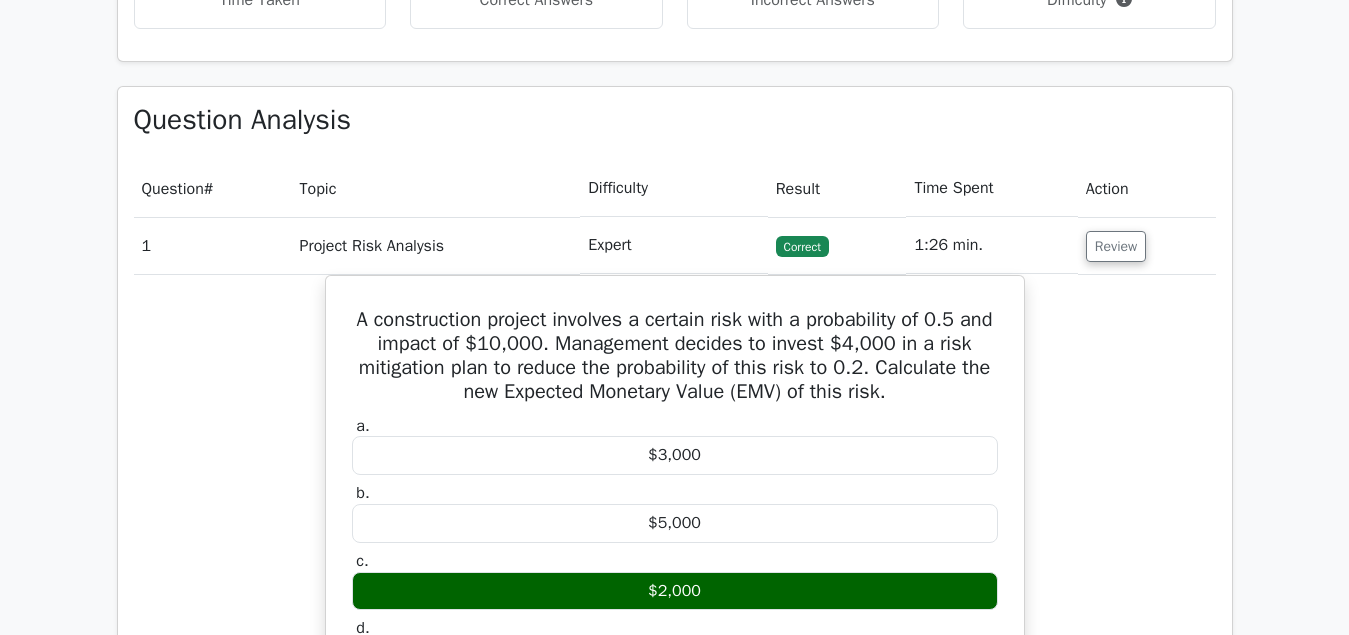 scroll, scrollTop: 1020, scrollLeft: 0, axis: vertical 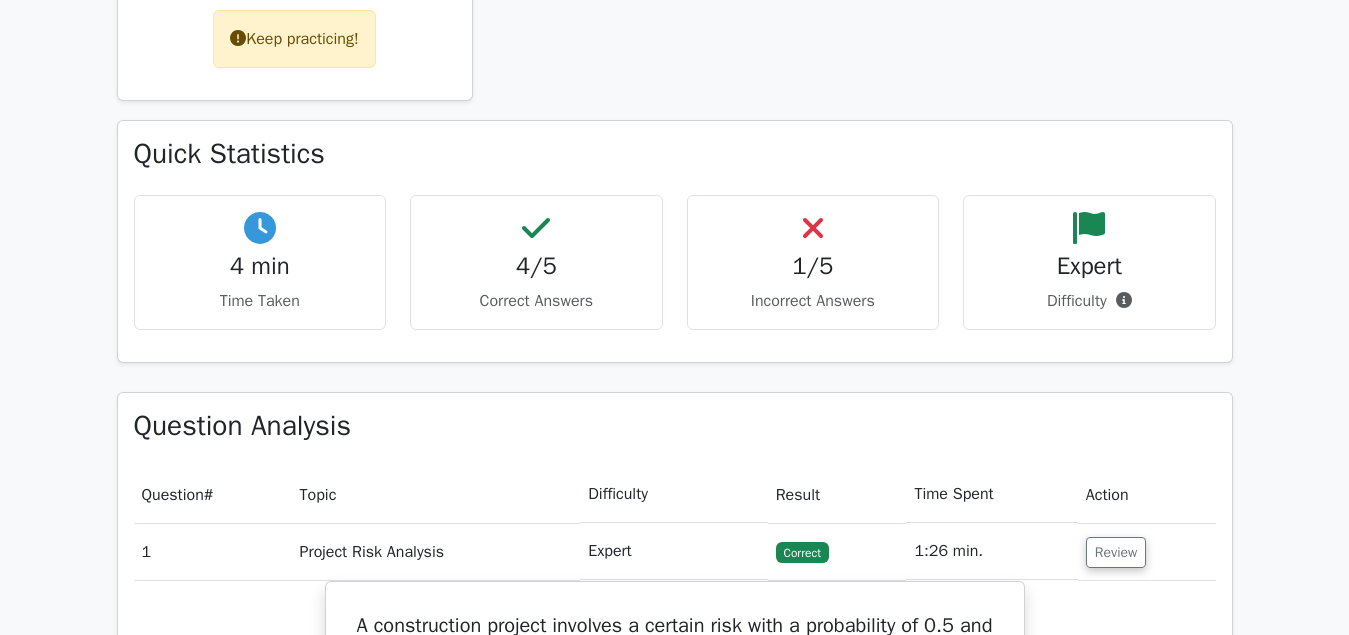 click on "Expert" at bounding box center [1089, 266] 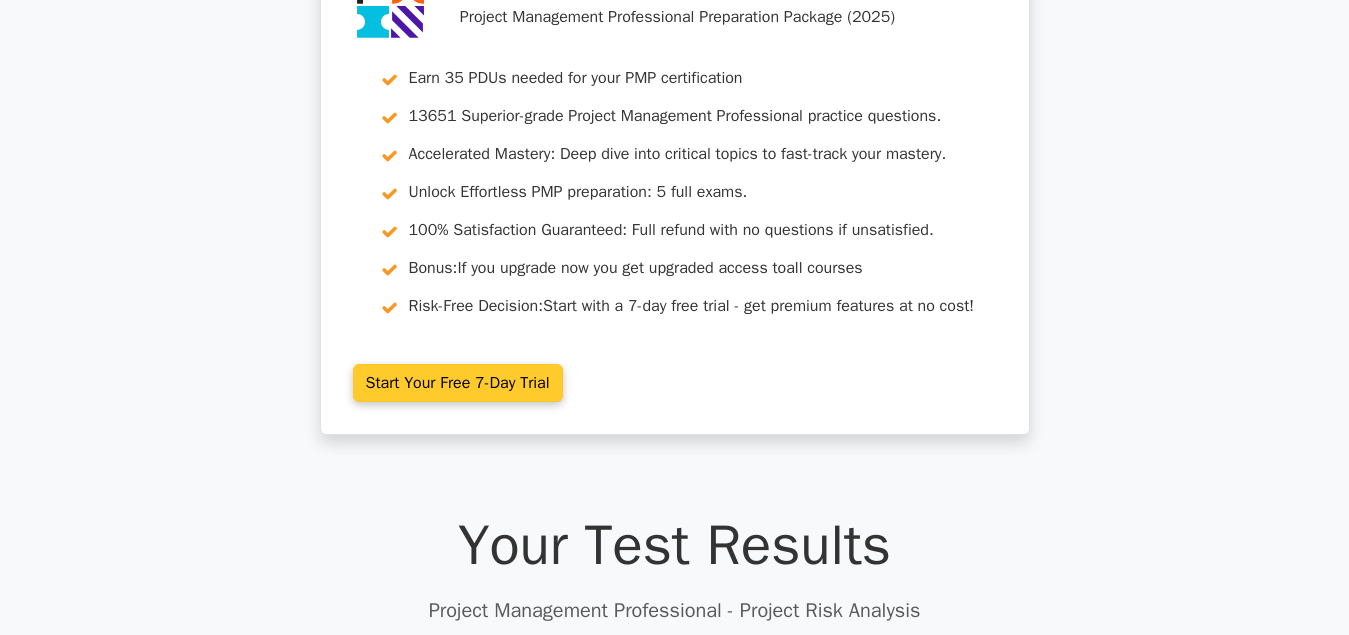 scroll, scrollTop: 0, scrollLeft: 0, axis: both 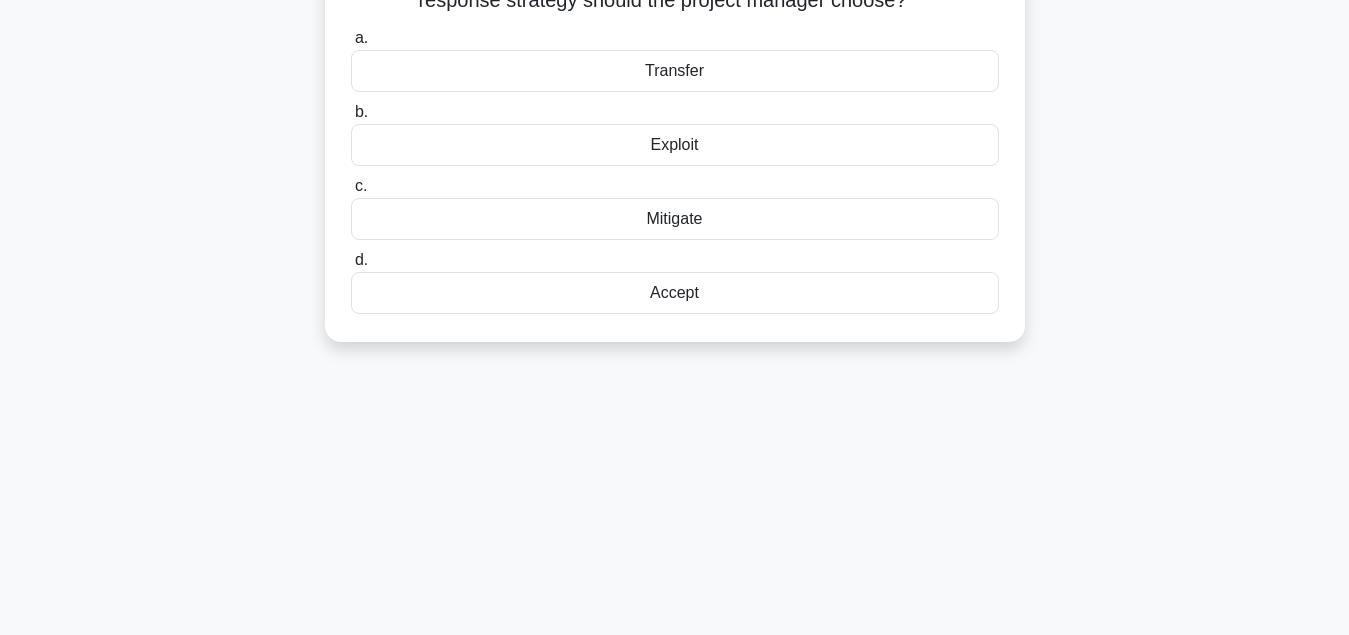 click on "Accept" at bounding box center [675, 293] 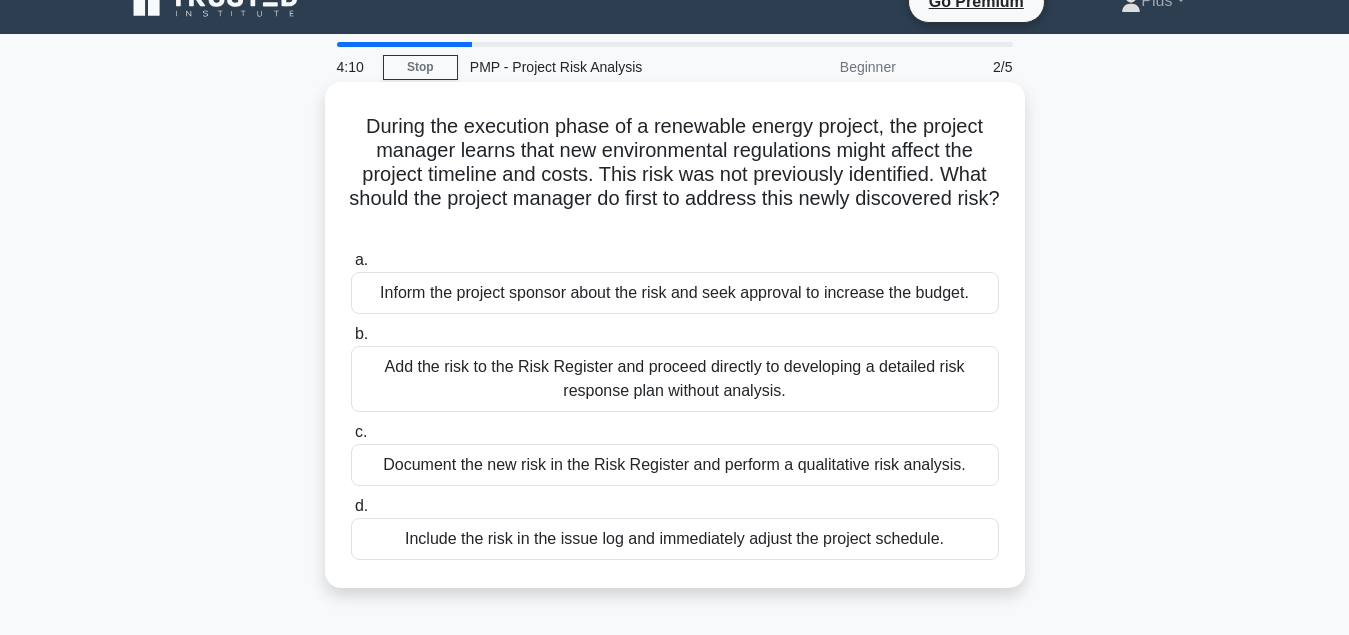 scroll, scrollTop: 0, scrollLeft: 0, axis: both 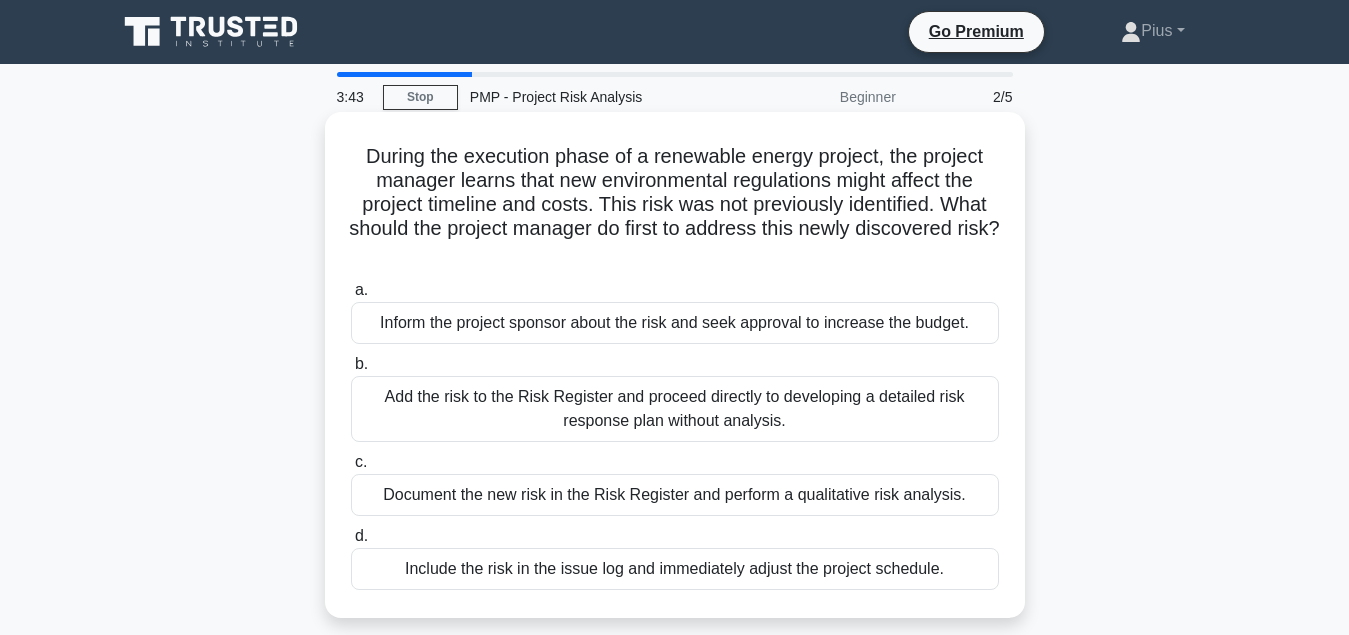 click on "Add the risk to the Risk Register and proceed directly to developing a detailed risk response plan without analysis." at bounding box center [675, 409] 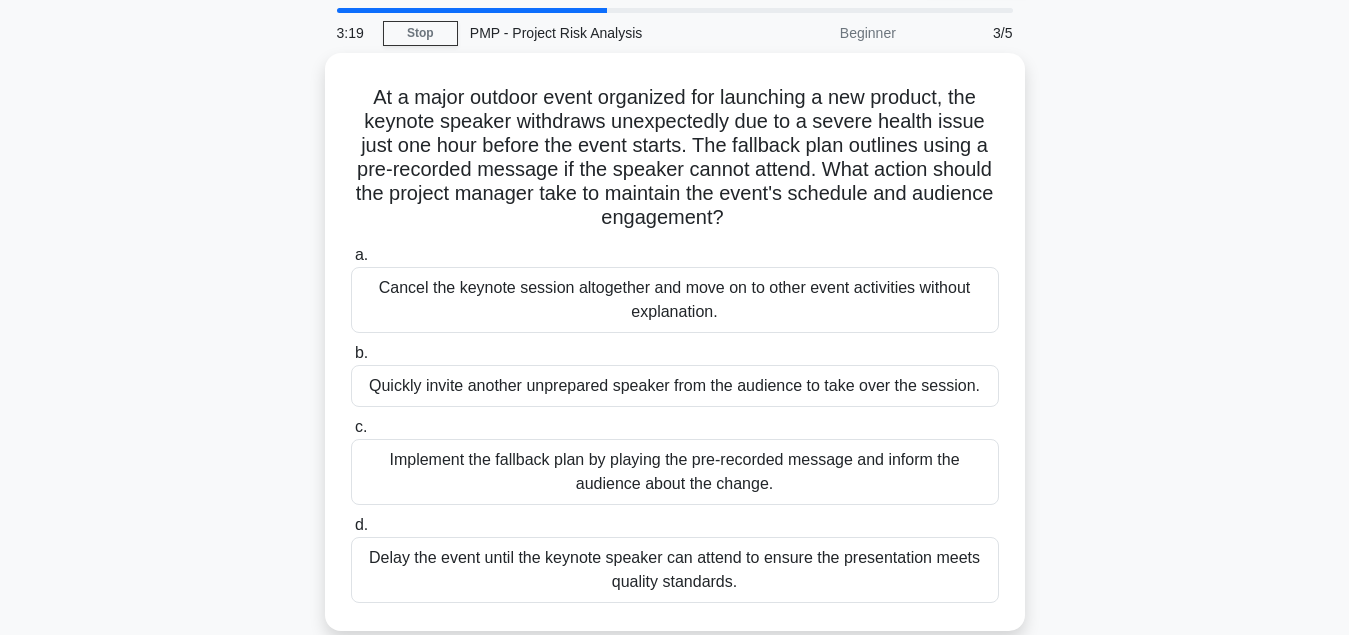 scroll, scrollTop: 102, scrollLeft: 0, axis: vertical 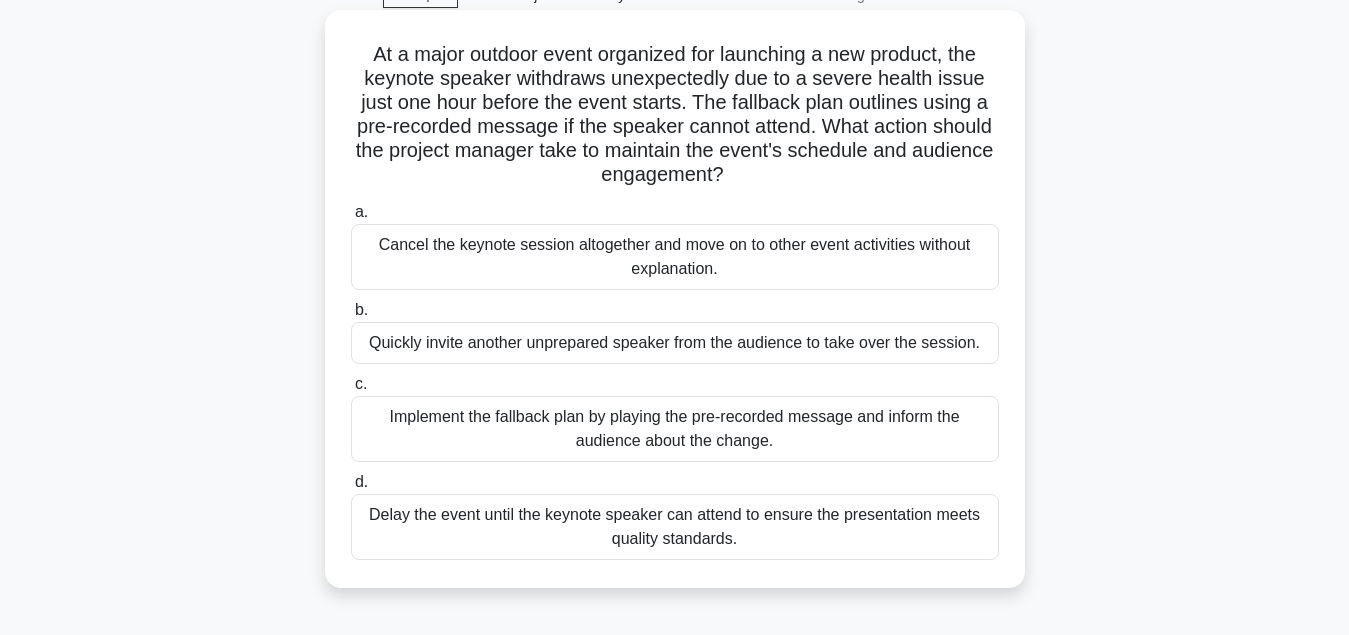 click on "Implement the fallback plan by playing the pre-recorded message and inform the audience about the change." at bounding box center (675, 429) 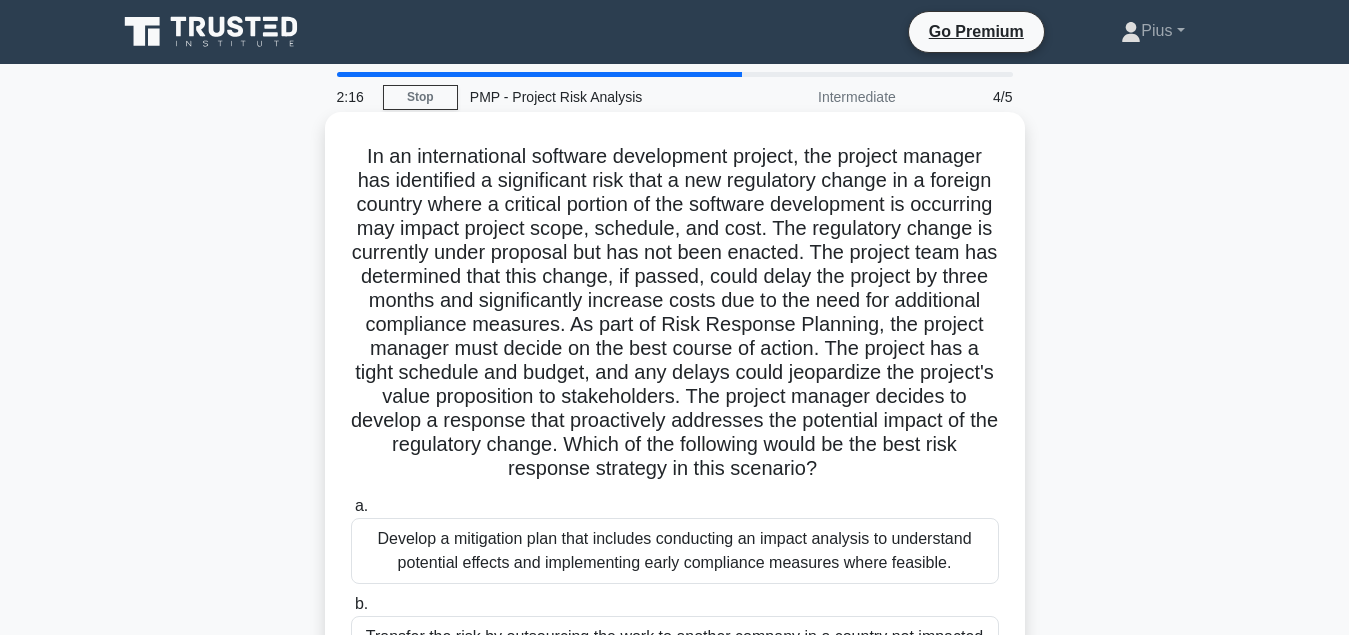 scroll, scrollTop: 102, scrollLeft: 0, axis: vertical 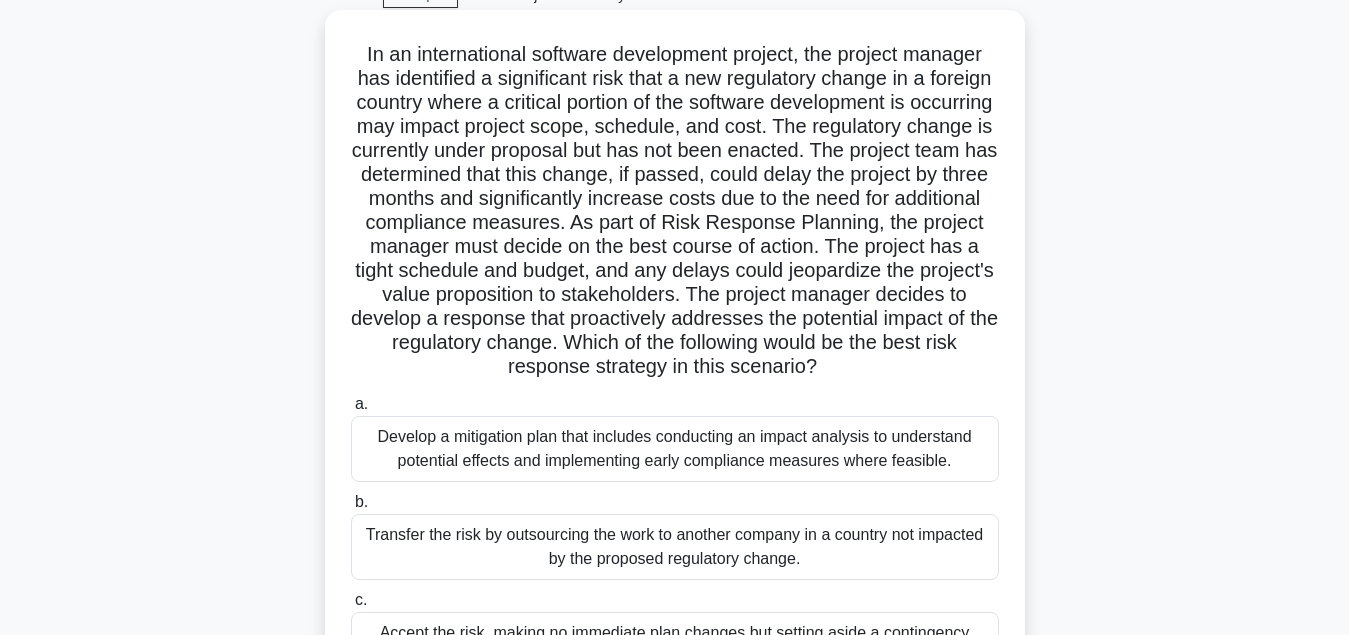 click on "Develop a mitigation plan that includes conducting an impact analysis to understand potential effects and implementing early compliance measures where feasible." at bounding box center [675, 449] 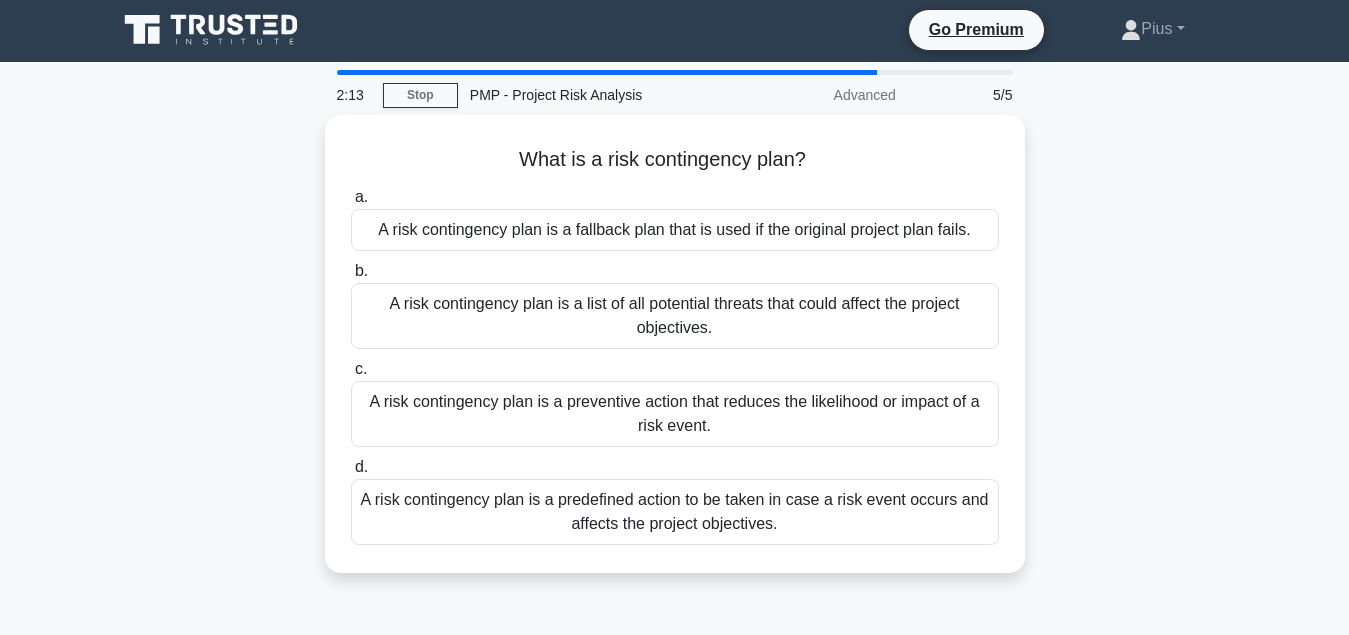 scroll, scrollTop: 0, scrollLeft: 0, axis: both 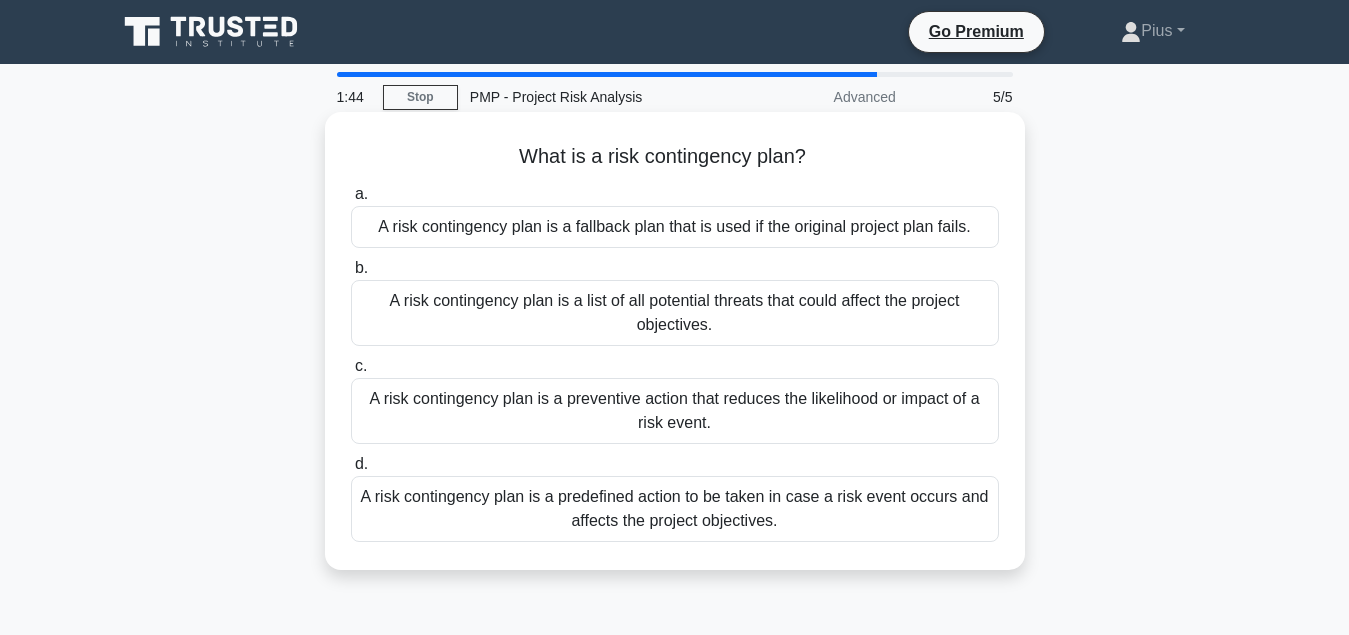 click on "A risk contingency plan is a fallback plan that is used if the original project plan fails." at bounding box center [675, 227] 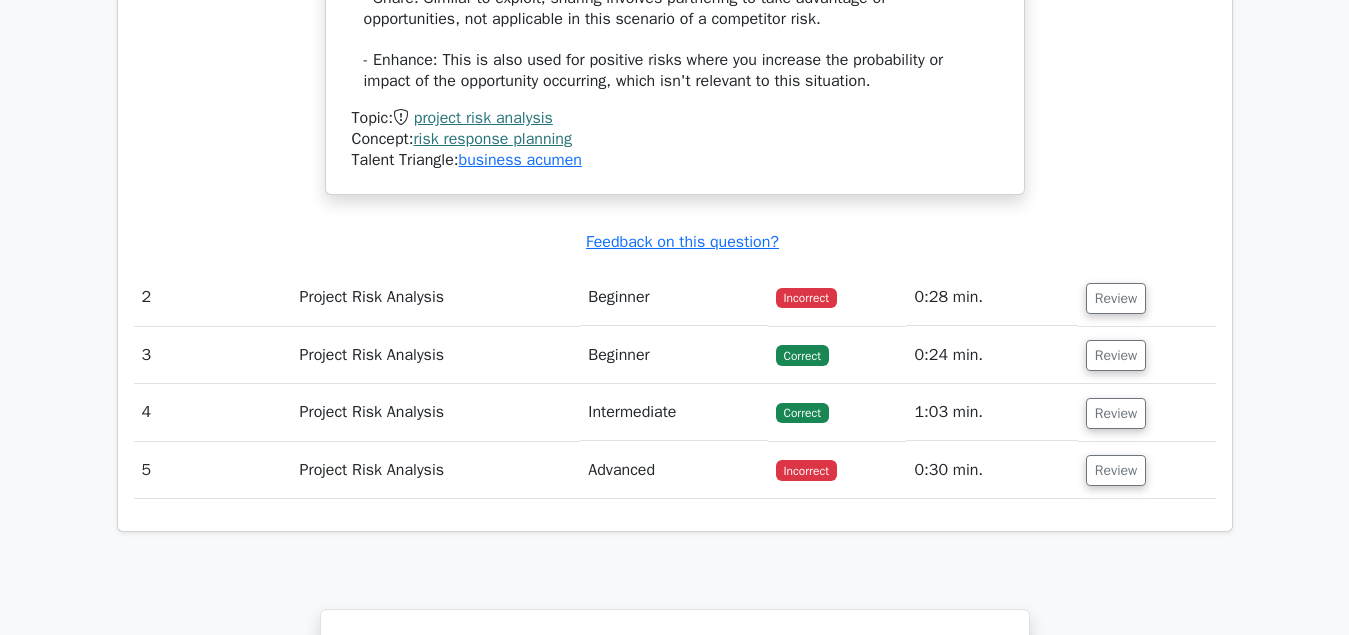 scroll, scrollTop: 2550, scrollLeft: 0, axis: vertical 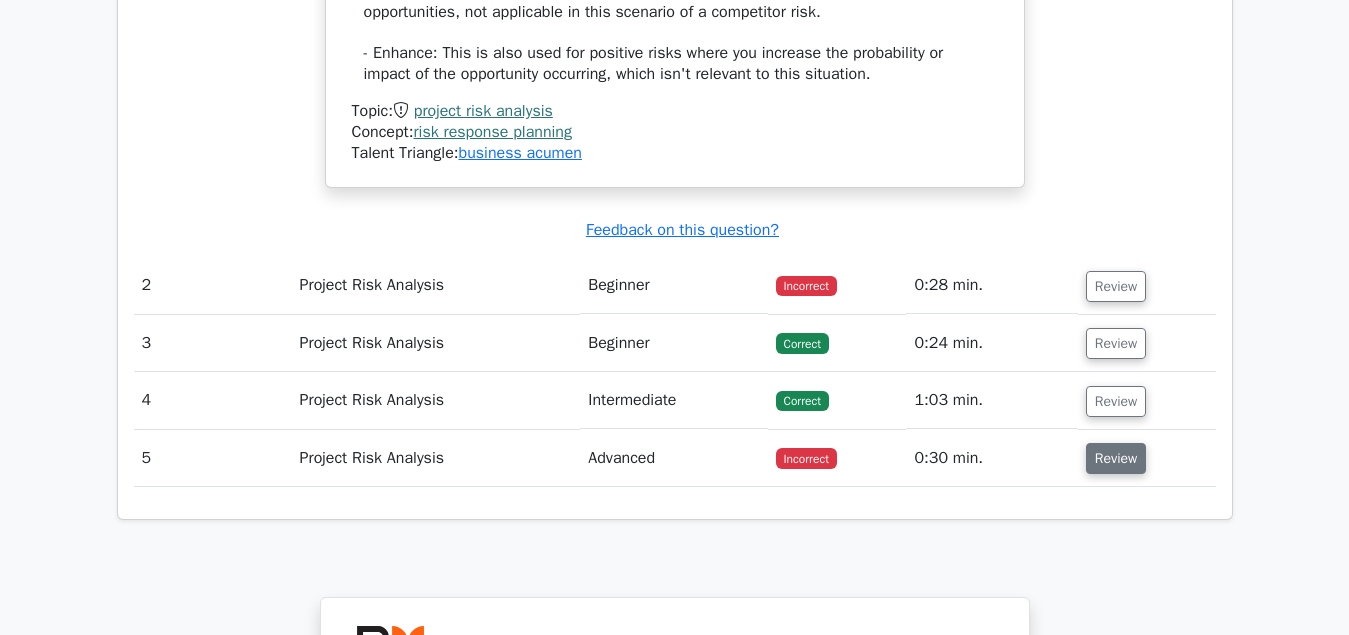 click on "Review" at bounding box center [1116, 458] 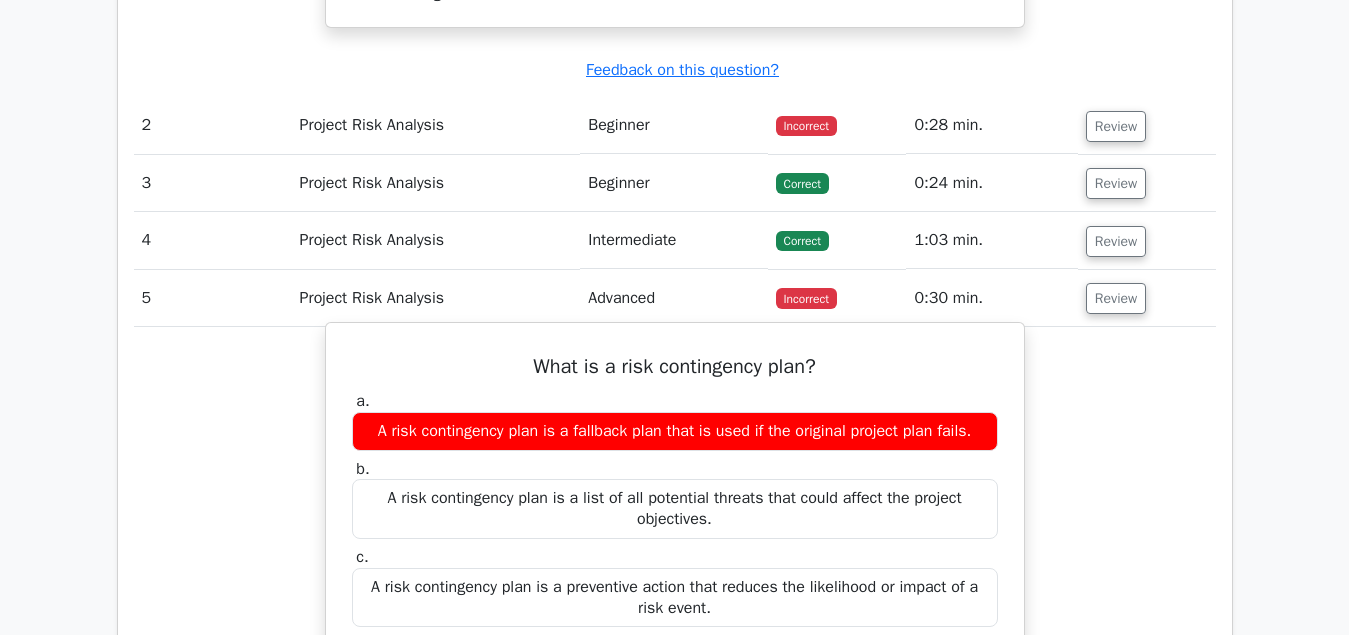 scroll, scrollTop: 2550, scrollLeft: 0, axis: vertical 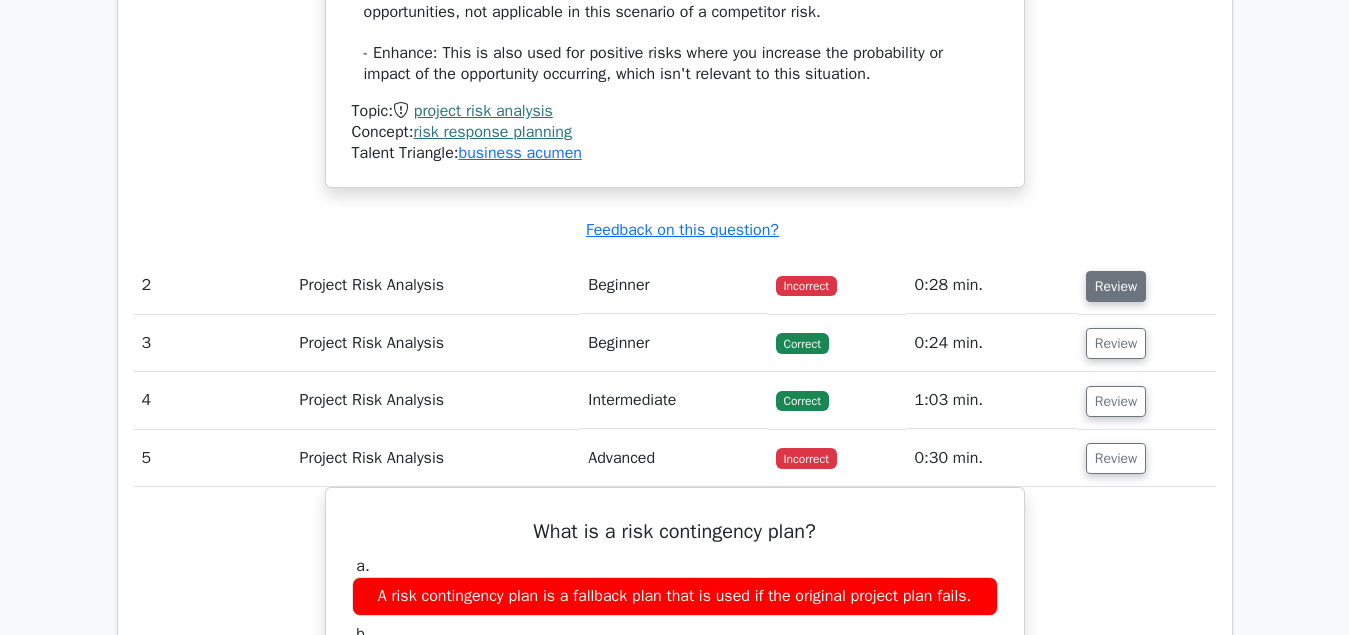 click on "Review" at bounding box center [1116, 286] 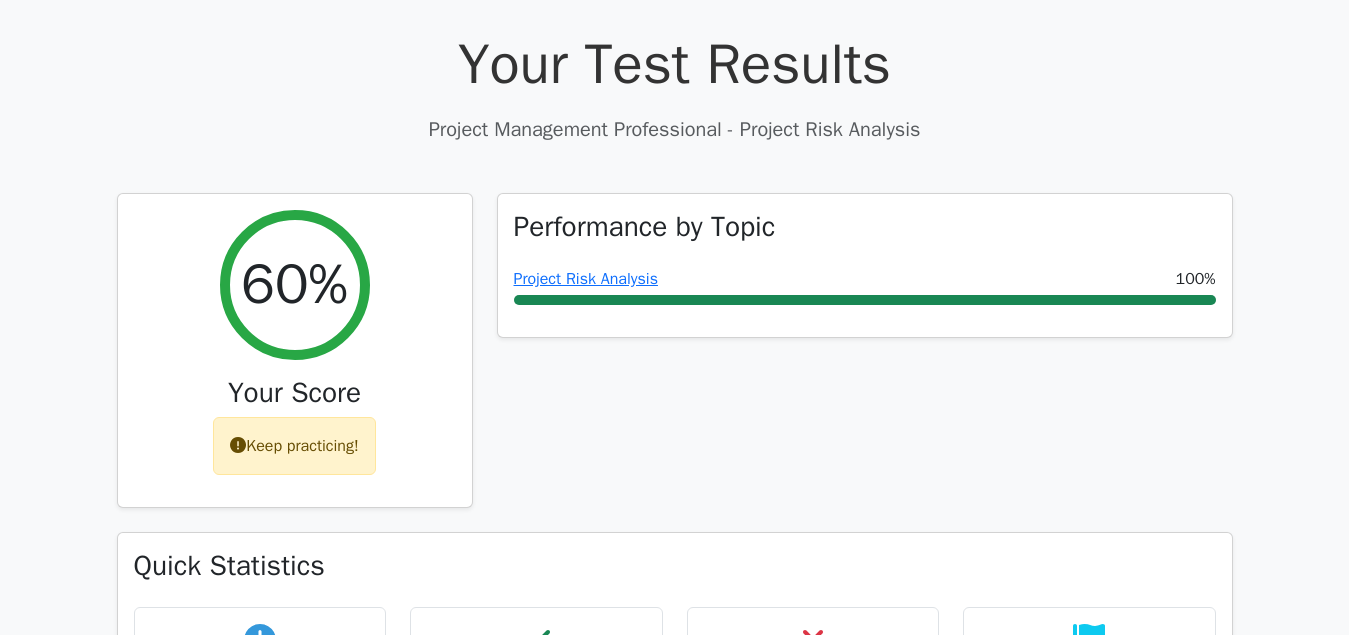 scroll, scrollTop: 612, scrollLeft: 0, axis: vertical 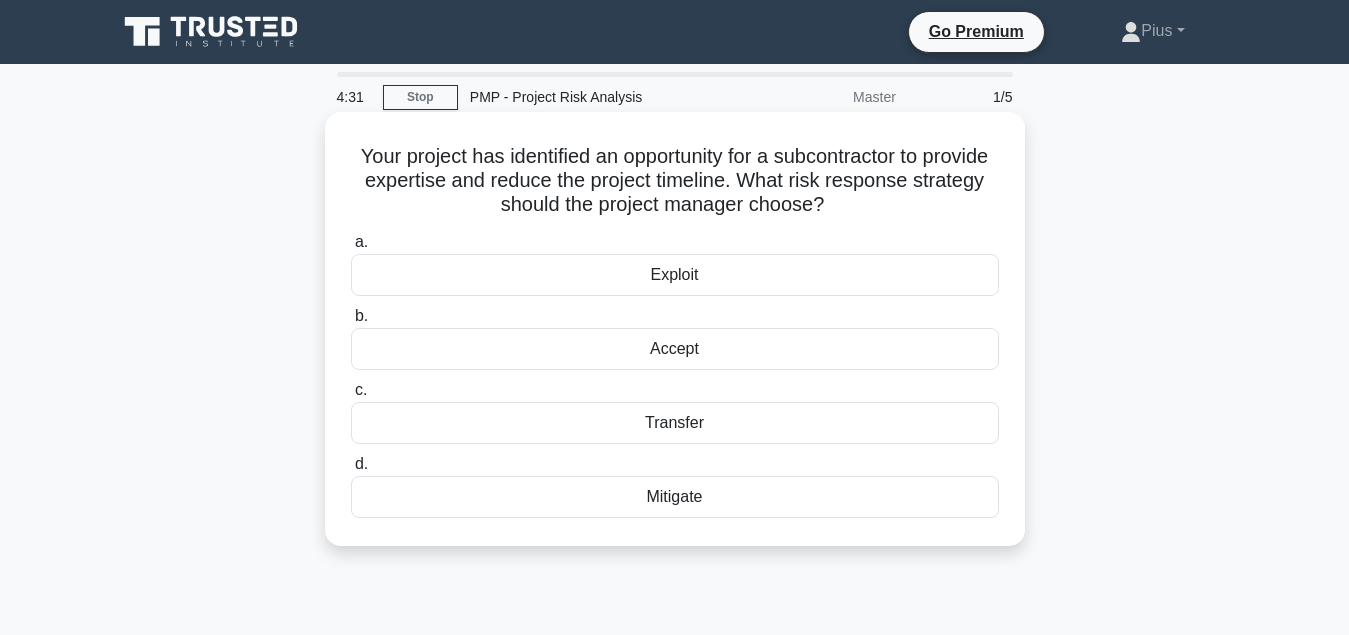 click on "Exploit" at bounding box center (675, 275) 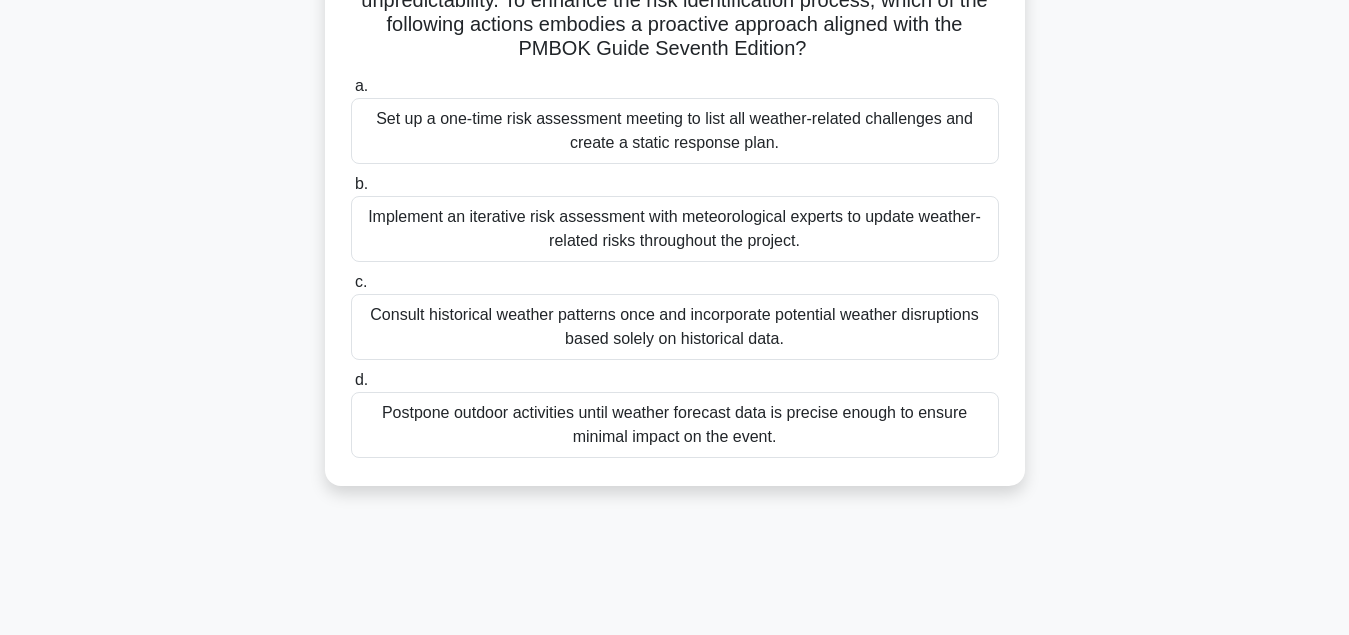 scroll, scrollTop: 102, scrollLeft: 0, axis: vertical 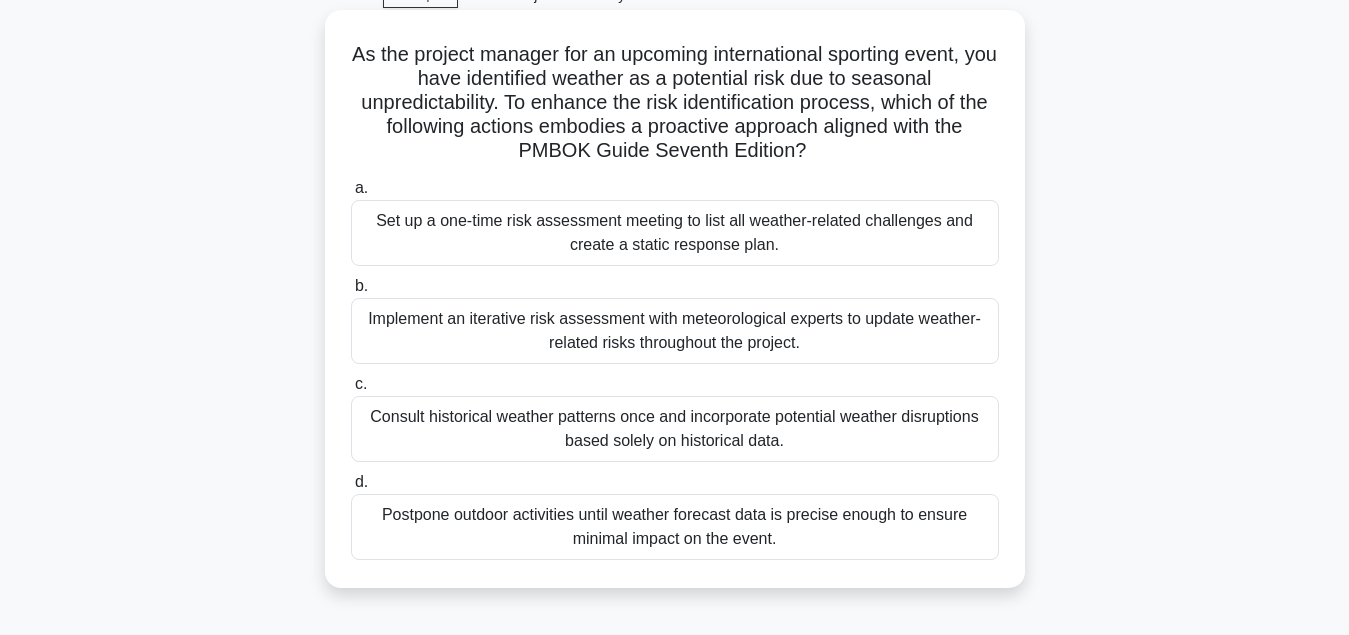 click on "Implement an iterative risk assessment with meteorological experts to update weather-related risks throughout the project." at bounding box center (675, 331) 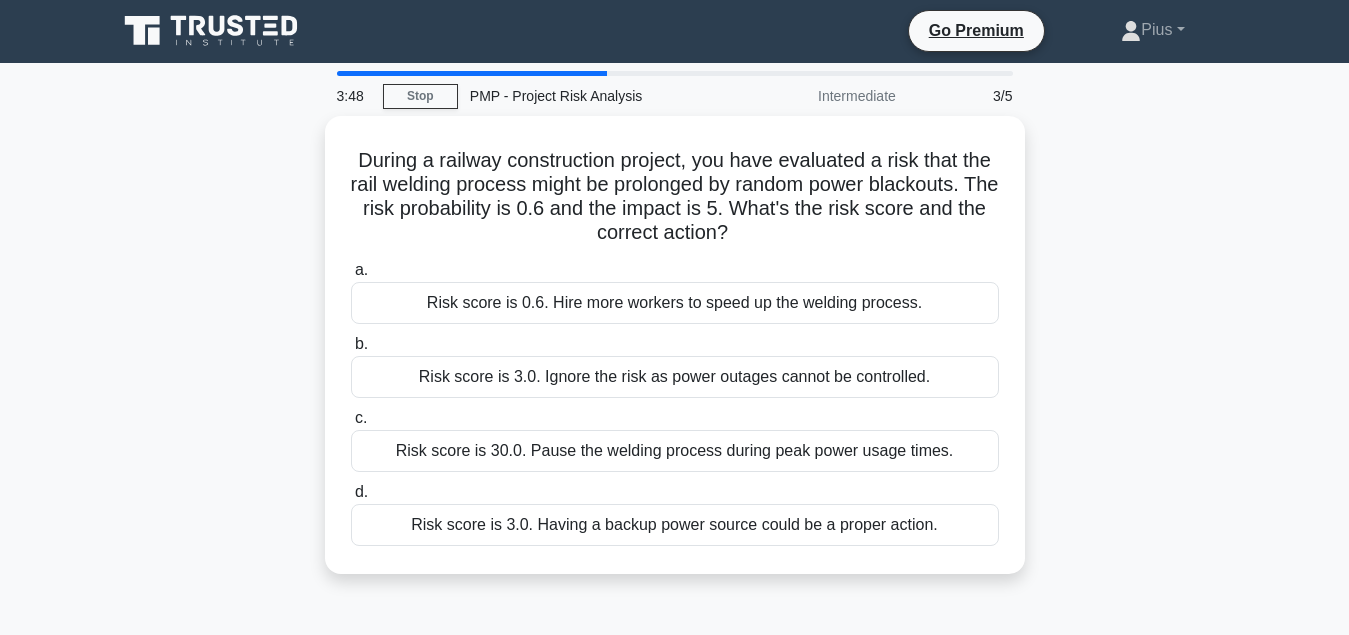 scroll, scrollTop: 0, scrollLeft: 0, axis: both 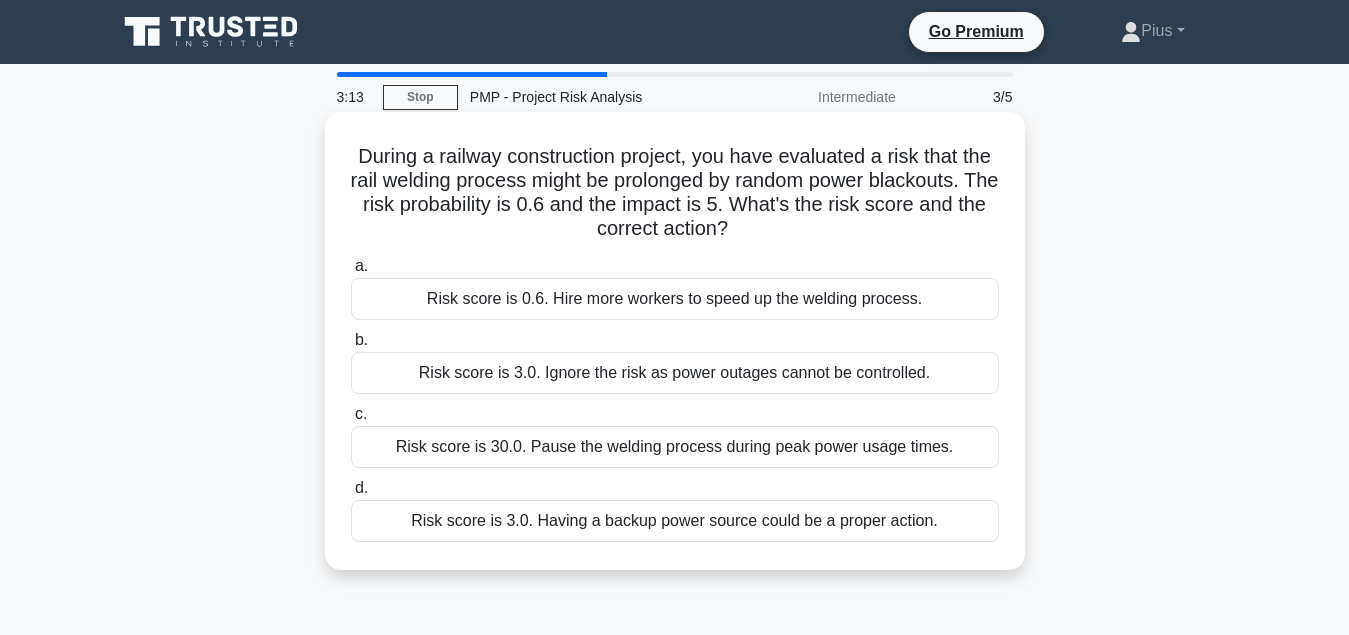 click on "Risk score is 3.0. Having a backup power source could be a proper action." at bounding box center (675, 521) 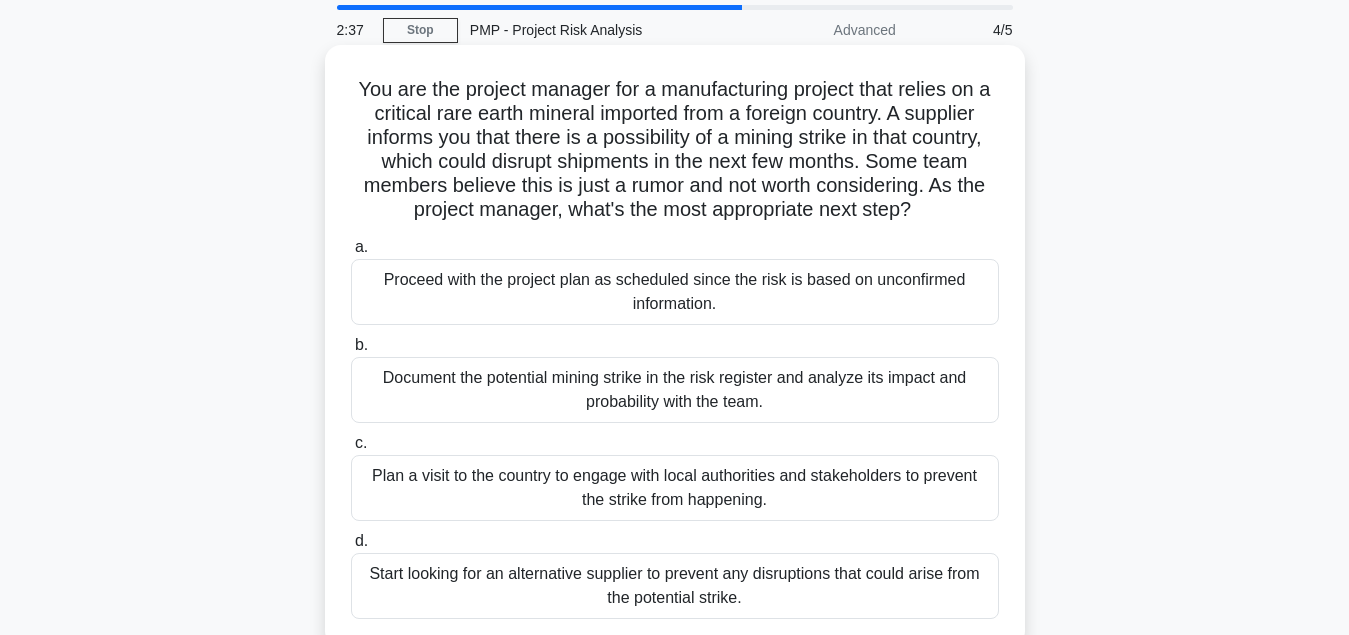 scroll, scrollTop: 102, scrollLeft: 0, axis: vertical 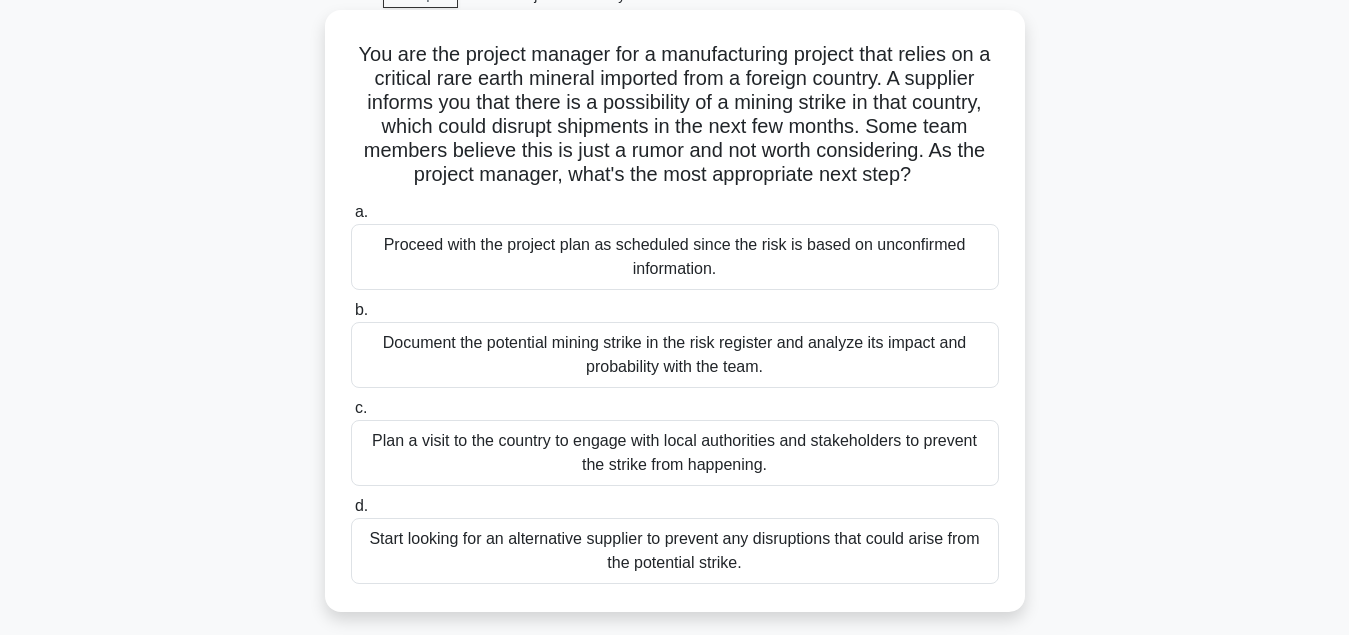 click on "Document the potential mining strike in the risk register and analyze its impact and probability with the team." at bounding box center (675, 355) 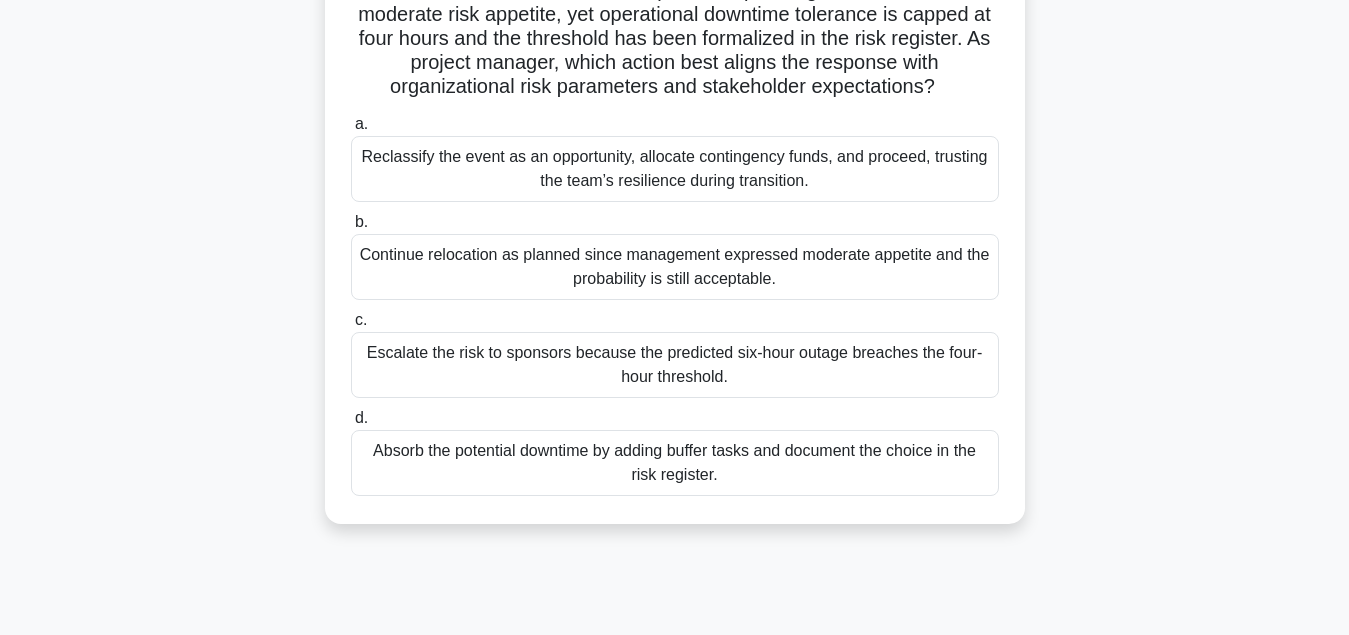 scroll, scrollTop: 204, scrollLeft: 0, axis: vertical 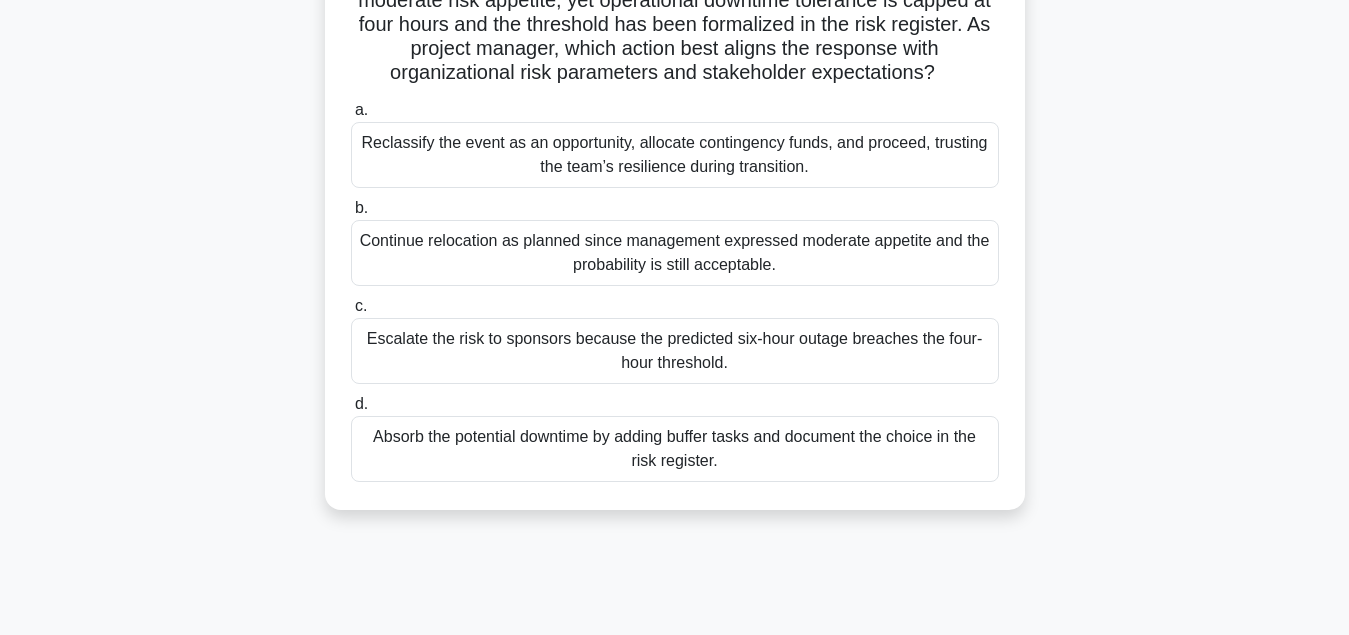 click on "Absorb the potential downtime by adding buffer tasks and document the choice in the risk register." at bounding box center [675, 449] 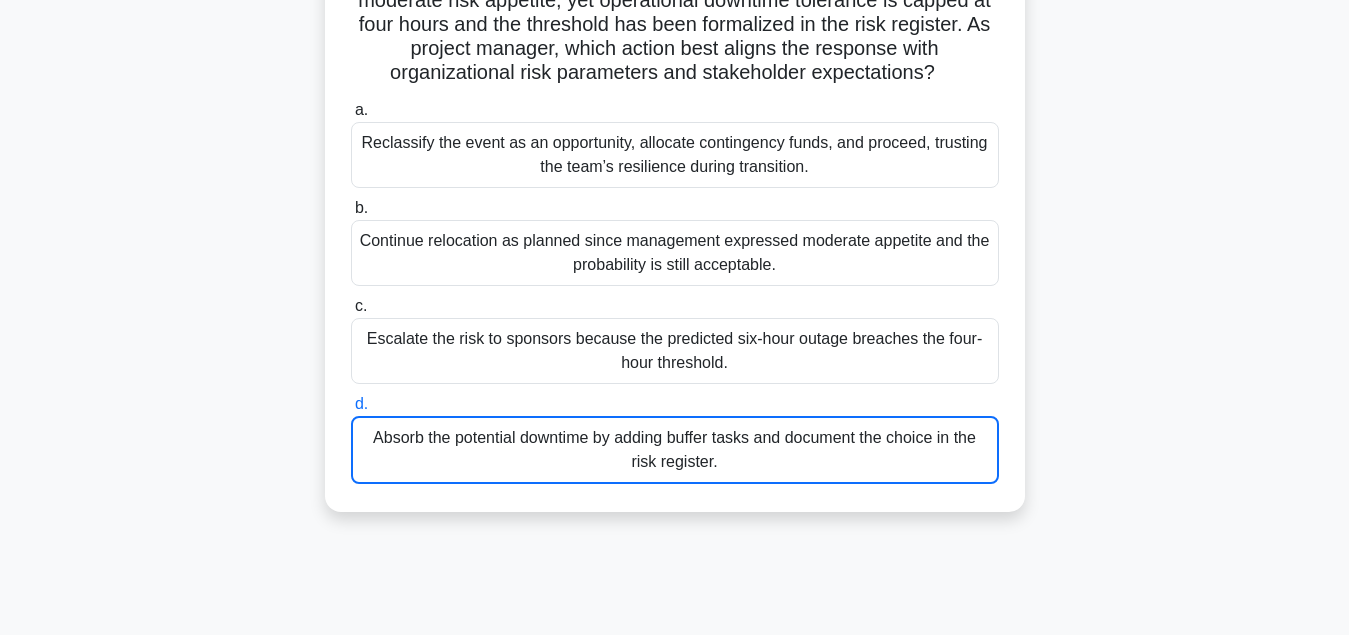 click on "Absorb the potential downtime by adding buffer tasks and document the choice in the risk register." at bounding box center (675, 450) 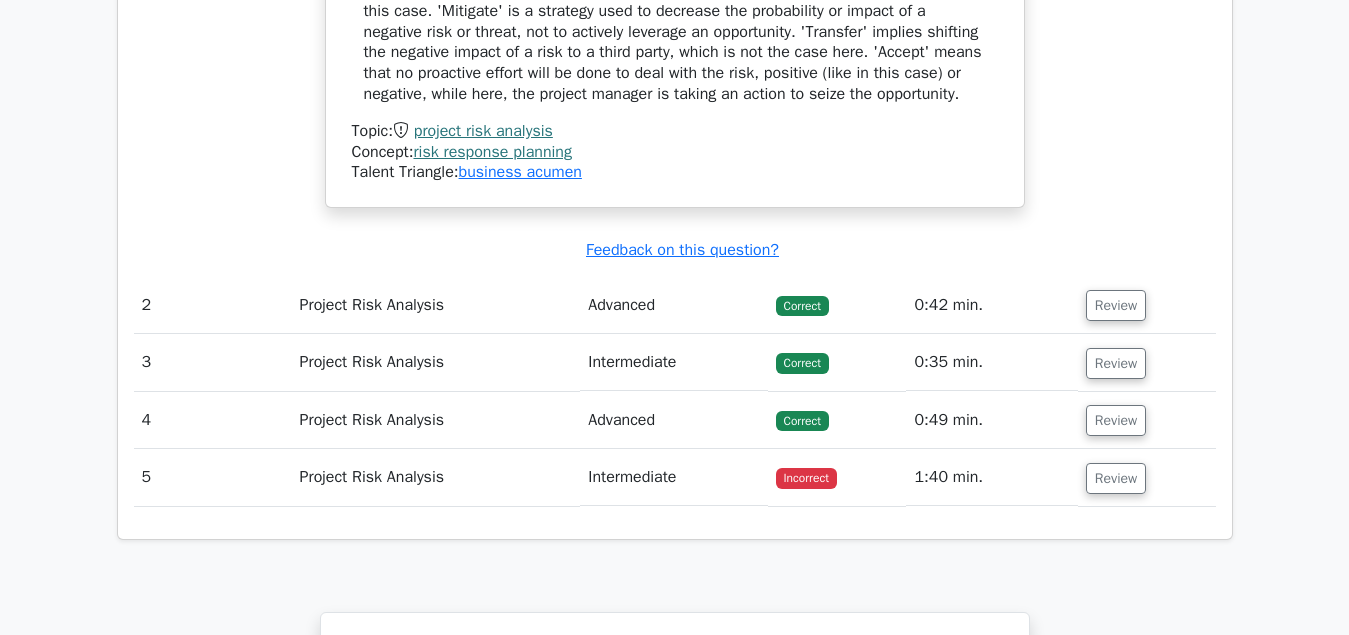 scroll, scrollTop: 2244, scrollLeft: 0, axis: vertical 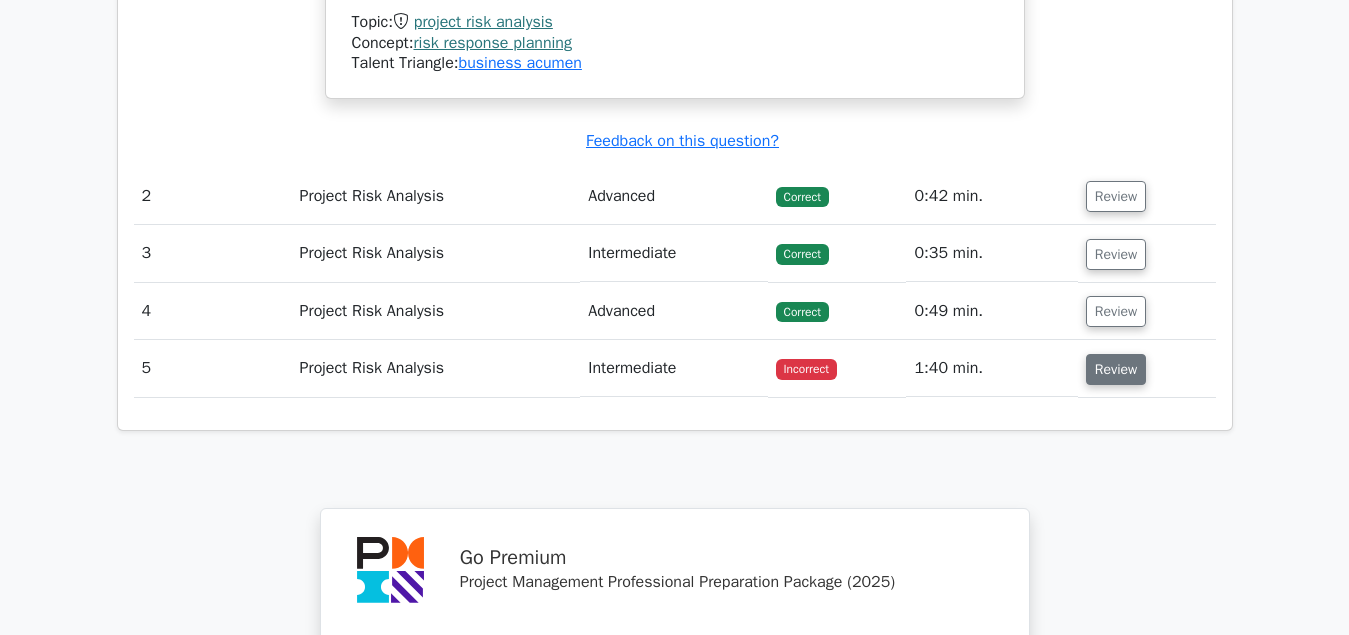 click on "Review" at bounding box center (1116, 369) 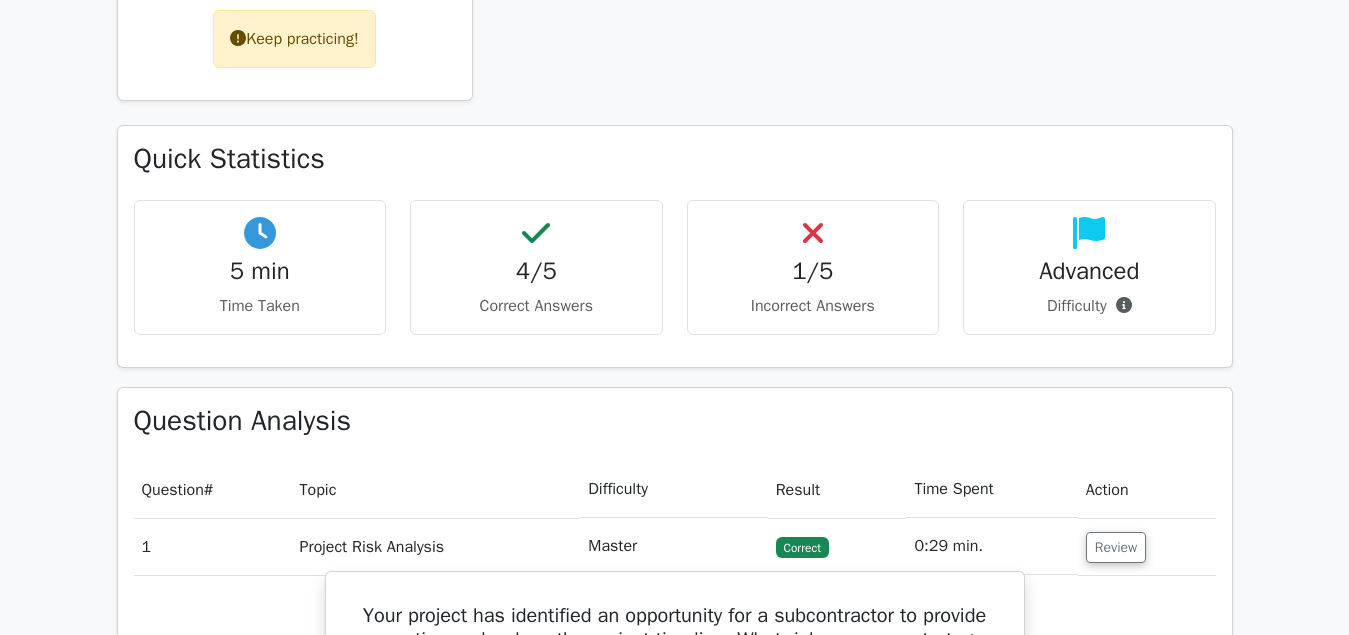 scroll, scrollTop: 612, scrollLeft: 0, axis: vertical 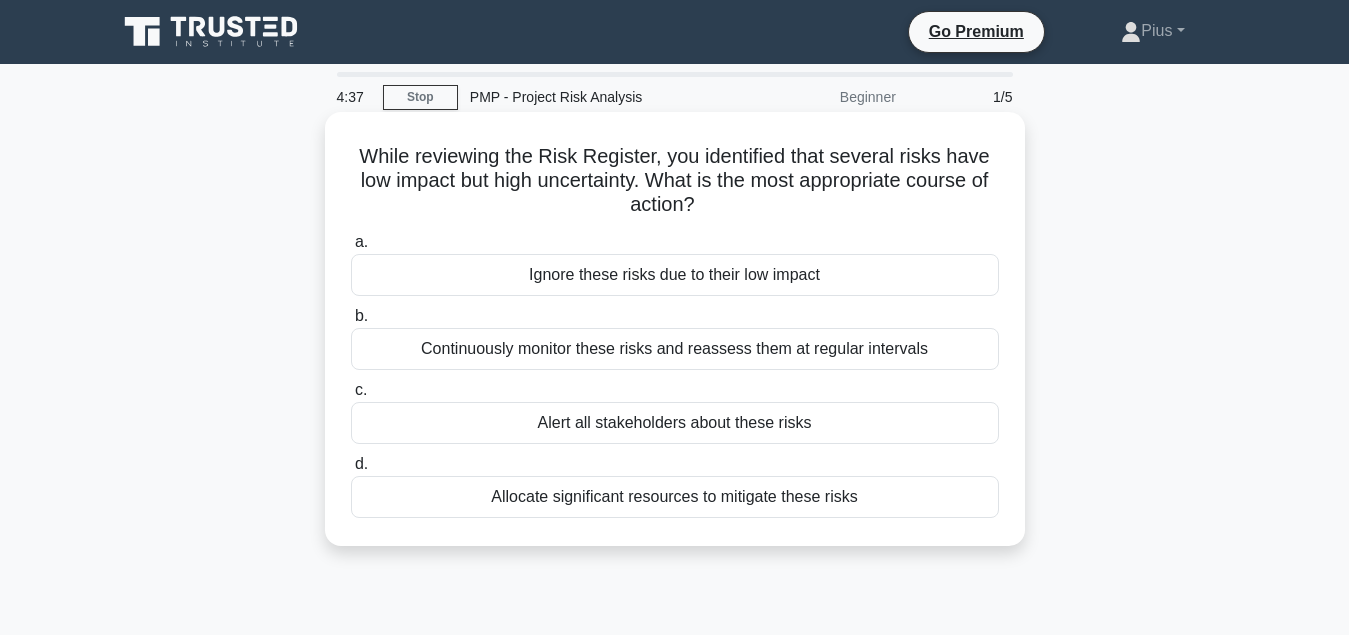 click on "Continuously monitor these risks and reassess them at regular intervals" at bounding box center [675, 349] 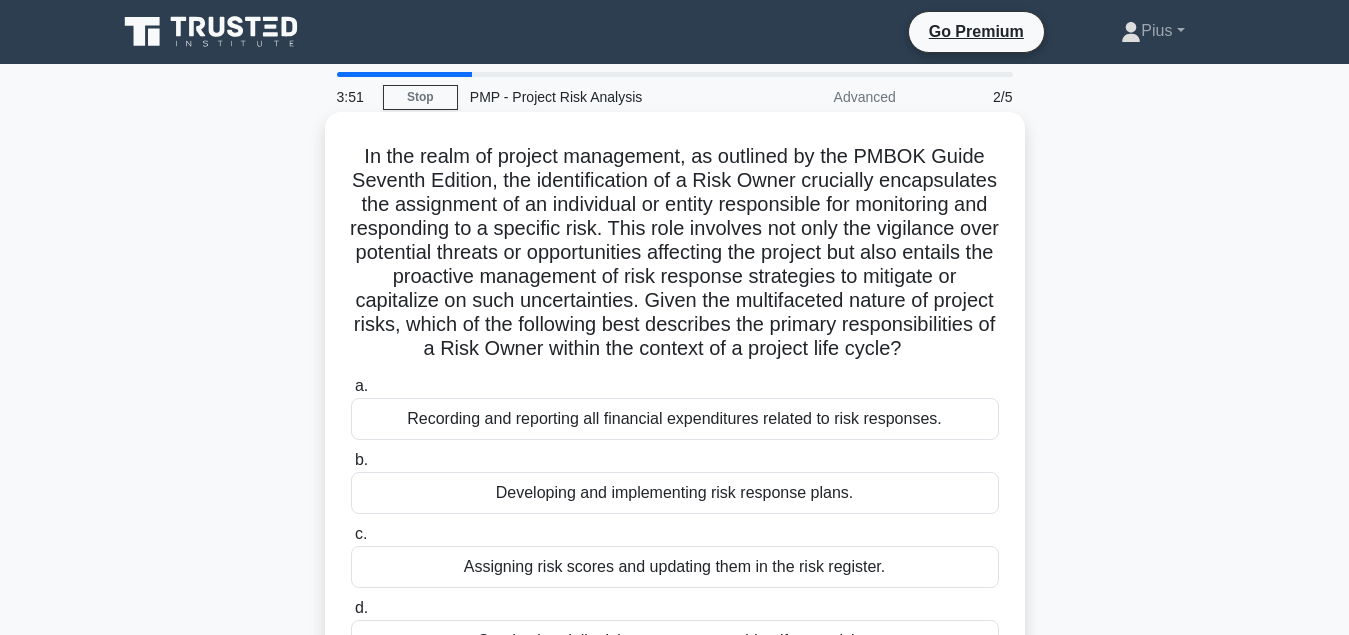 scroll, scrollTop: 102, scrollLeft: 0, axis: vertical 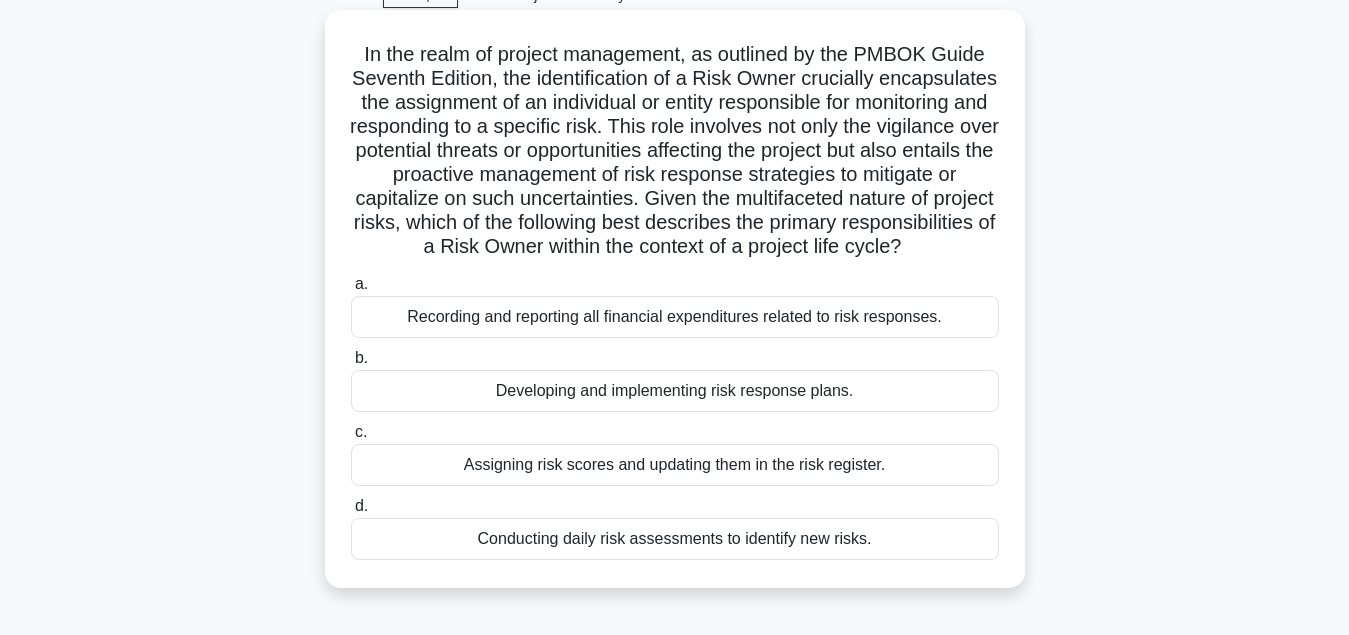 click on "Developing and implementing risk response plans." at bounding box center (675, 391) 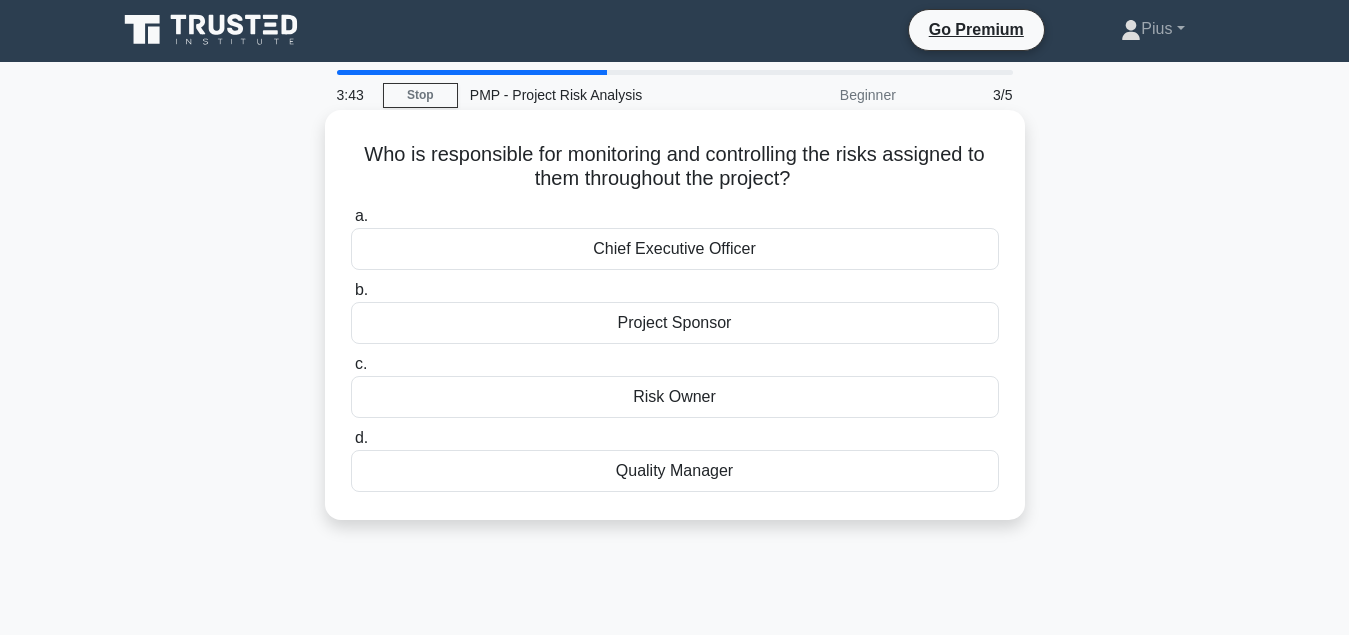 scroll, scrollTop: 0, scrollLeft: 0, axis: both 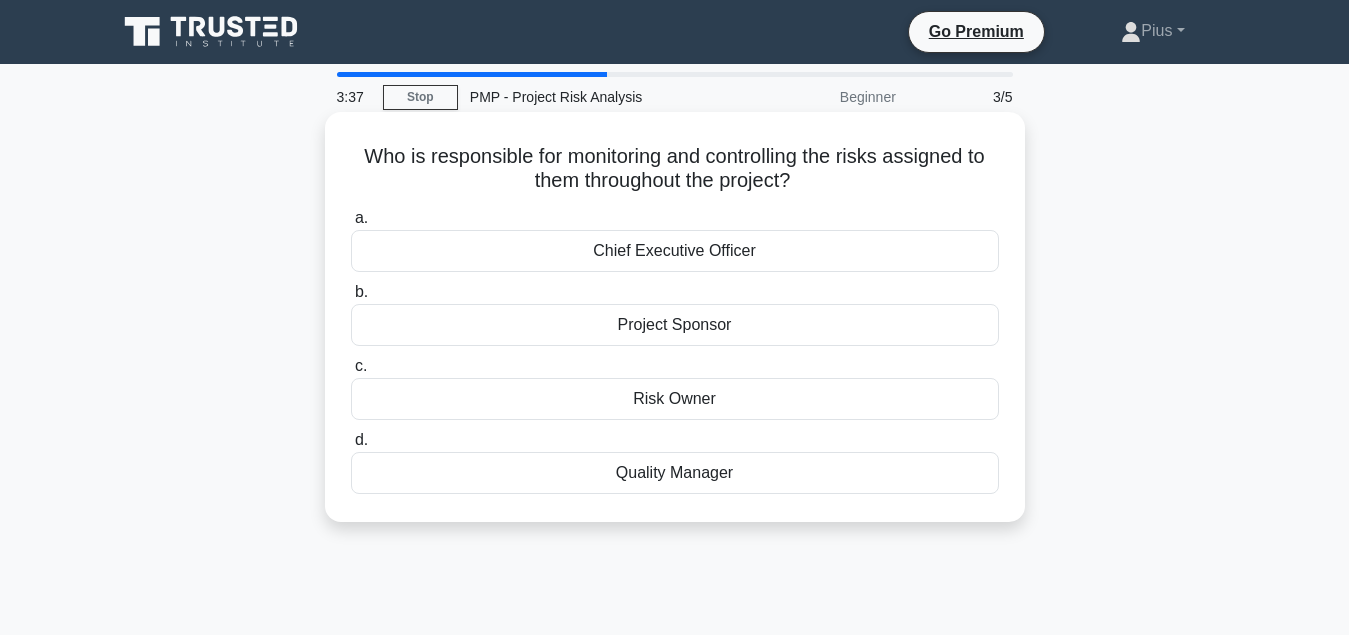 click on "Risk Owner" at bounding box center [675, 399] 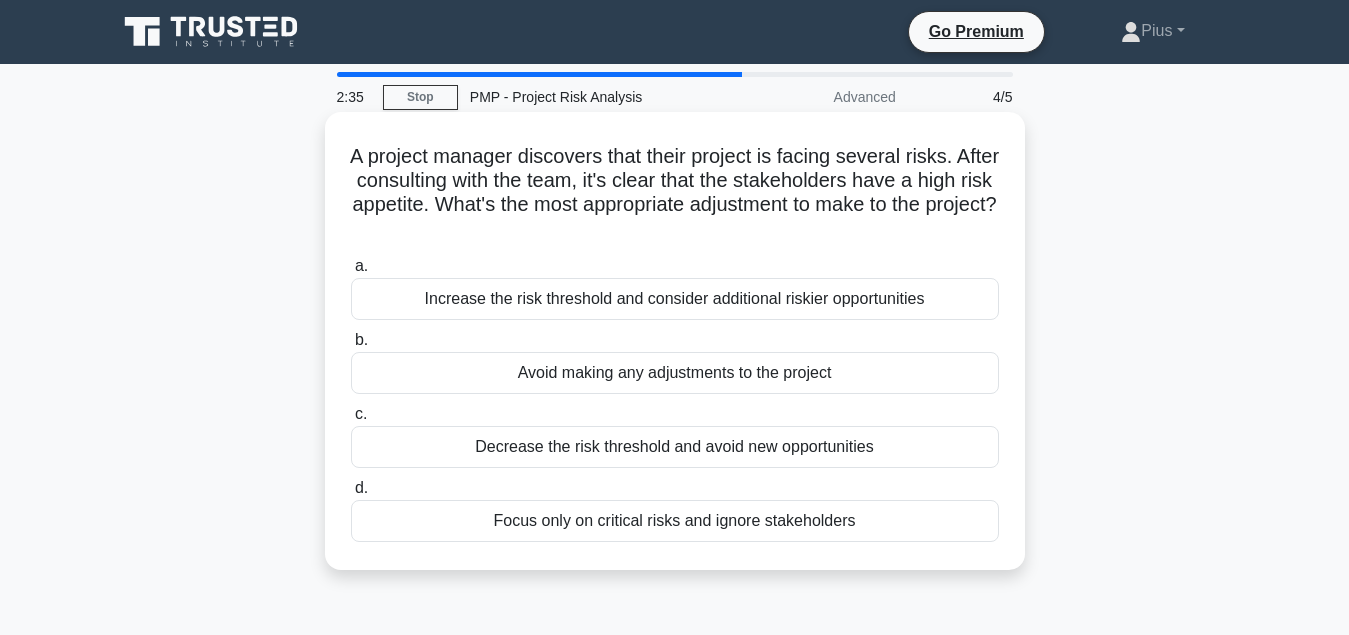 click on "Increase the risk threshold and consider additional riskier opportunities" at bounding box center (675, 299) 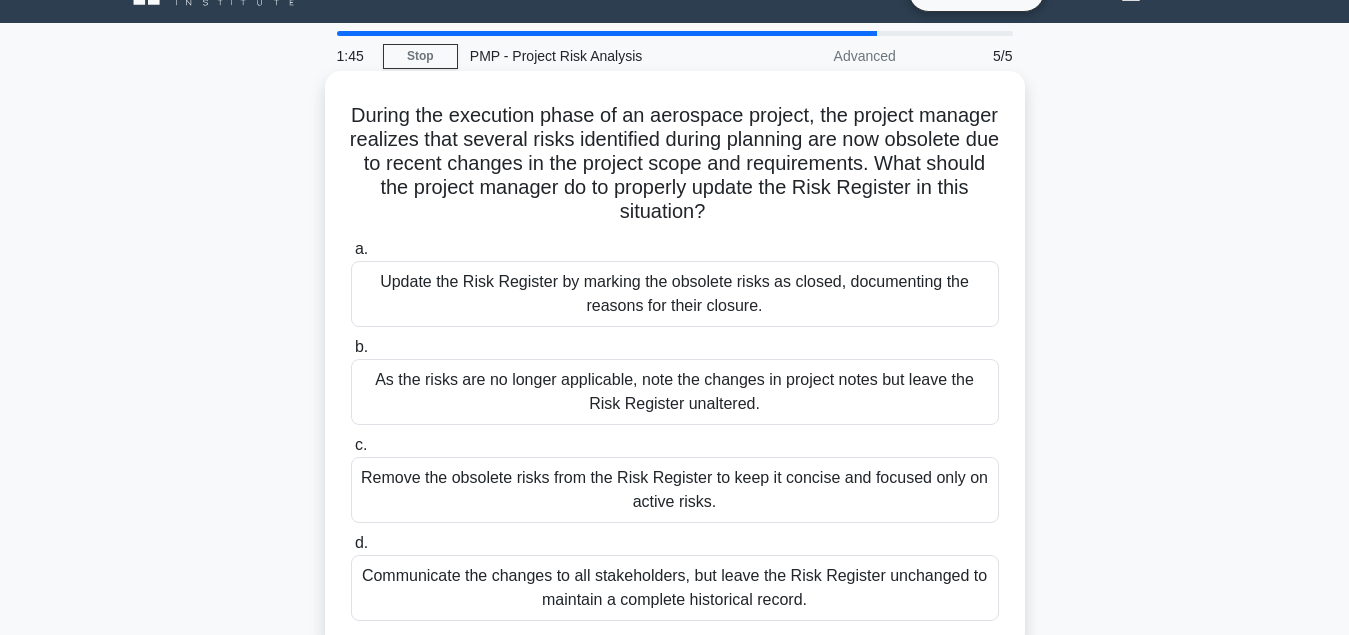 scroll, scrollTop: 0, scrollLeft: 0, axis: both 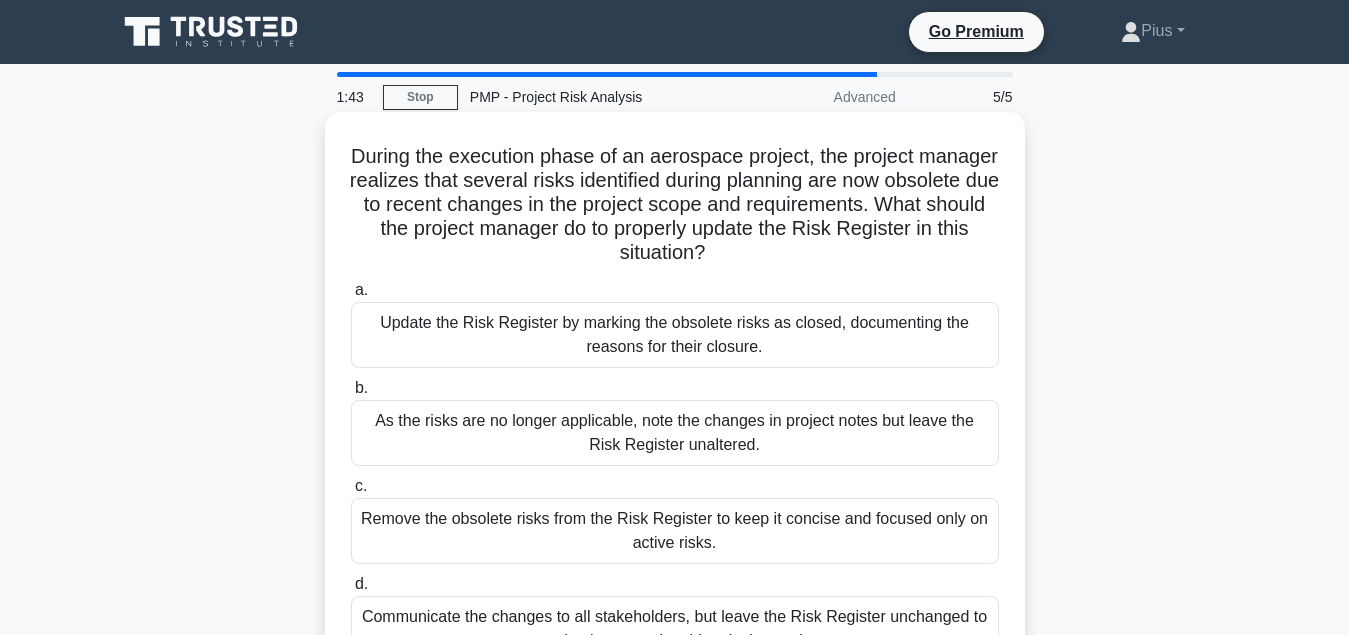 click on "Update the Risk Register by marking the obsolete risks as closed, documenting the reasons for their closure." at bounding box center [675, 335] 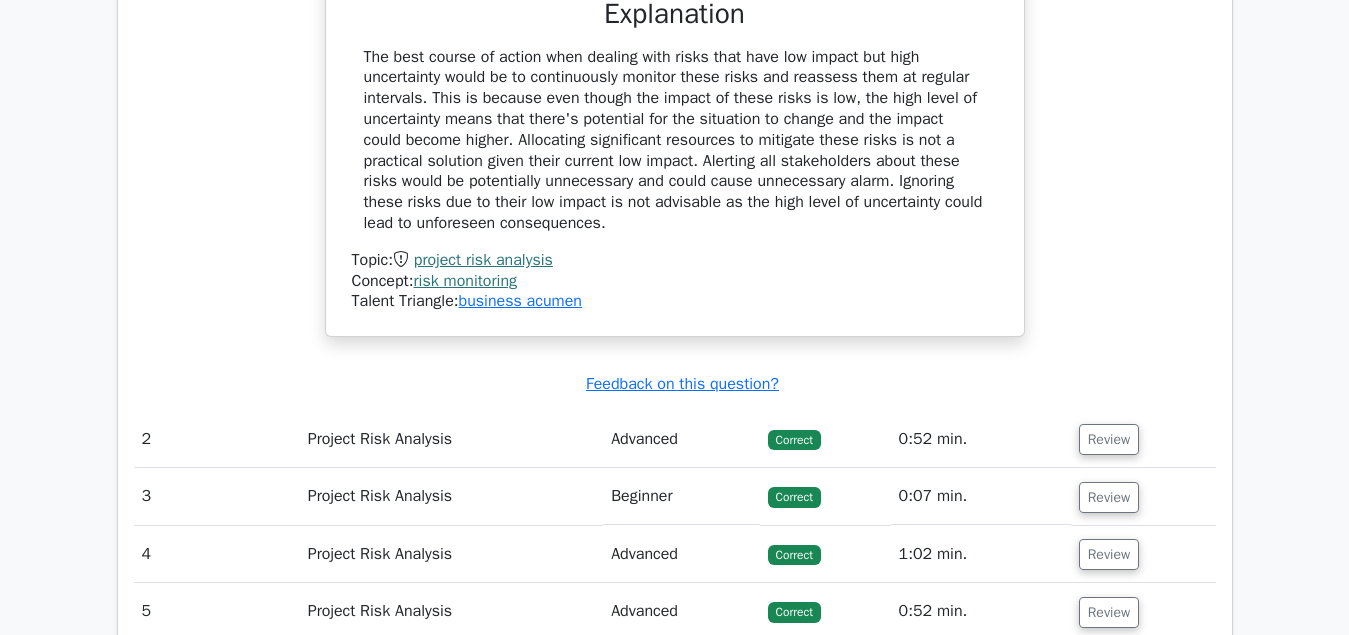 scroll, scrollTop: 2040, scrollLeft: 0, axis: vertical 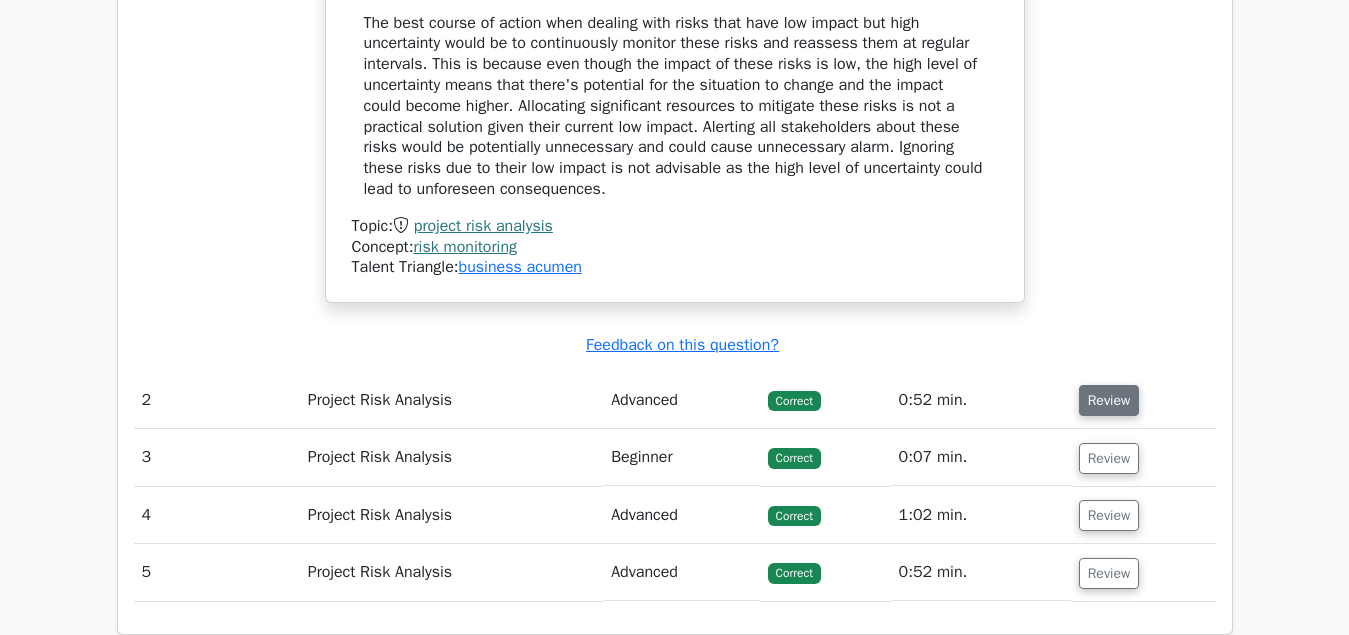 click on "Review" at bounding box center (1109, 400) 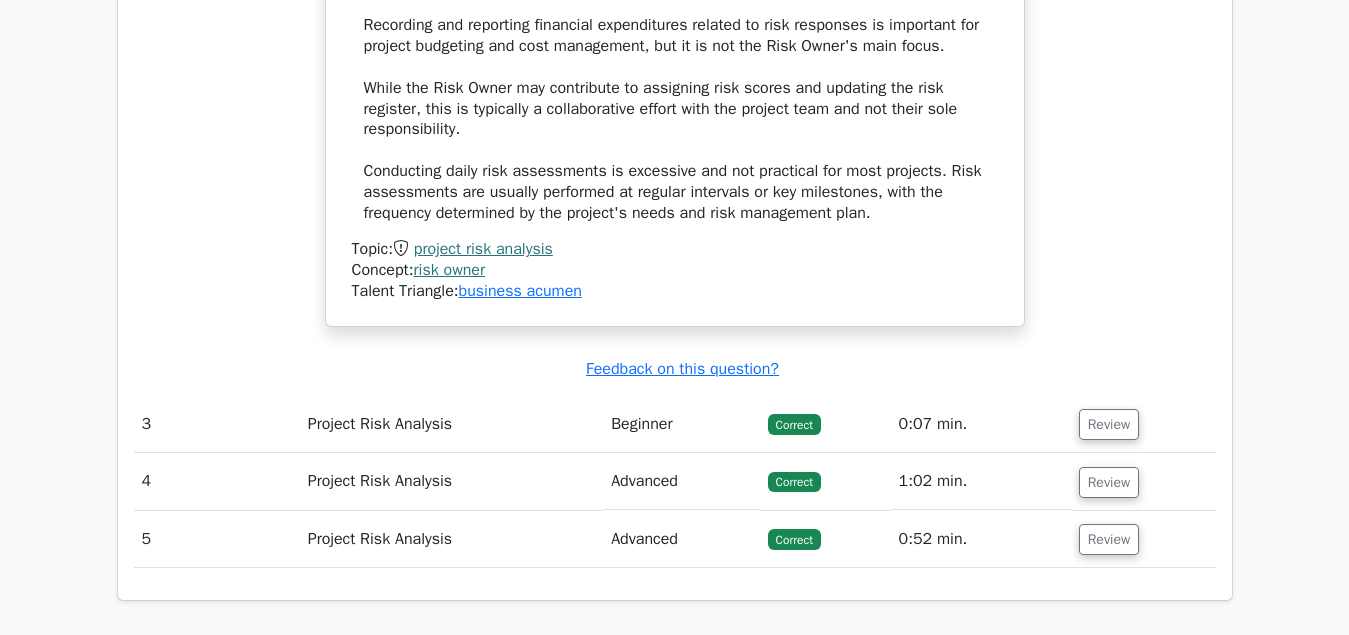 scroll, scrollTop: 3264, scrollLeft: 0, axis: vertical 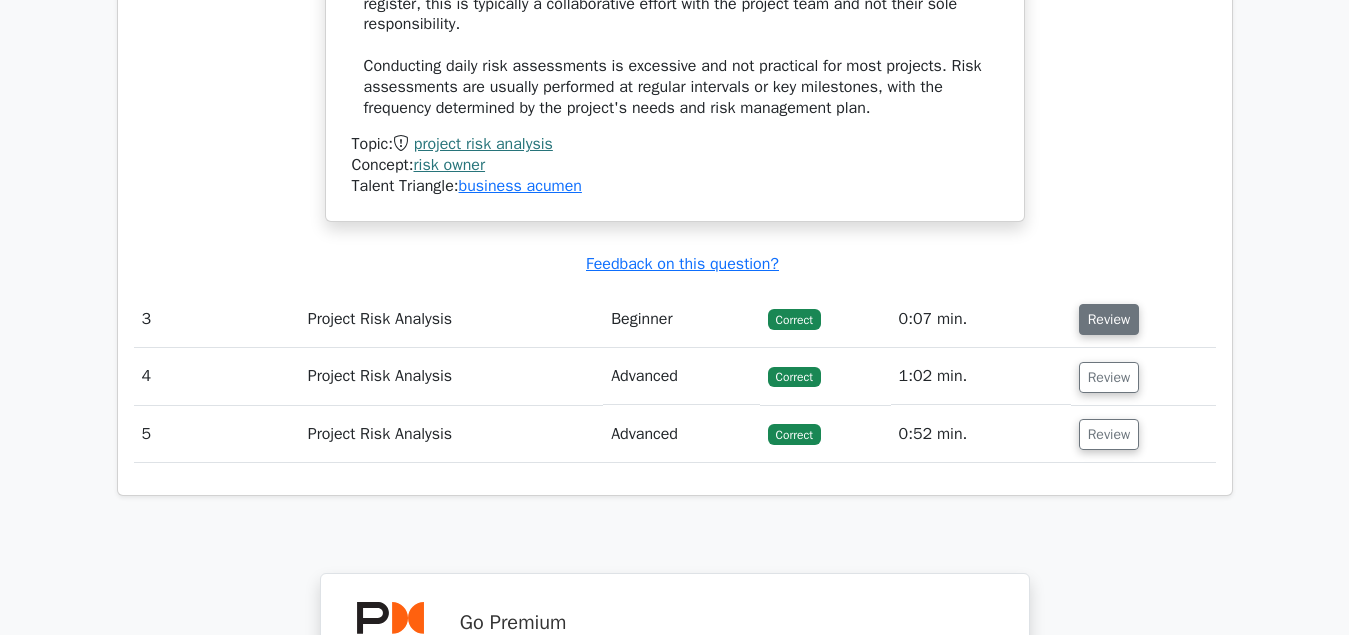 click on "Review" at bounding box center [1109, 319] 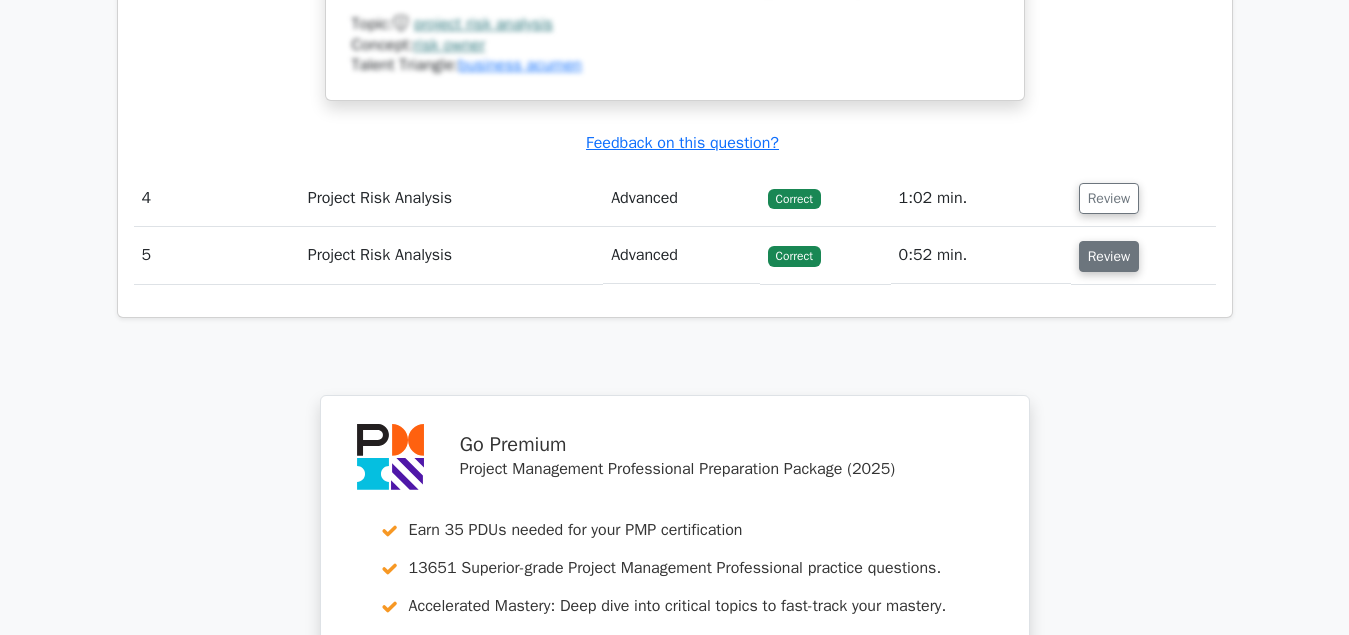 scroll, scrollTop: 4284, scrollLeft: 0, axis: vertical 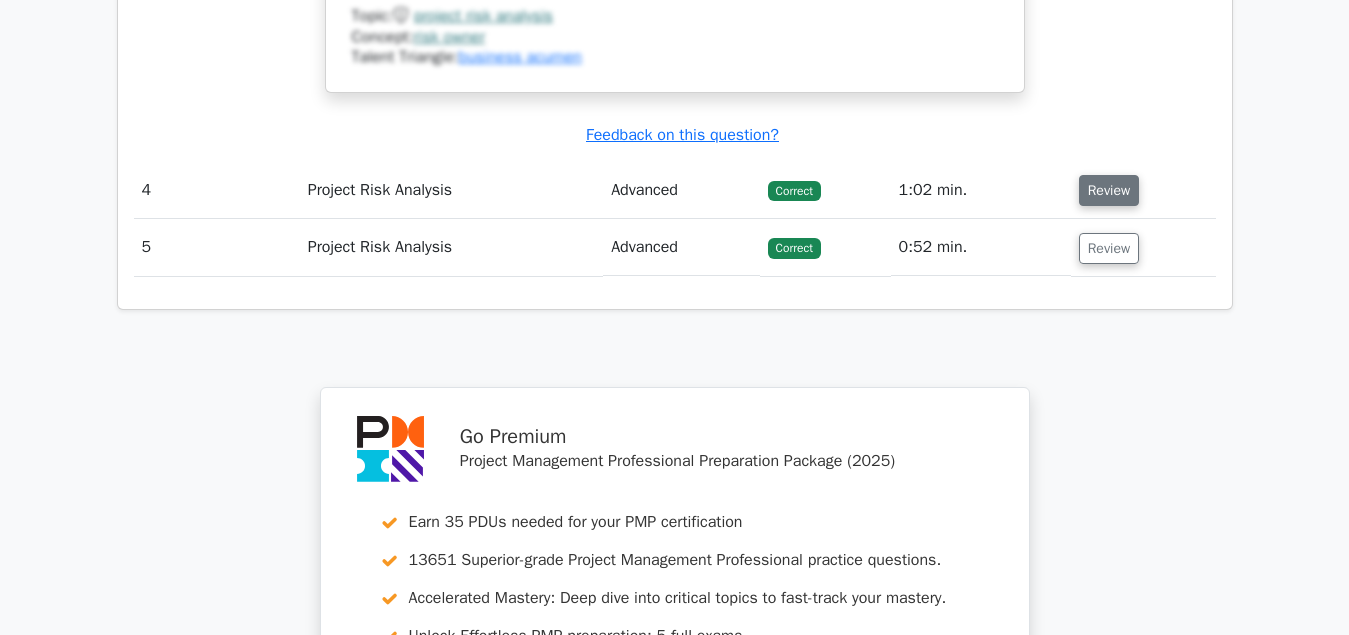 click on "Review" at bounding box center [1109, 190] 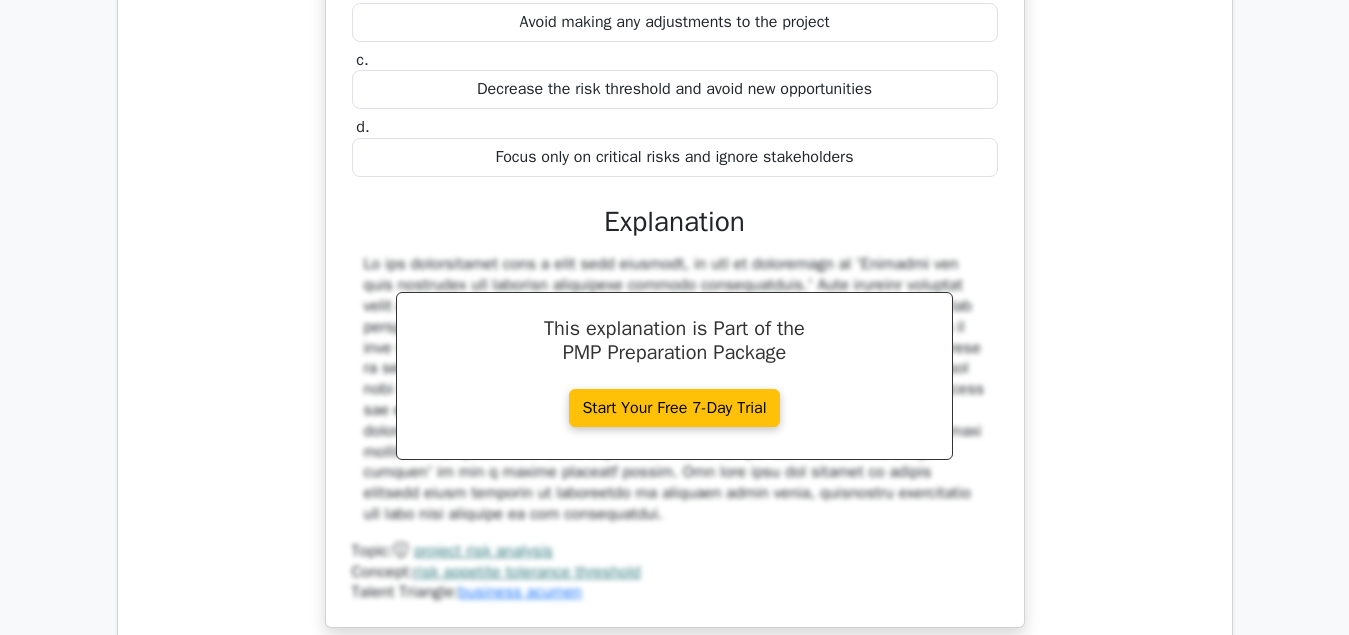 scroll, scrollTop: 5202, scrollLeft: 0, axis: vertical 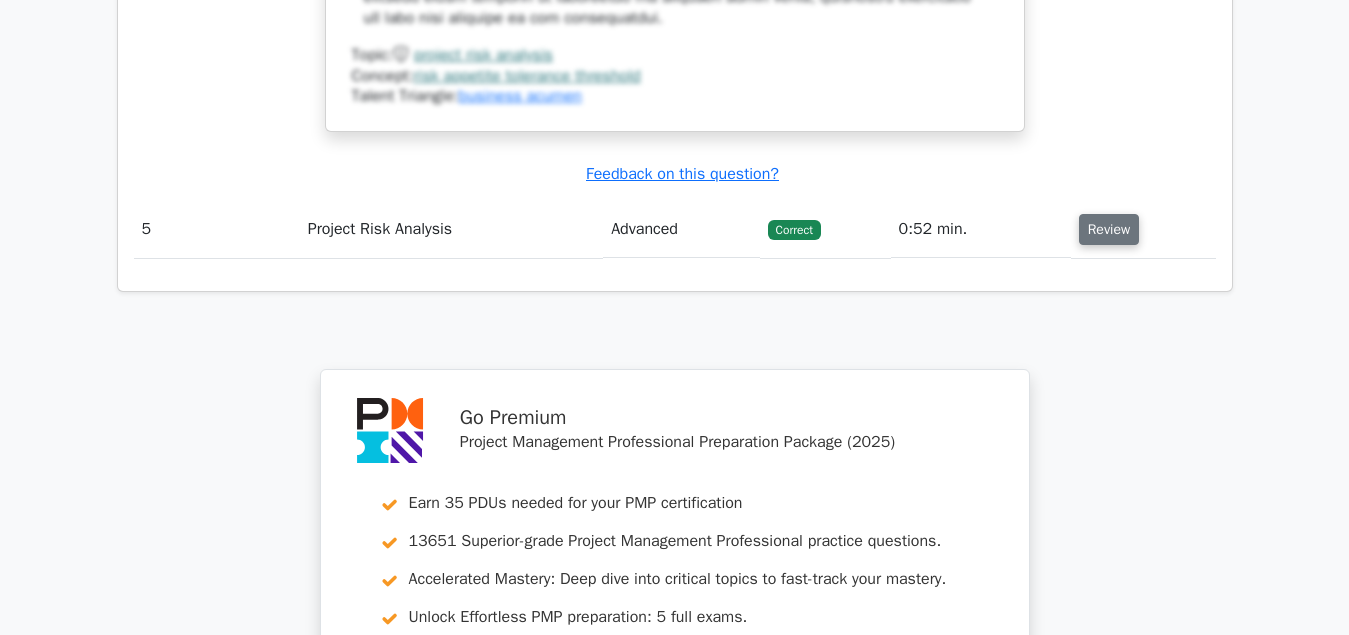 click on "Review" at bounding box center (1109, 229) 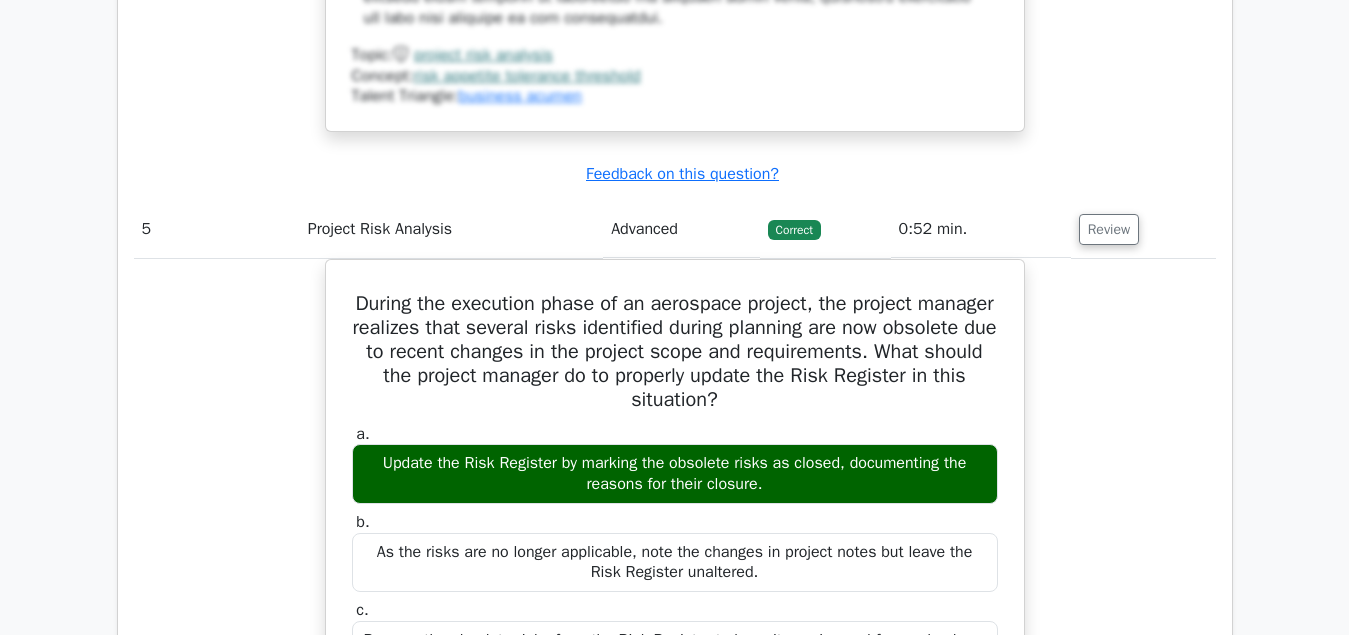 scroll, scrollTop: 5508, scrollLeft: 0, axis: vertical 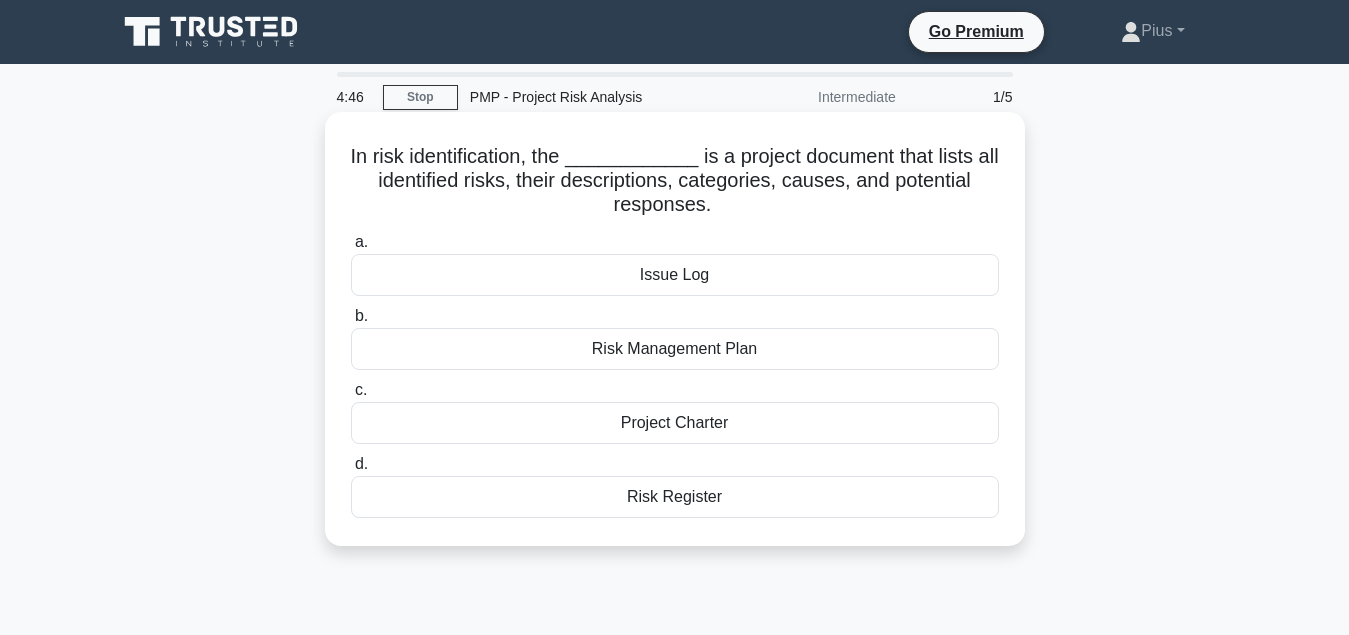 click on "Risk Register" at bounding box center (675, 497) 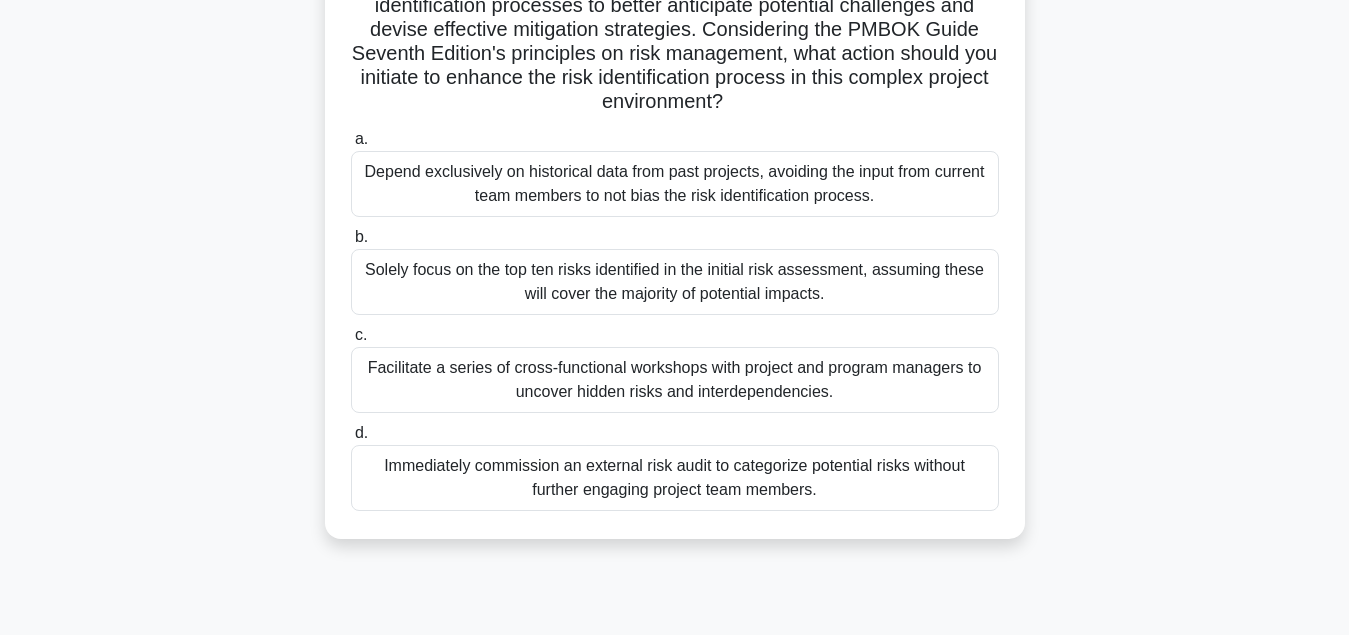 scroll, scrollTop: 408, scrollLeft: 0, axis: vertical 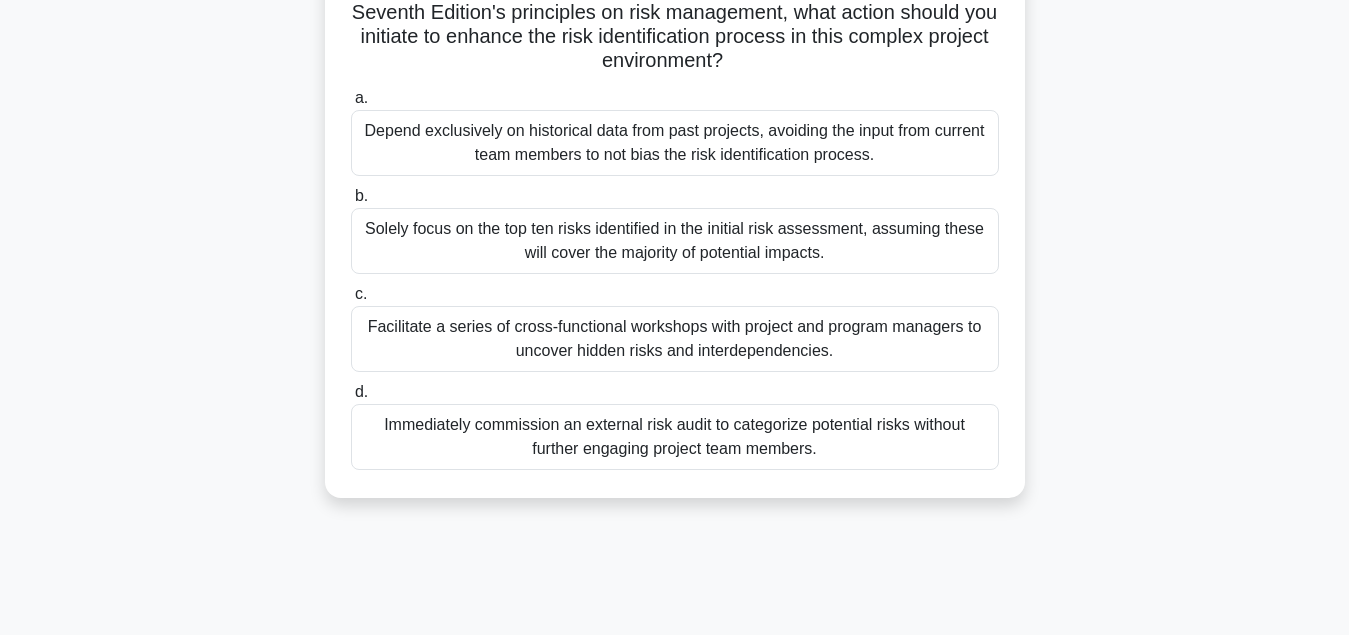 click on "Facilitate a series of cross-functional workshops with project and program managers to uncover hidden risks and interdependencies." at bounding box center [675, 339] 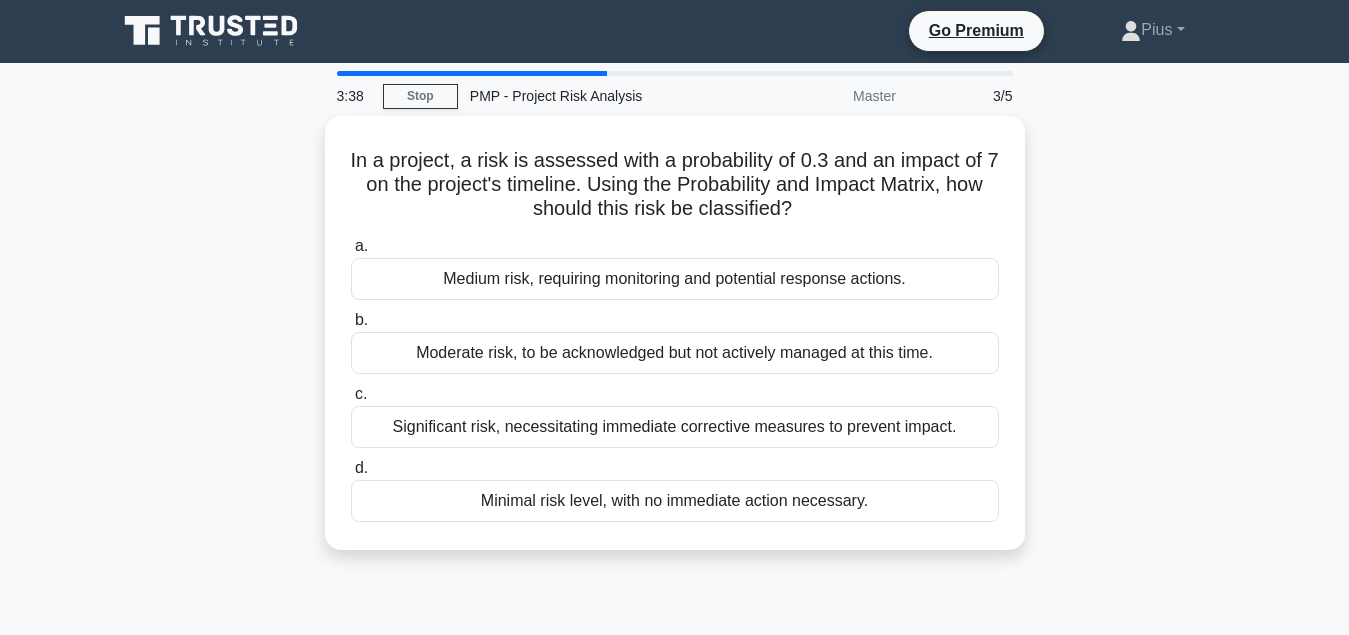 scroll, scrollTop: 0, scrollLeft: 0, axis: both 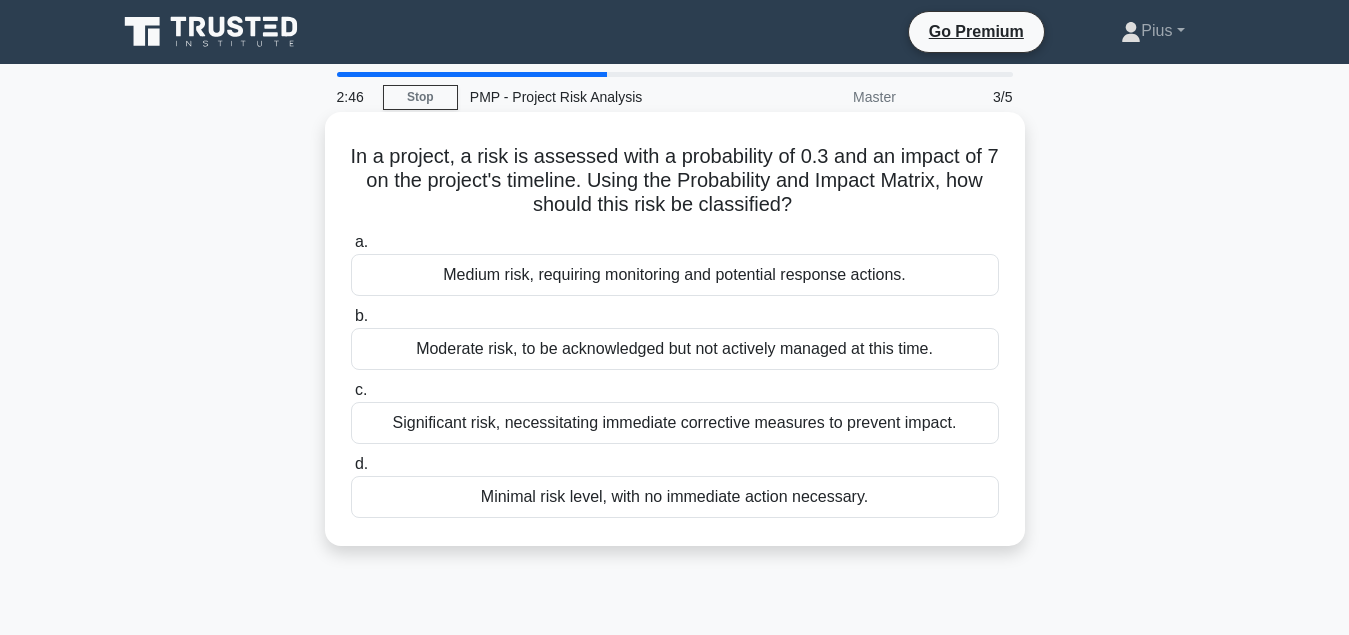 click on "Medium risk, requiring monitoring and potential response actions." at bounding box center [675, 275] 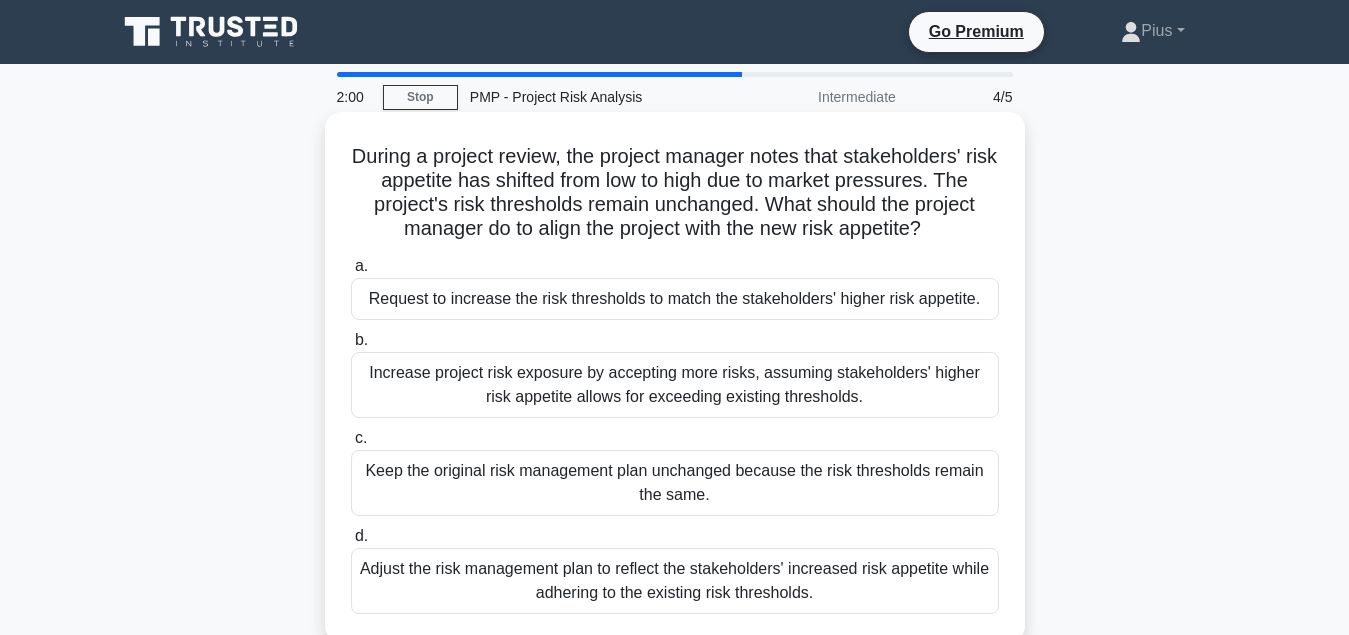click on "Request to increase the risk thresholds to match the stakeholders' higher risk appetite." at bounding box center [675, 299] 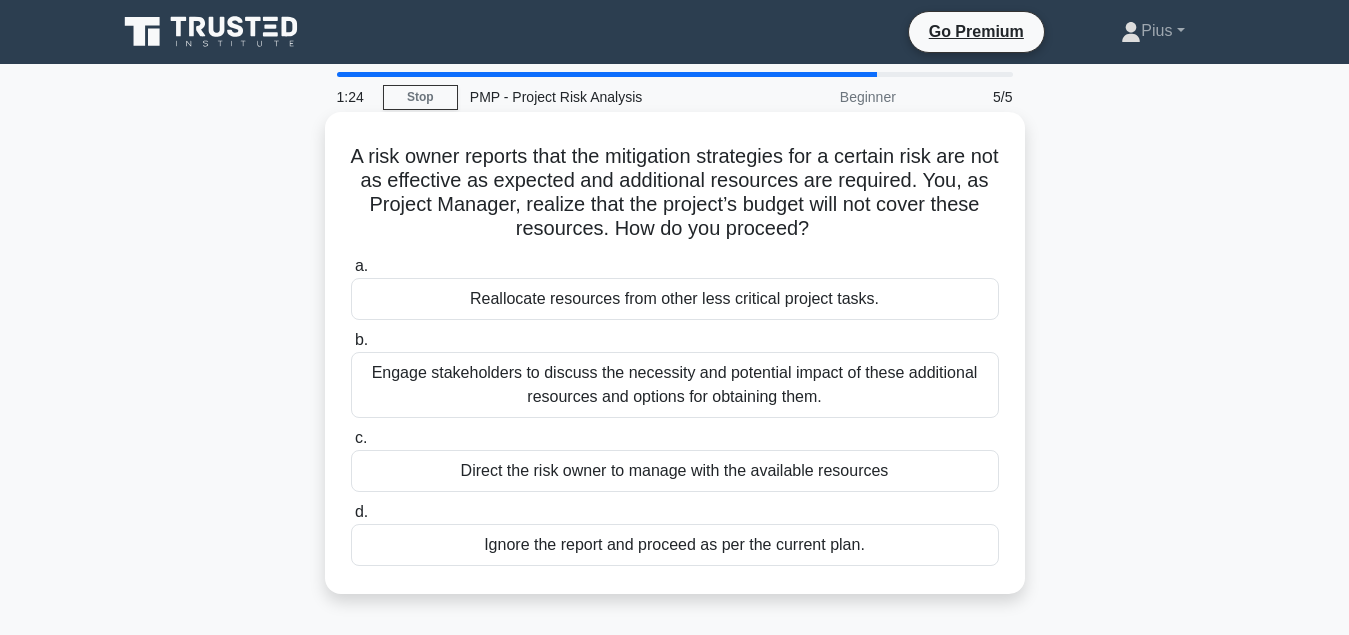 click on "Engage stakeholders to discuss the necessity and potential impact of these additional resources and options for obtaining them." at bounding box center [675, 385] 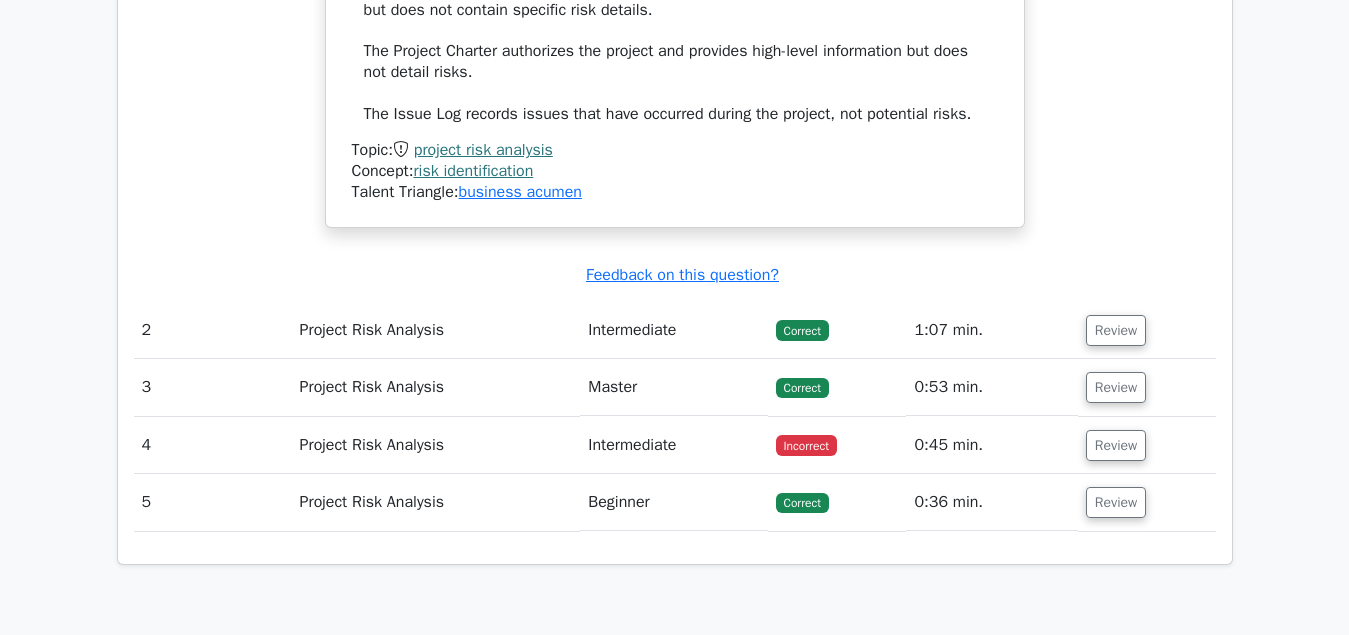 scroll, scrollTop: 2244, scrollLeft: 0, axis: vertical 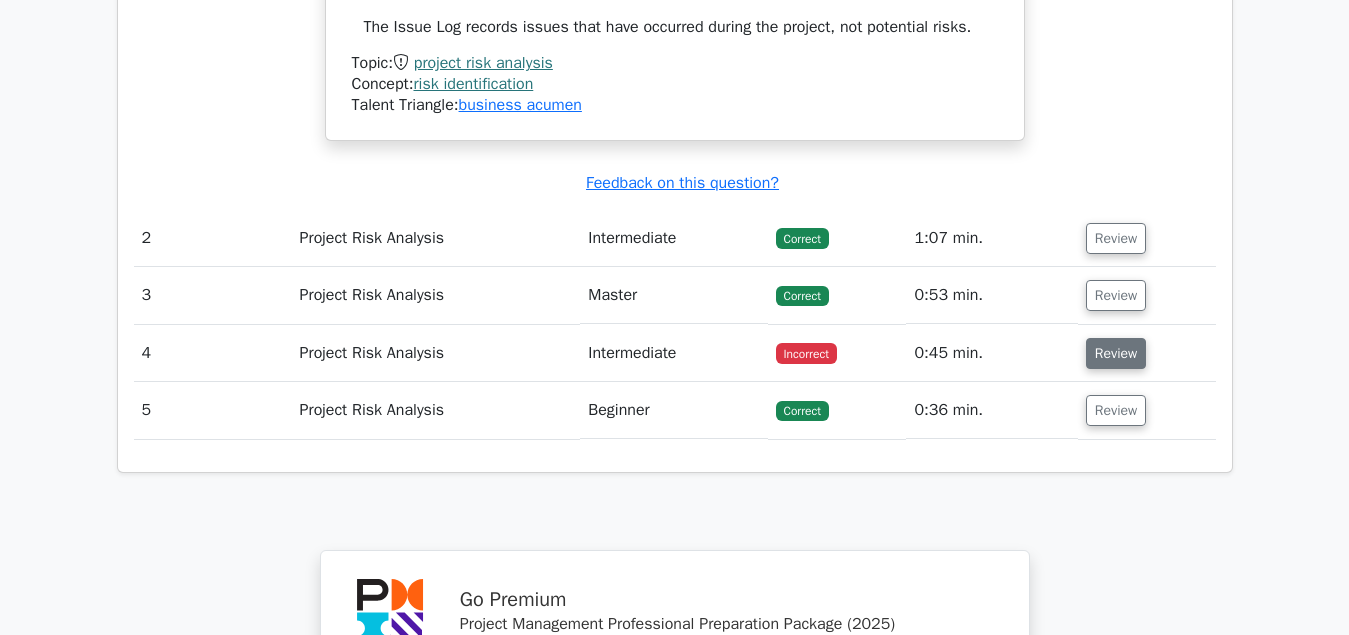 click on "Review" at bounding box center [1116, 353] 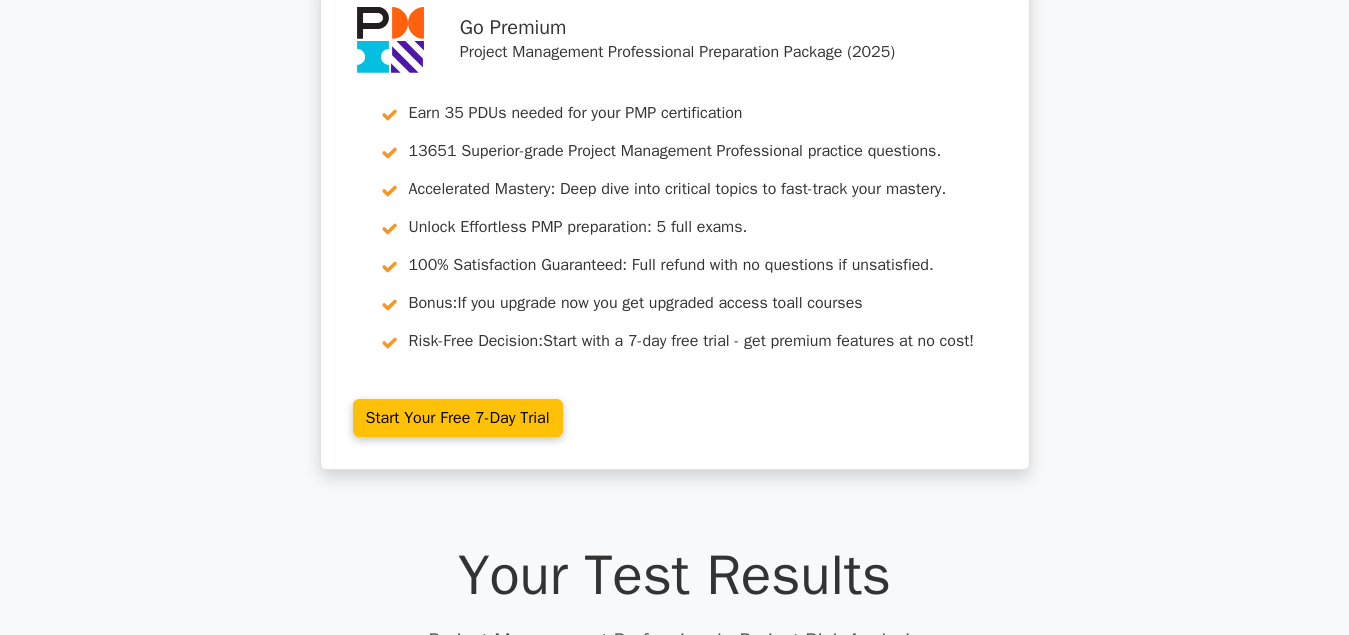 scroll, scrollTop: 0, scrollLeft: 0, axis: both 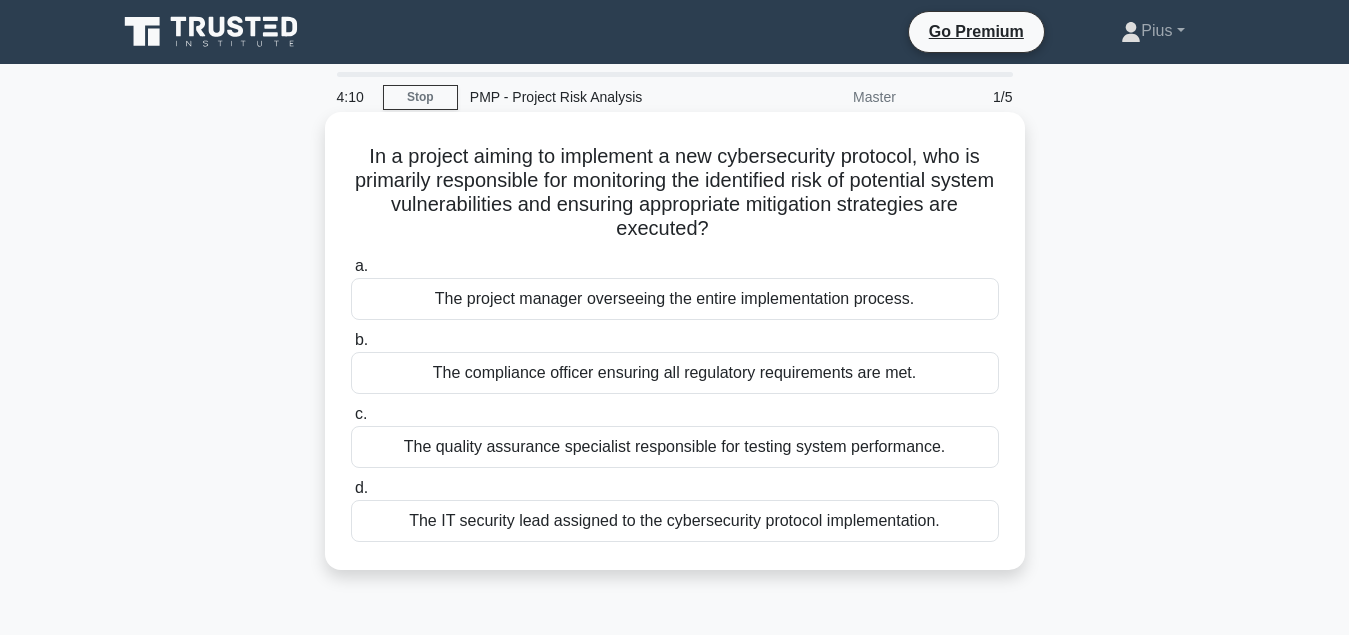 click on "The IT security lead assigned to the cybersecurity protocol implementation." at bounding box center [675, 521] 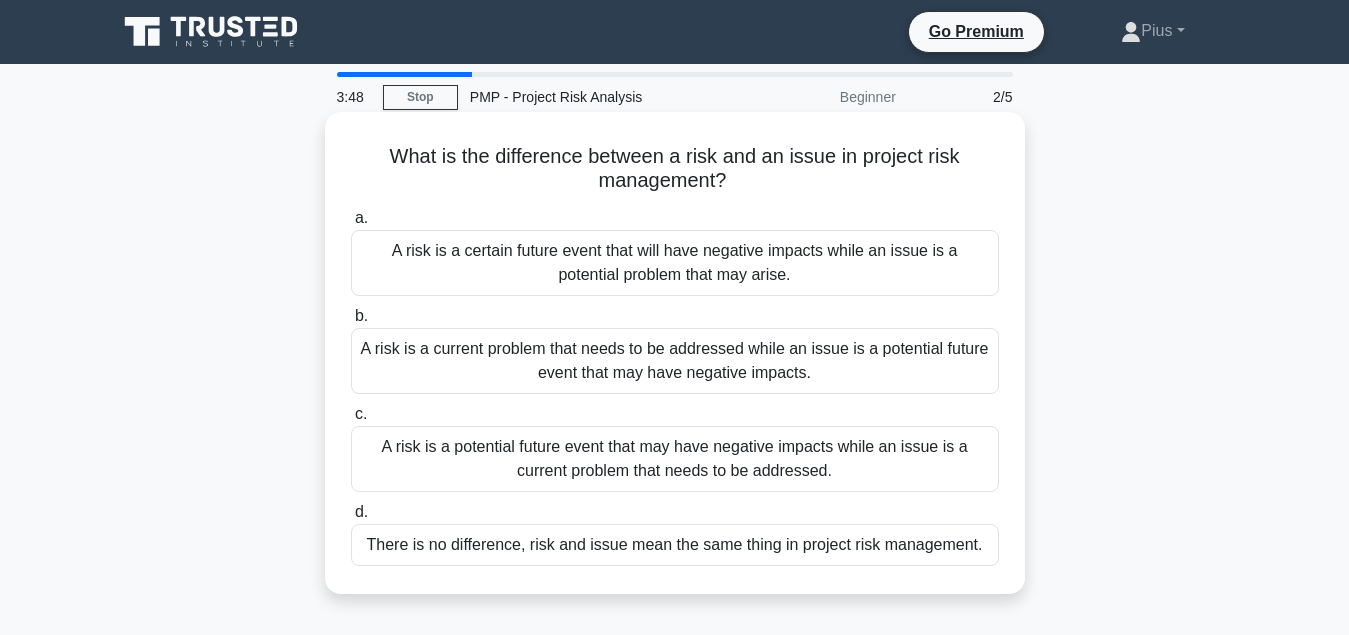 click on "A risk is a potential future event that may have negative impacts while an issue is a current problem that needs to be addressed." at bounding box center [675, 459] 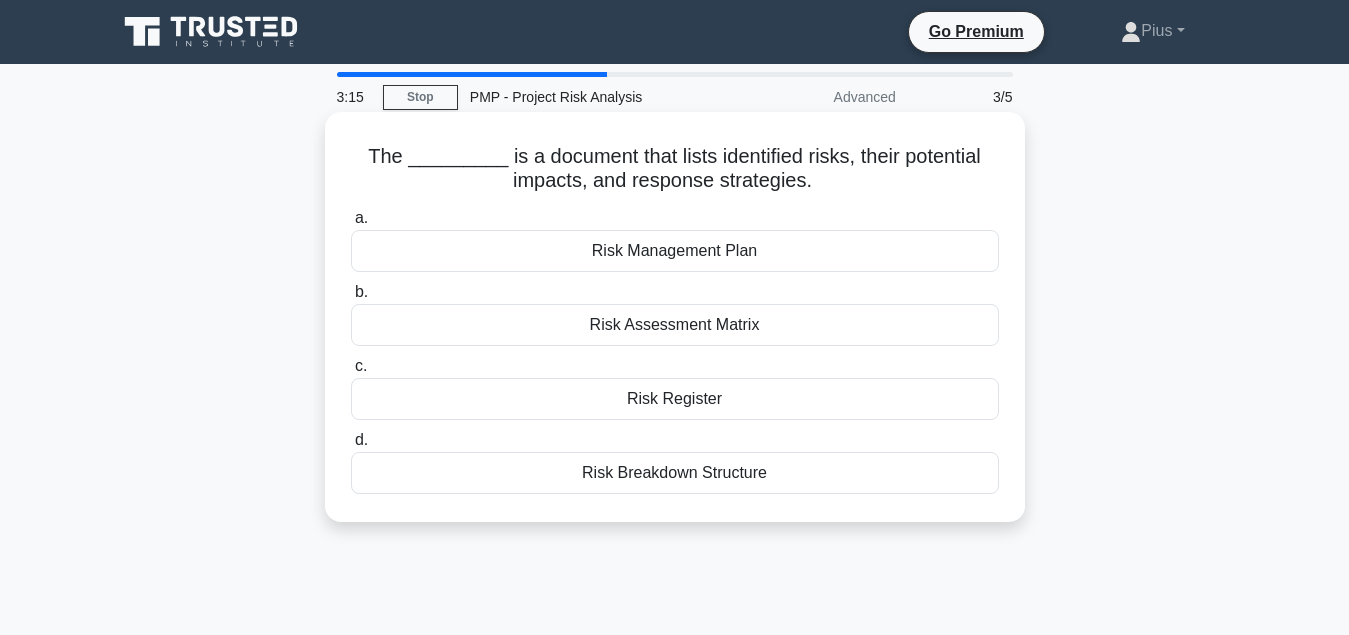 click on "Risk Management Plan" at bounding box center (675, 251) 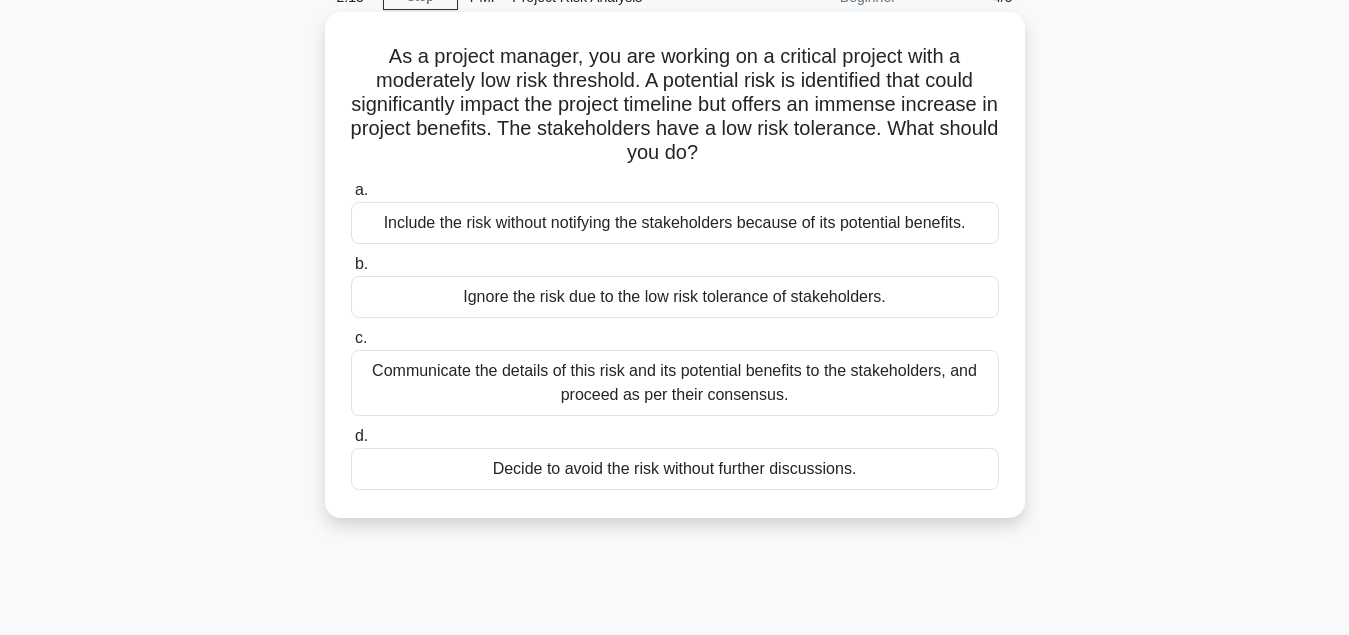 scroll, scrollTop: 102, scrollLeft: 0, axis: vertical 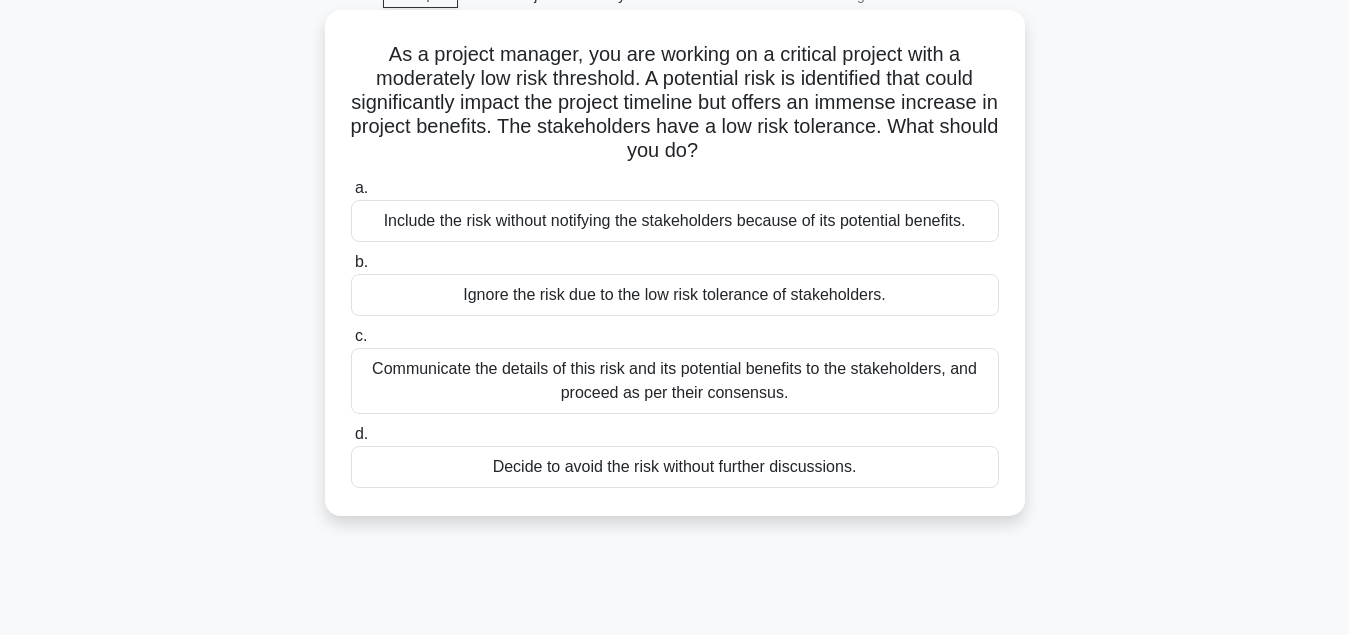 click on "Communicate the details of this risk and its potential benefits to the stakeholders, and proceed as per their consensus." at bounding box center (675, 381) 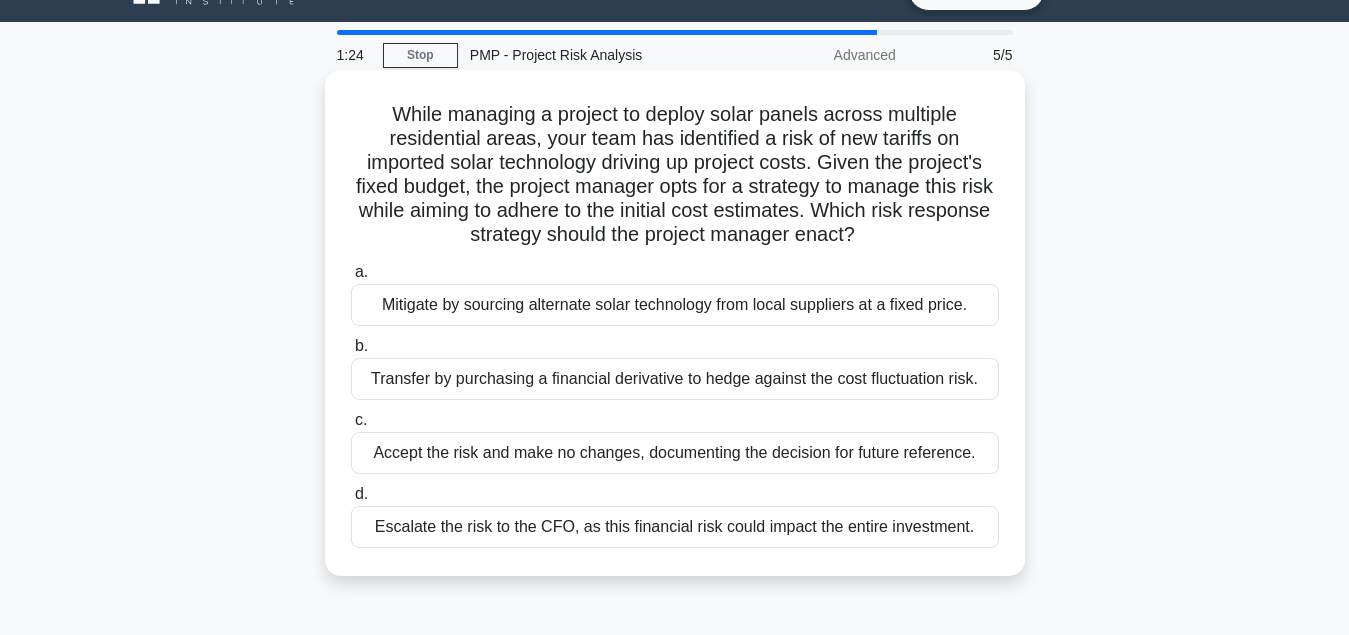 scroll, scrollTop: 0, scrollLeft: 0, axis: both 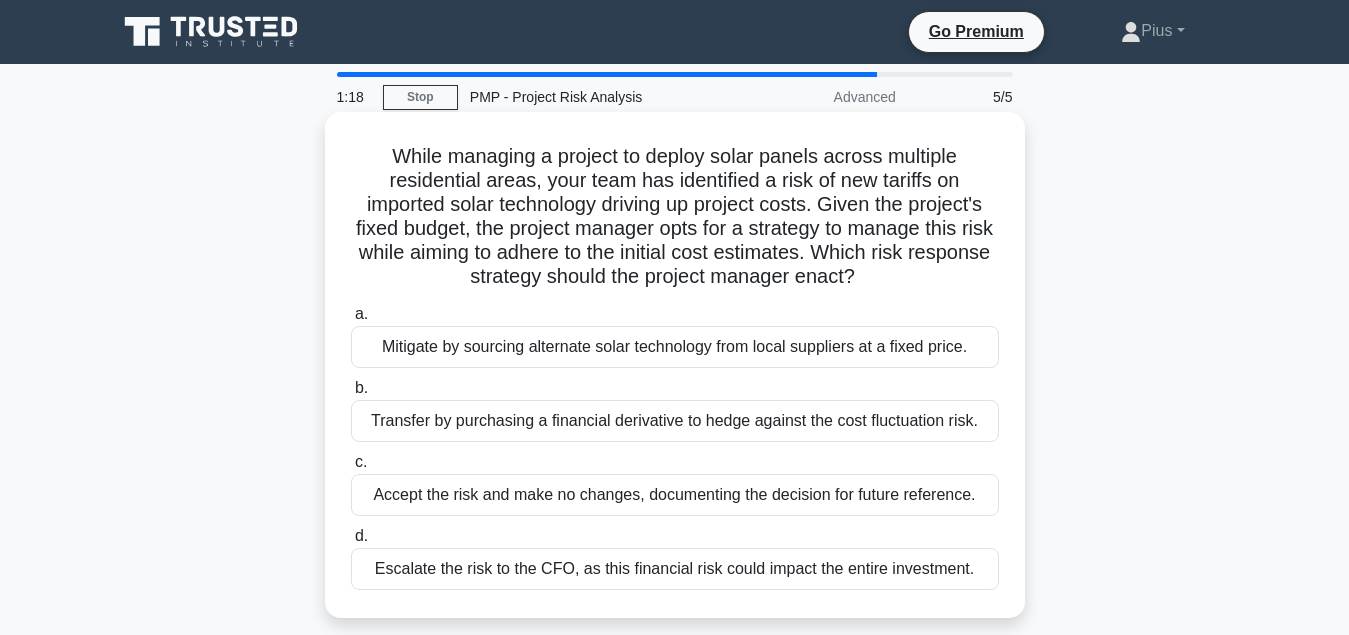 click on "Mitigate by sourcing alternate solar technology from local suppliers at a fixed price." at bounding box center [675, 347] 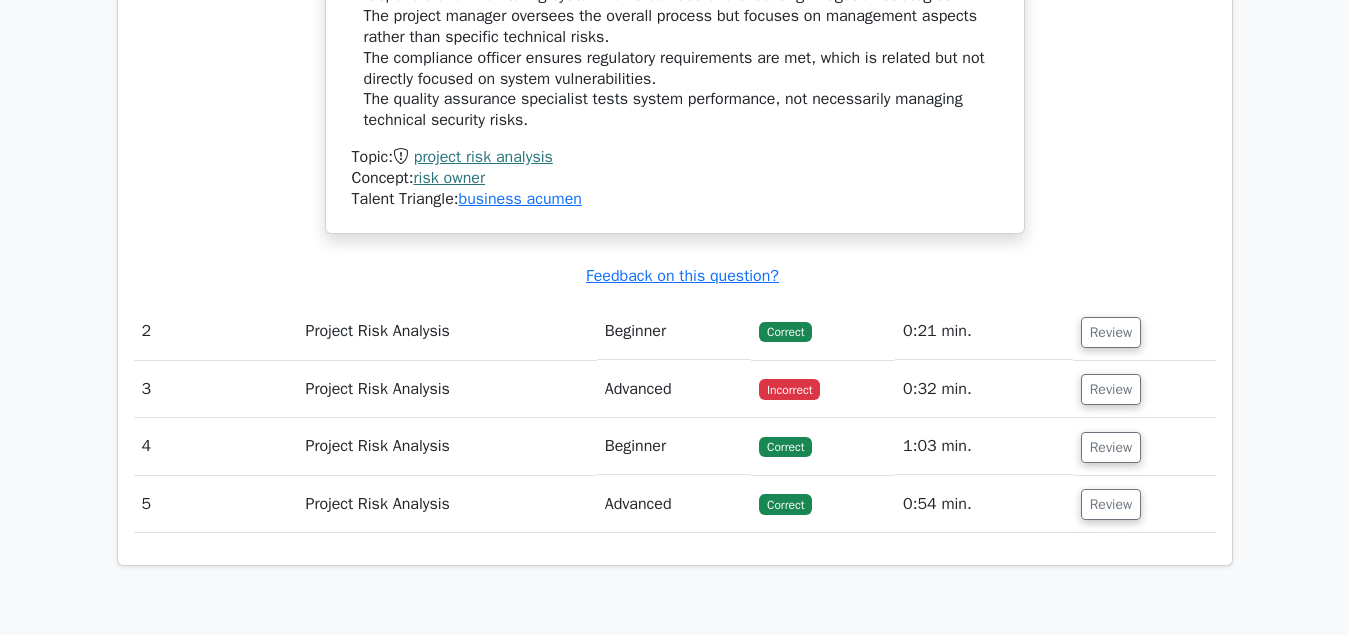 scroll, scrollTop: 2244, scrollLeft: 0, axis: vertical 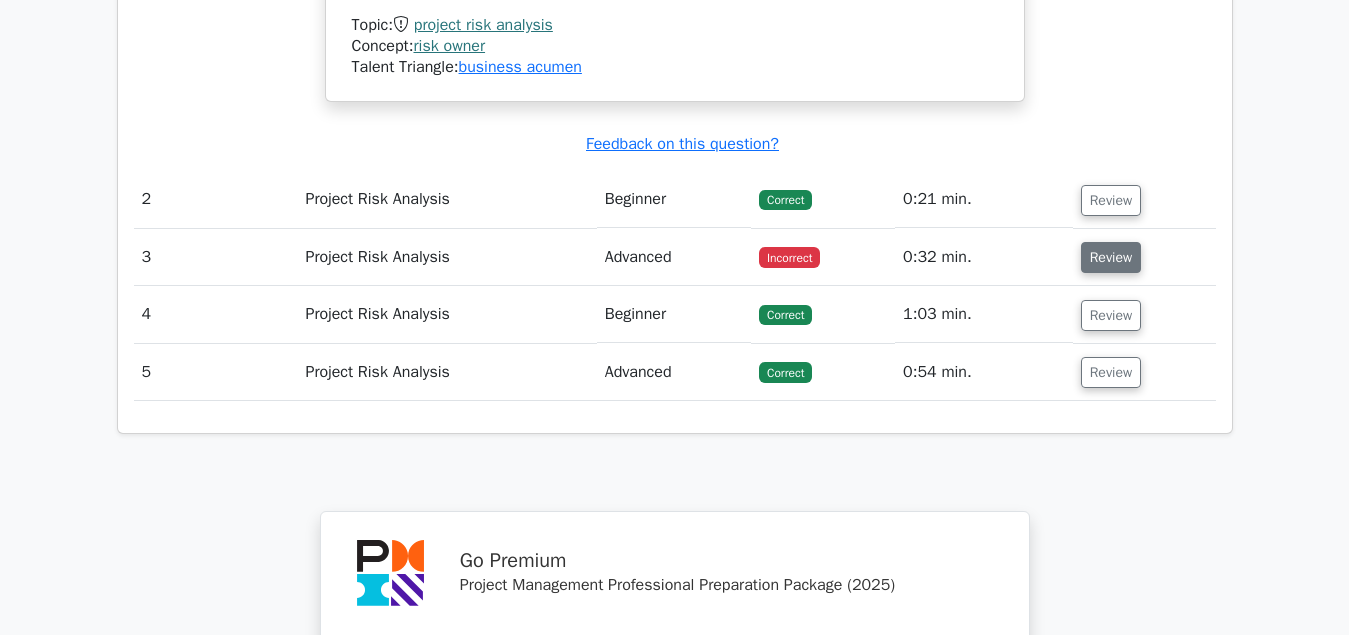 click on "Review" at bounding box center [1111, 257] 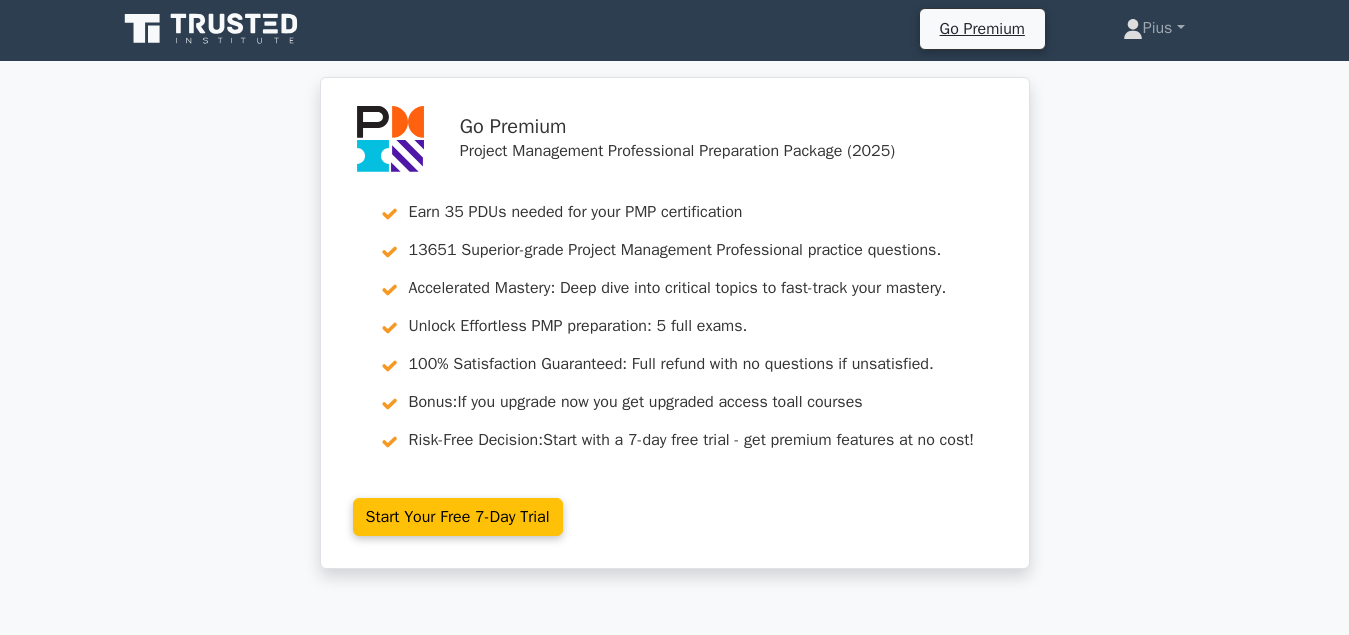 scroll, scrollTop: 0, scrollLeft: 0, axis: both 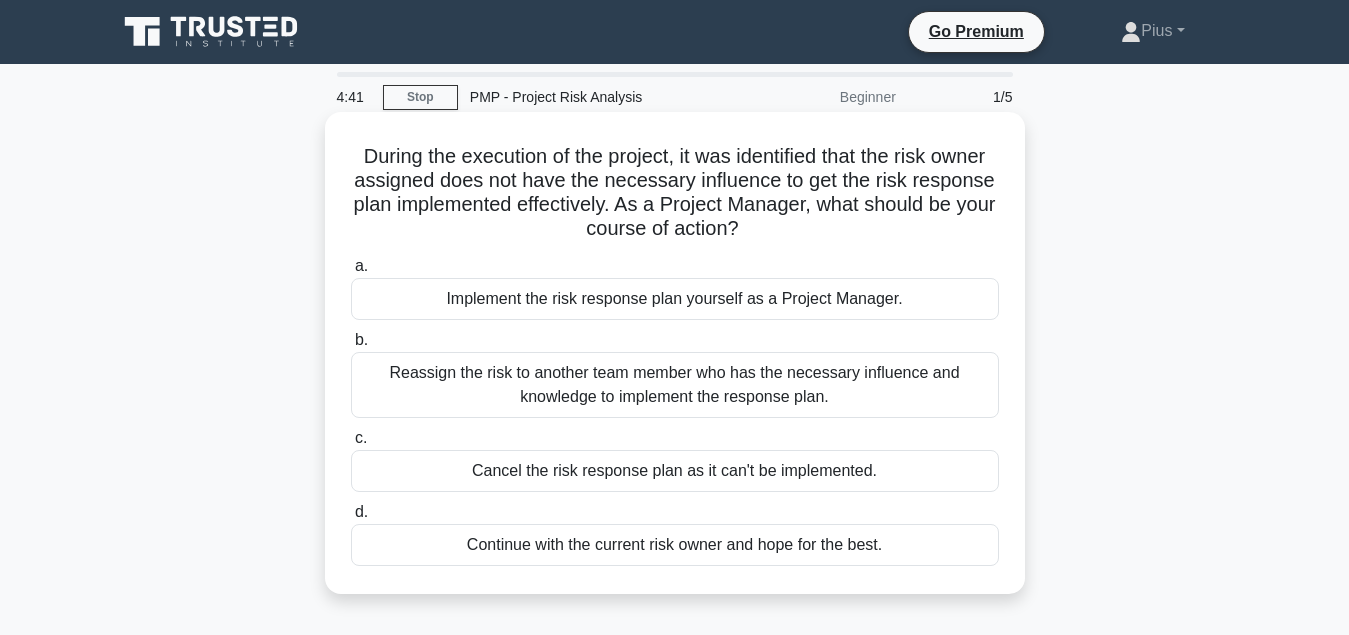 click on "Reassign the risk to another team member who has the necessary influence and knowledge to implement the response plan." at bounding box center (675, 385) 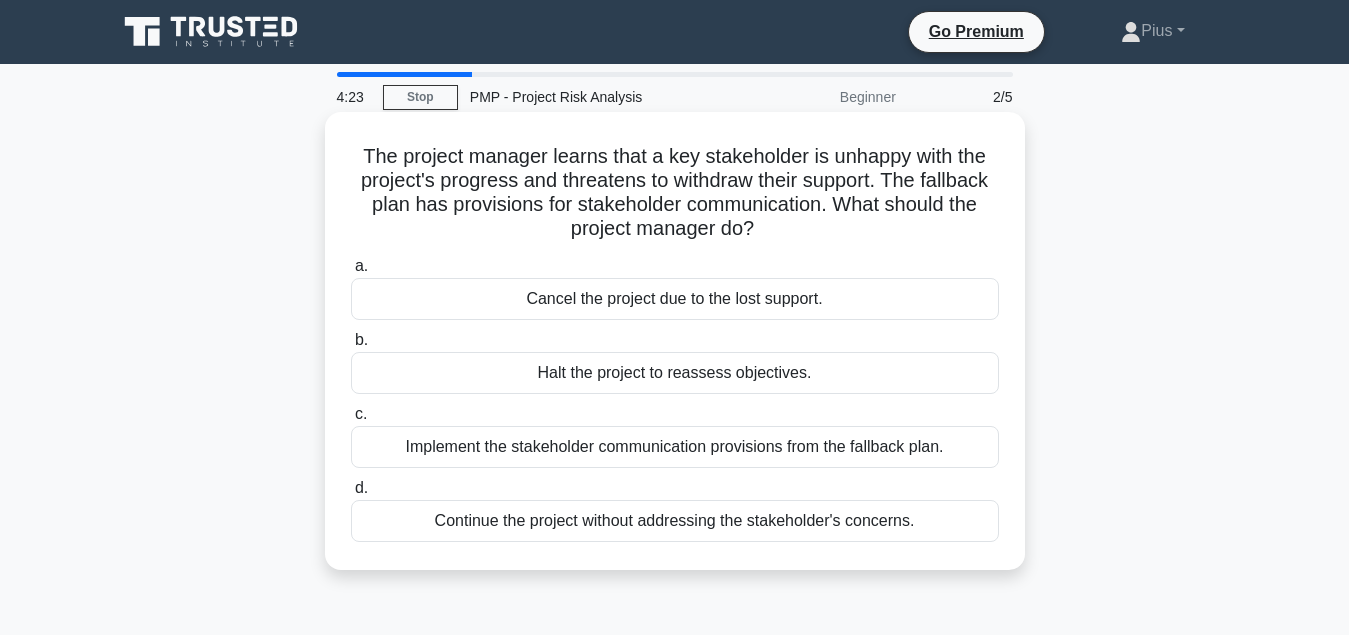 click on "Implement the stakeholder communication provisions from the fallback plan." at bounding box center (675, 447) 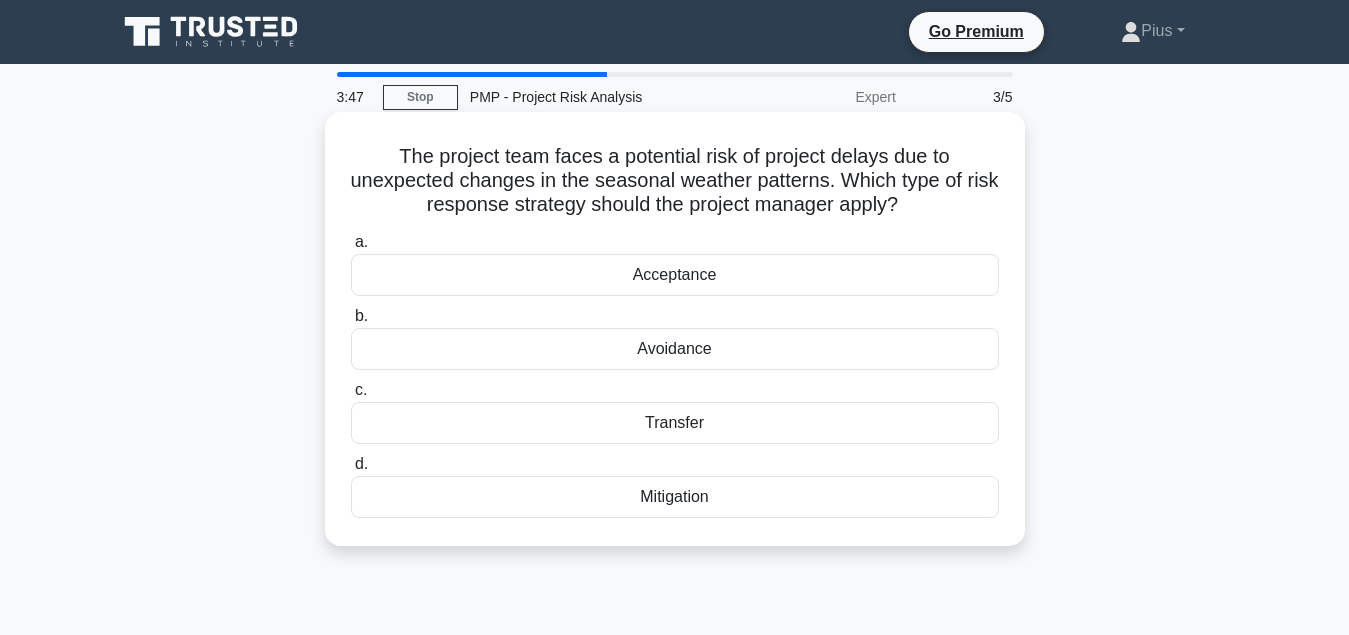 click on "Mitigation" at bounding box center [675, 497] 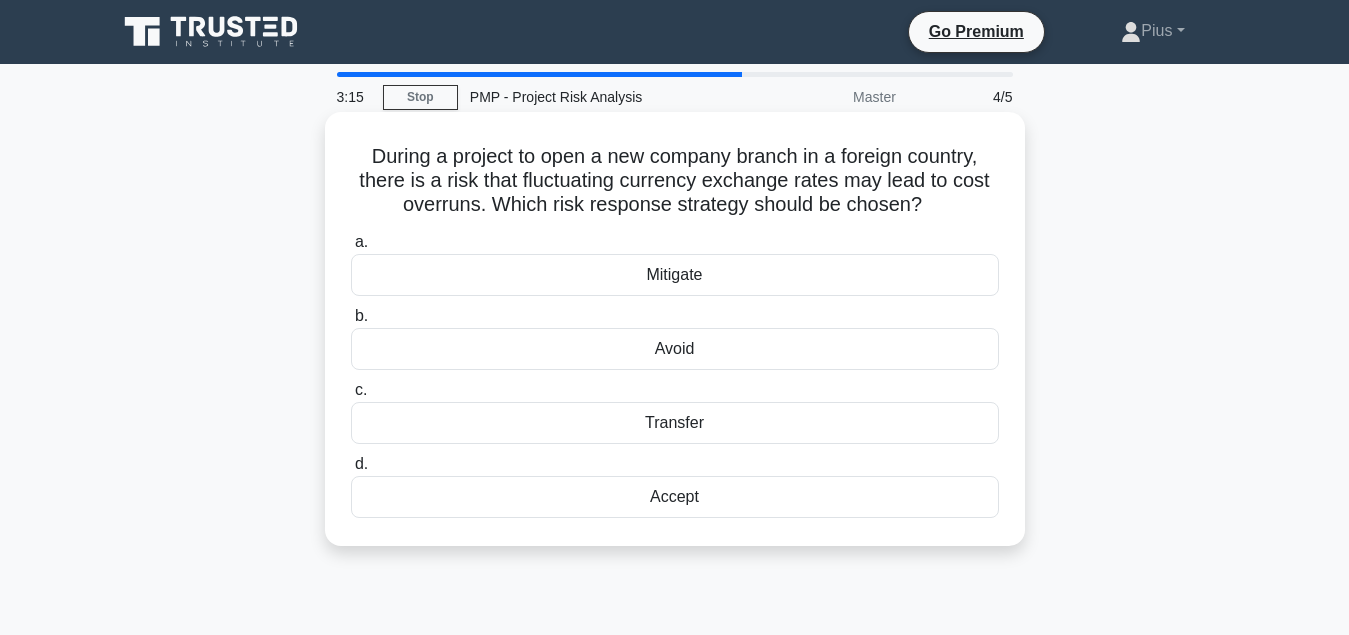 click on "Accept" at bounding box center [675, 497] 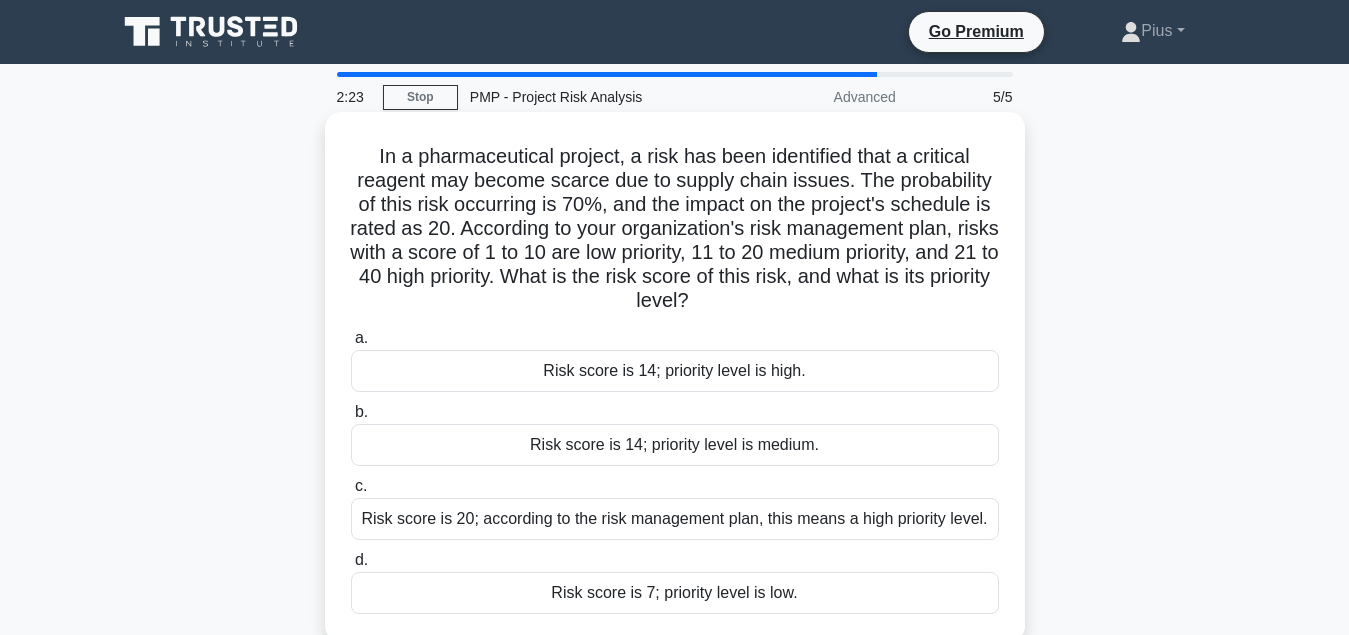 click on "Risk score is 14; priority level is medium." at bounding box center [675, 445] 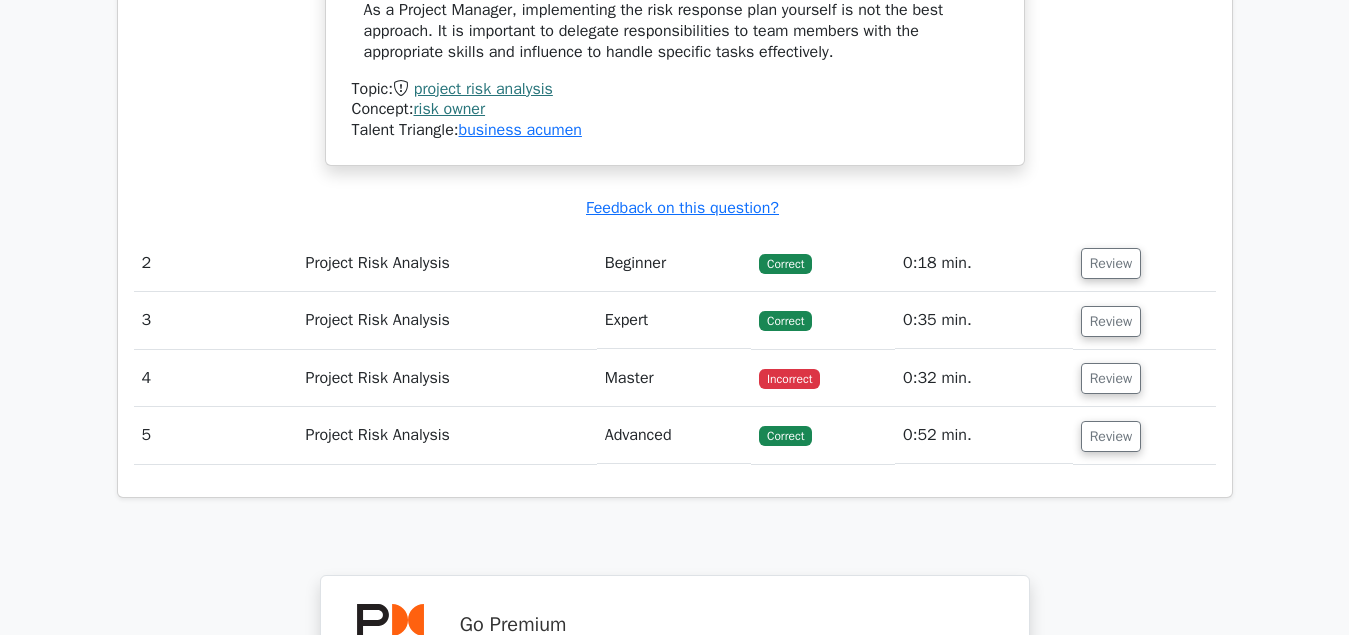 scroll, scrollTop: 2346, scrollLeft: 0, axis: vertical 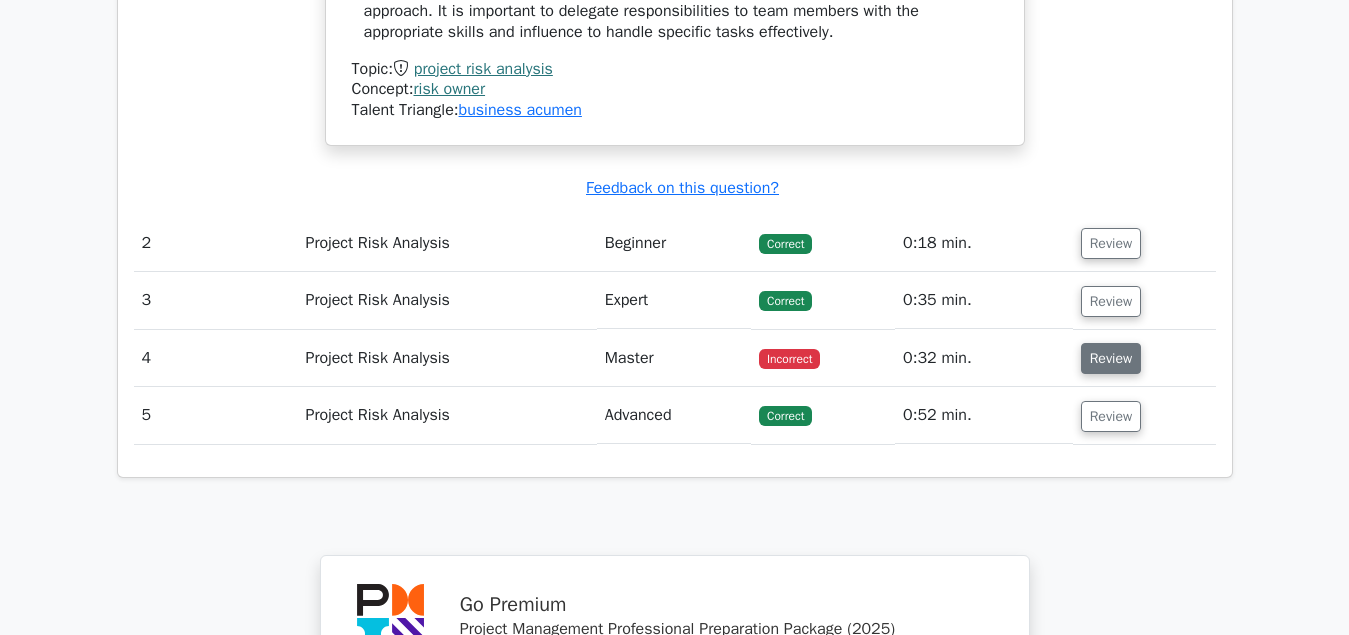 click on "Review" at bounding box center (1111, 358) 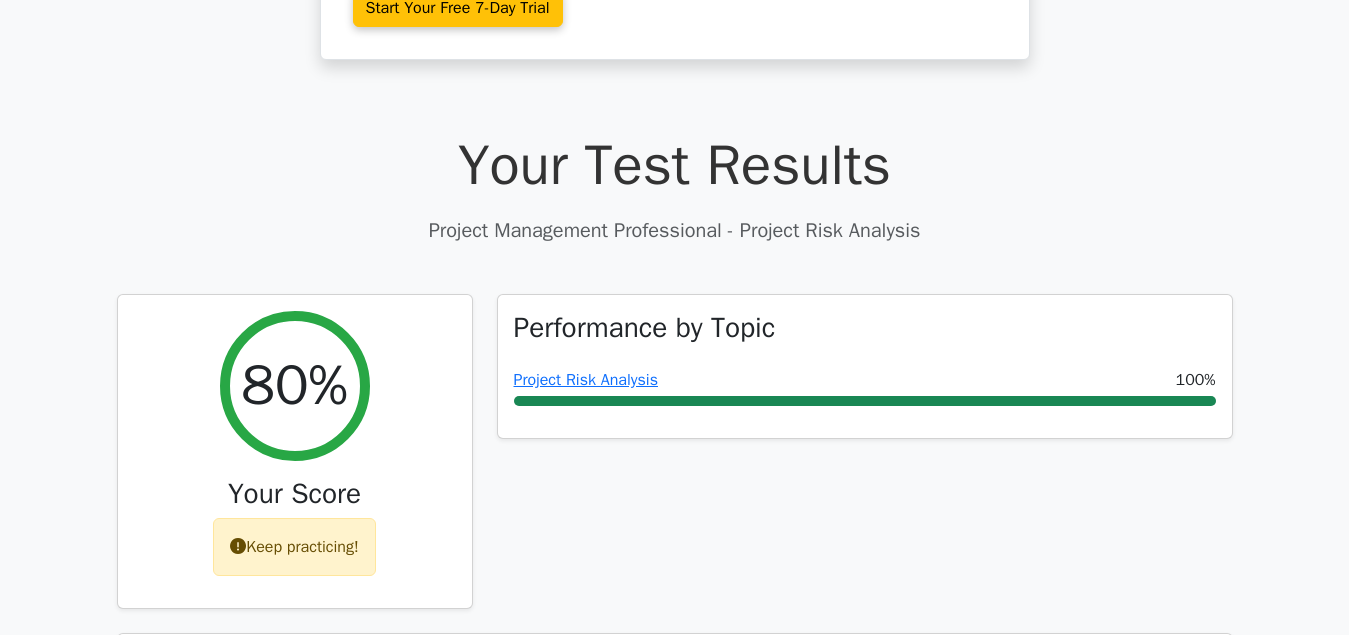 scroll, scrollTop: 714, scrollLeft: 0, axis: vertical 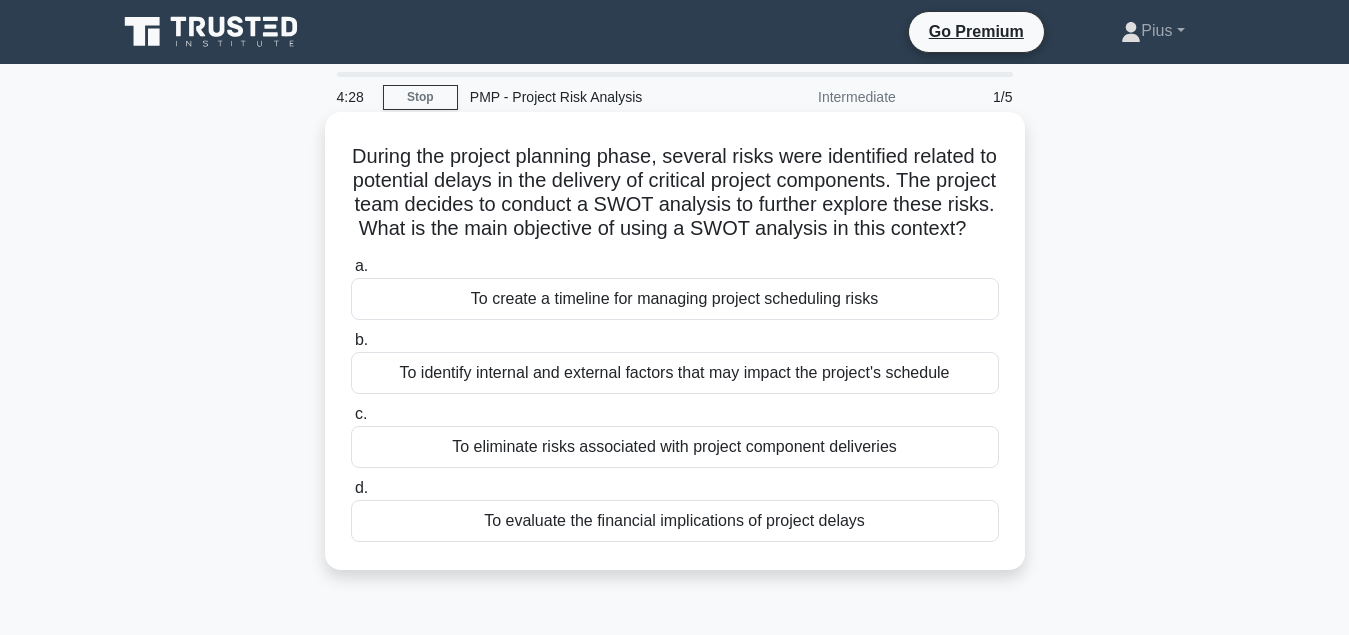 click on "To identify internal and external factors that may impact the project's schedule" at bounding box center (675, 373) 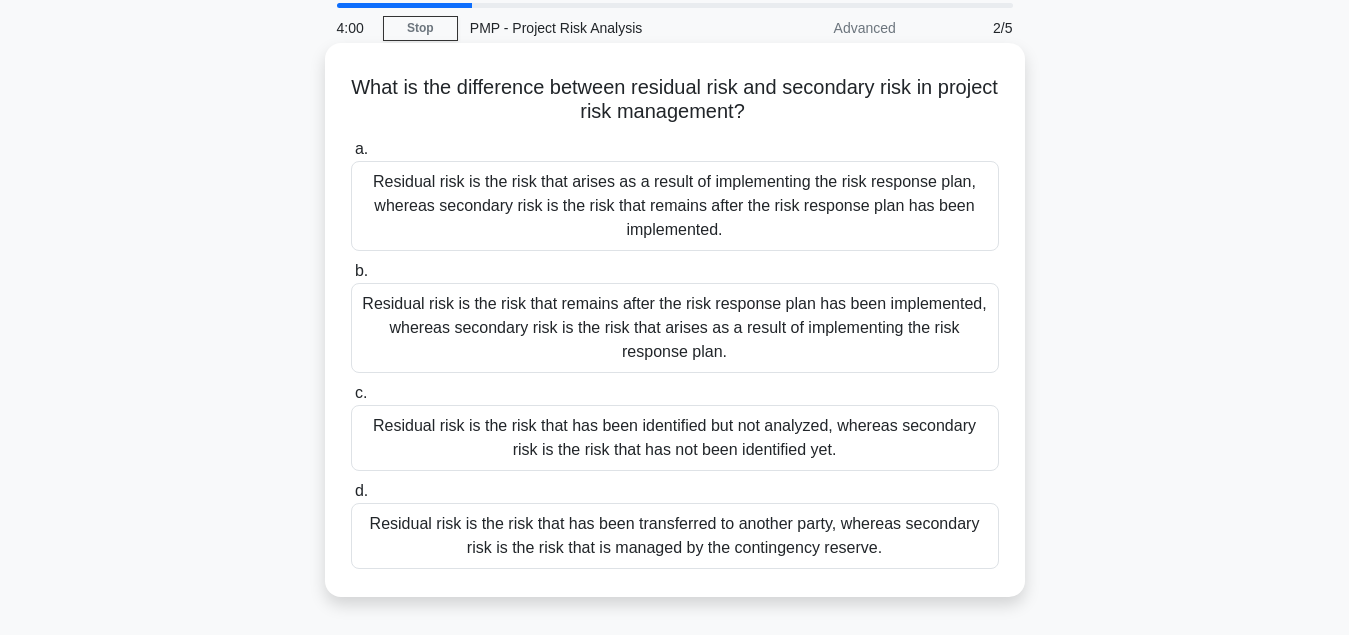 scroll, scrollTop: 102, scrollLeft: 0, axis: vertical 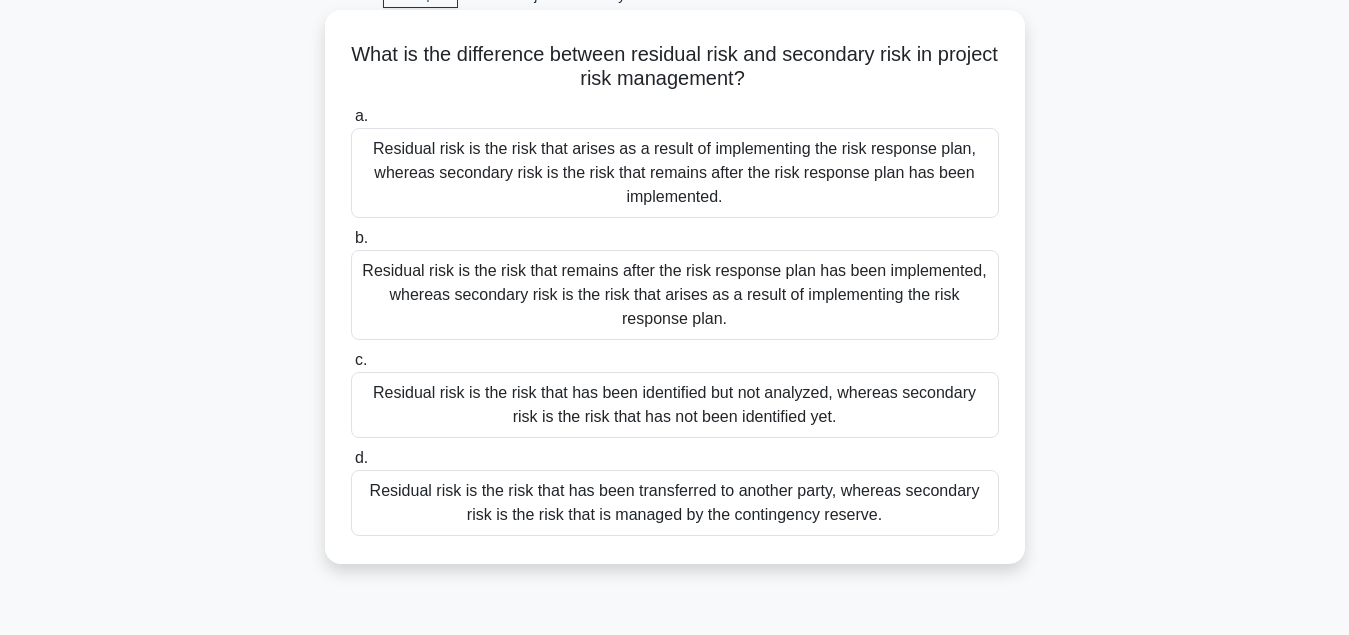 click on "Residual risk is the risk that remains after the risk response plan has been implemented, whereas secondary risk is the risk that arises as a result of implementing the risk response plan." at bounding box center [675, 295] 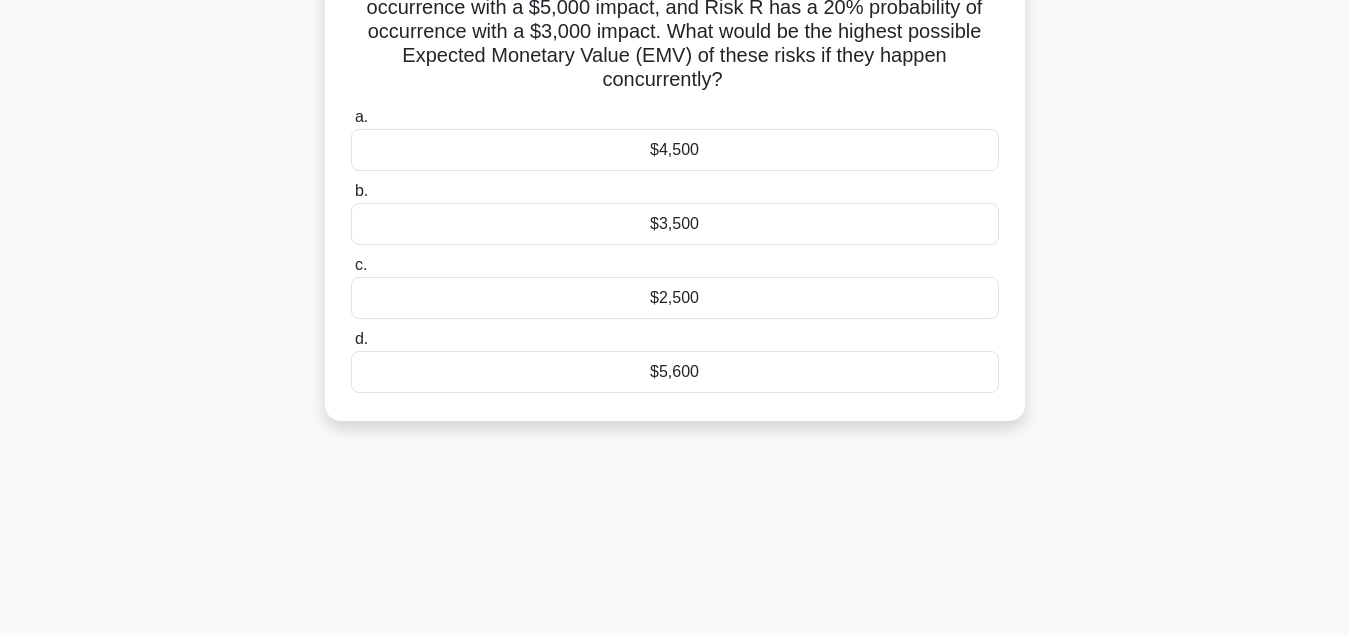 scroll, scrollTop: 204, scrollLeft: 0, axis: vertical 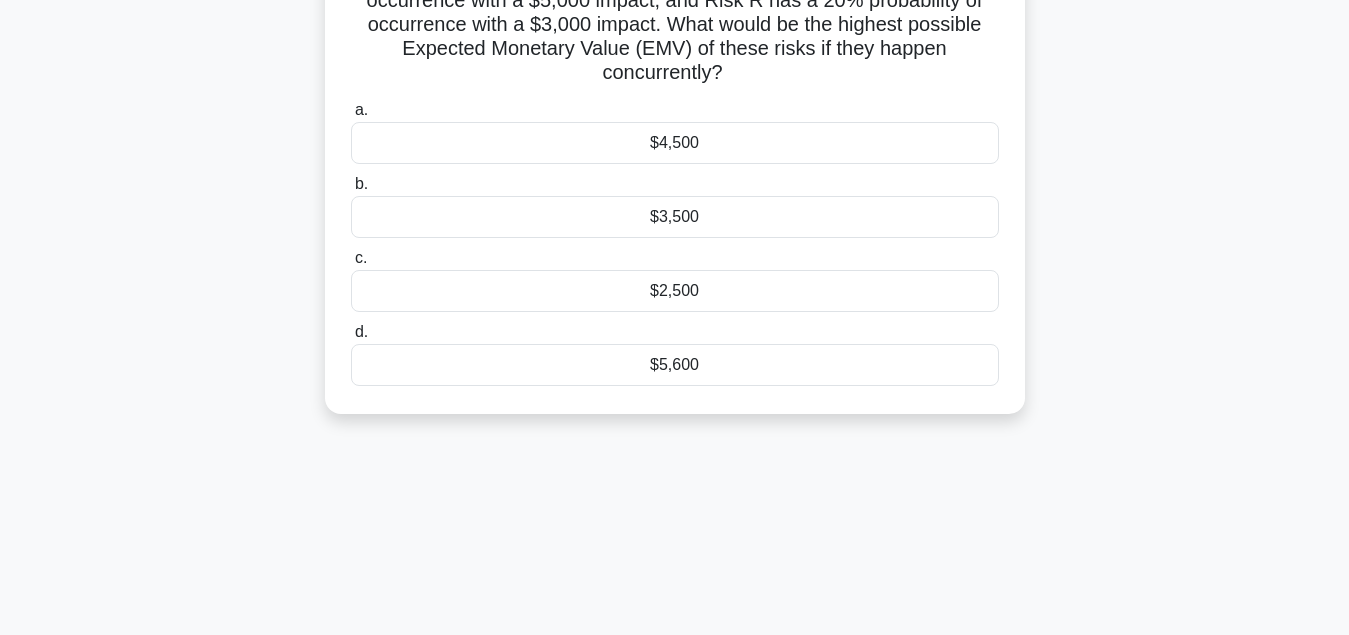 click on "$5,600" at bounding box center (675, 365) 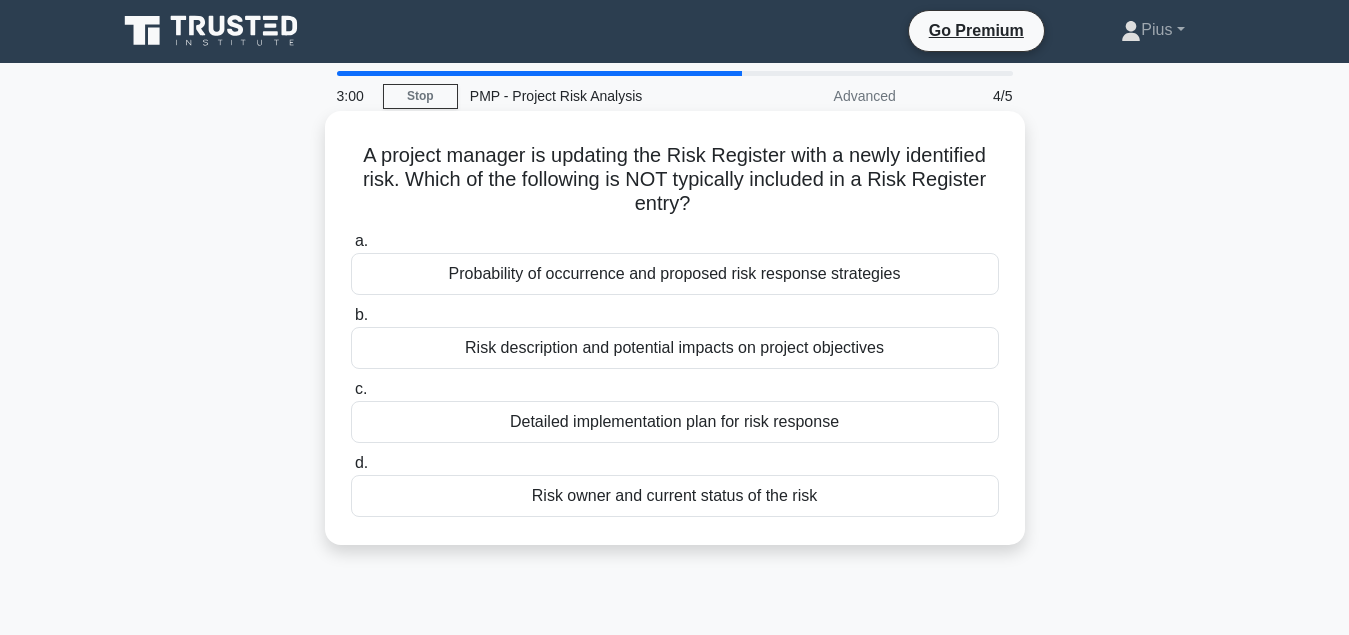 scroll, scrollTop: 0, scrollLeft: 0, axis: both 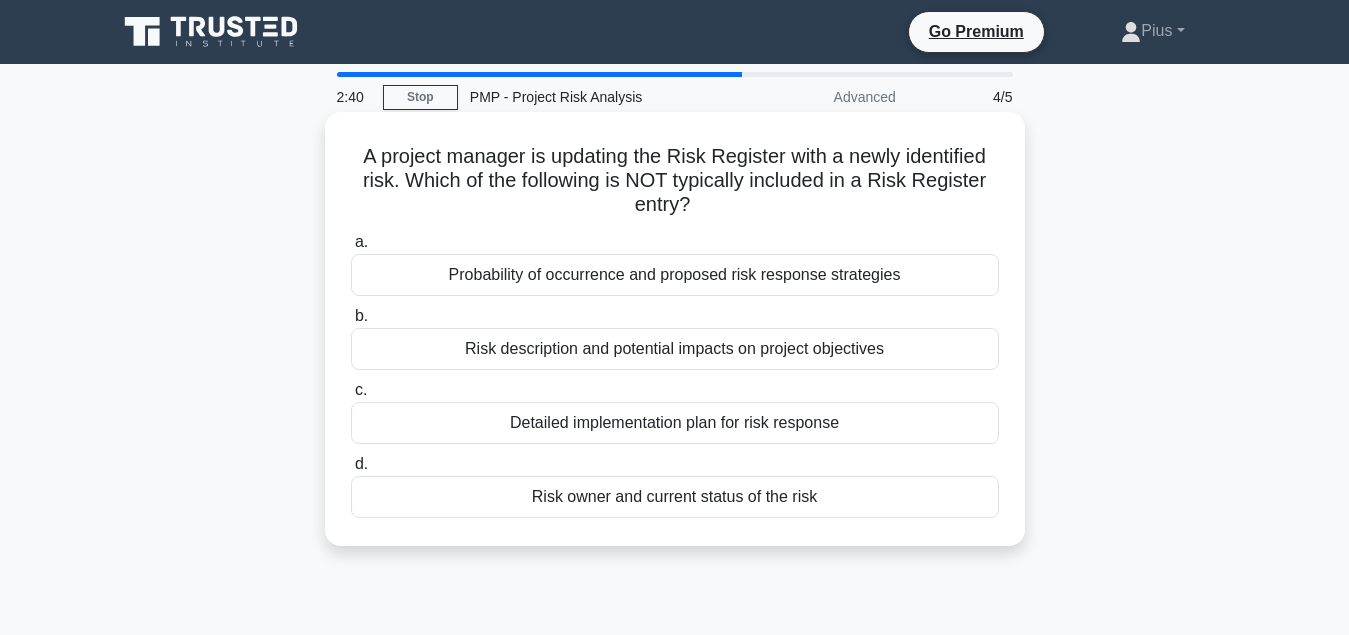 click on "Detailed implementation plan for risk response" at bounding box center (675, 423) 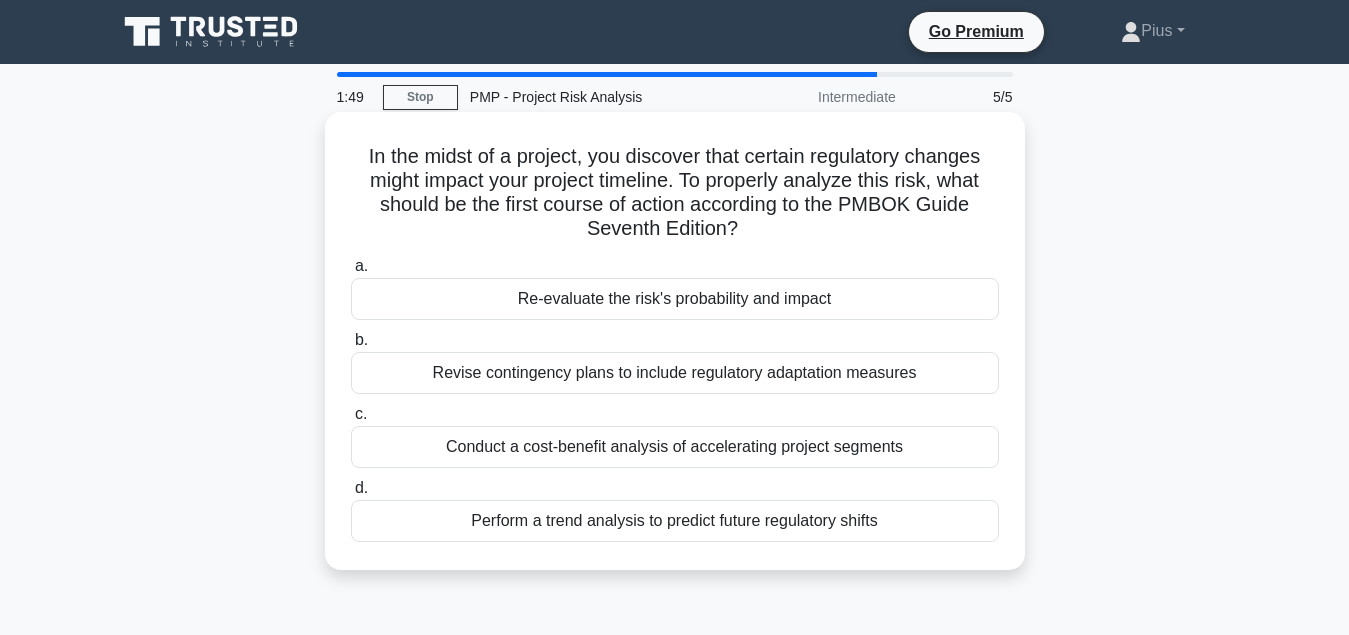 click on "Re-evaluate the risk's probability and impact" at bounding box center (675, 299) 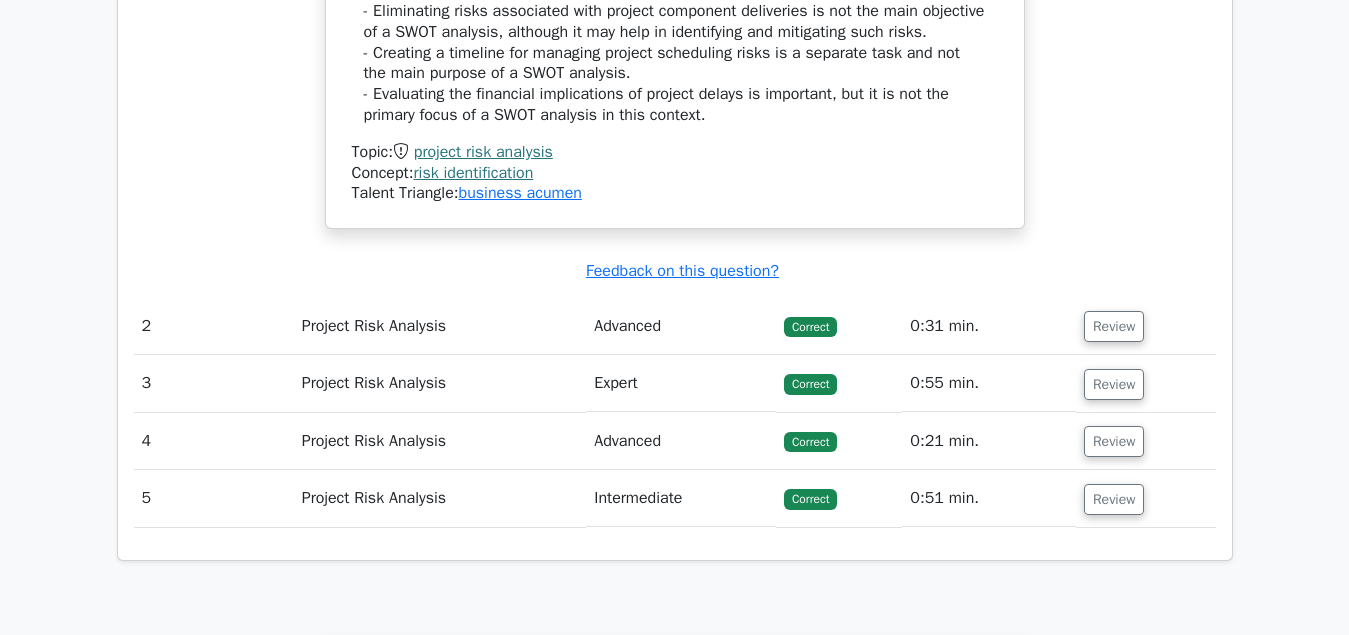 scroll, scrollTop: 2346, scrollLeft: 0, axis: vertical 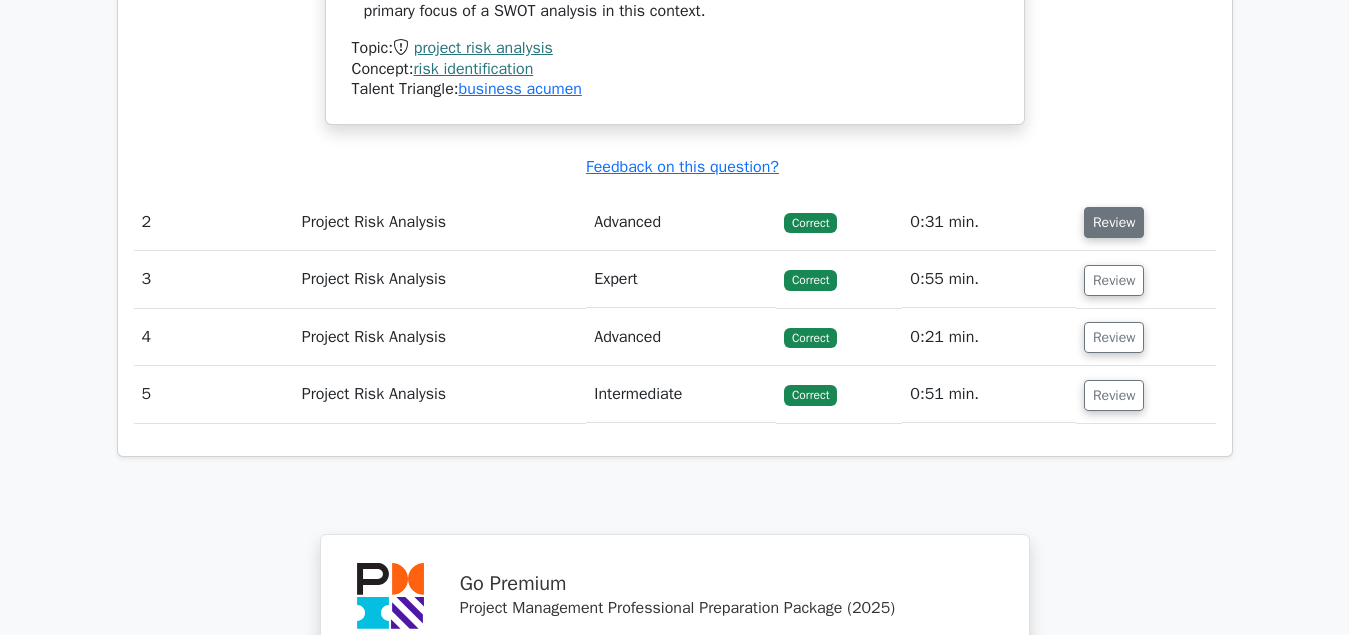 click on "Review" at bounding box center [1114, 222] 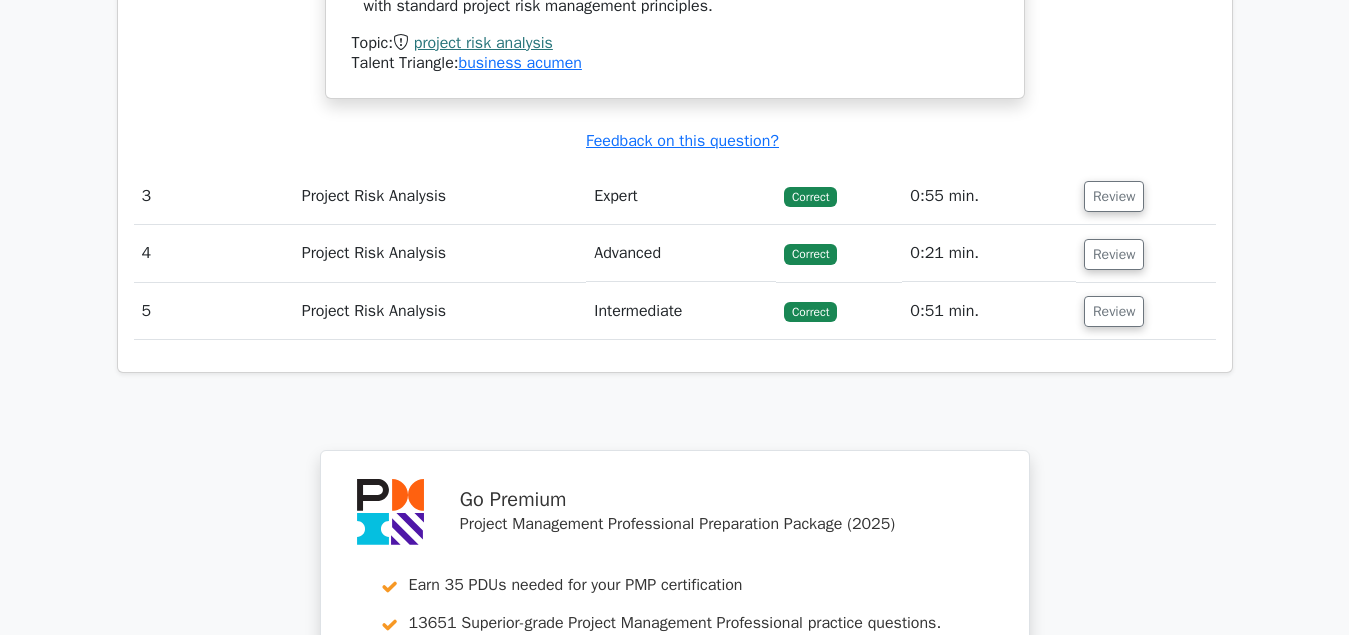 scroll, scrollTop: 3366, scrollLeft: 0, axis: vertical 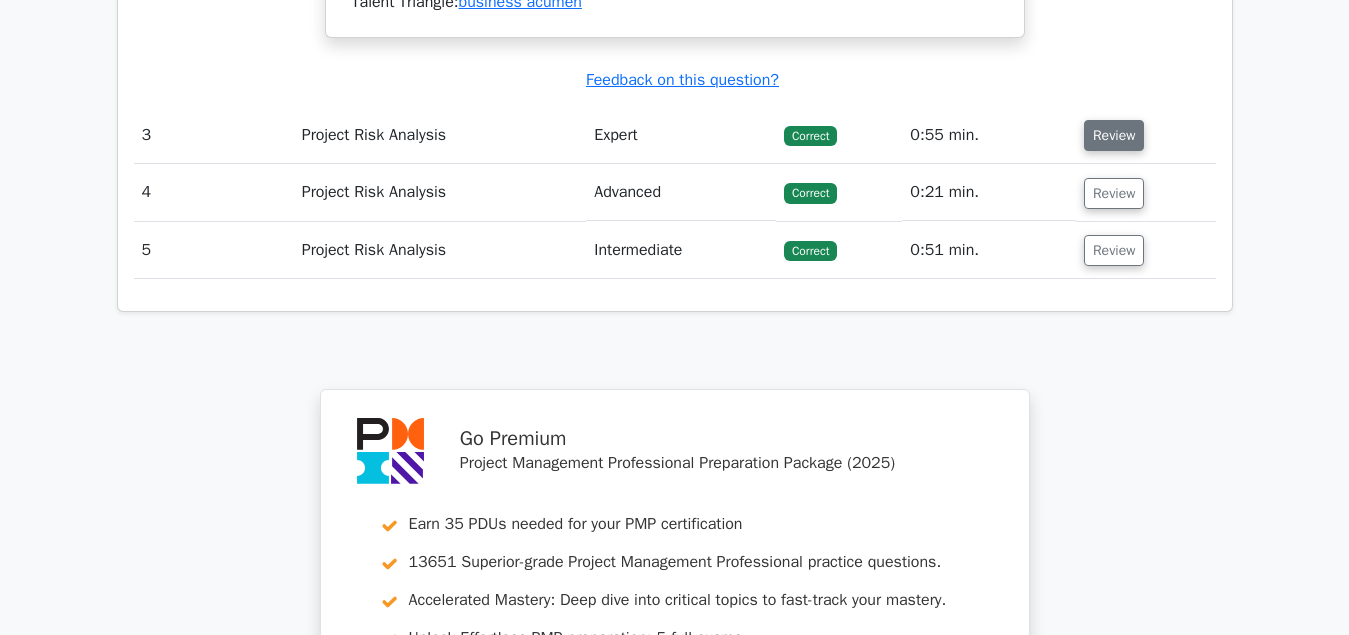 click on "Review" at bounding box center (1114, 135) 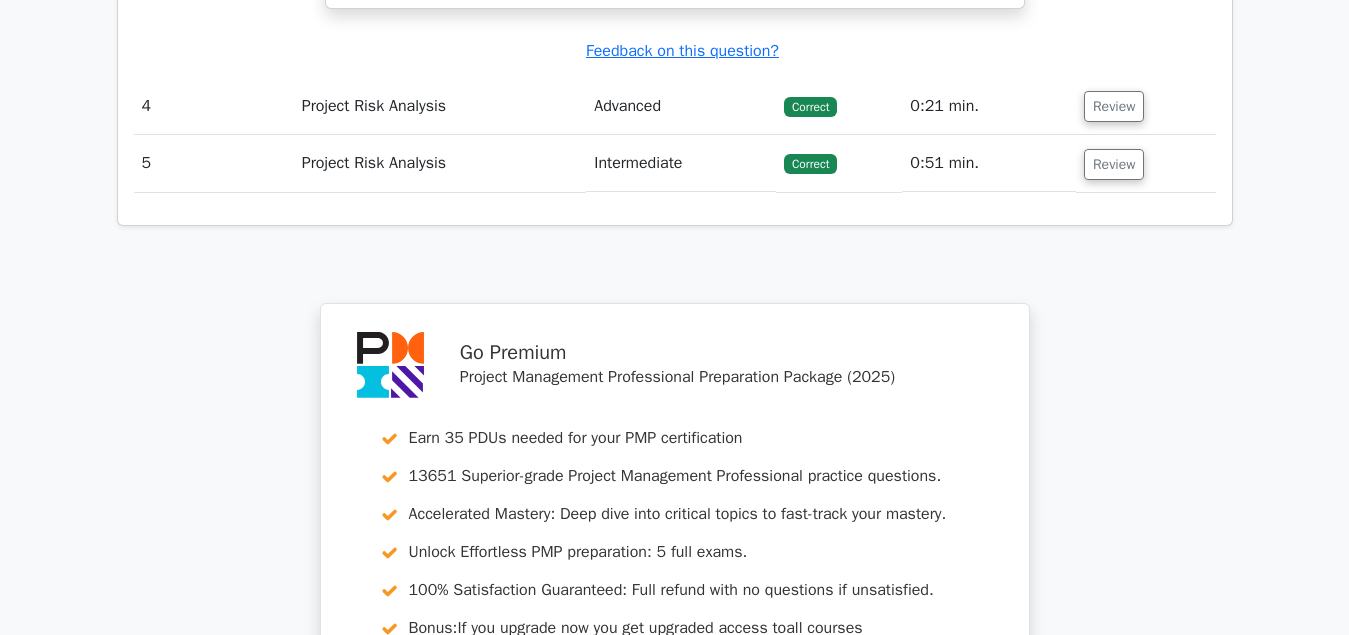 scroll, scrollTop: 4692, scrollLeft: 0, axis: vertical 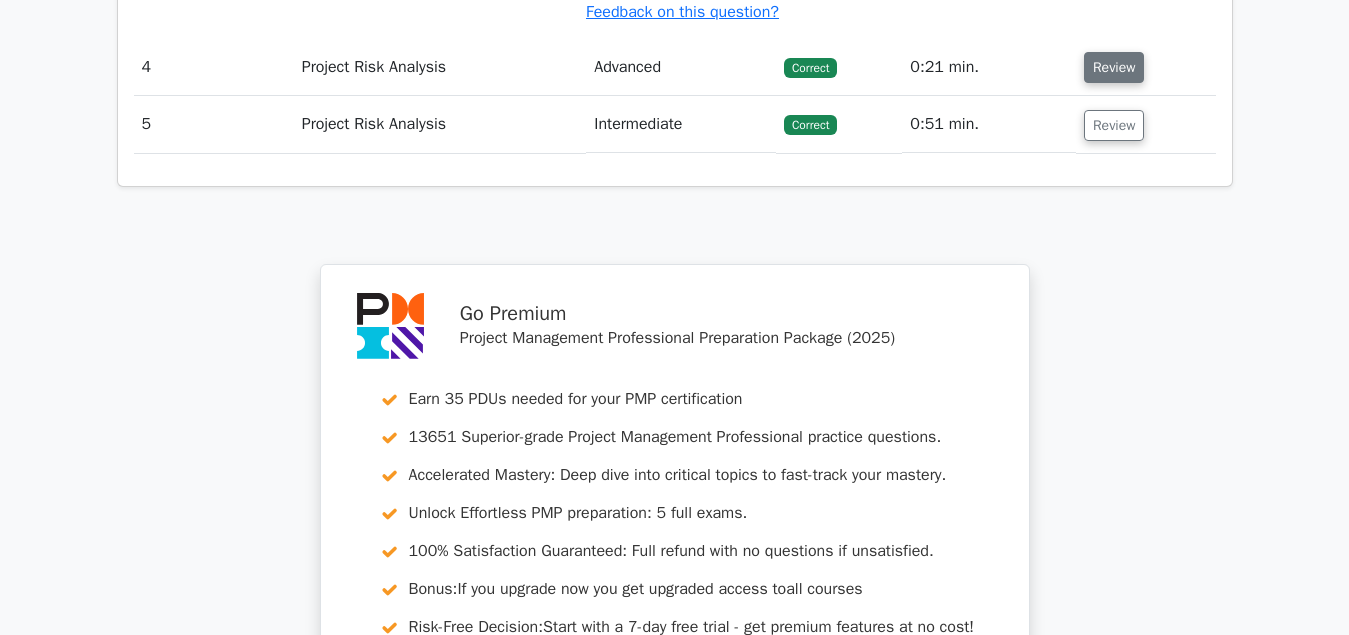 click on "Review" at bounding box center (1114, 67) 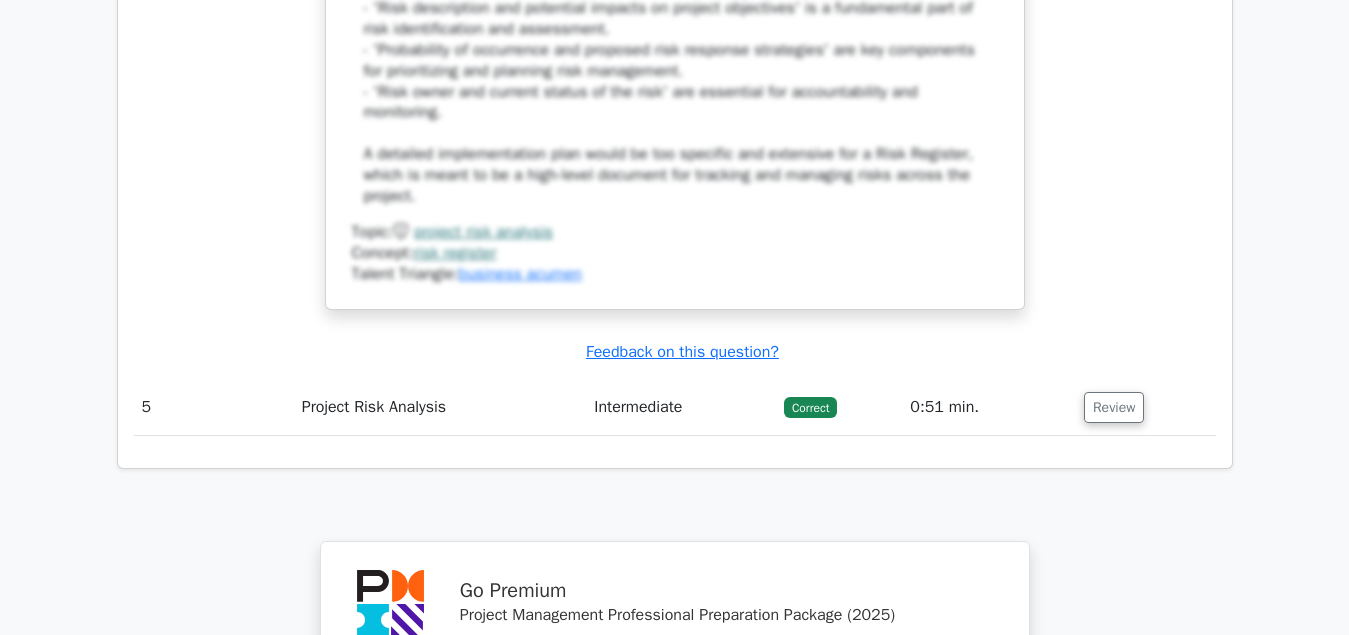 scroll, scrollTop: 5814, scrollLeft: 0, axis: vertical 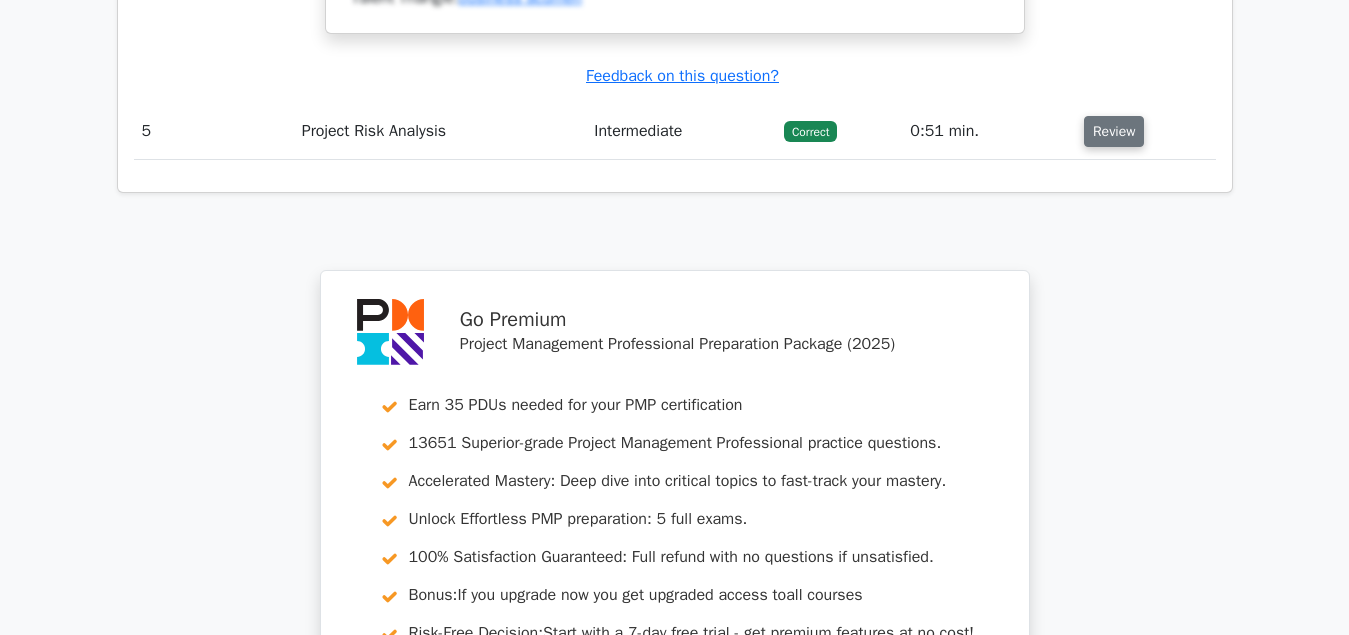 click on "Review" at bounding box center [1114, 131] 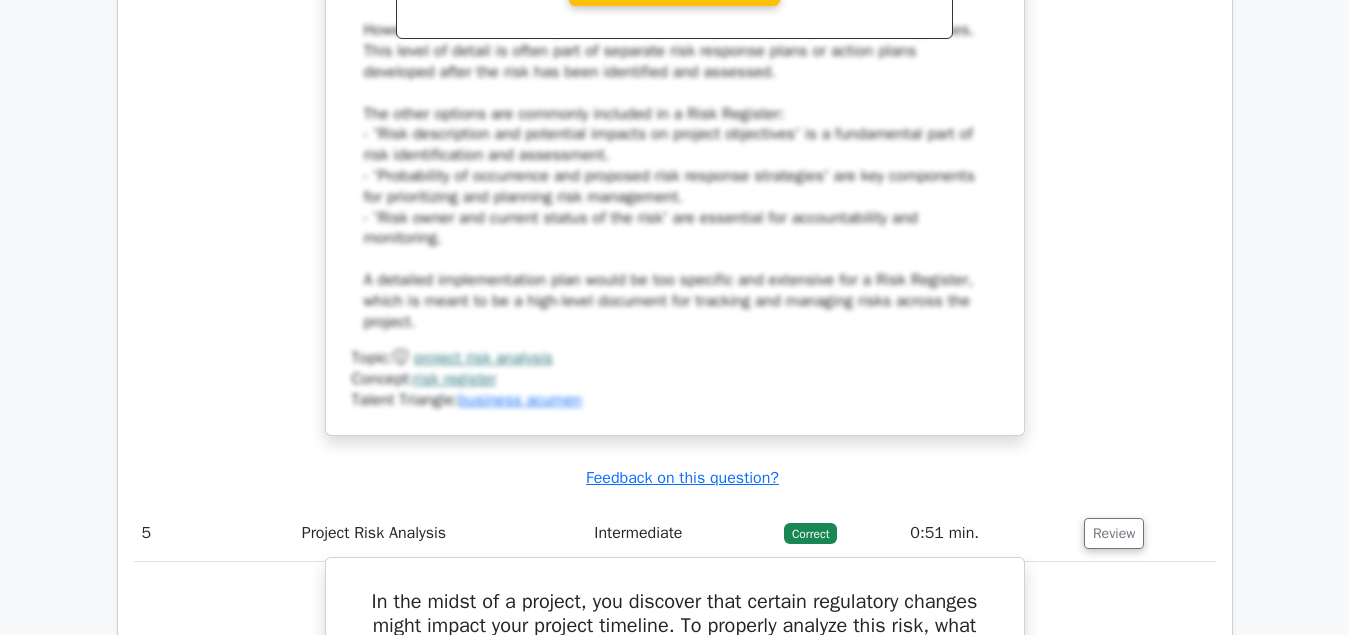 scroll, scrollTop: 5202, scrollLeft: 0, axis: vertical 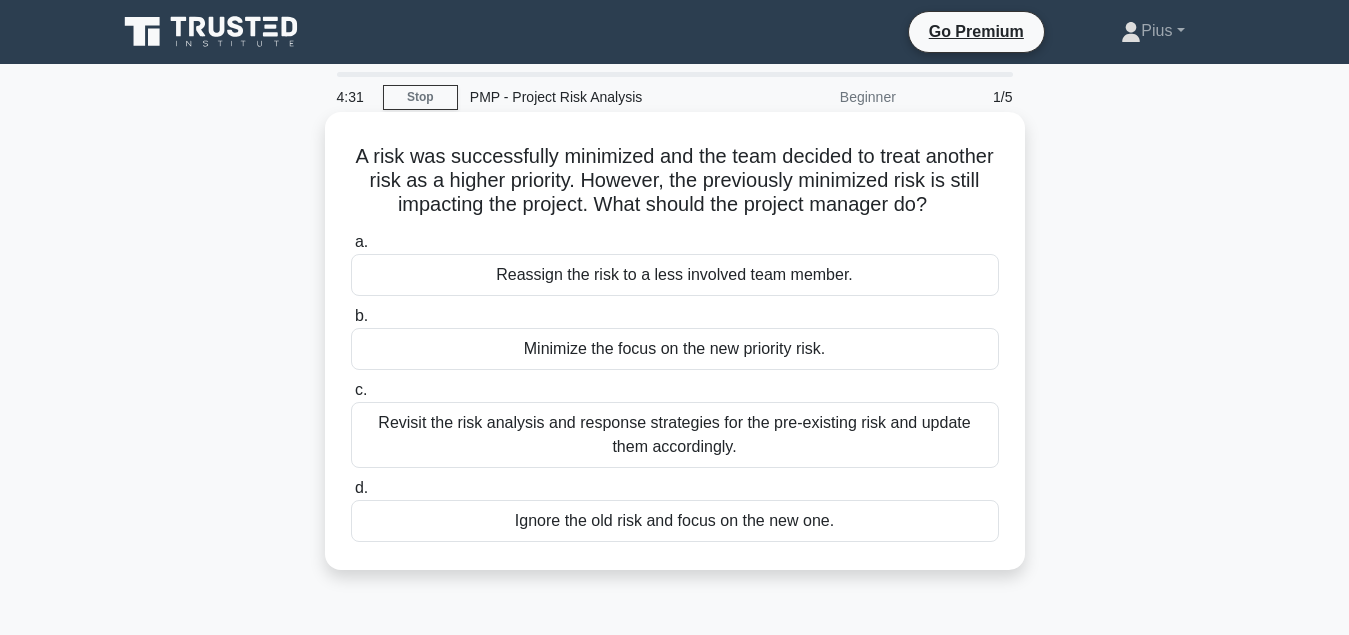 click on "Revisit the risk analysis and response strategies for the pre-existing risk and update them accordingly." at bounding box center [675, 435] 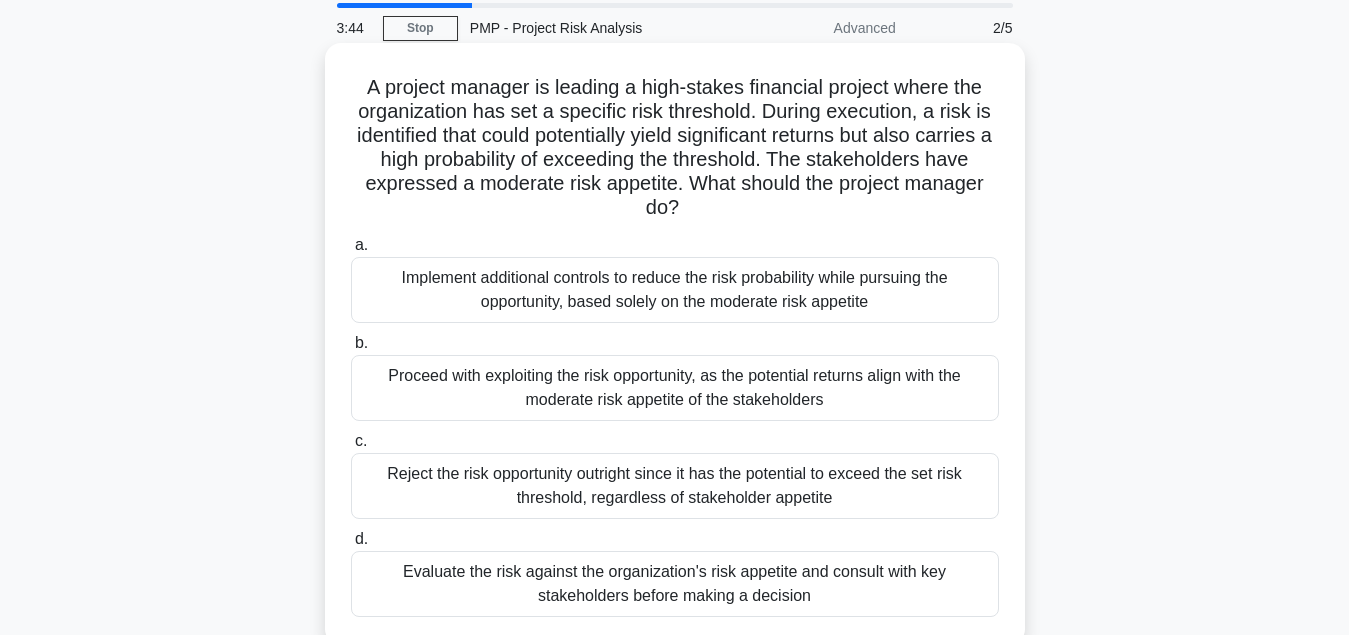 scroll, scrollTop: 102, scrollLeft: 0, axis: vertical 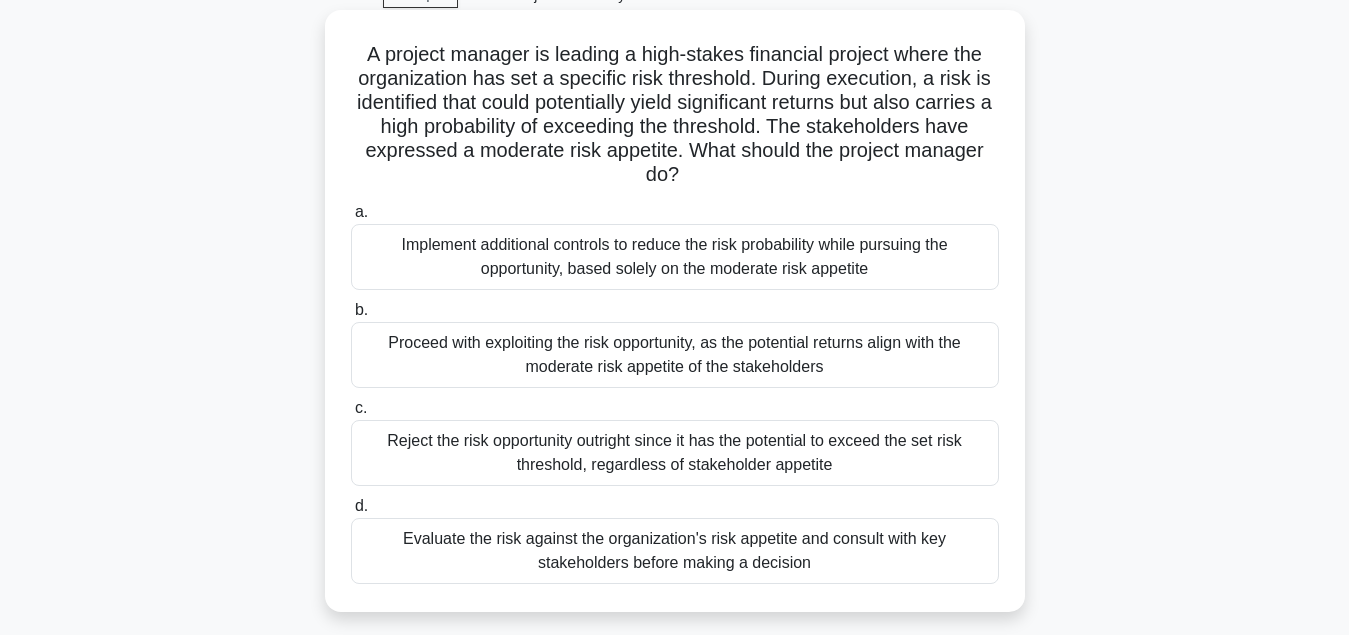 click on "Evaluate the risk against the organization's risk appetite and consult with key stakeholders before making a decision" at bounding box center [675, 551] 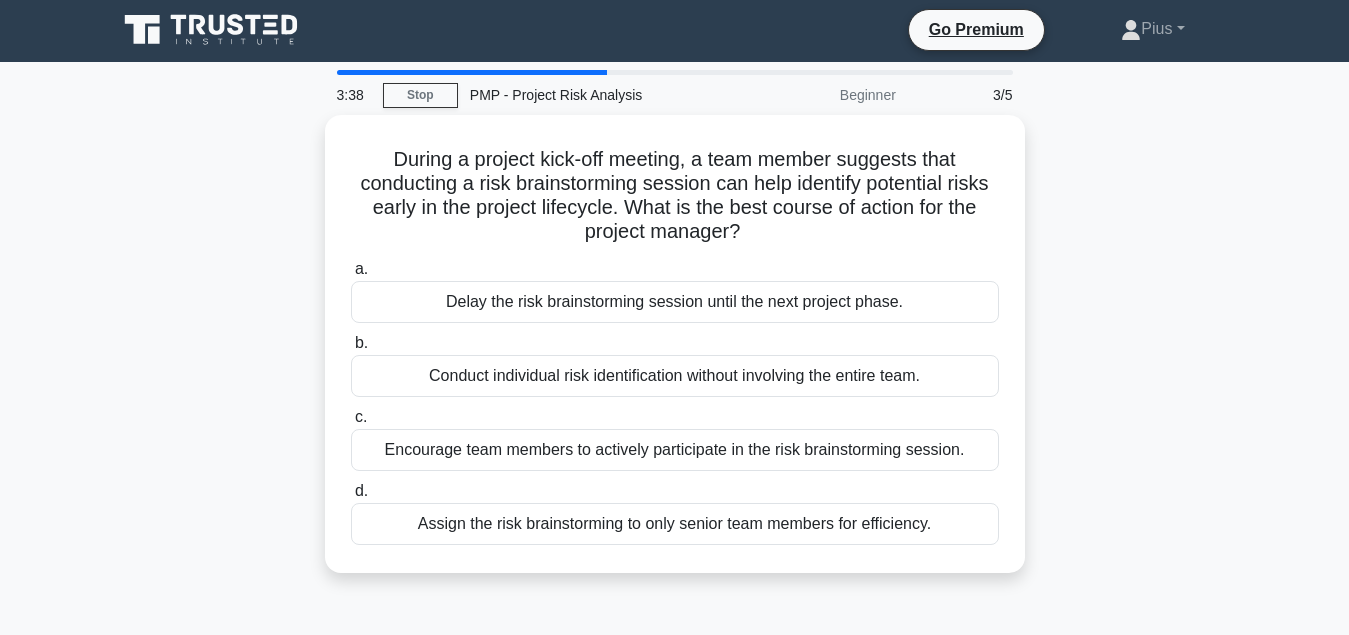 scroll, scrollTop: 0, scrollLeft: 0, axis: both 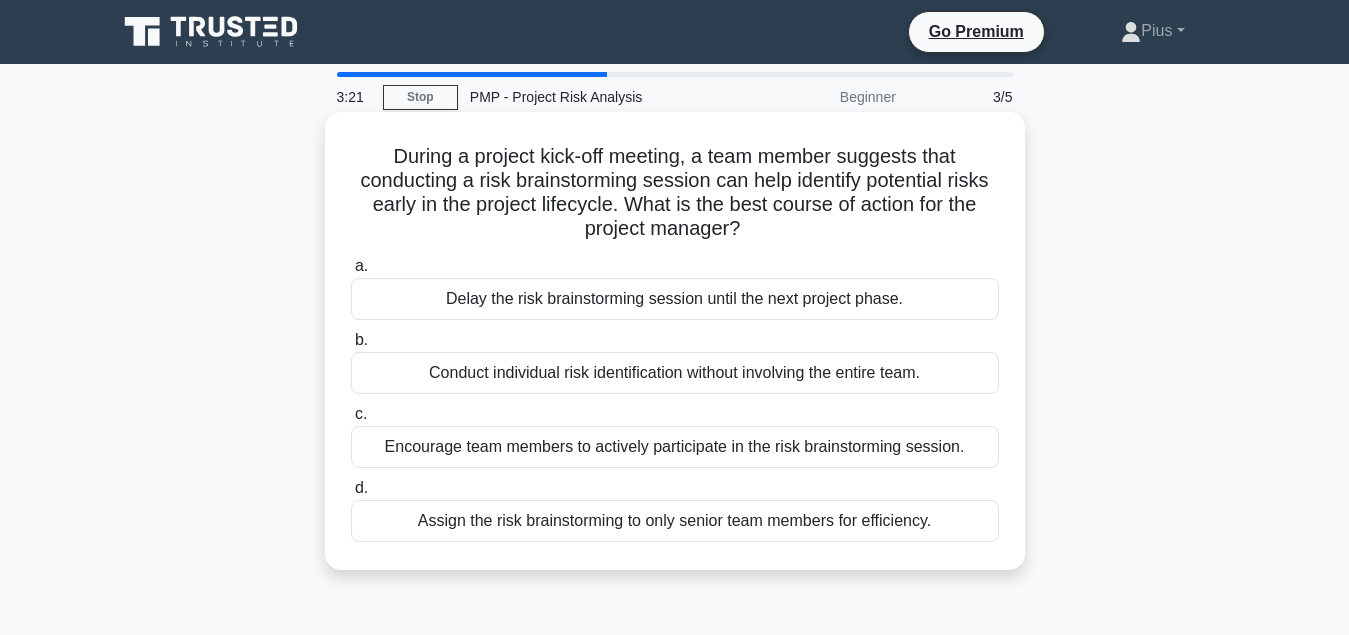 click on "Encourage team members to actively participate in the risk brainstorming session." at bounding box center [675, 447] 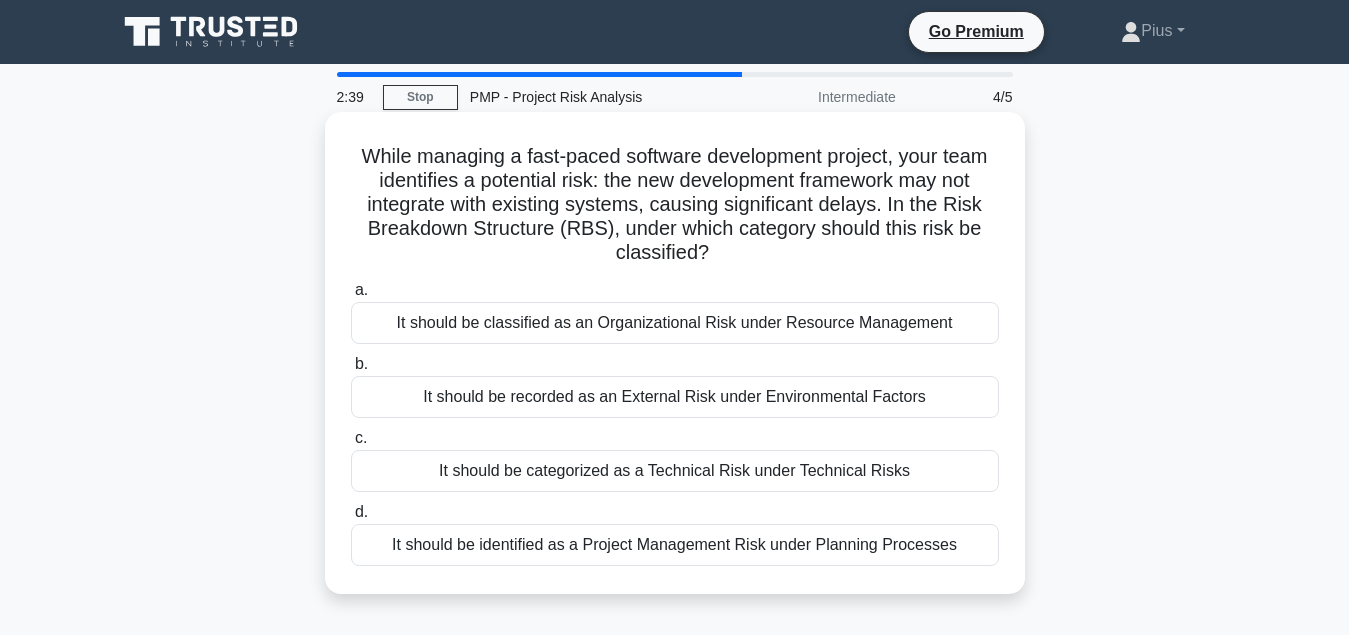 click on "It should be categorized as a Technical Risk under Technical Risks" at bounding box center (675, 471) 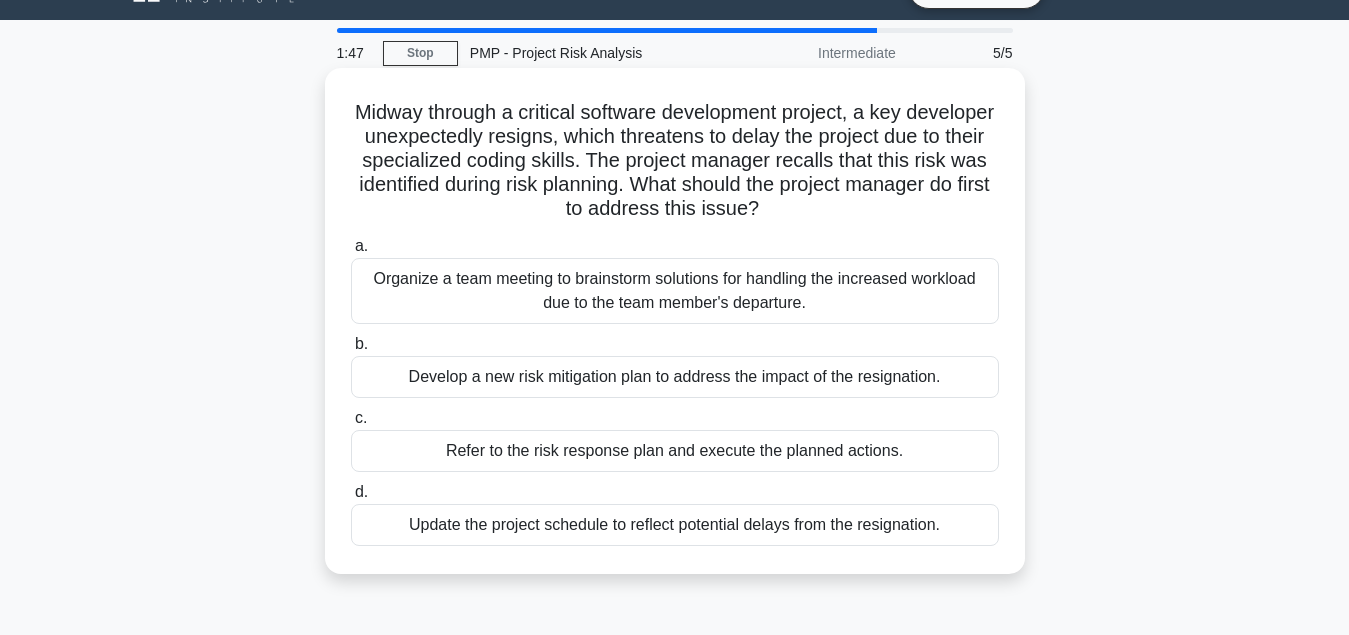 scroll, scrollTop: 102, scrollLeft: 0, axis: vertical 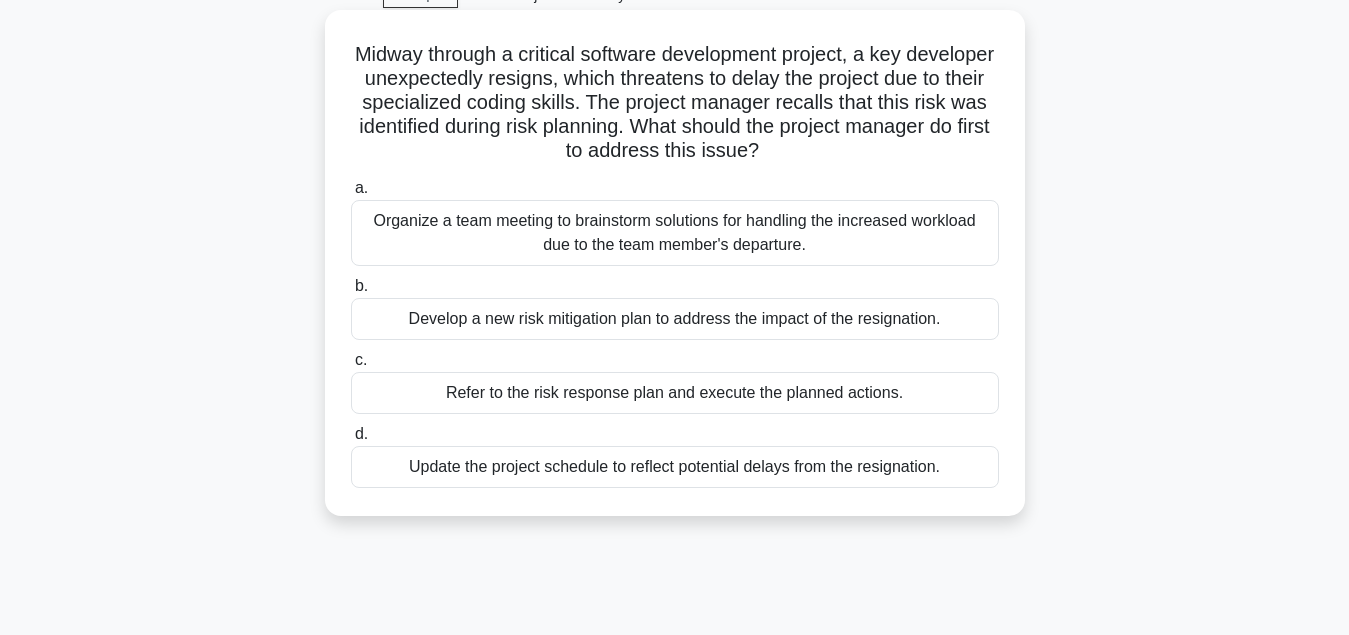 click on "Refer to the risk response plan and execute the planned actions." at bounding box center (675, 393) 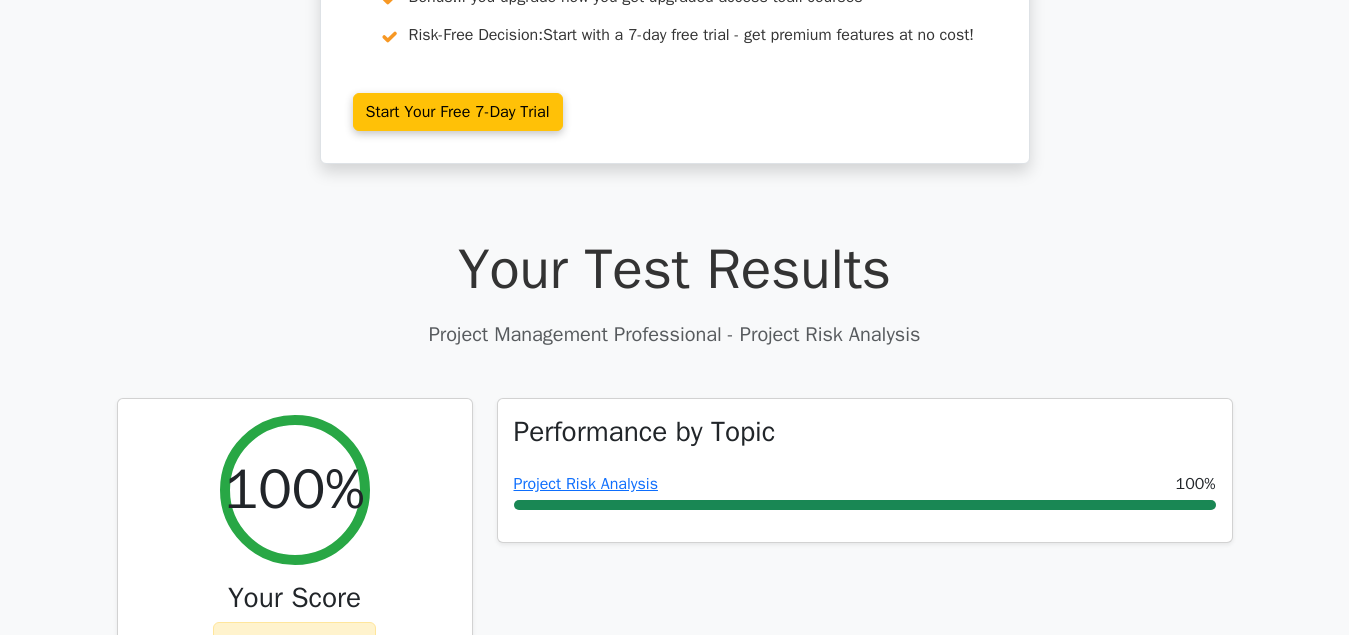 scroll, scrollTop: 0, scrollLeft: 0, axis: both 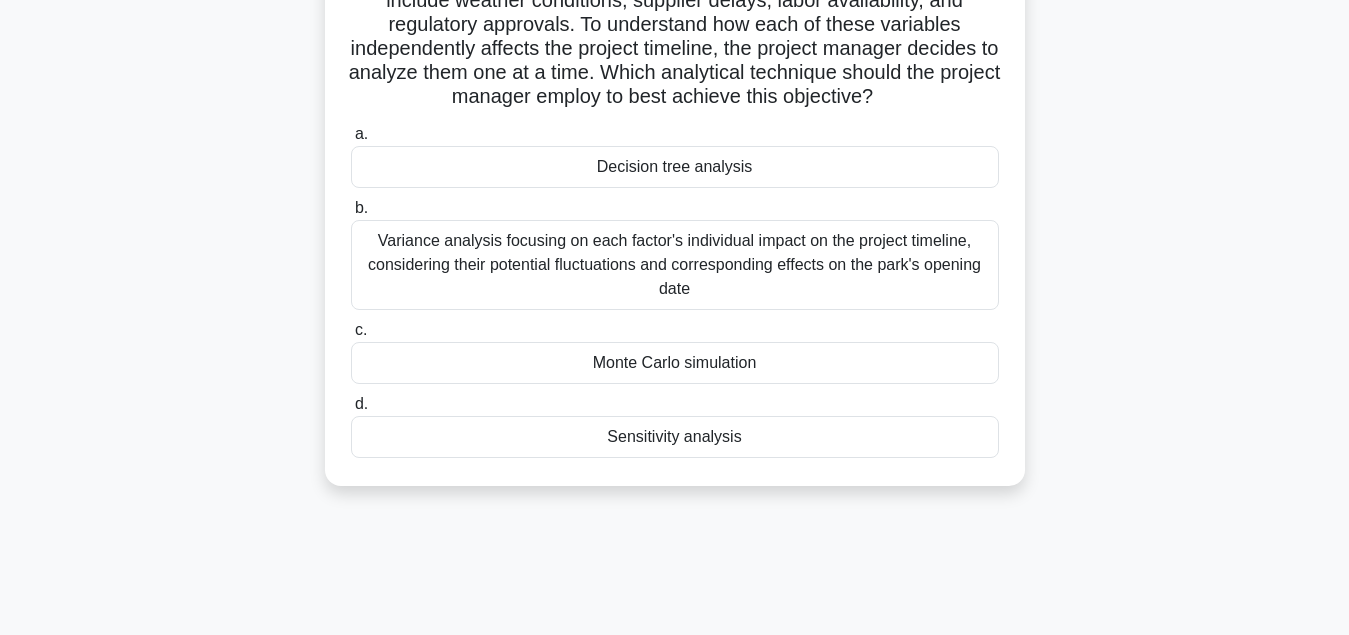 click on "Sensitivity analysis" at bounding box center (675, 437) 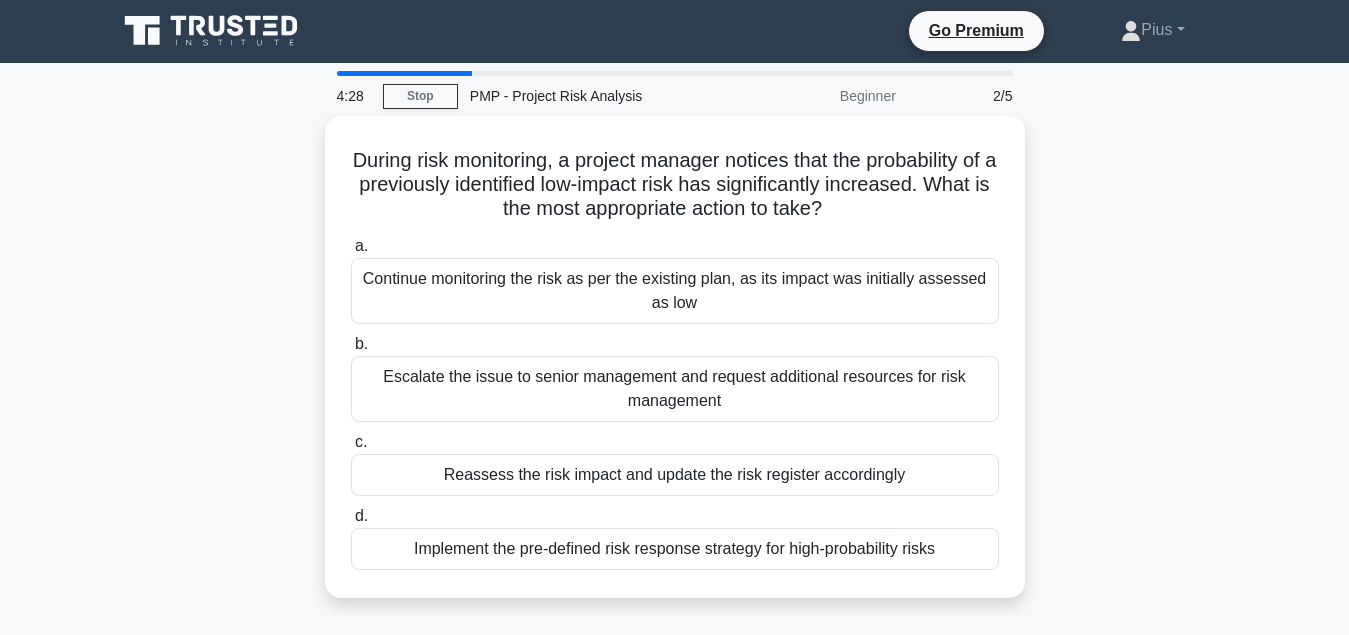 scroll, scrollTop: 0, scrollLeft: 0, axis: both 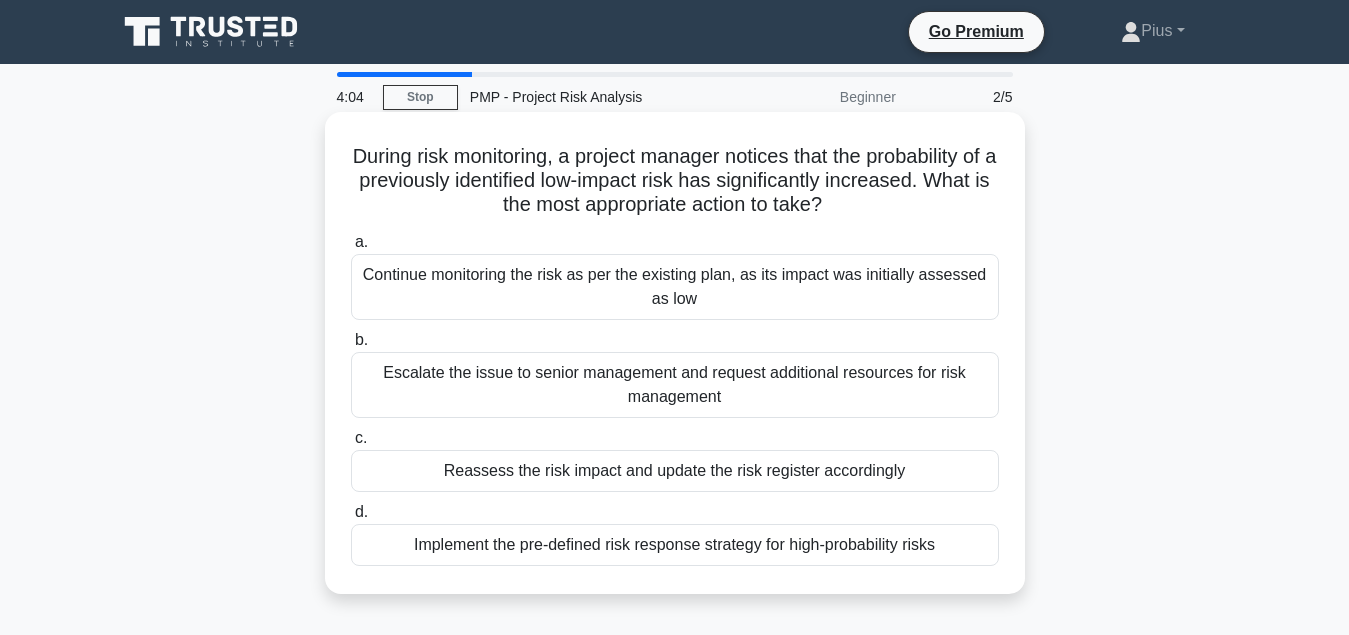 click on "Reassess the risk impact and update the risk register accordingly" at bounding box center [675, 471] 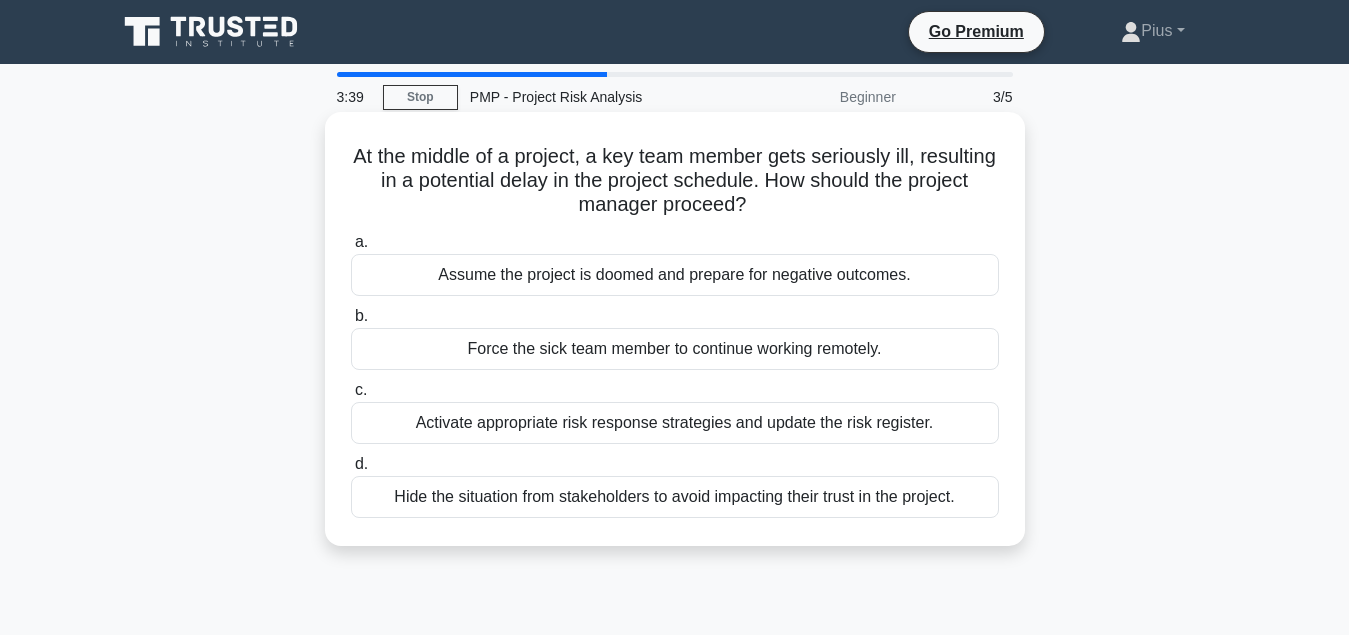 click on "Activate appropriate risk response strategies and update the risk register." at bounding box center (675, 423) 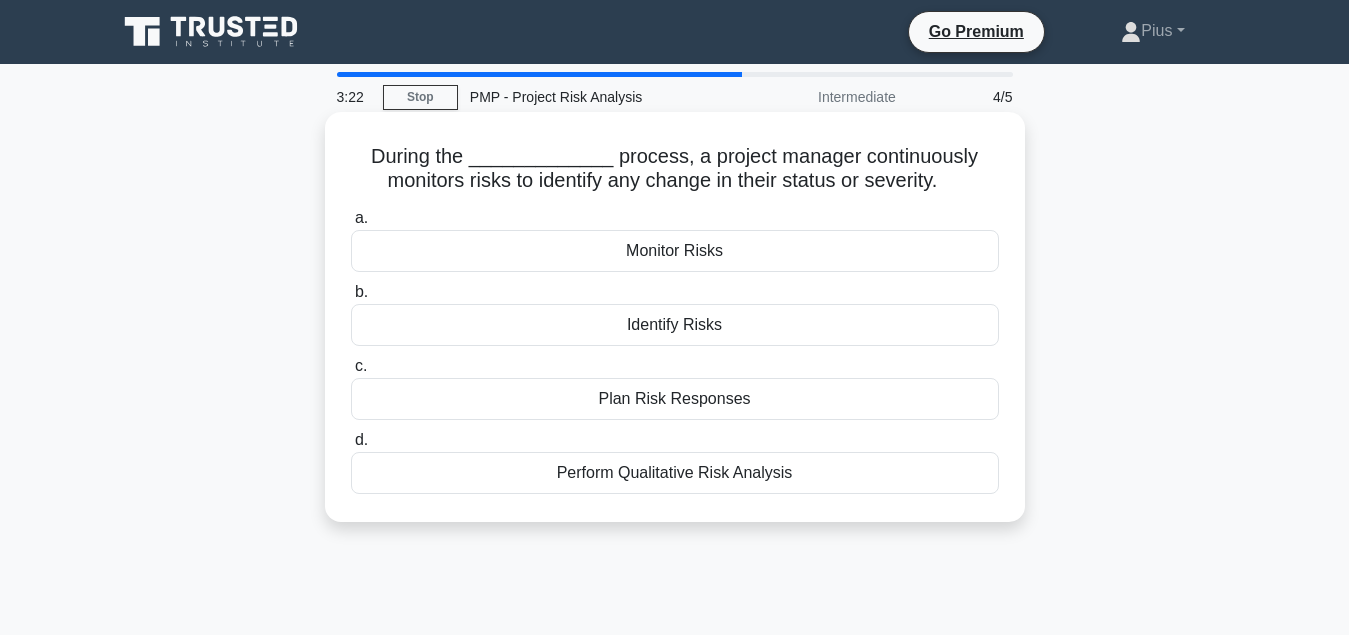 click on "Monitor Risks" at bounding box center [675, 251] 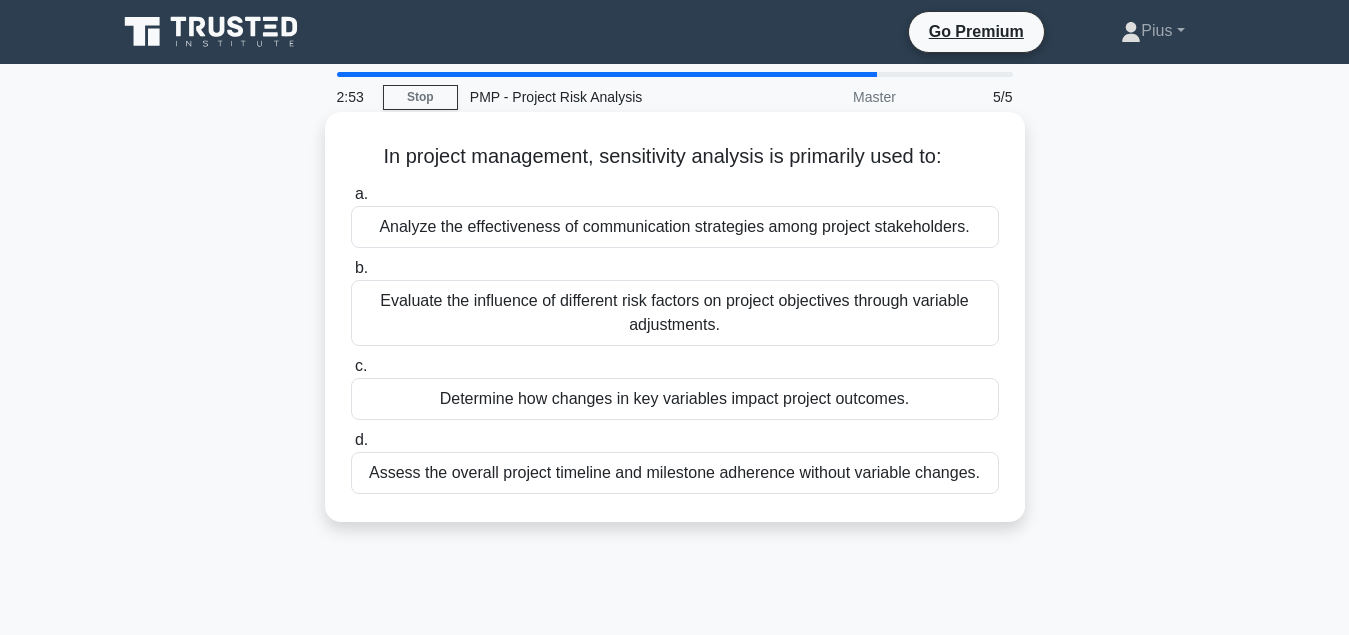 click on "Evaluate the influence of different risk factors on project objectives through variable adjustments." at bounding box center [675, 313] 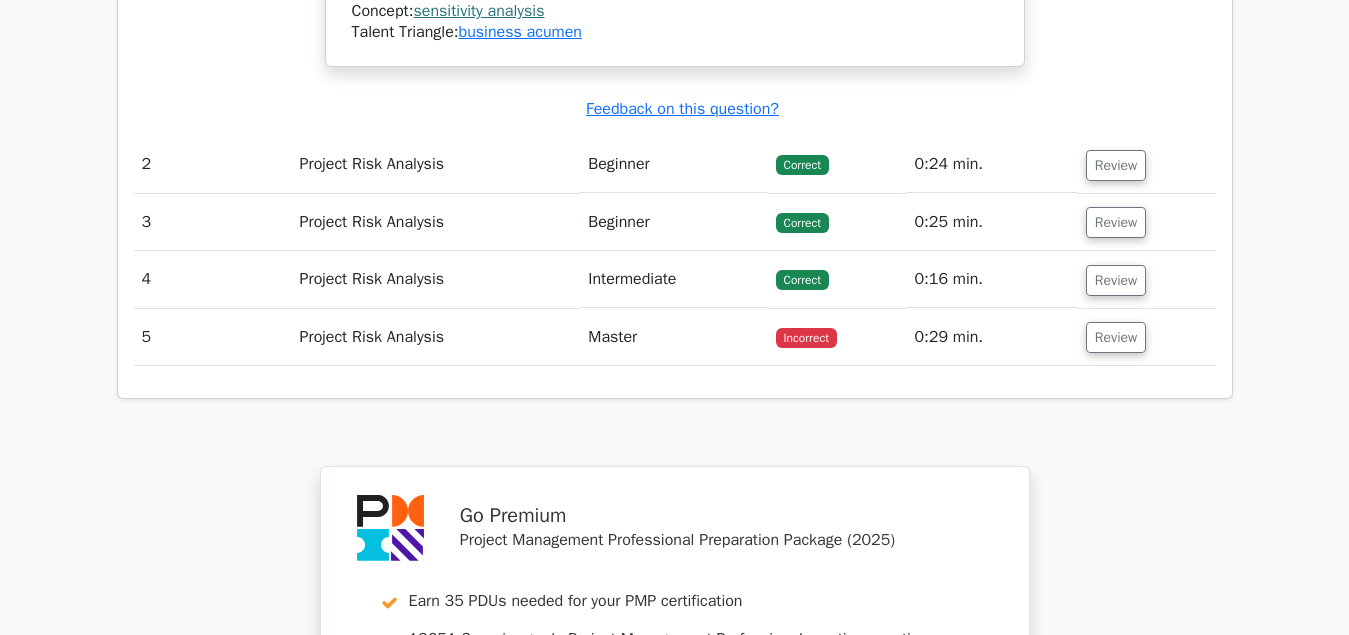 scroll, scrollTop: 2856, scrollLeft: 0, axis: vertical 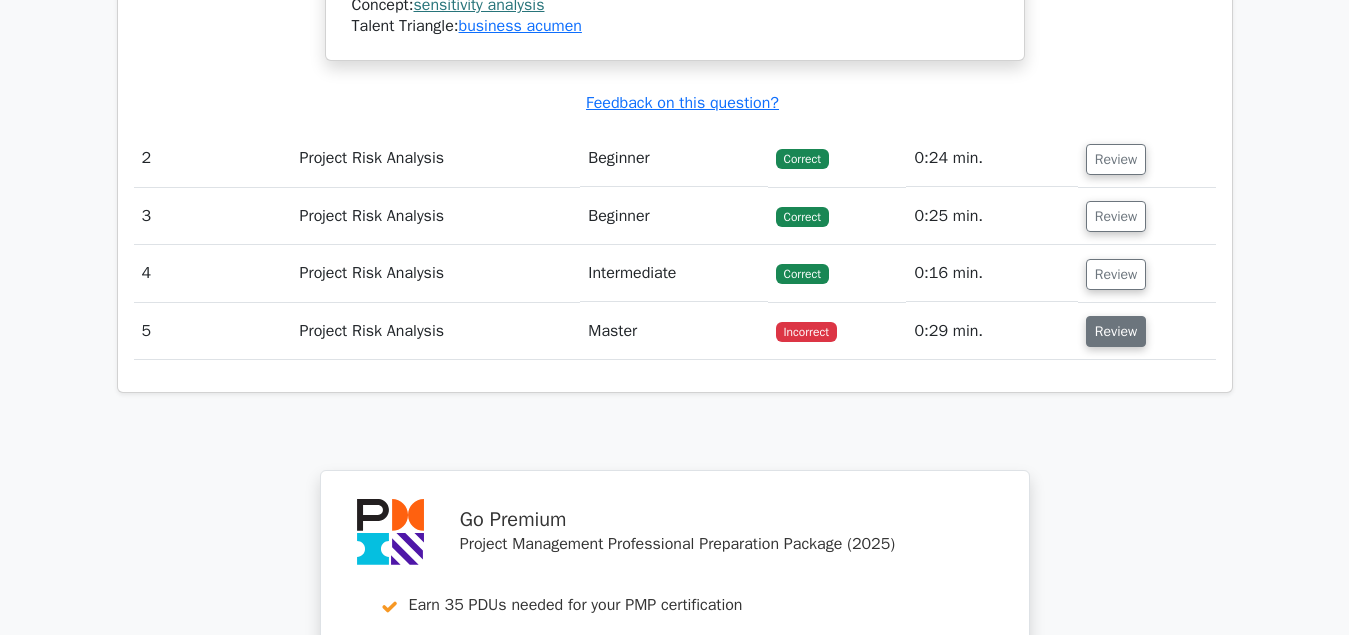 click on "Review" at bounding box center (1116, 331) 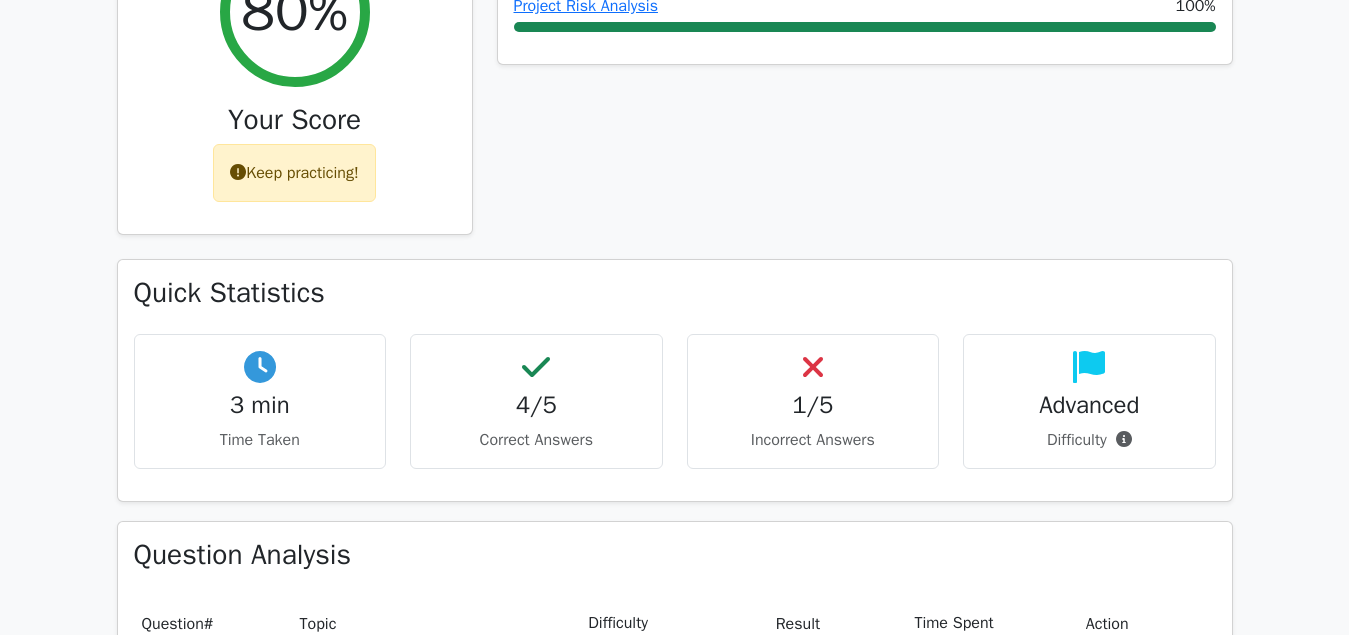 scroll, scrollTop: 510, scrollLeft: 0, axis: vertical 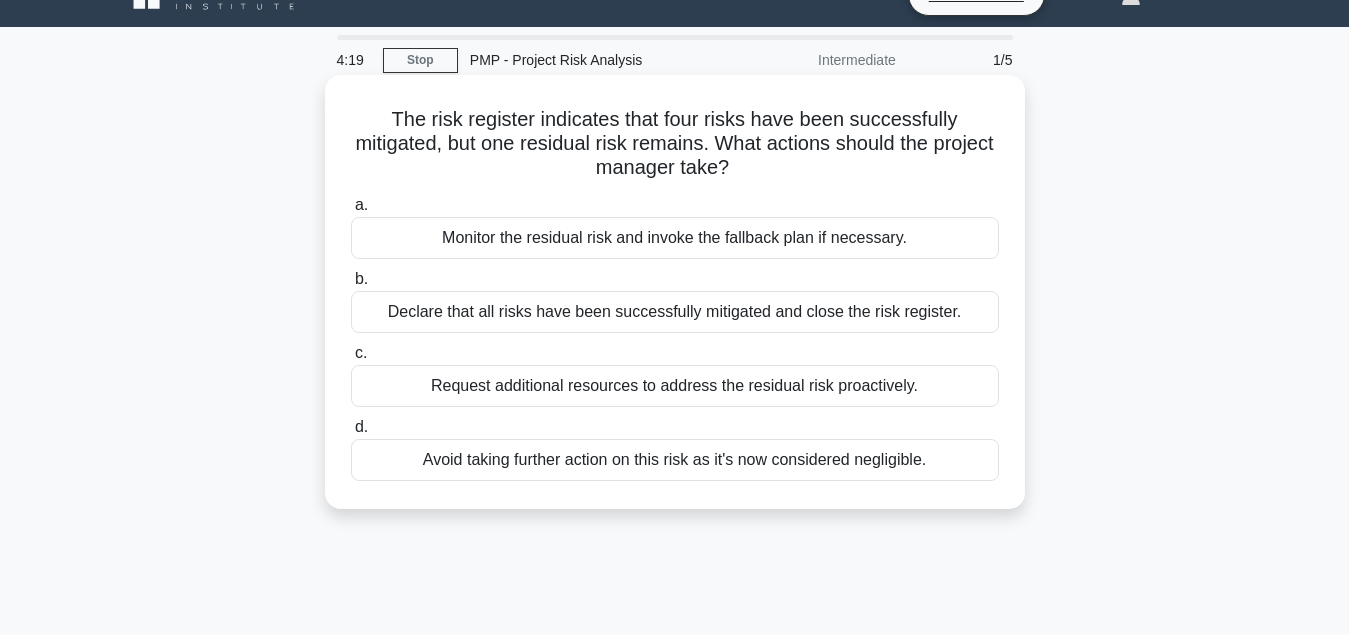 click on "Monitor the residual risk and invoke the fallback plan if necessary." at bounding box center (675, 238) 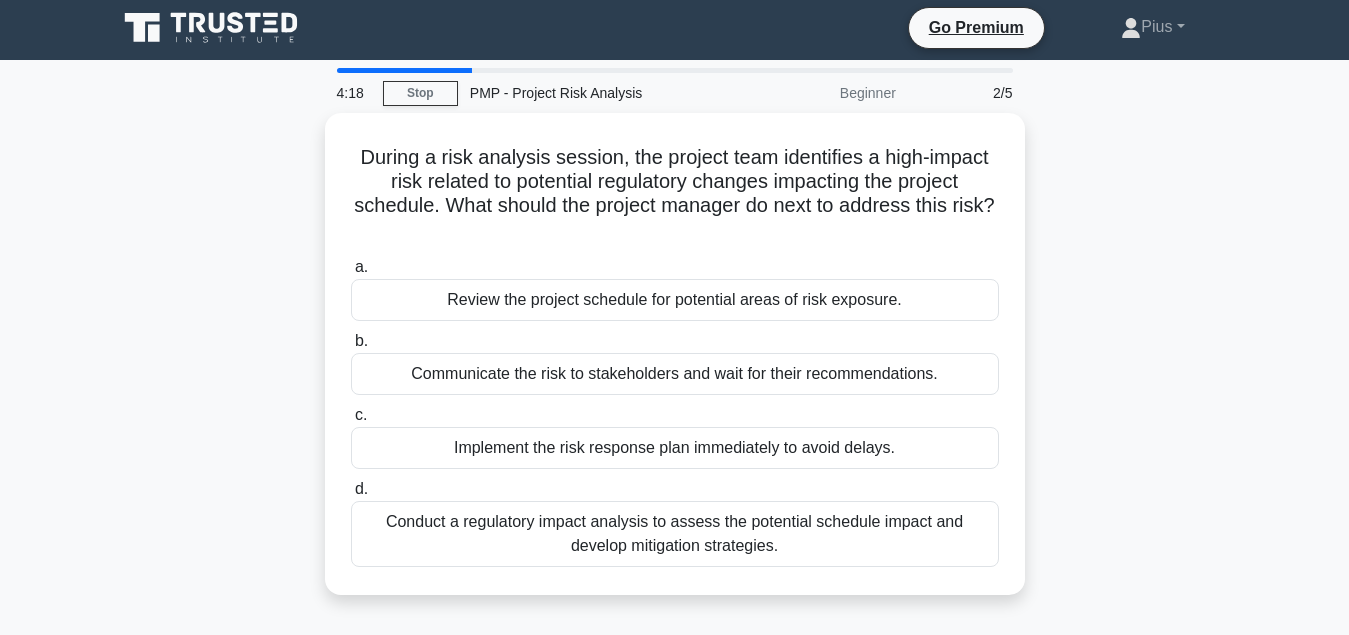 scroll, scrollTop: 0, scrollLeft: 0, axis: both 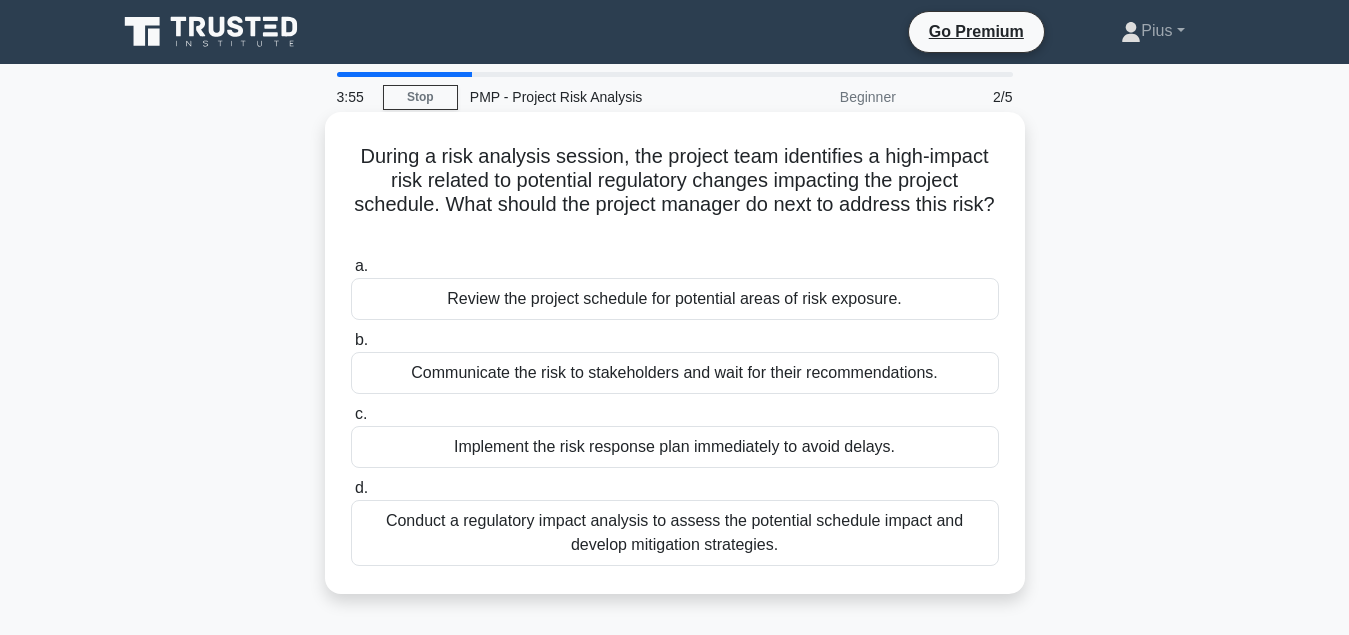 click on "Conduct a regulatory impact analysis to assess the potential schedule impact and develop mitigation strategies." at bounding box center [675, 533] 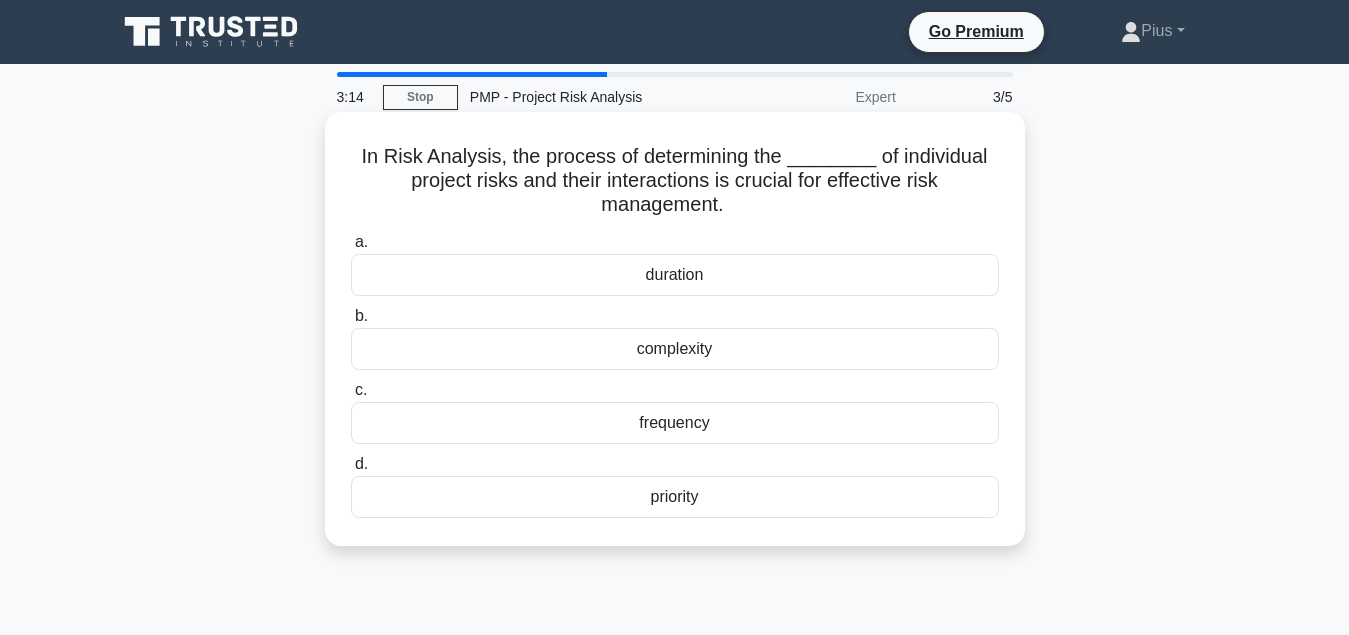 click on "complexity" at bounding box center (675, 349) 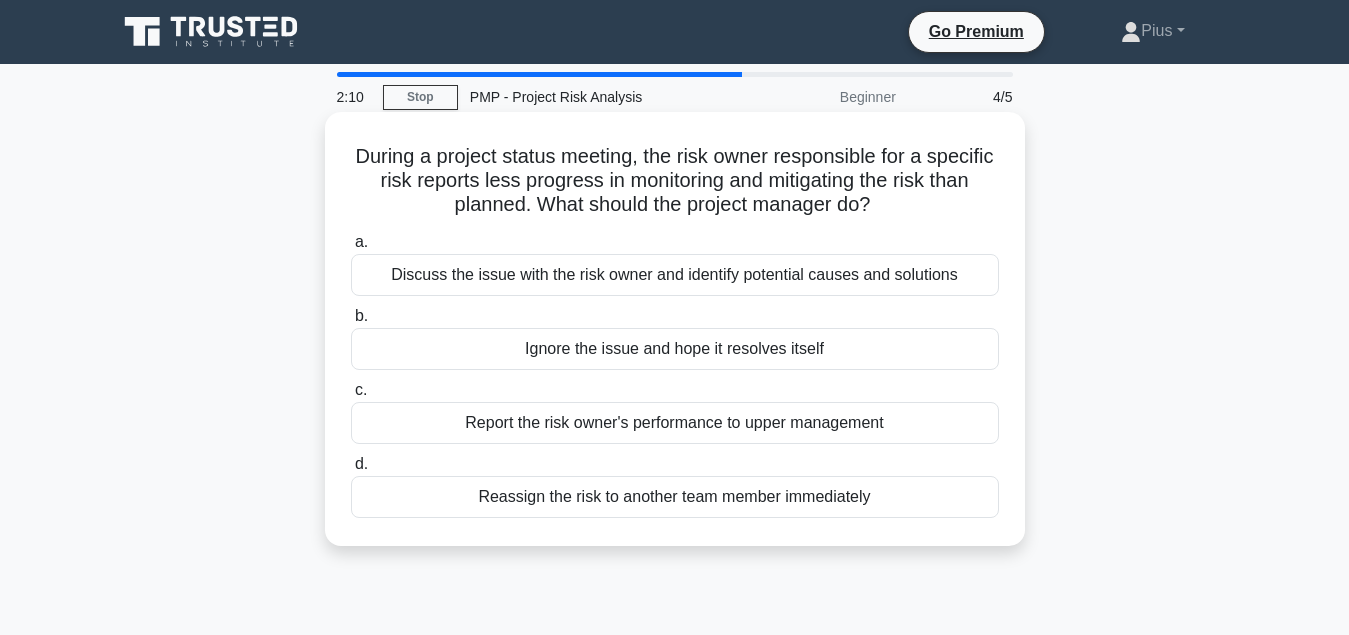 click on "Discuss the issue with the risk owner and identify potential causes and solutions" at bounding box center [675, 275] 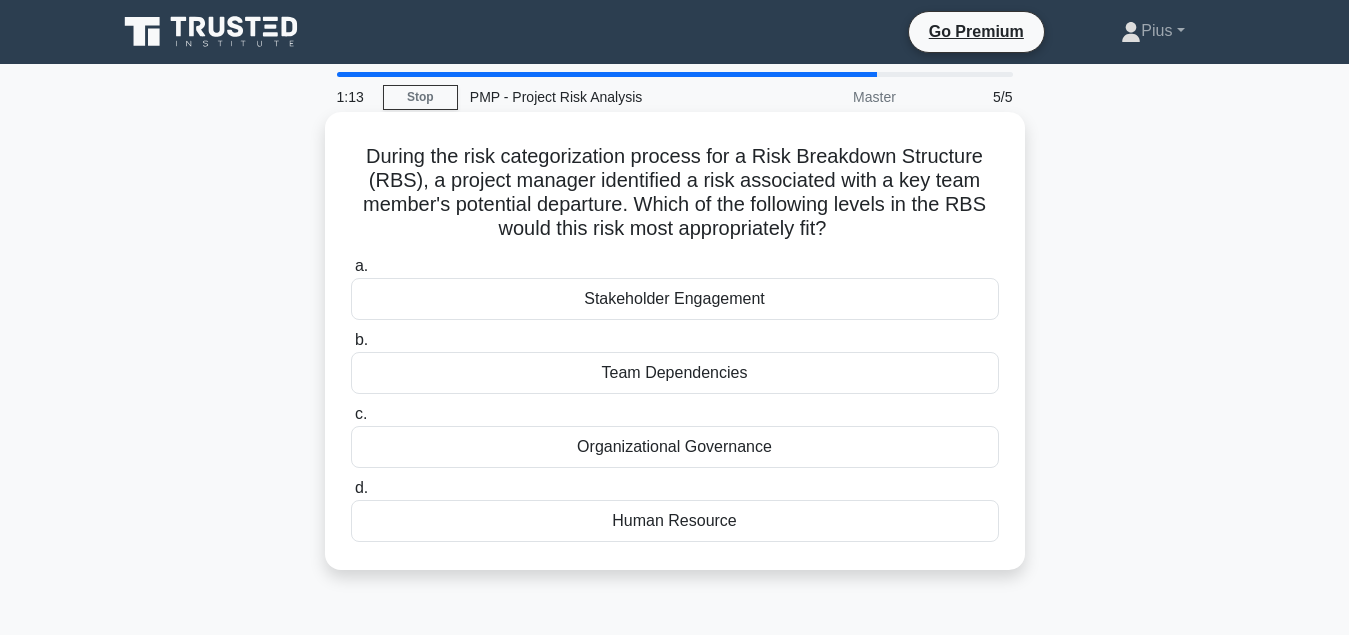 click on "Team Dependencies" at bounding box center [675, 373] 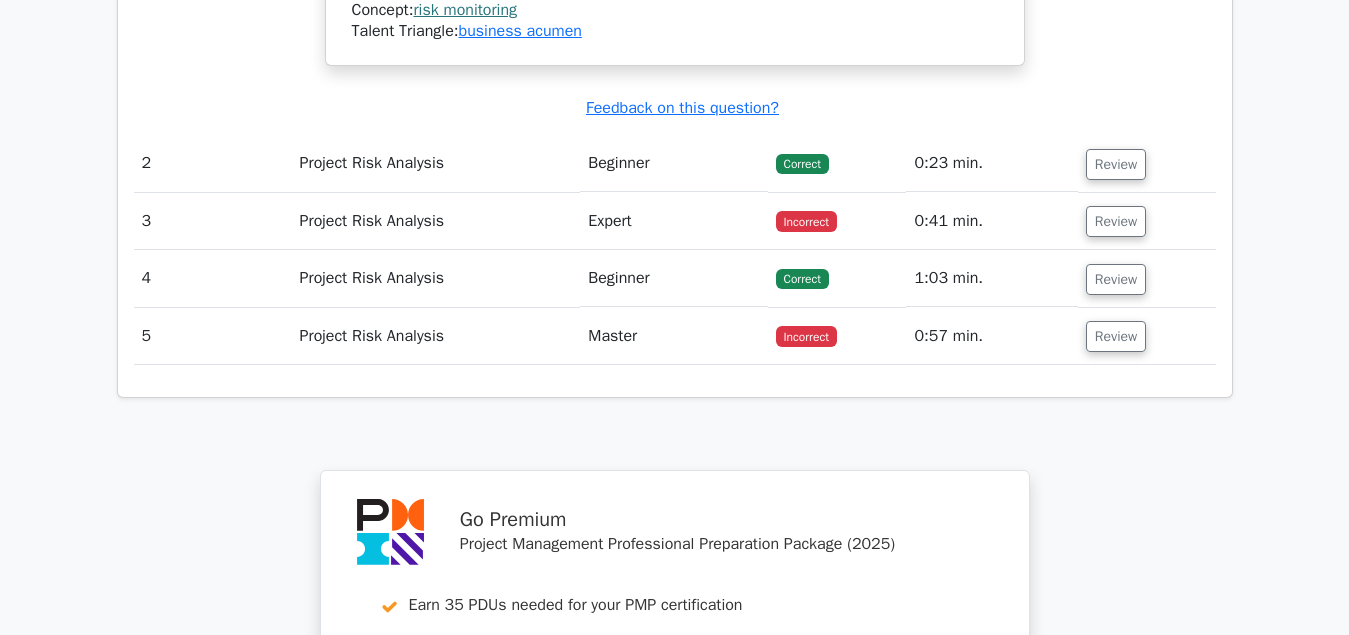 scroll, scrollTop: 2448, scrollLeft: 0, axis: vertical 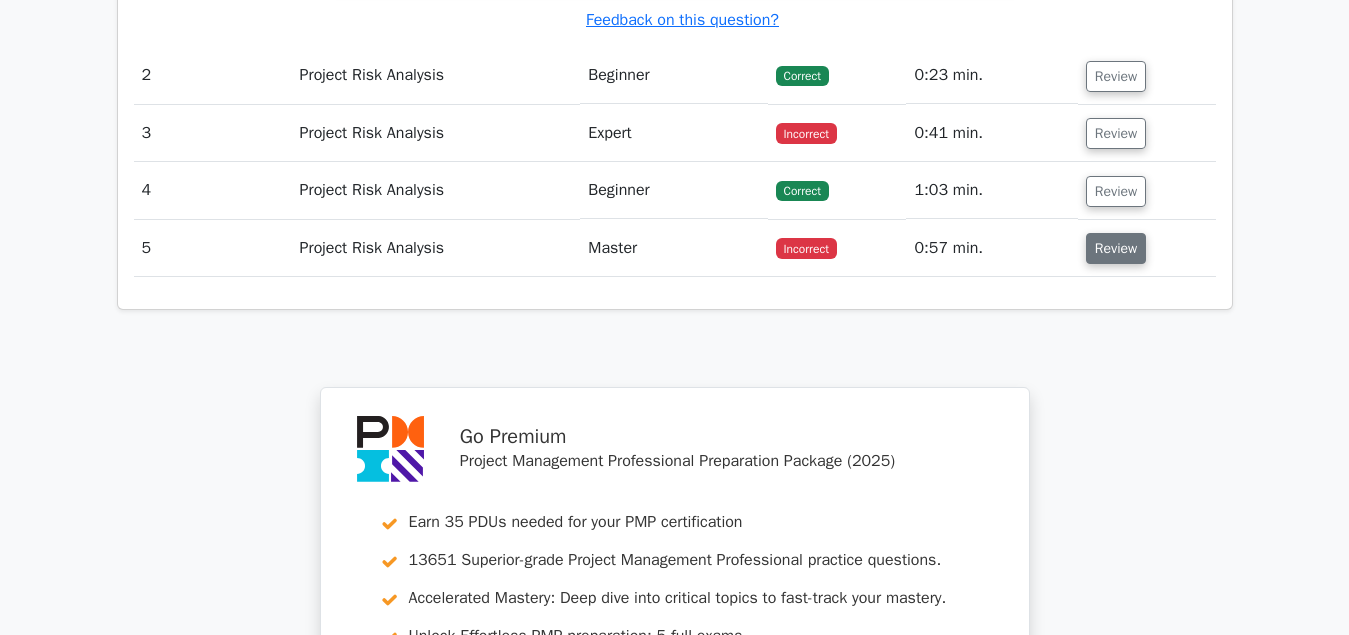 click on "Review" at bounding box center (1116, 248) 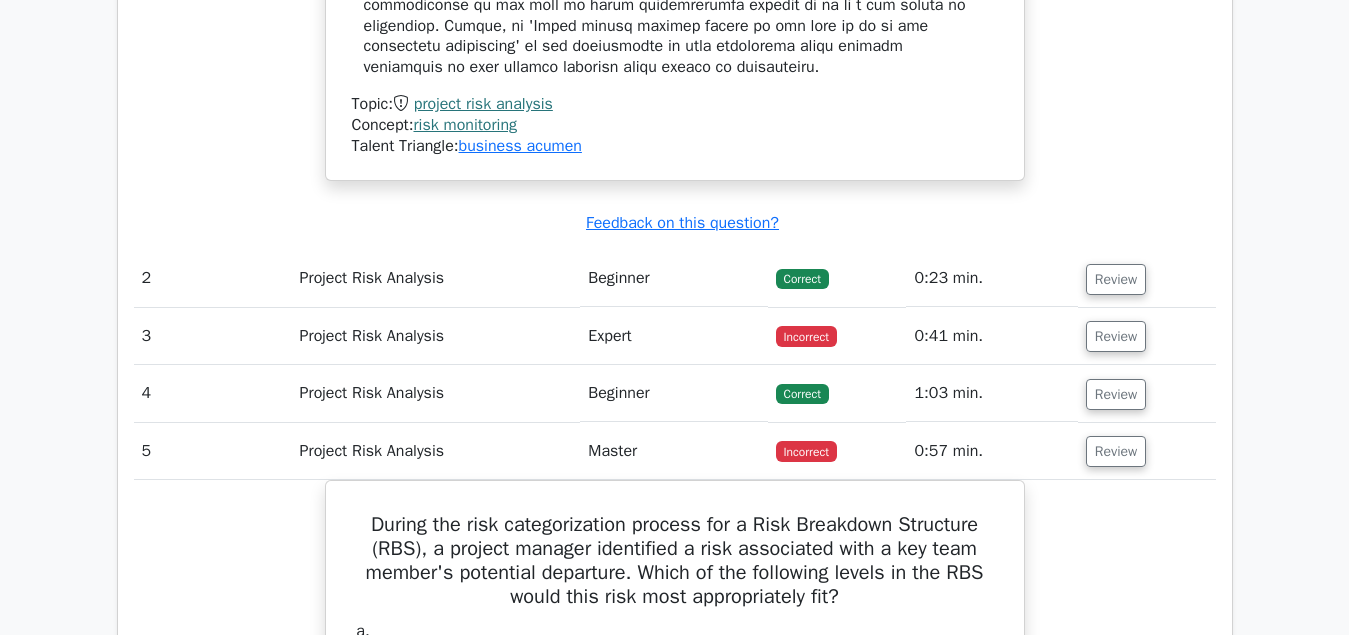 scroll, scrollTop: 2244, scrollLeft: 0, axis: vertical 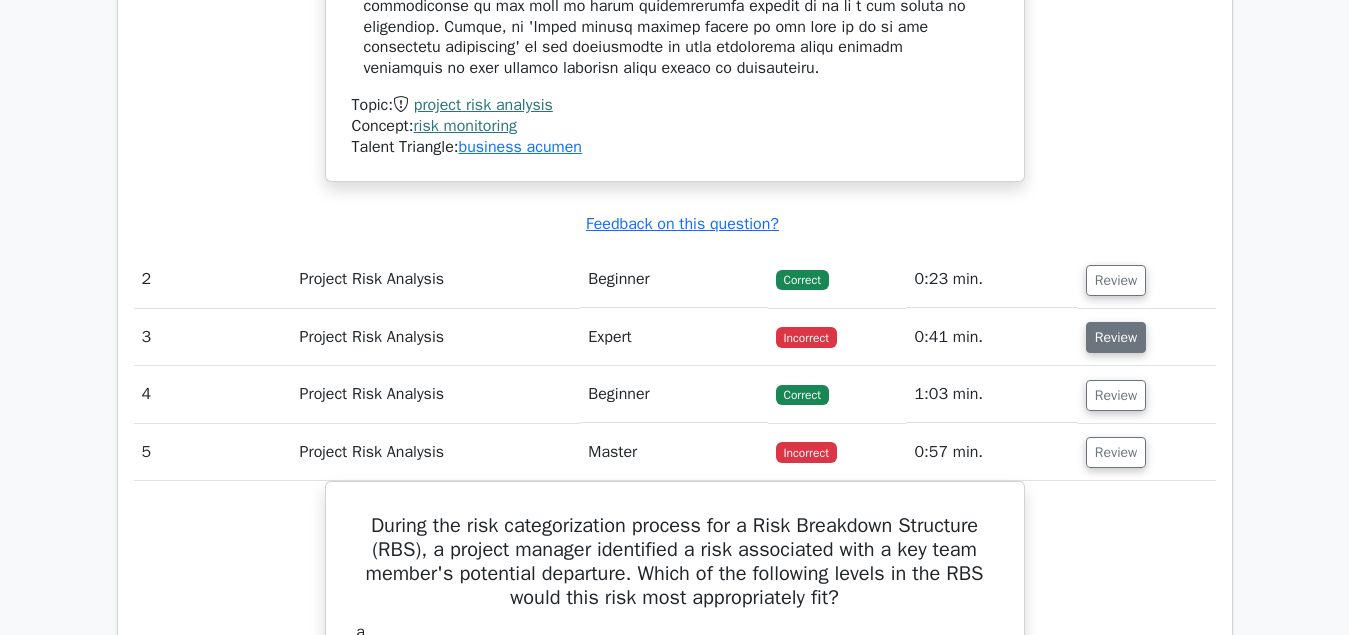 click on "Review" at bounding box center [1116, 337] 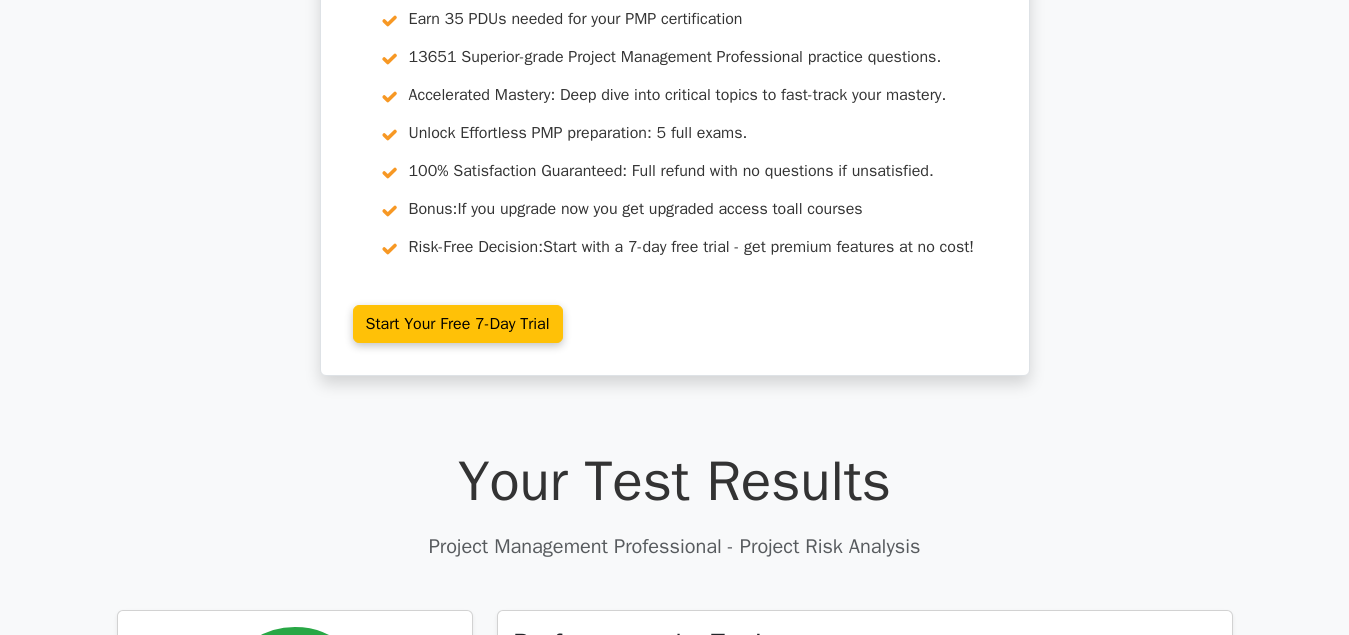 scroll, scrollTop: 0, scrollLeft: 0, axis: both 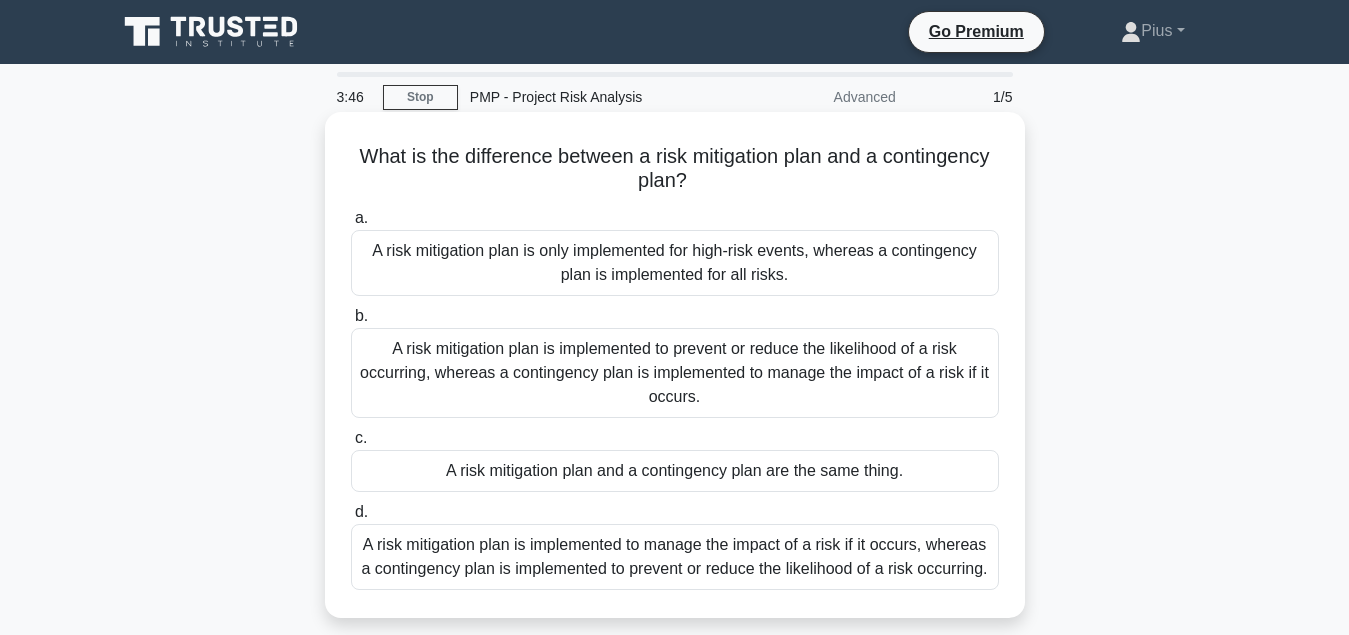 click on "A risk mitigation plan is implemented to prevent or reduce the likelihood of a risk occurring, whereas a contingency plan is implemented to manage the impact of a risk if it occurs." at bounding box center [675, 373] 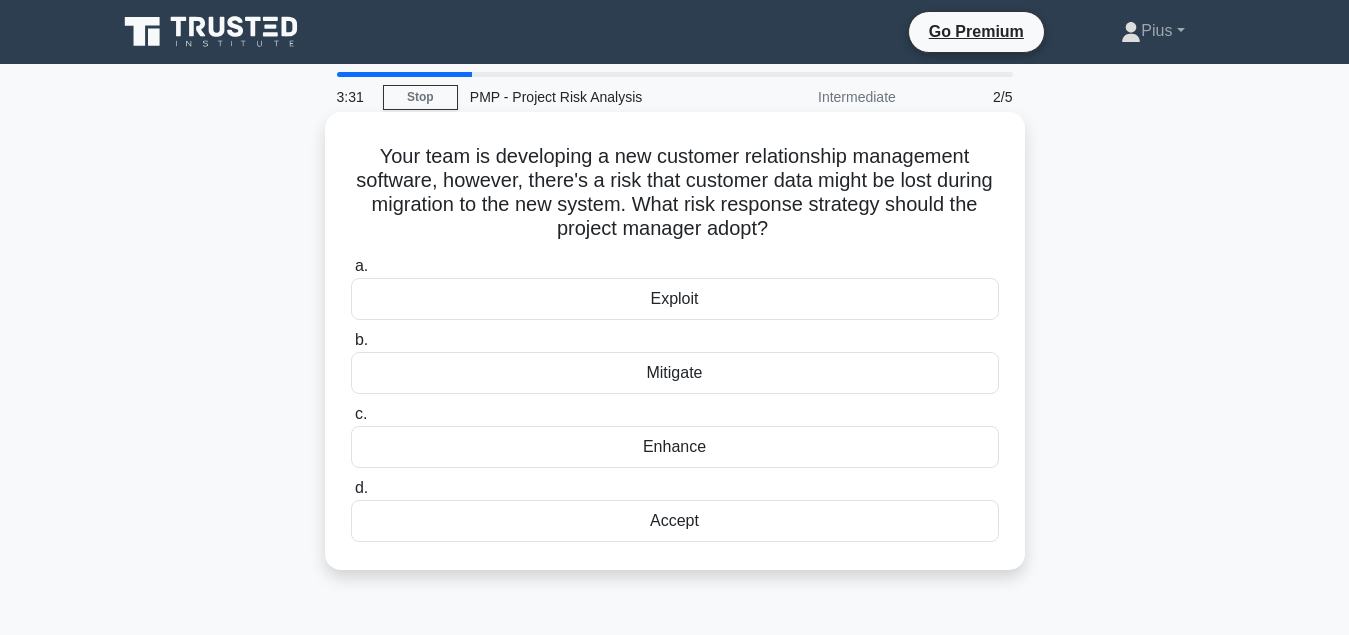 click on "Mitigate" at bounding box center [675, 373] 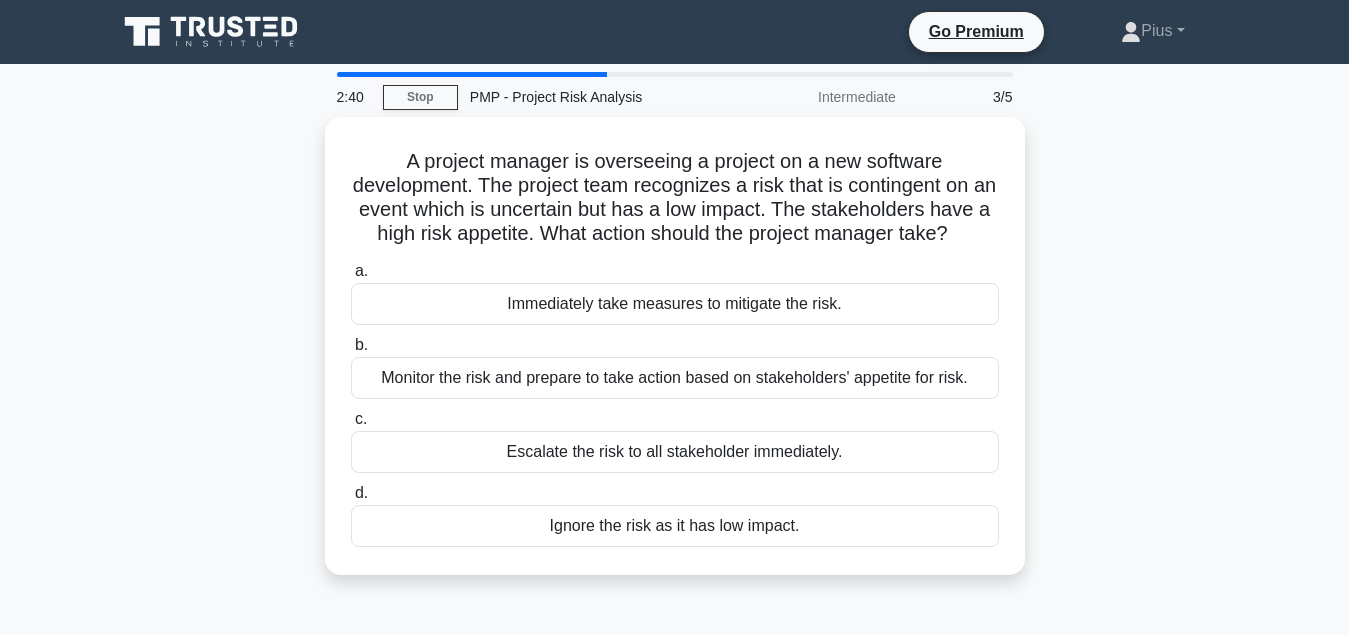 click on "Monitor the risk and prepare to take action based on stakeholders' appetite for risk." at bounding box center [675, 378] 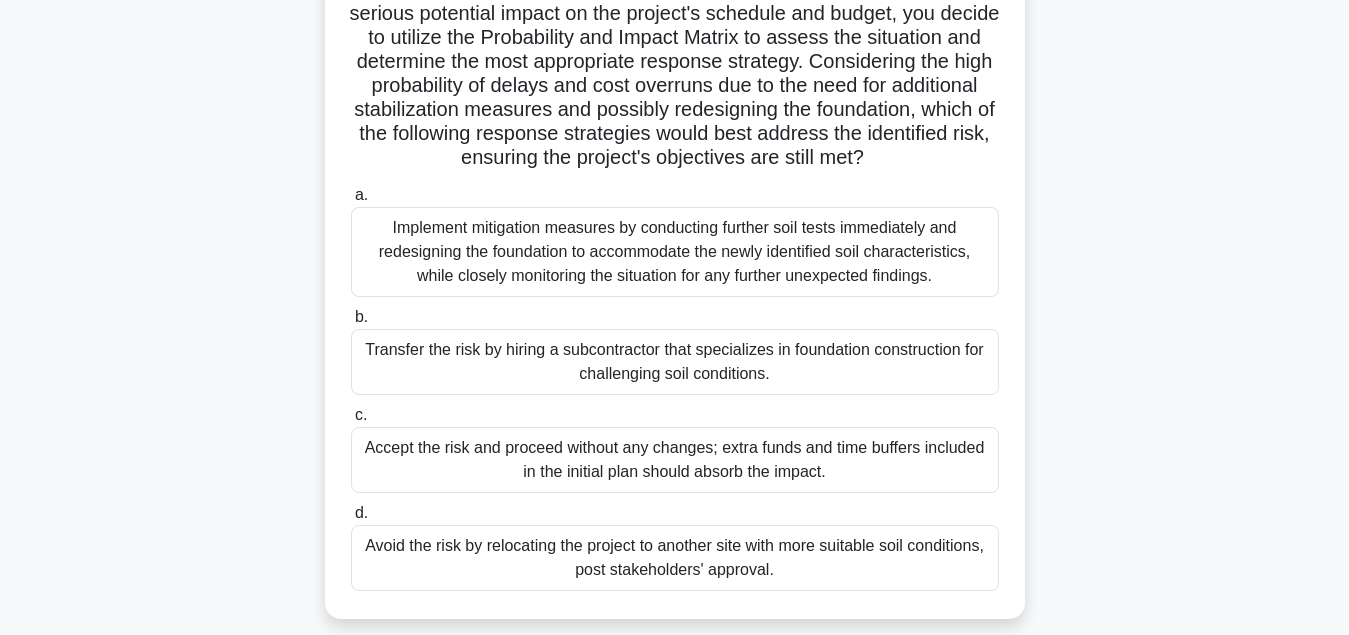 scroll, scrollTop: 306, scrollLeft: 0, axis: vertical 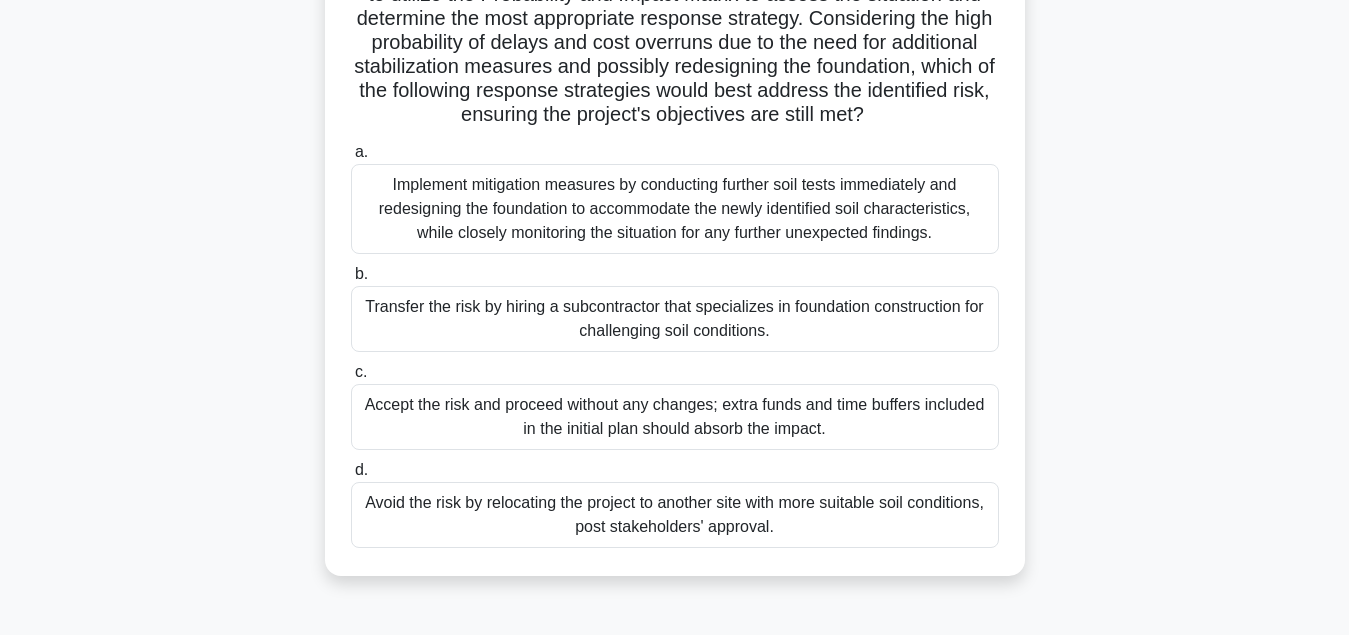 click on "Implement mitigation measures by conducting further soil tests immediately and redesigning the foundation to accommodate the newly identified soil characteristics, while closely monitoring the situation for any further unexpected findings." at bounding box center [675, 209] 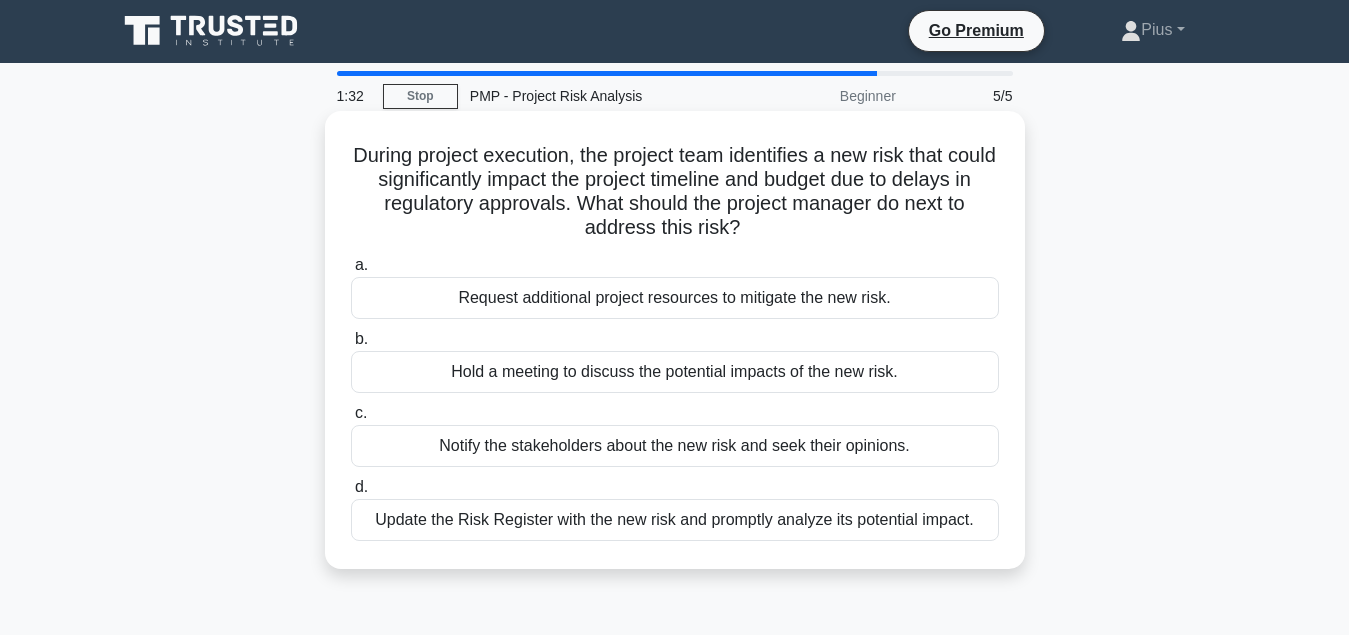 scroll, scrollTop: 0, scrollLeft: 0, axis: both 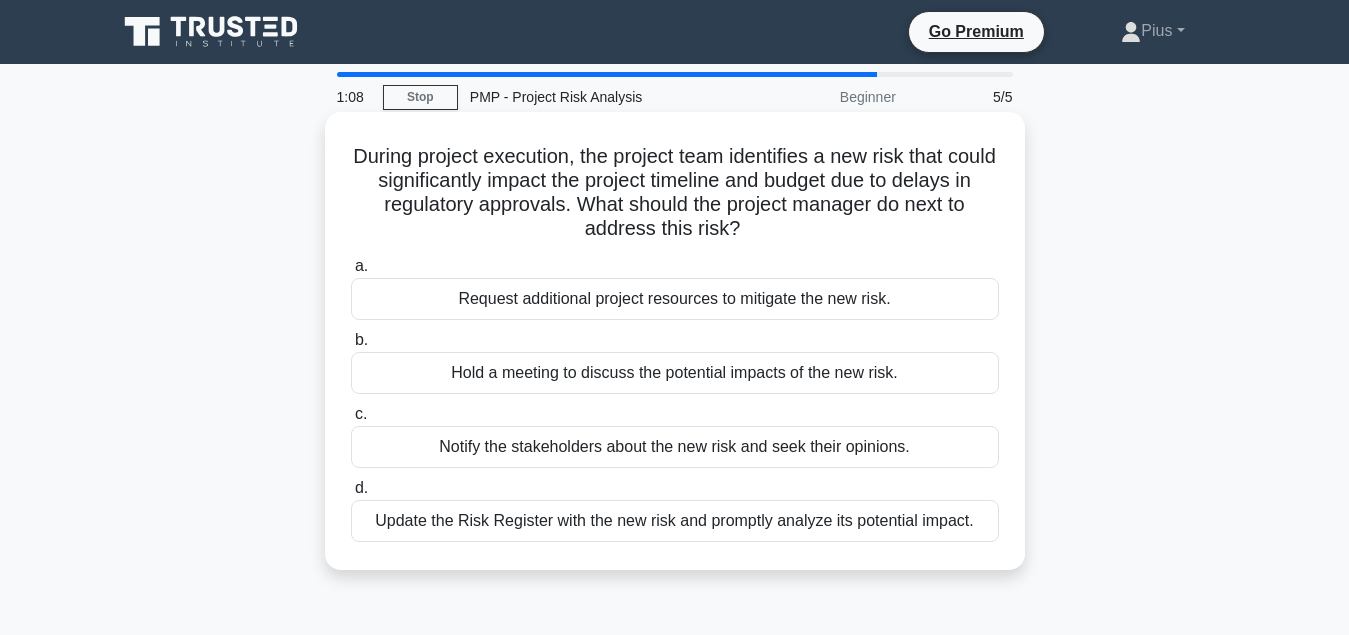 click on "Update the Risk Register with the new risk and promptly analyze its potential impact." at bounding box center (675, 521) 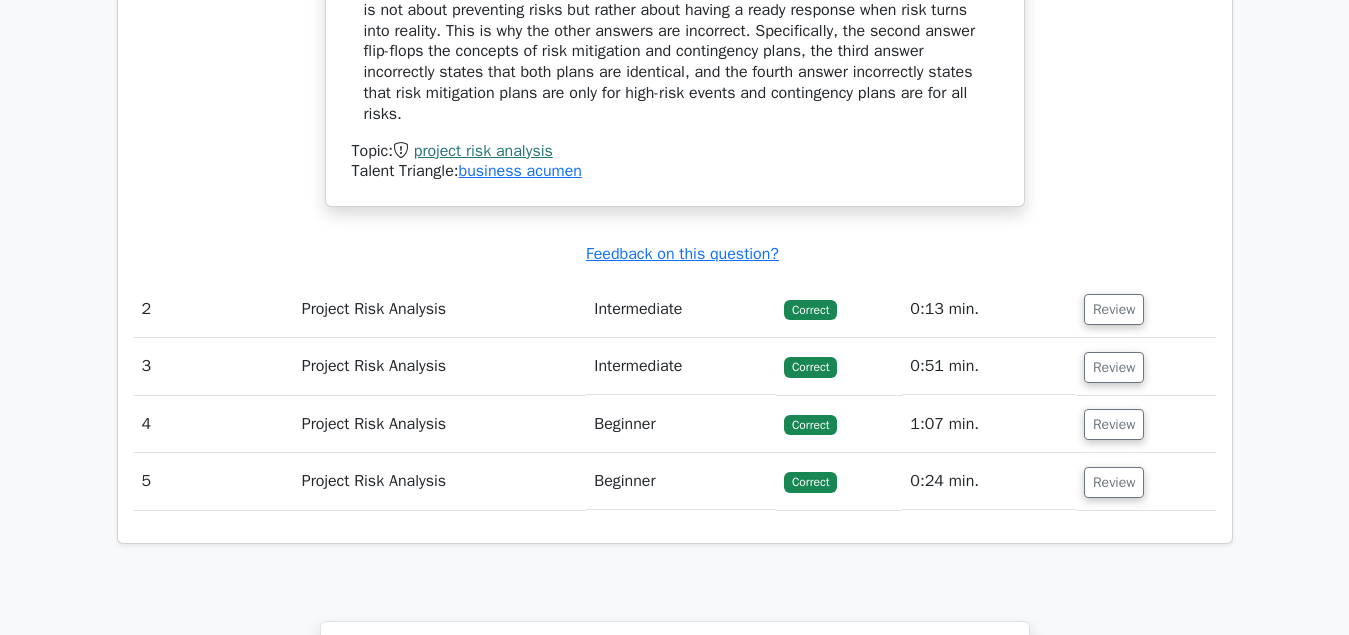 scroll, scrollTop: 2346, scrollLeft: 0, axis: vertical 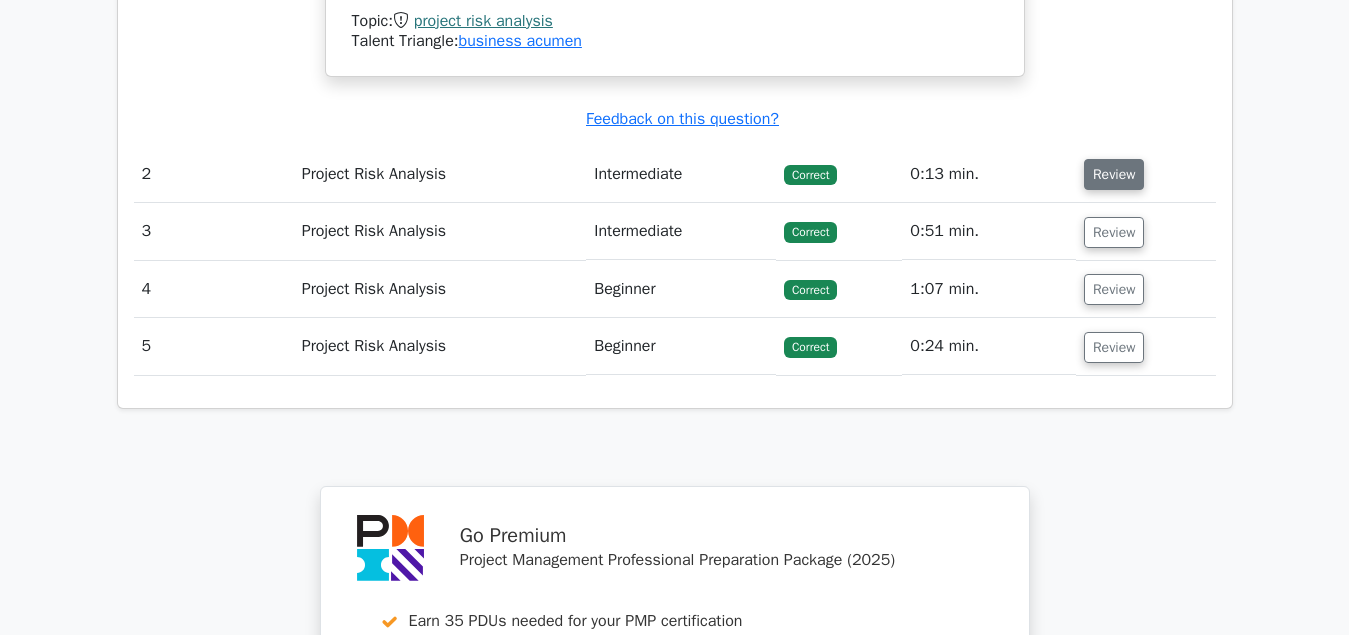 click on "Review" at bounding box center (1114, 174) 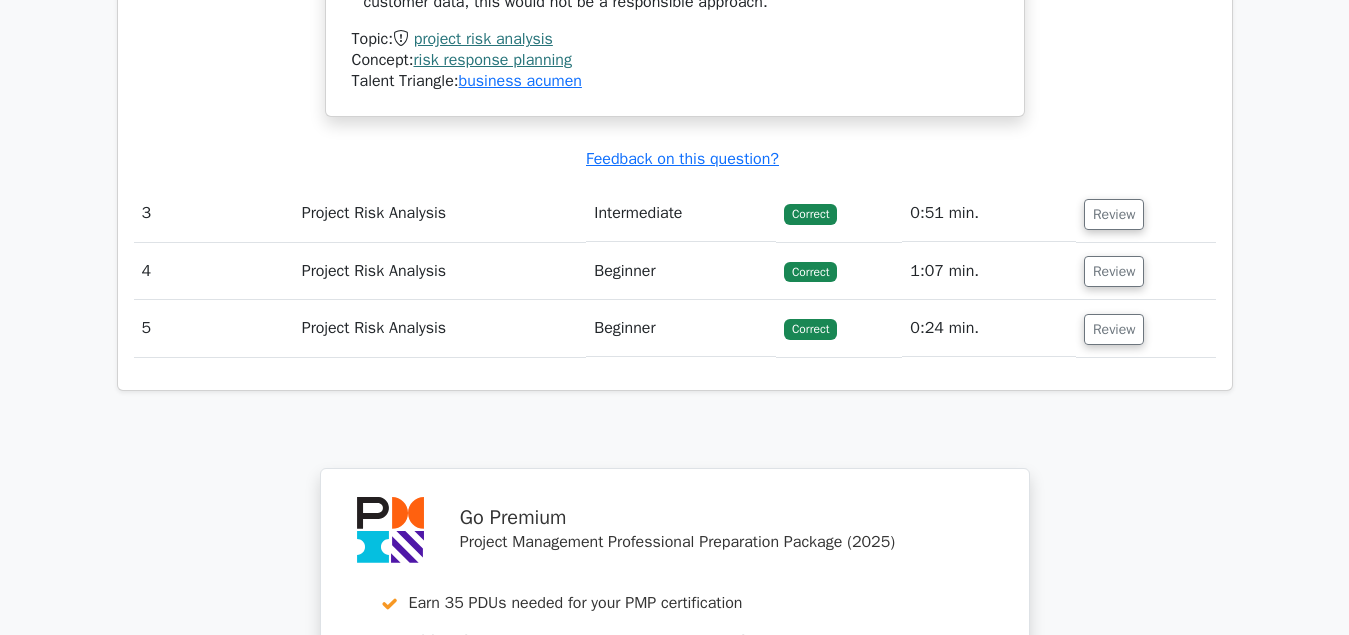 scroll, scrollTop: 3264, scrollLeft: 0, axis: vertical 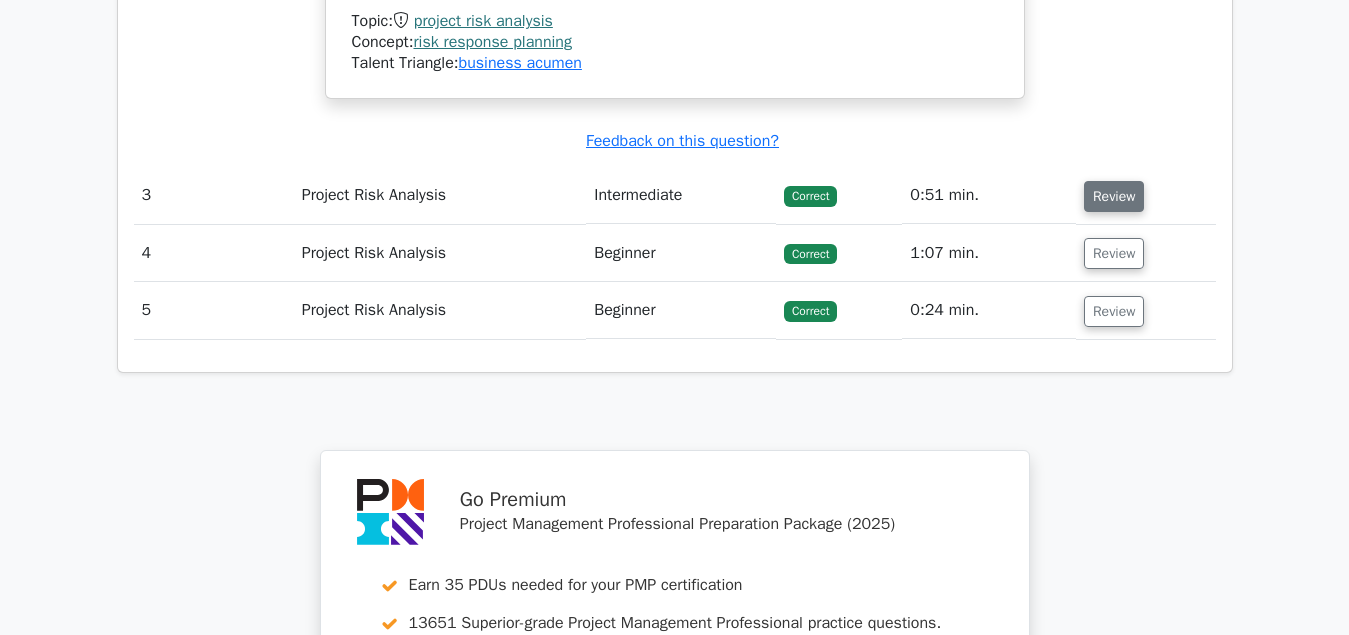 click on "Review" at bounding box center [1114, 196] 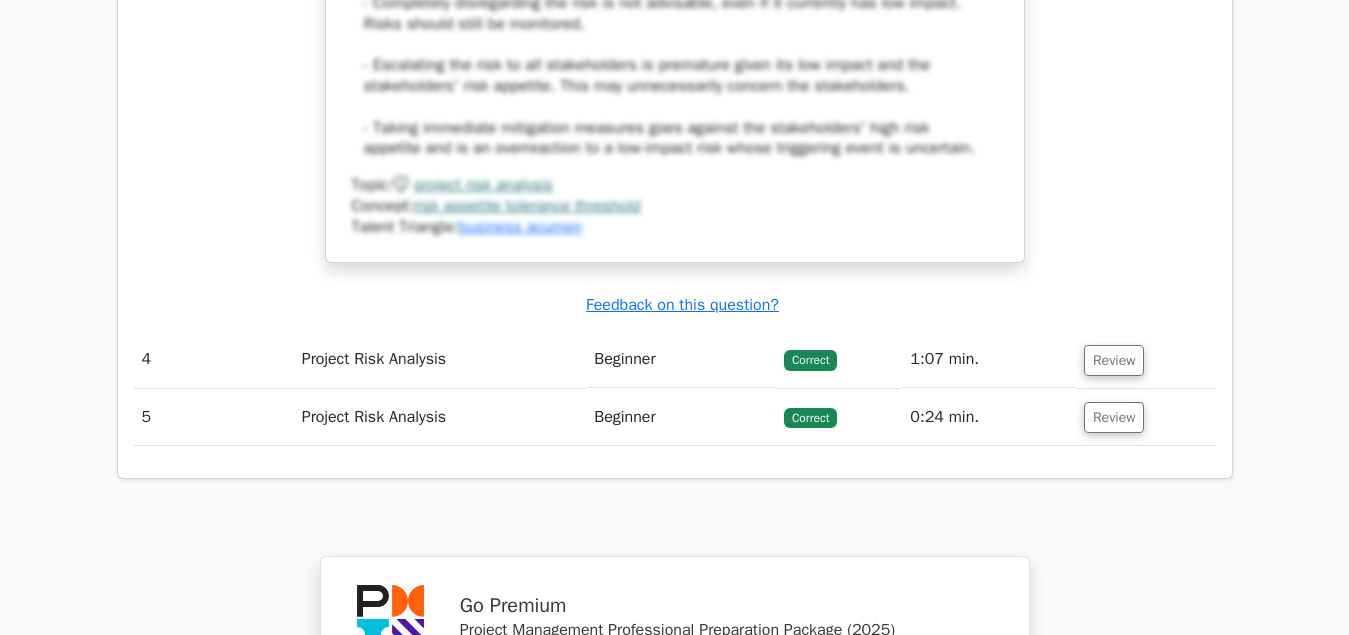scroll, scrollTop: 4386, scrollLeft: 0, axis: vertical 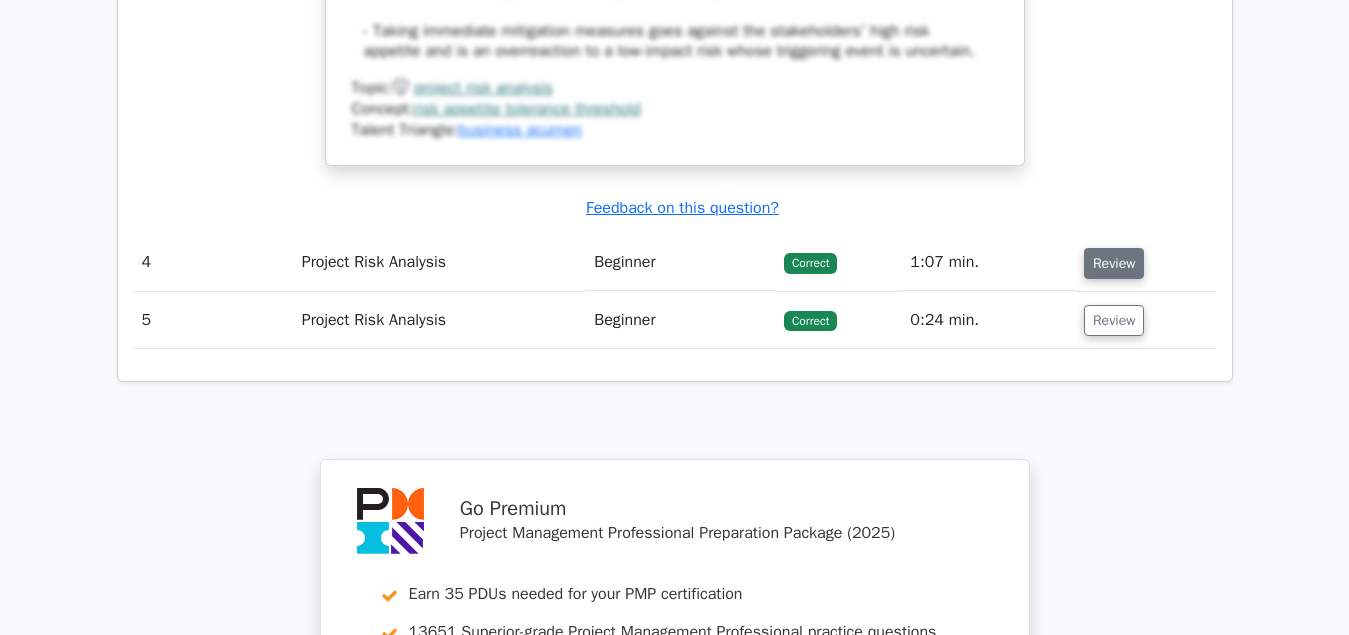 click on "Review" at bounding box center [1114, 263] 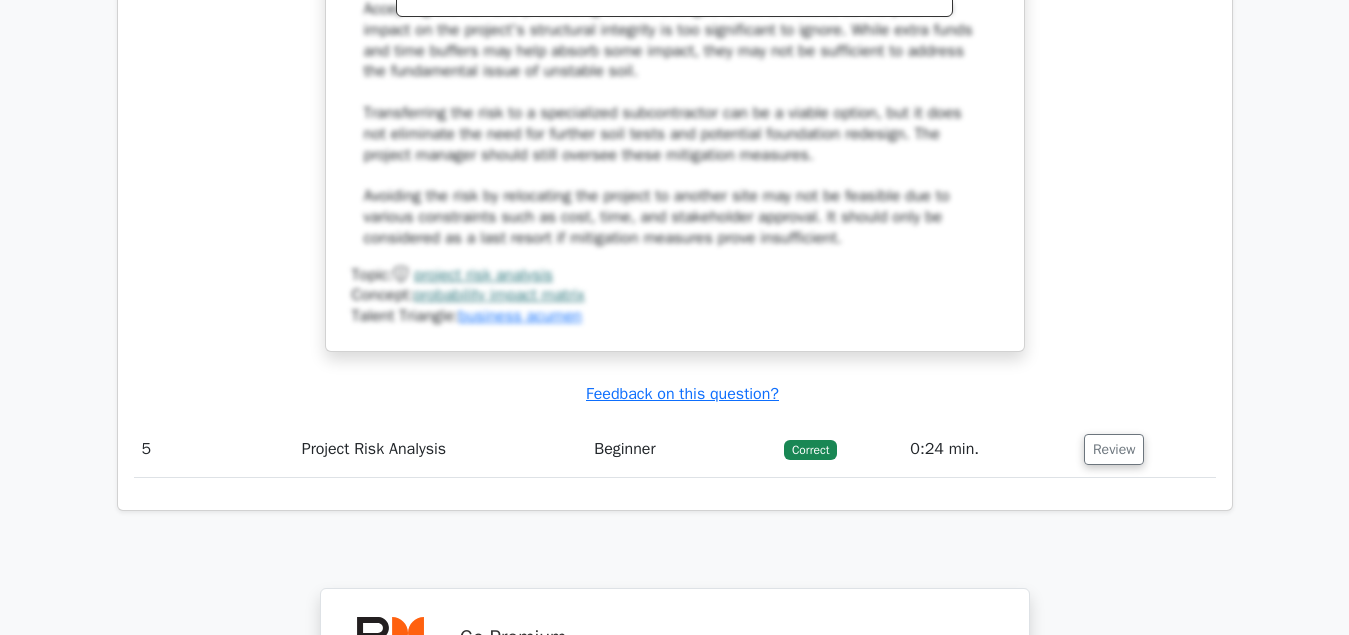 scroll, scrollTop: 5712, scrollLeft: 0, axis: vertical 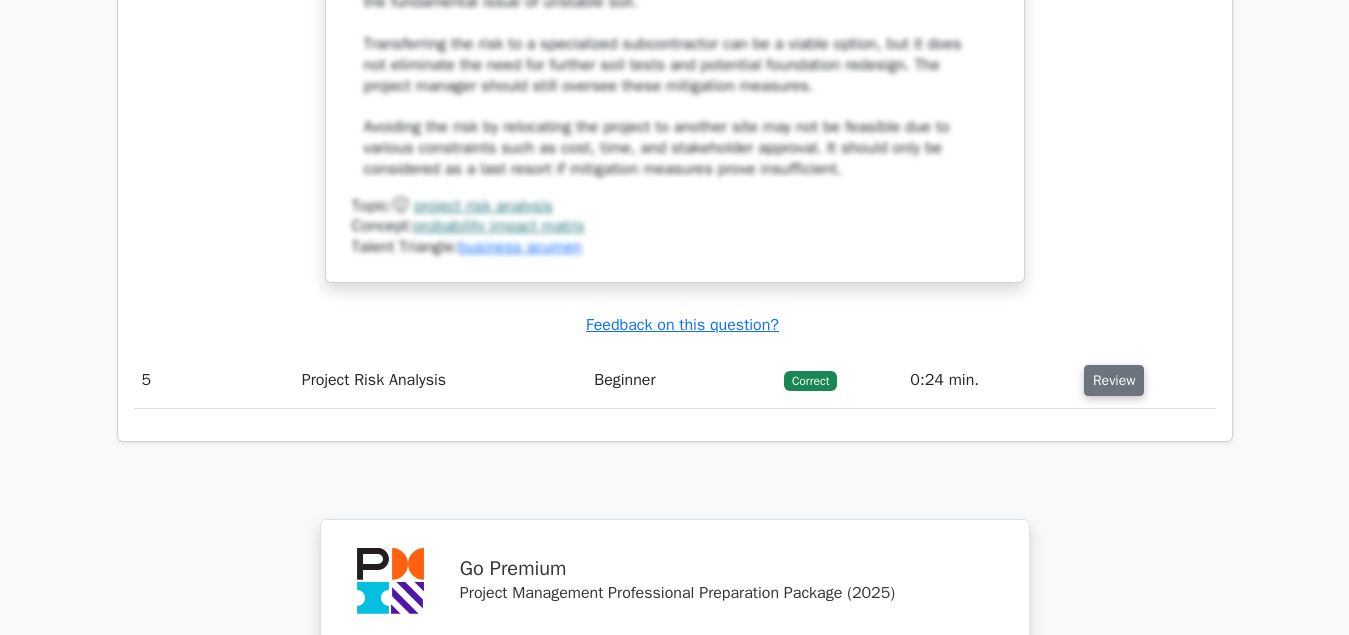 click on "Review" at bounding box center [1114, 380] 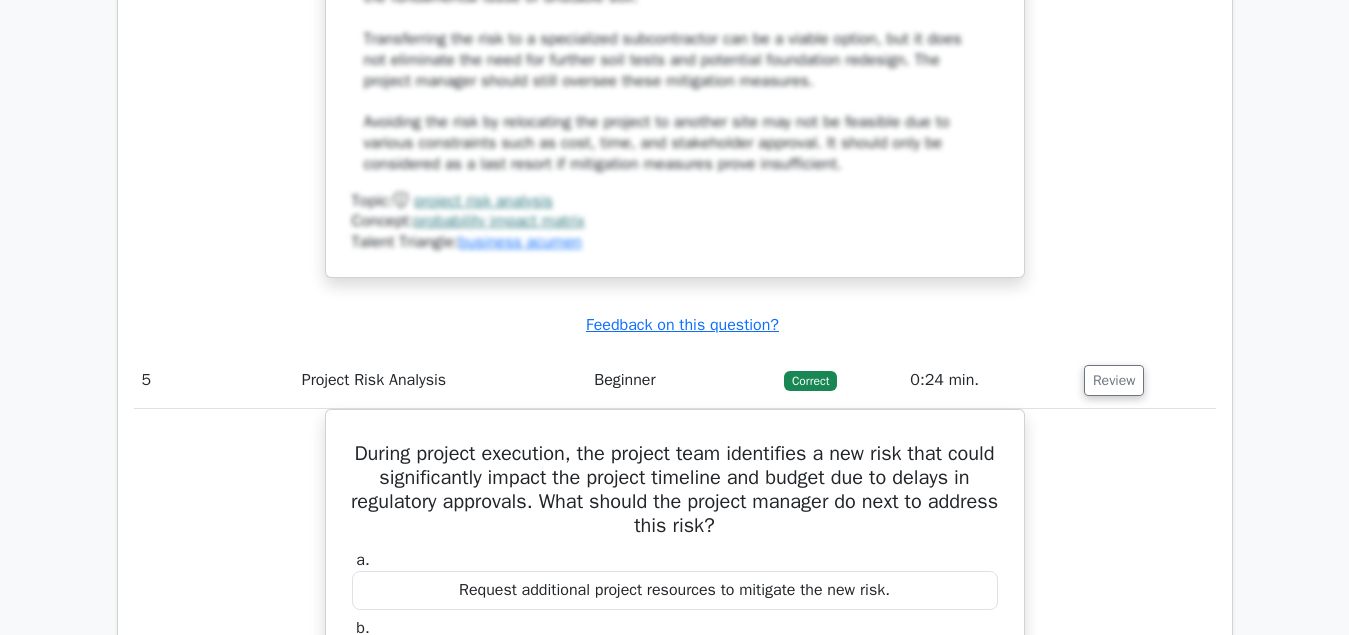 scroll, scrollTop: 5406, scrollLeft: 0, axis: vertical 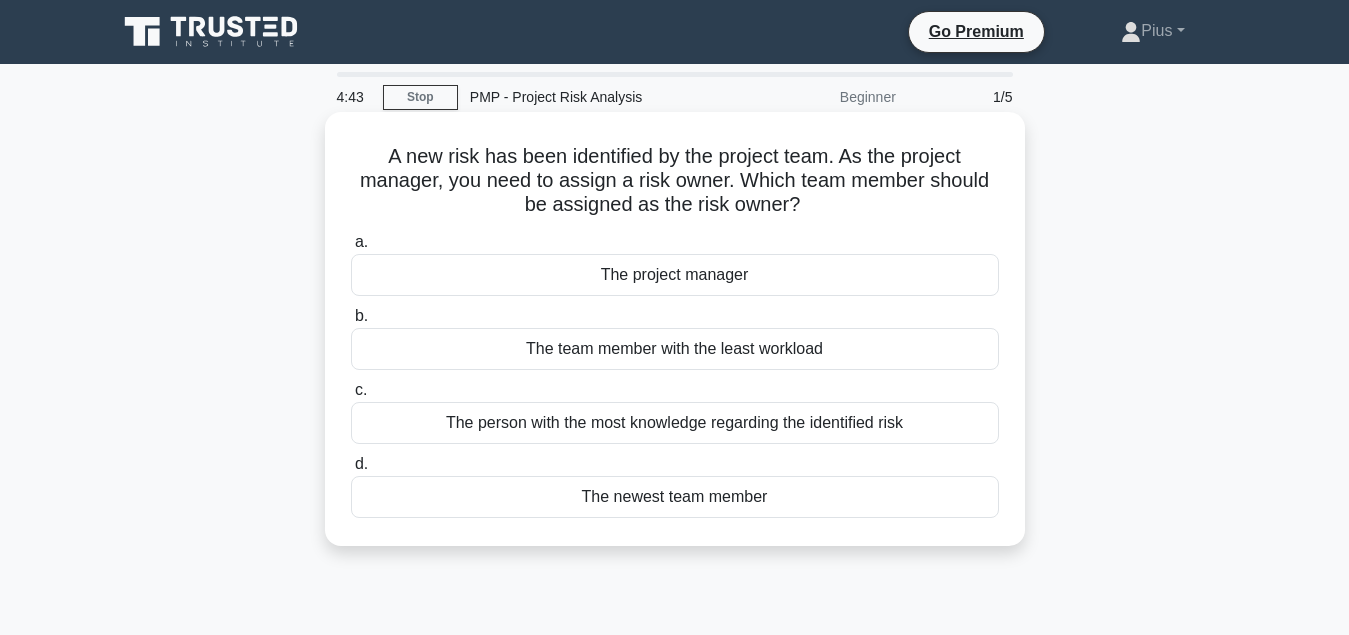 click on "The person with the most knowledge regarding the identified risk" at bounding box center [675, 423] 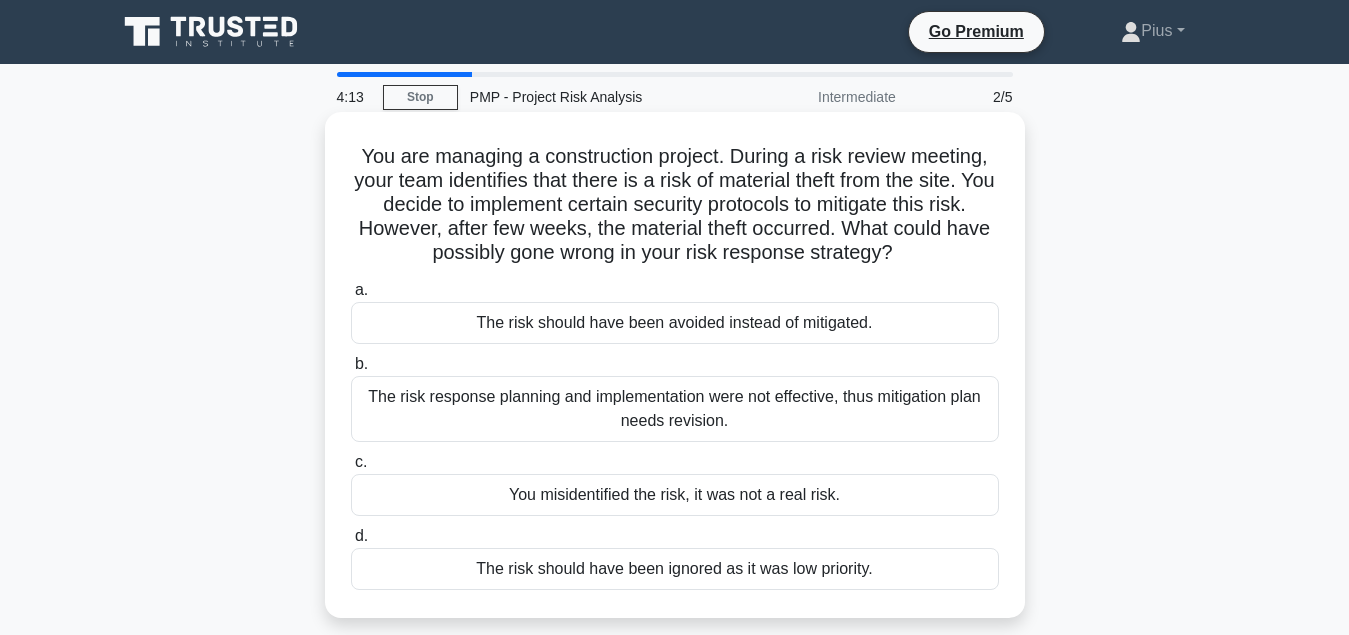 click on "The risk response planning and implementation were not effective, thus mitigation plan needs revision." at bounding box center (675, 409) 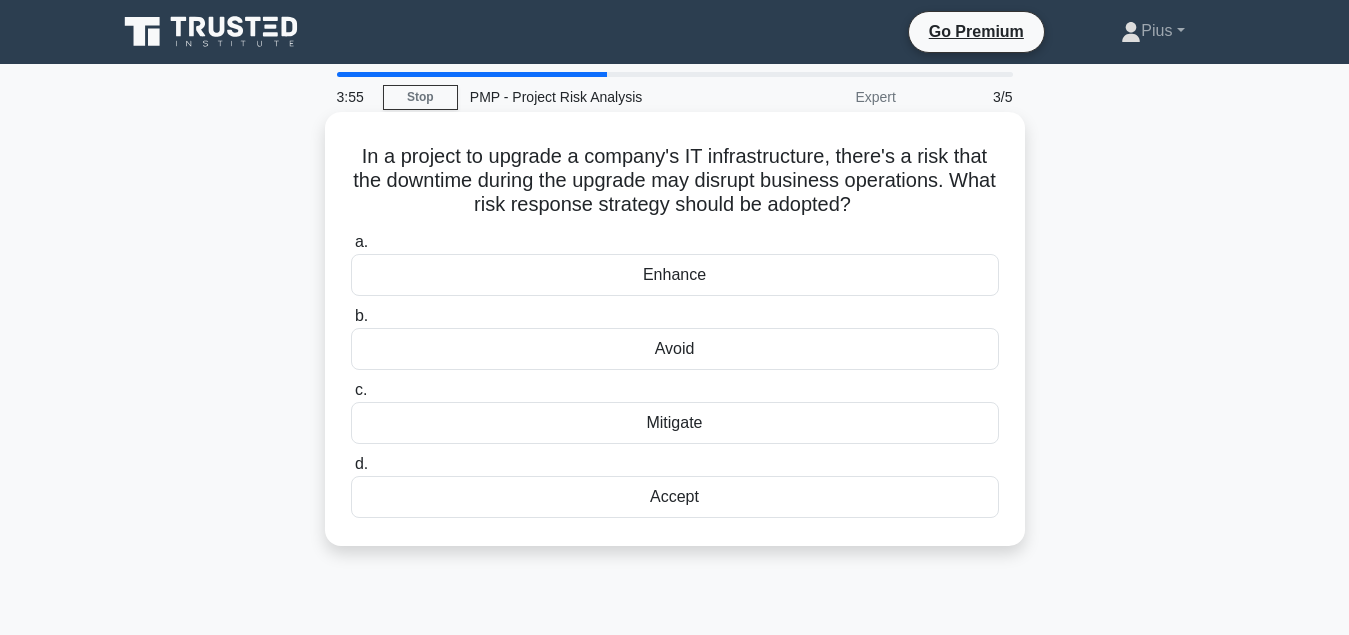 click on "Mitigate" at bounding box center (675, 423) 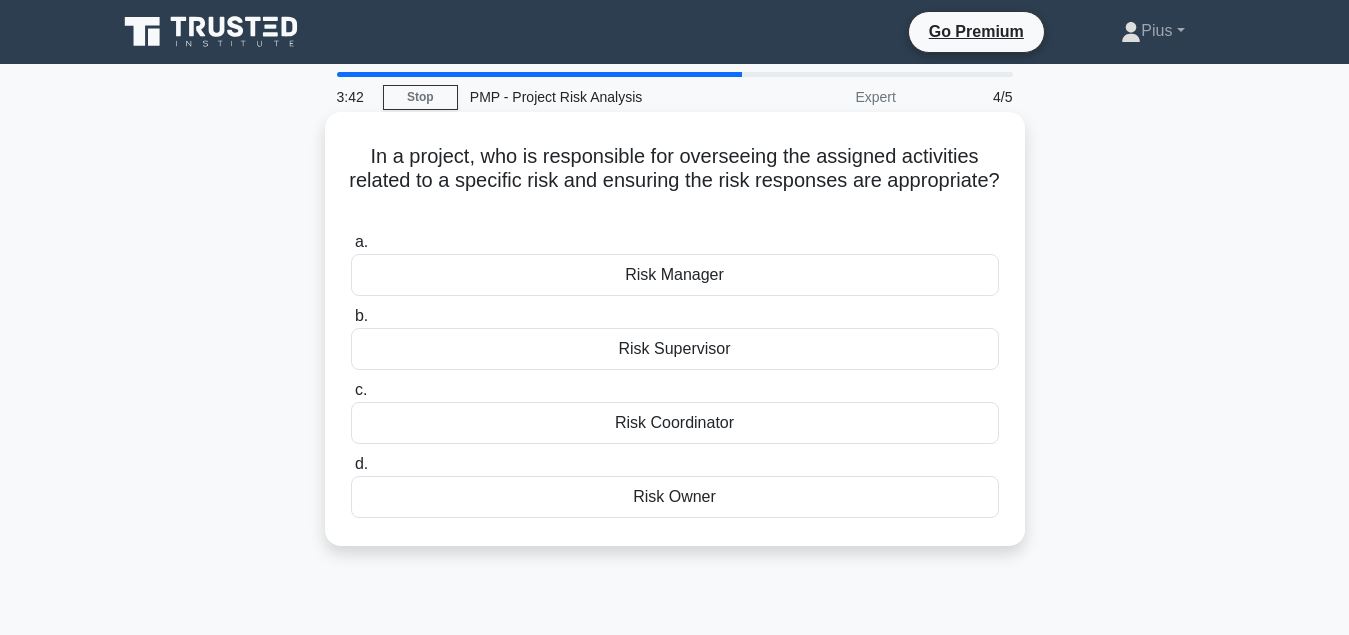 click on "Risk Owner" at bounding box center (675, 497) 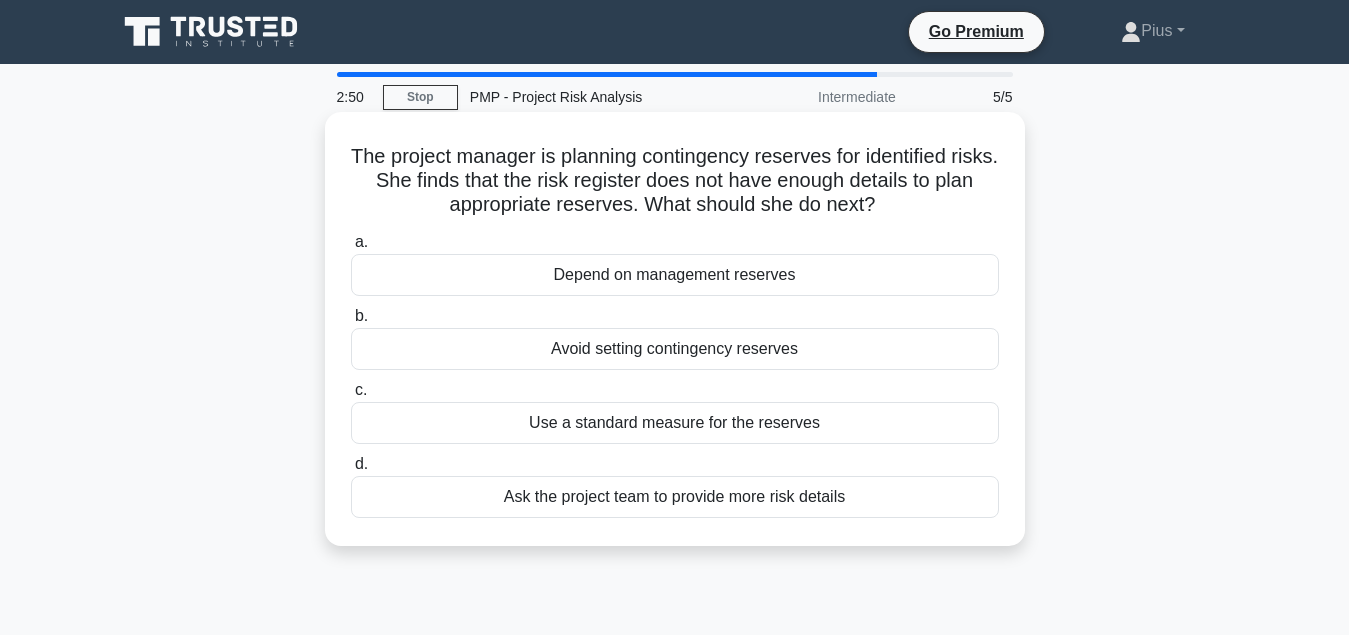 click on "Ask the project team to provide more risk details" at bounding box center [675, 497] 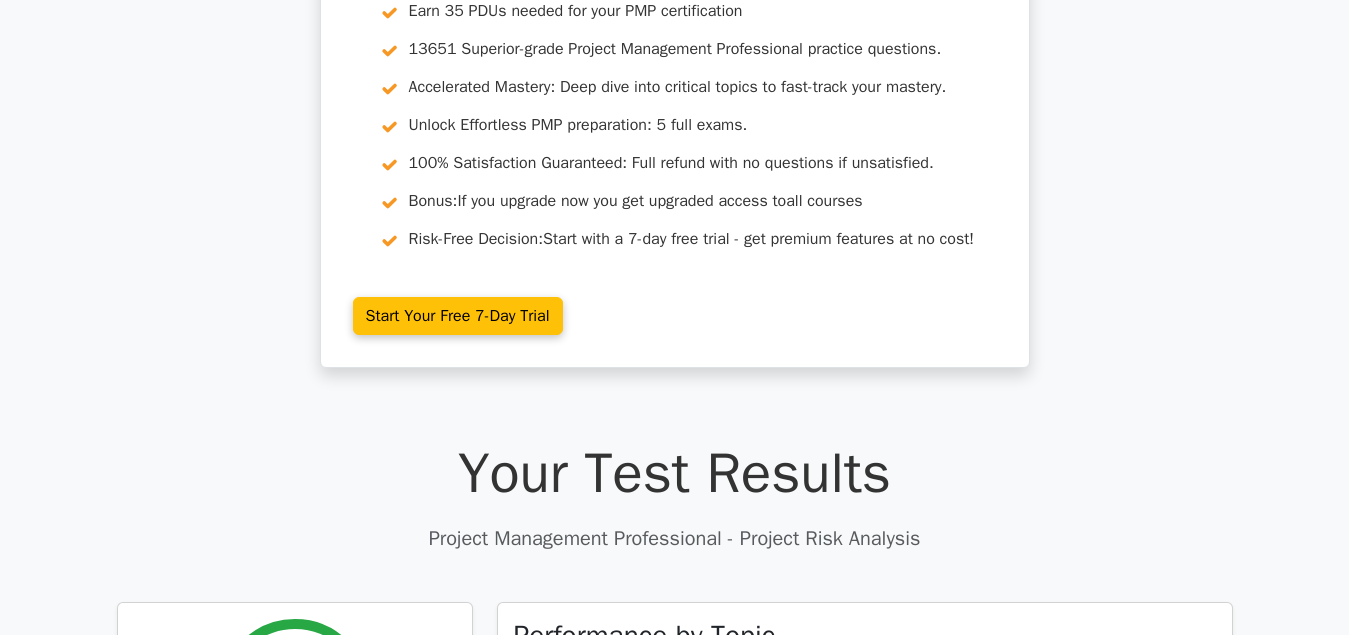 scroll, scrollTop: 0, scrollLeft: 0, axis: both 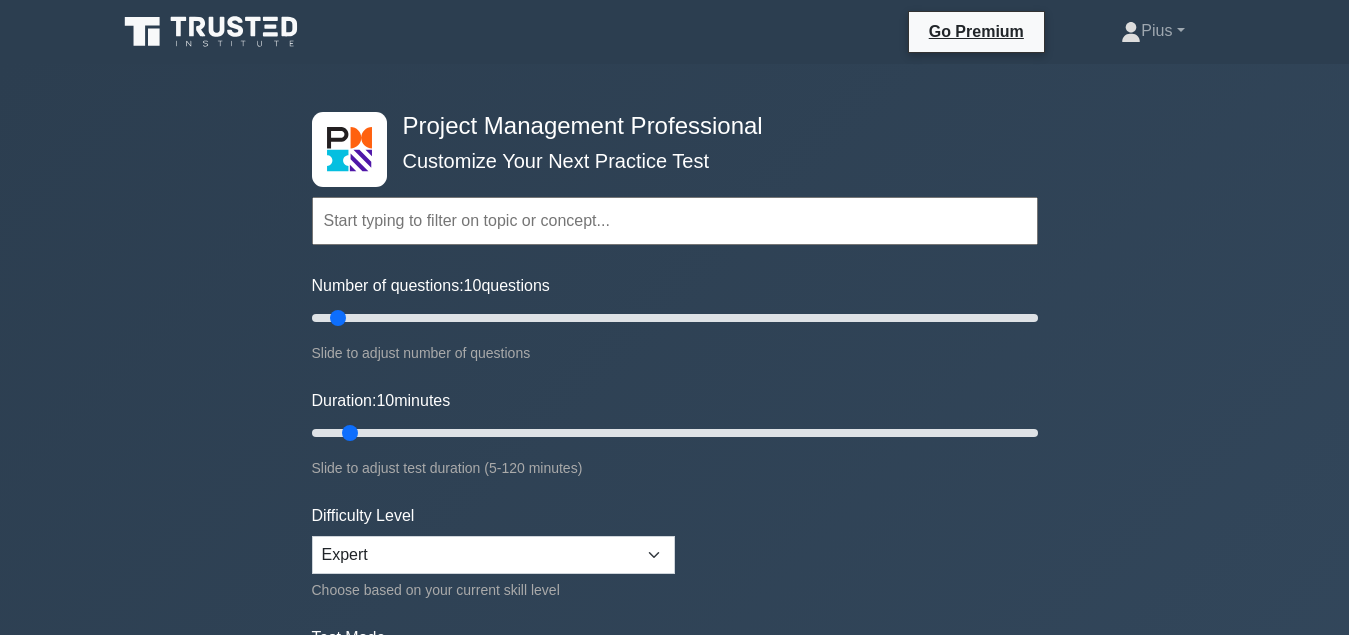 select on "expert" 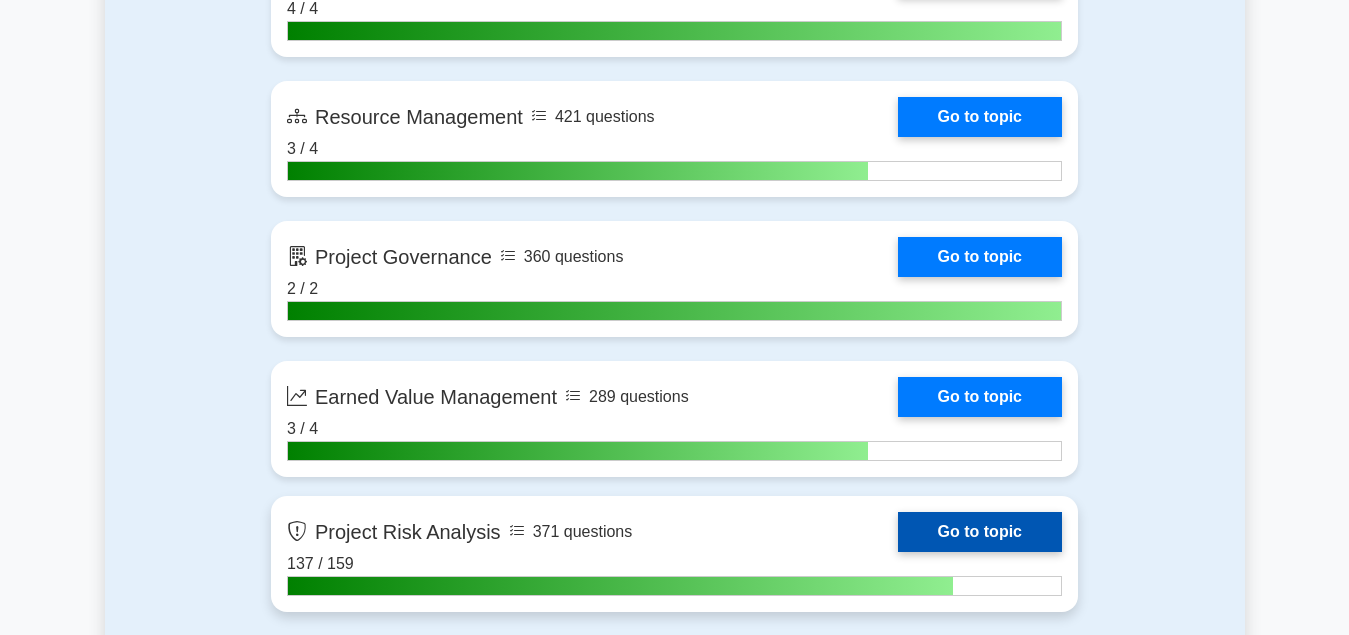 scroll, scrollTop: 3774, scrollLeft: 0, axis: vertical 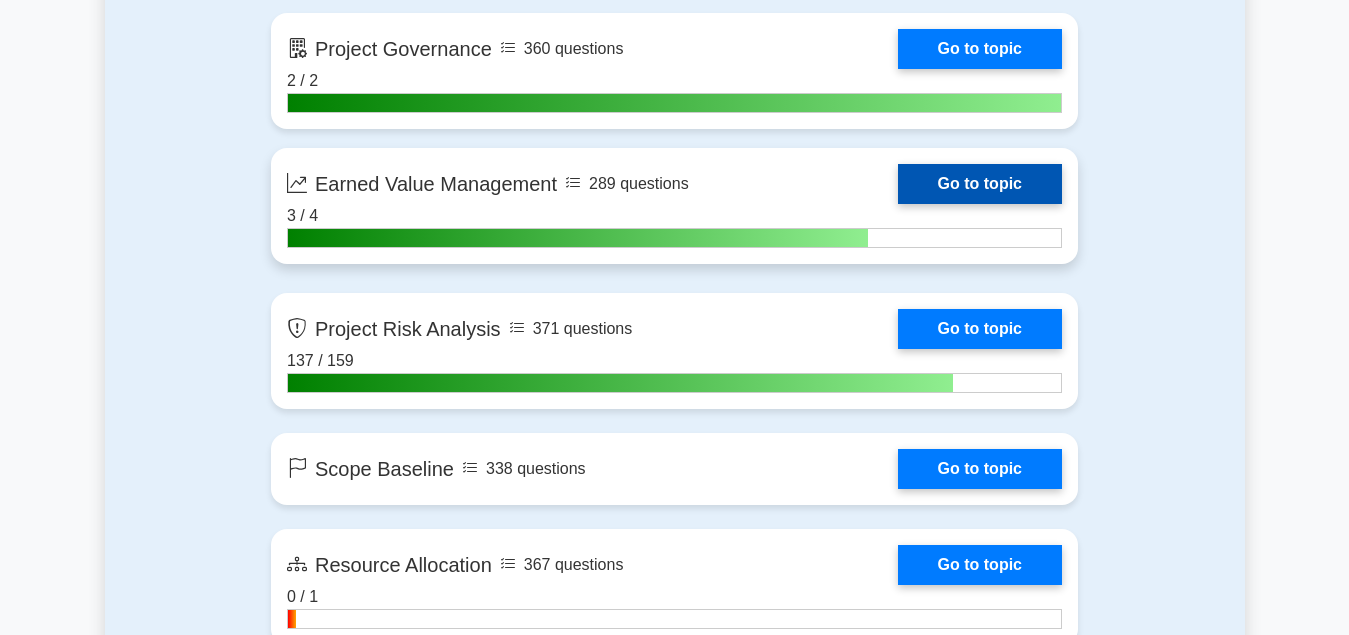 click on "Go to topic" at bounding box center (980, 184) 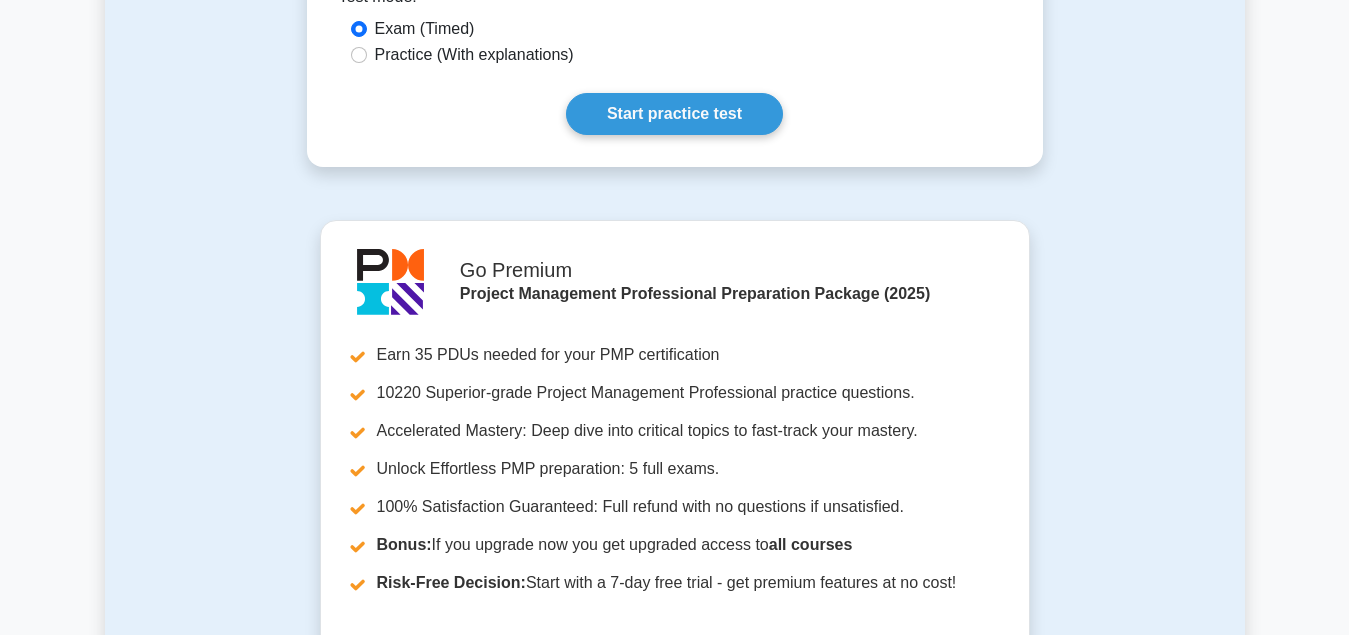 scroll, scrollTop: 918, scrollLeft: 0, axis: vertical 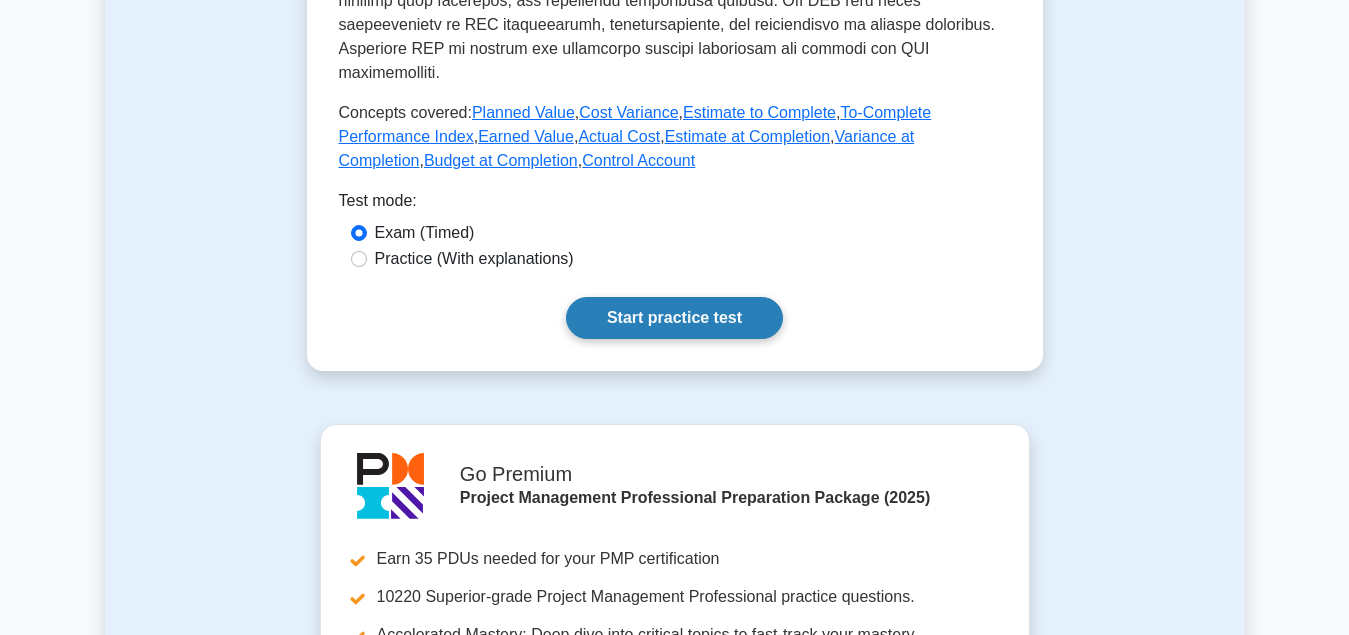 click on "Start practice test" at bounding box center [674, 318] 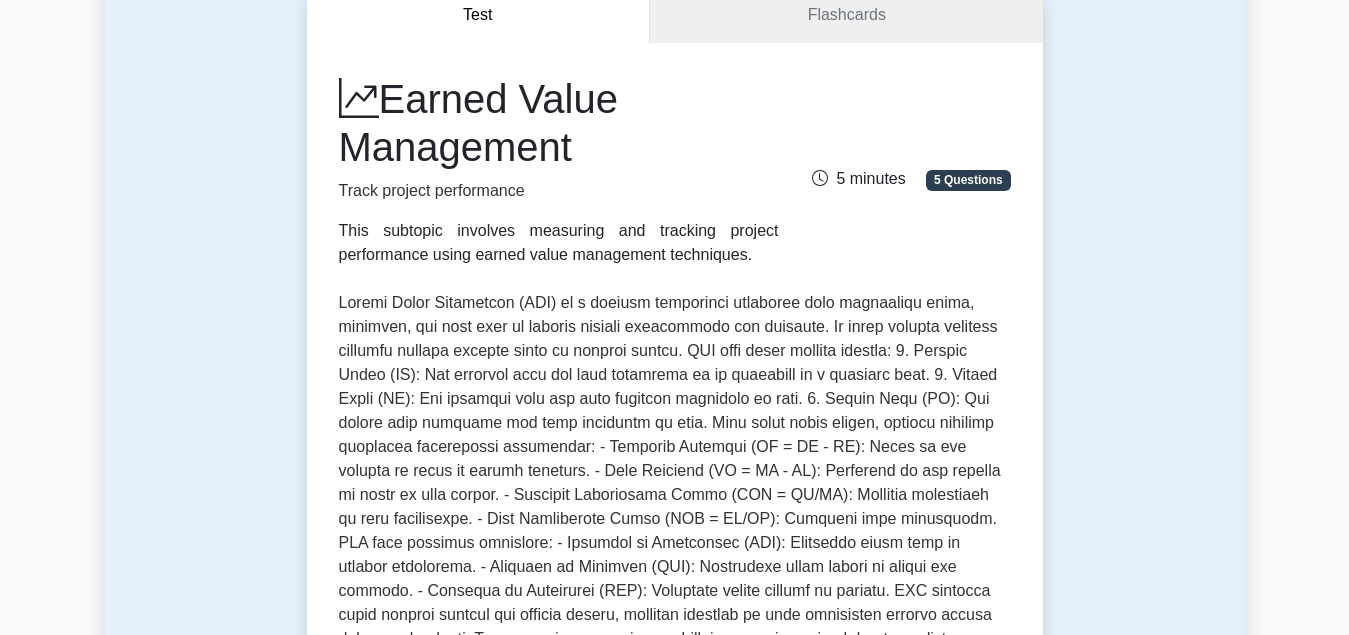 scroll, scrollTop: 0, scrollLeft: 0, axis: both 